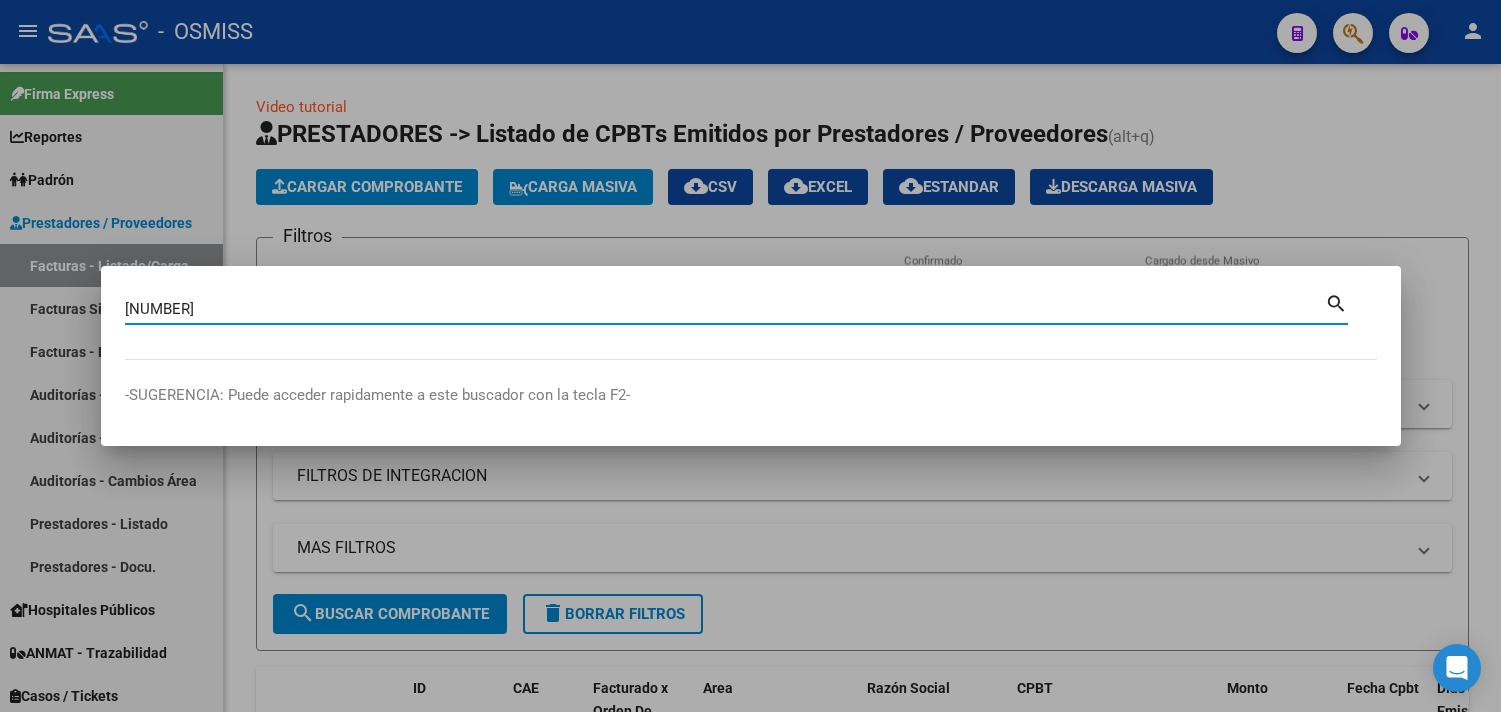 scroll, scrollTop: 0, scrollLeft: 0, axis: both 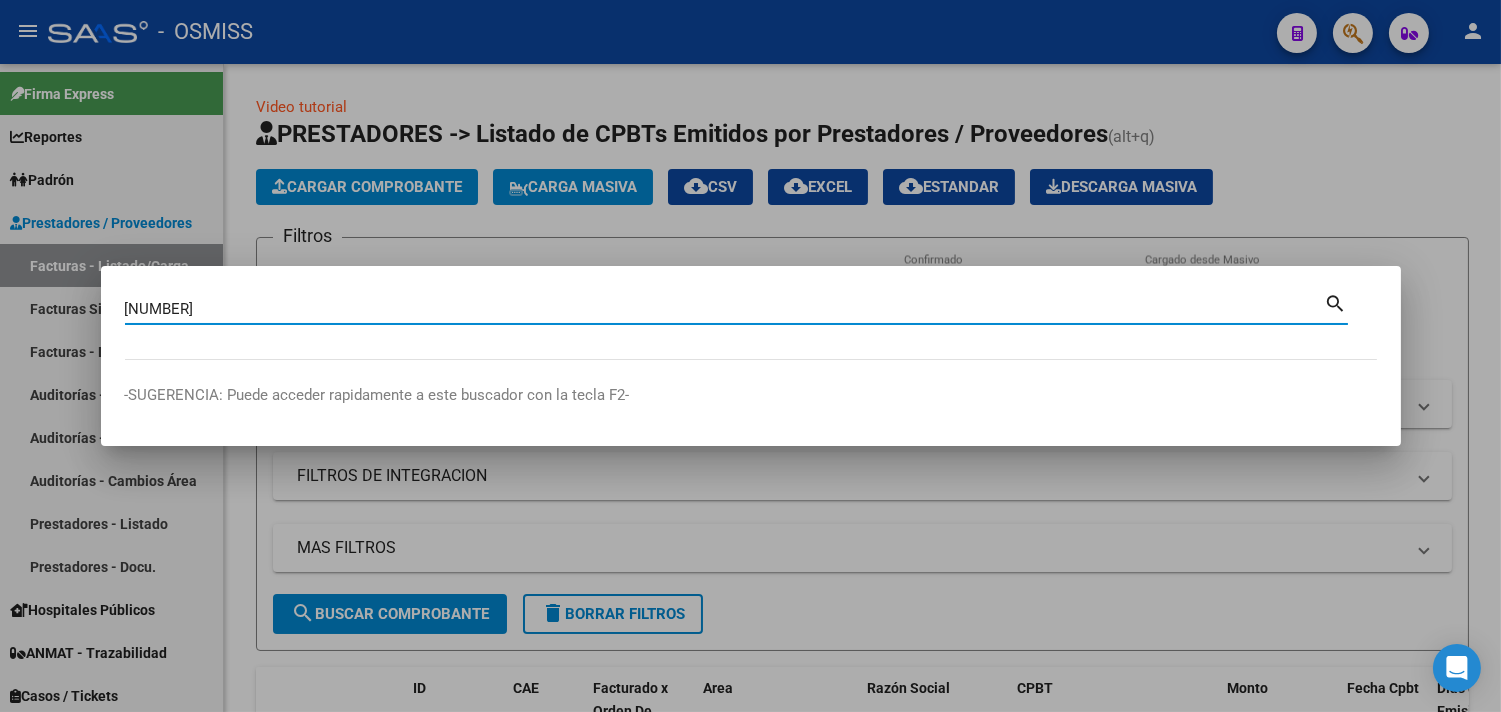 type on "[NUMBER]" 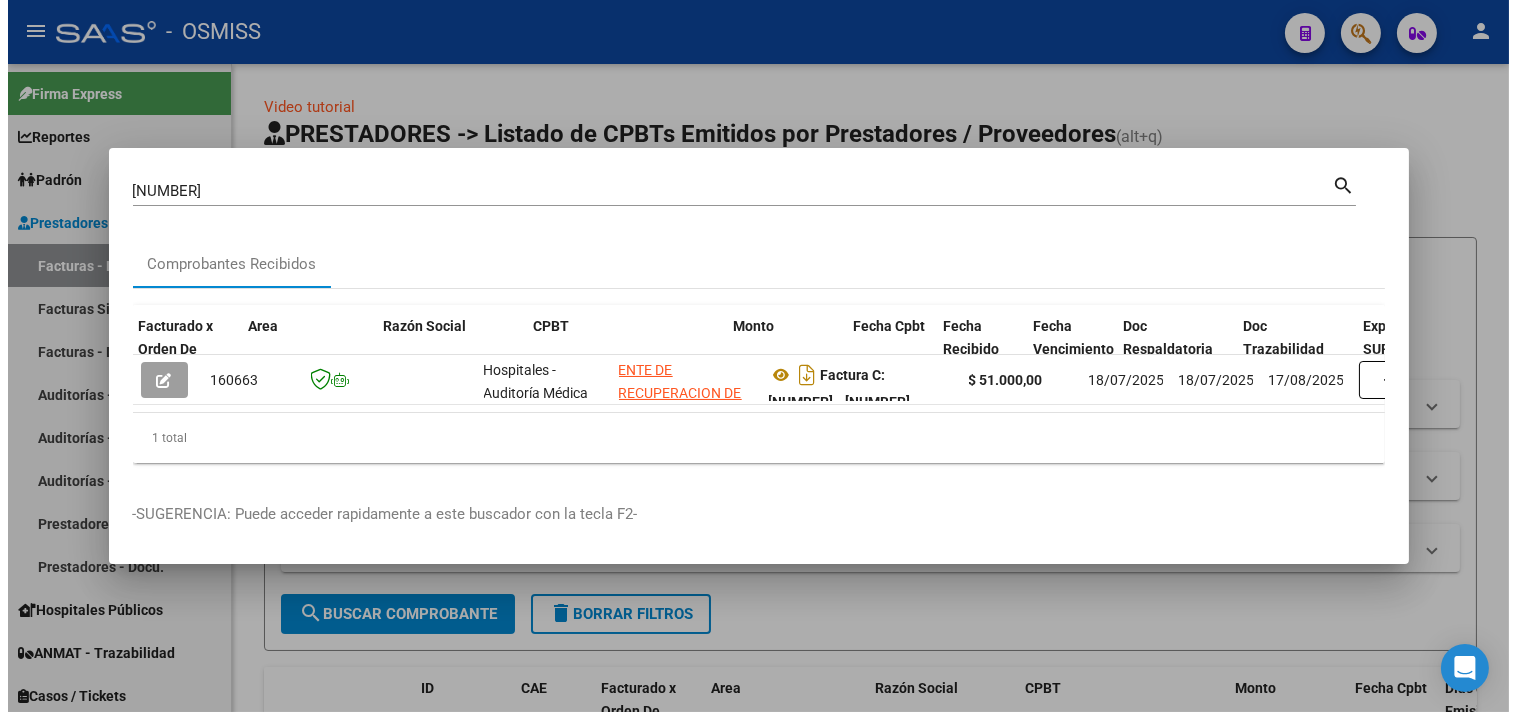 scroll, scrollTop: 0, scrollLeft: 987, axis: horizontal 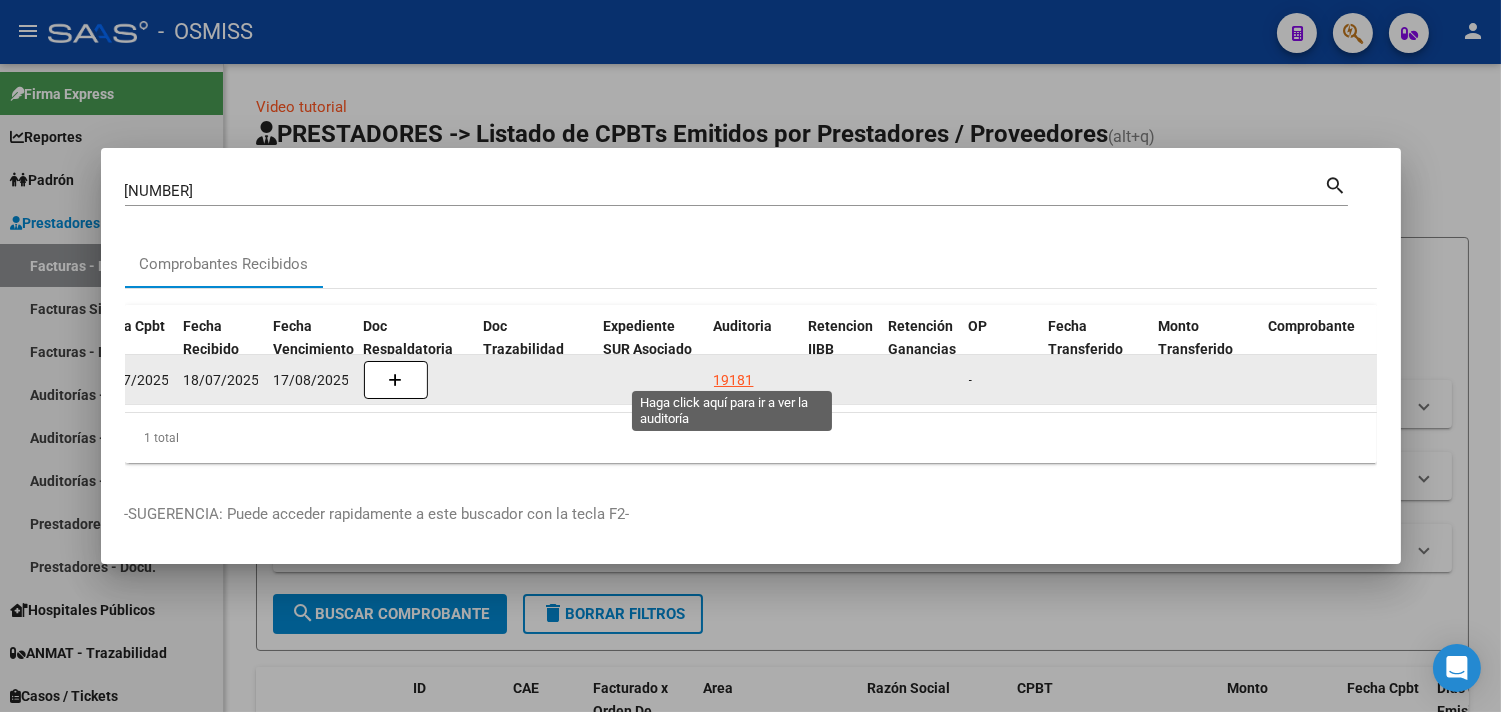 click on "19181" 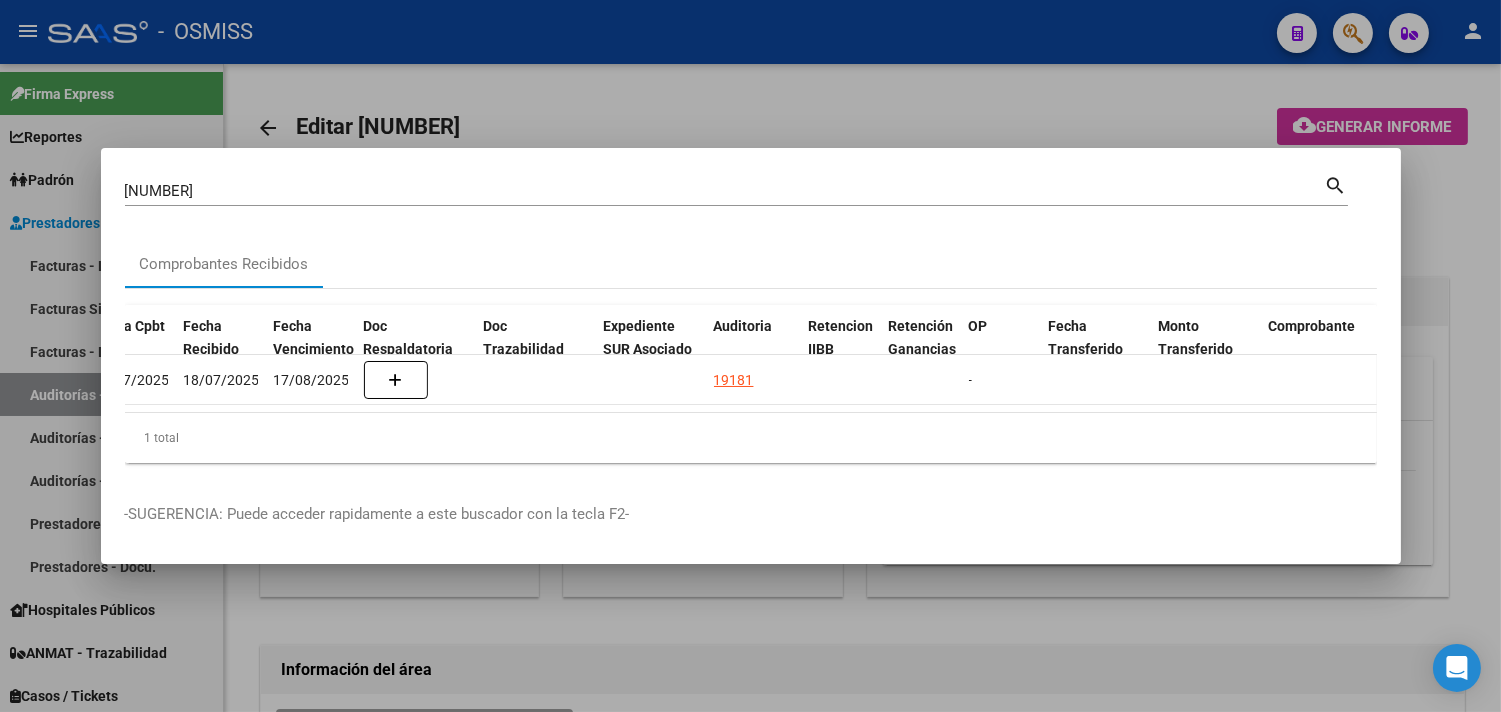 click at bounding box center (750, 356) 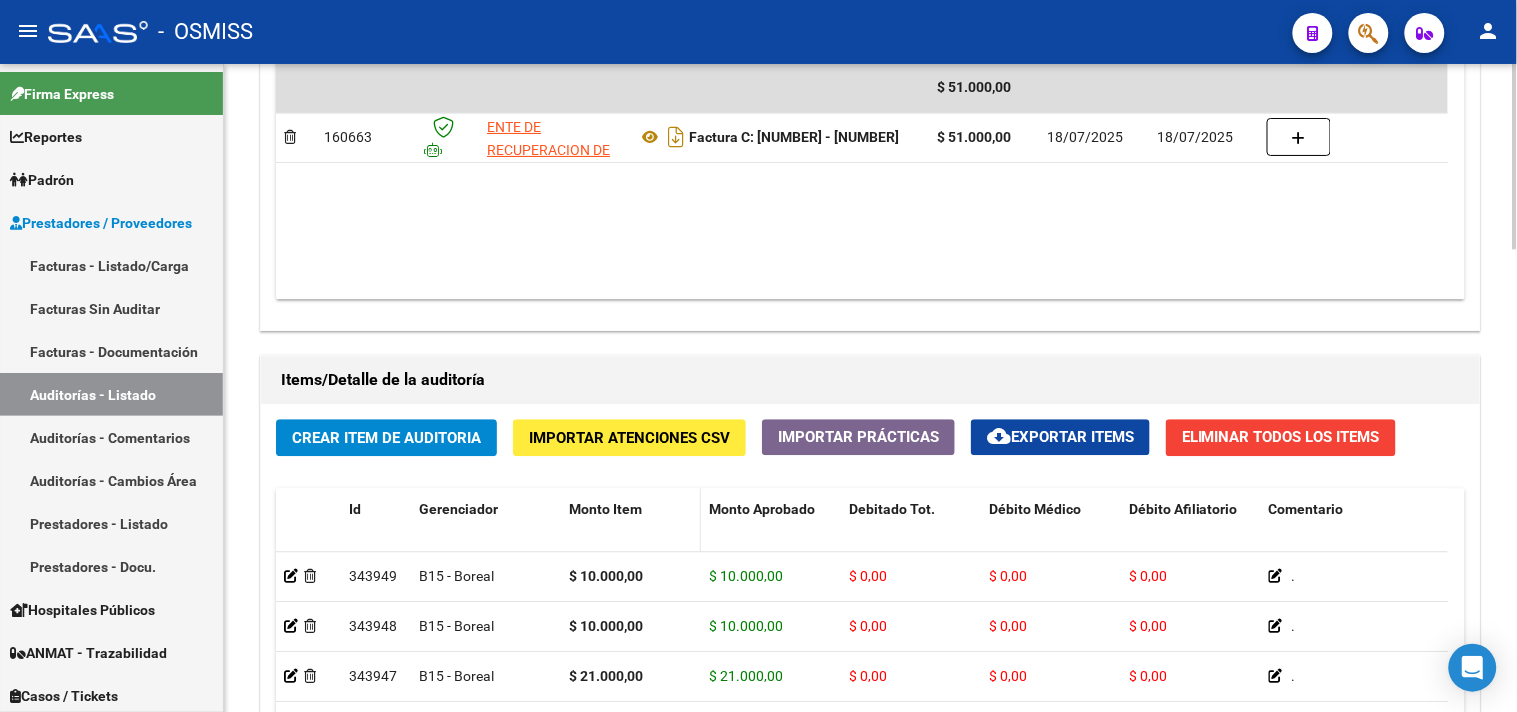 scroll, scrollTop: 1618, scrollLeft: 0, axis: vertical 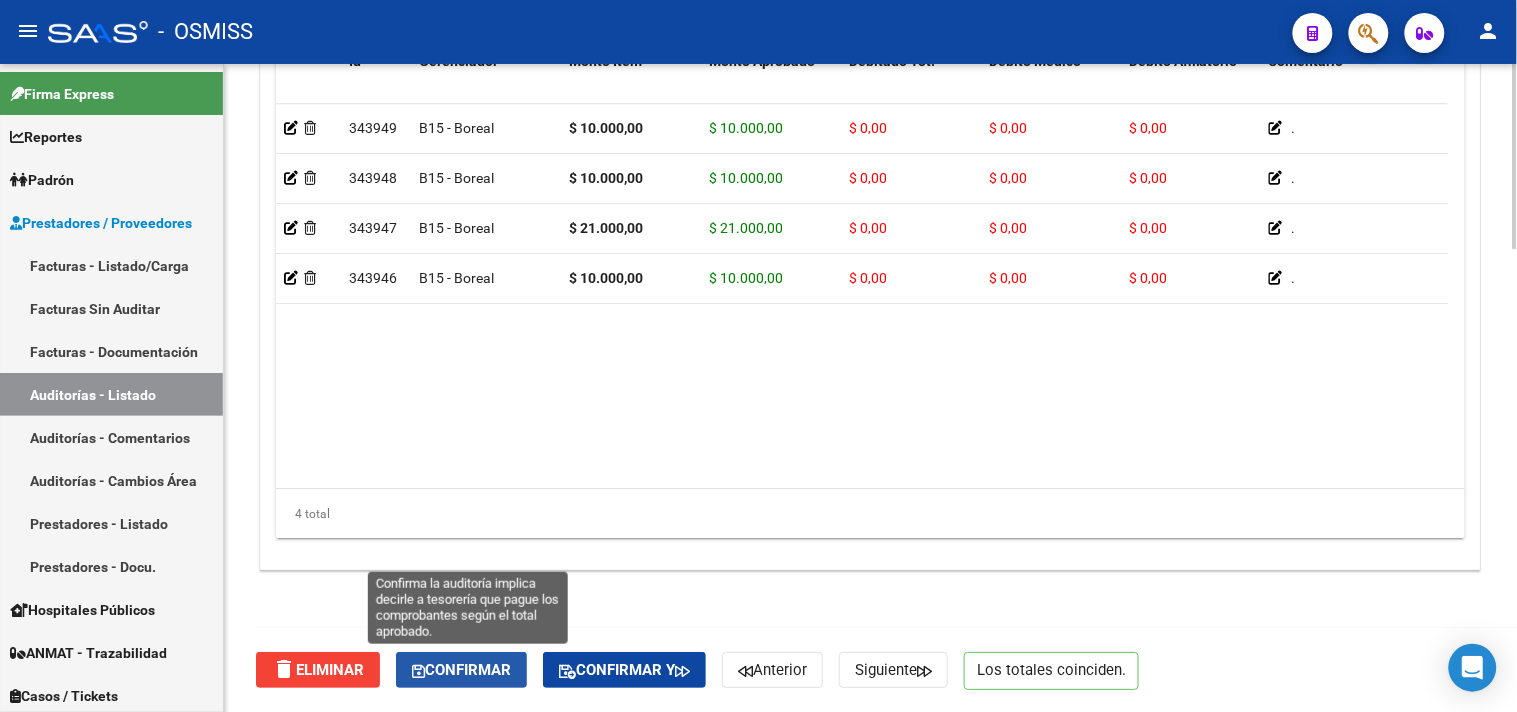 click on "Confirmar" 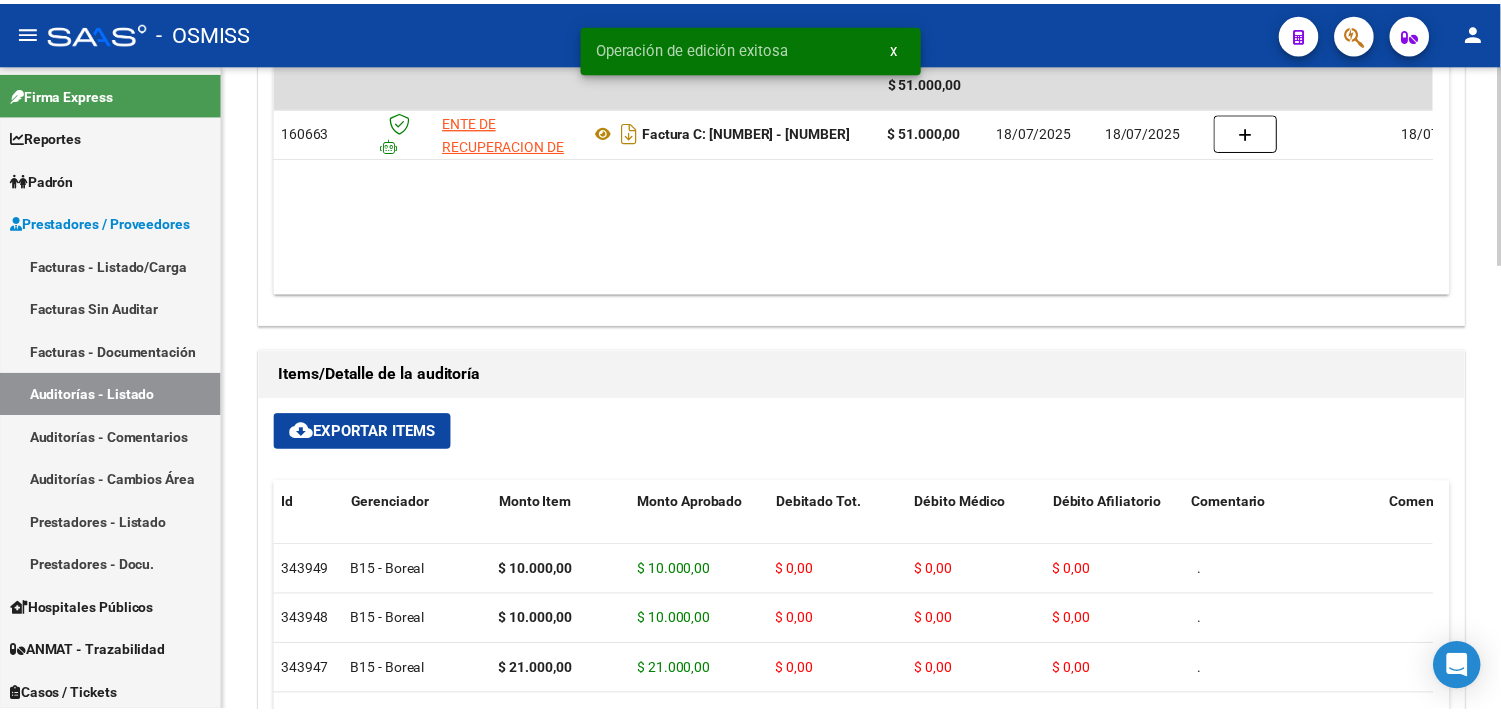scroll, scrollTop: 994, scrollLeft: 0, axis: vertical 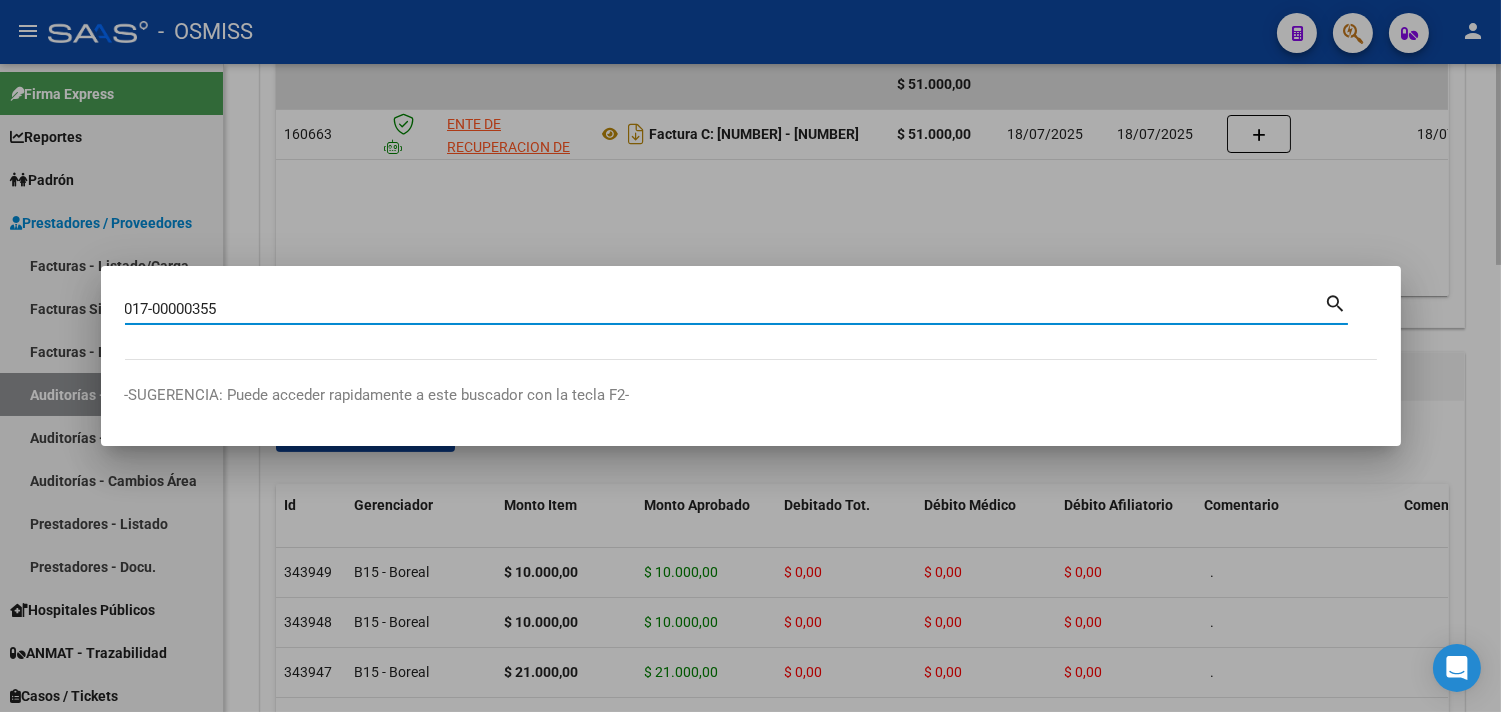 type on "017-00000355" 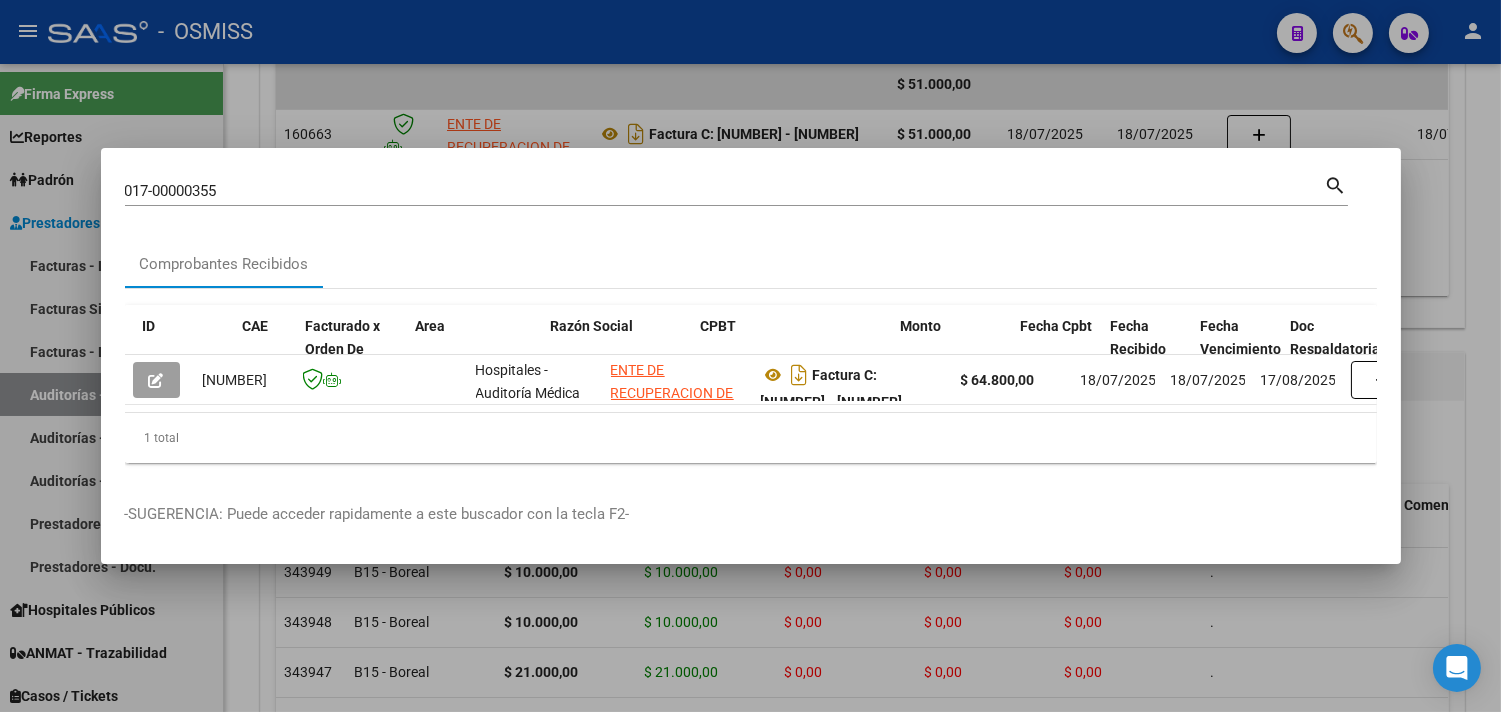 scroll, scrollTop: 0, scrollLeft: 1135, axis: horizontal 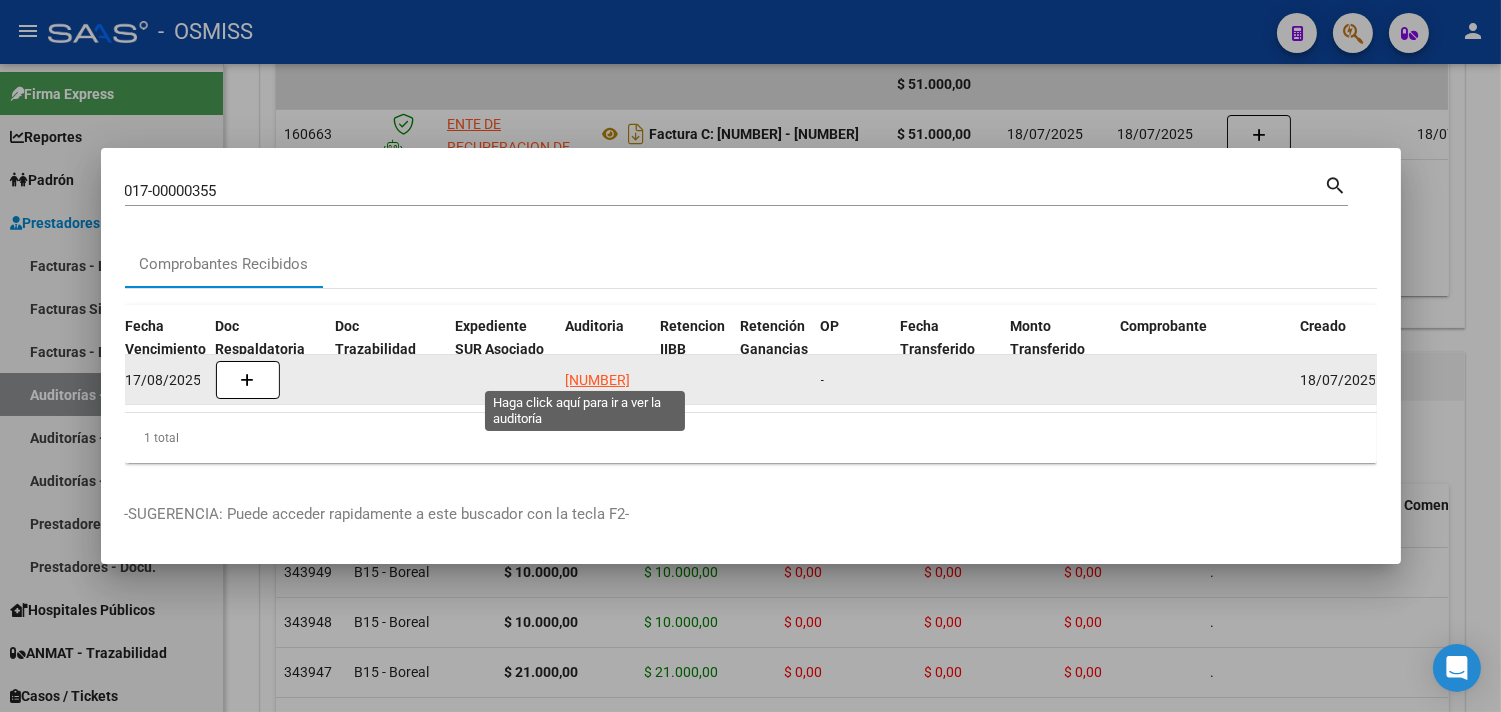 click on "[NUMBER]" 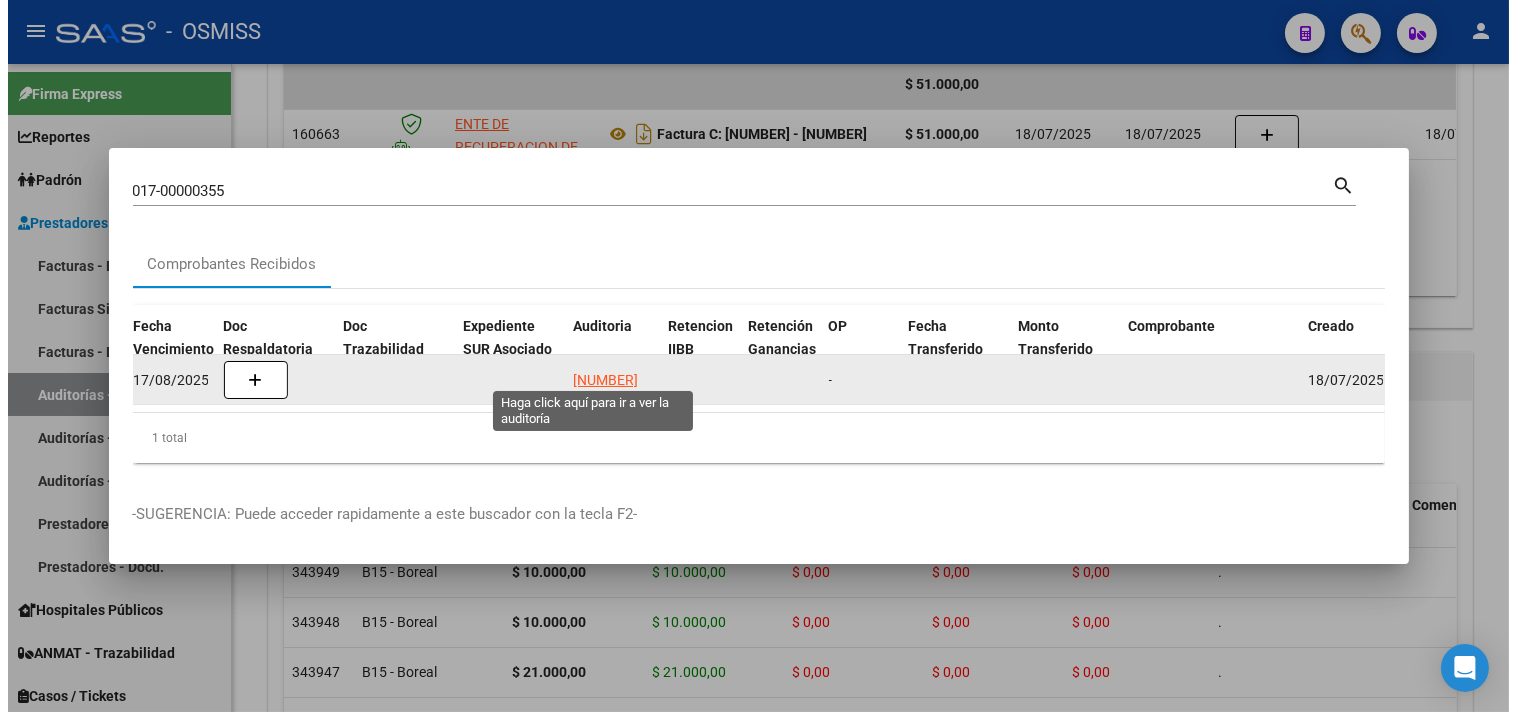 scroll, scrollTop: 0, scrollLeft: 0, axis: both 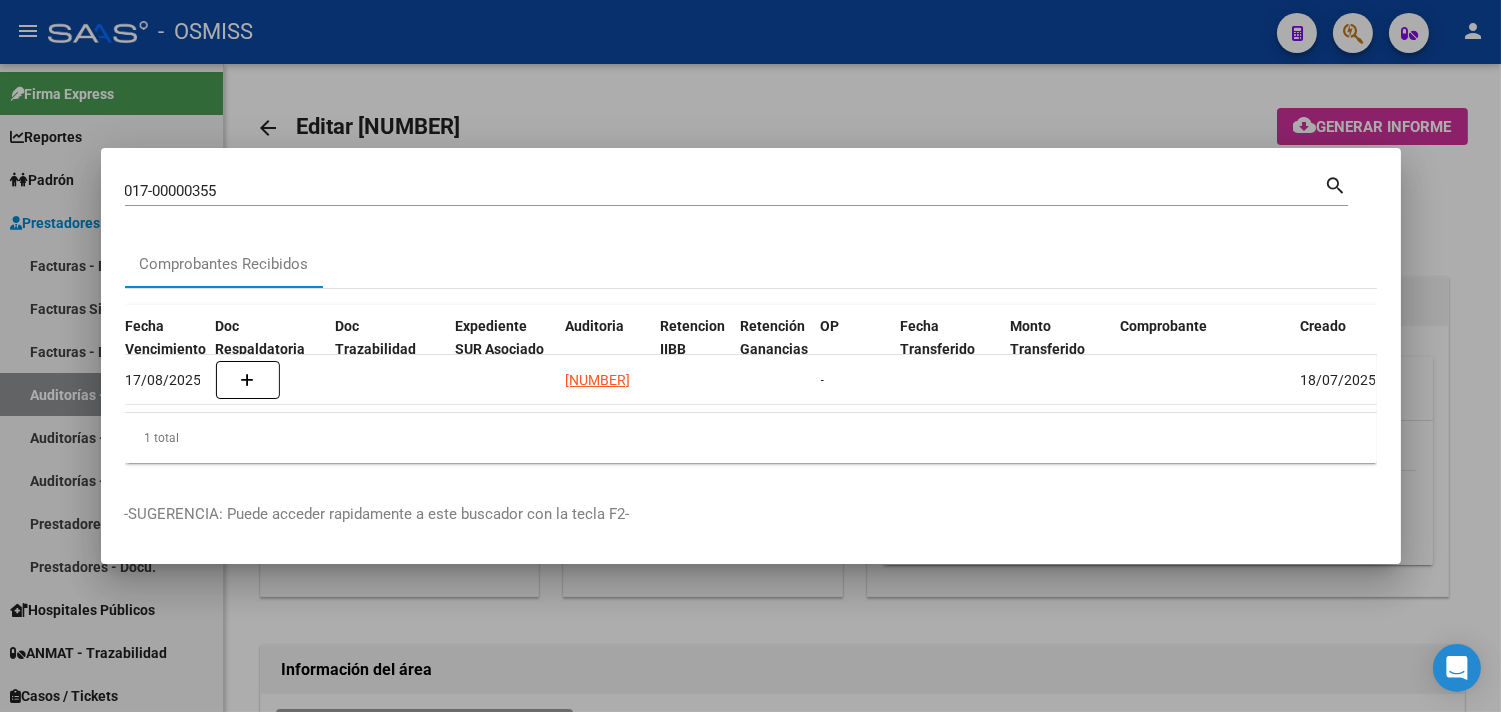 click at bounding box center [750, 356] 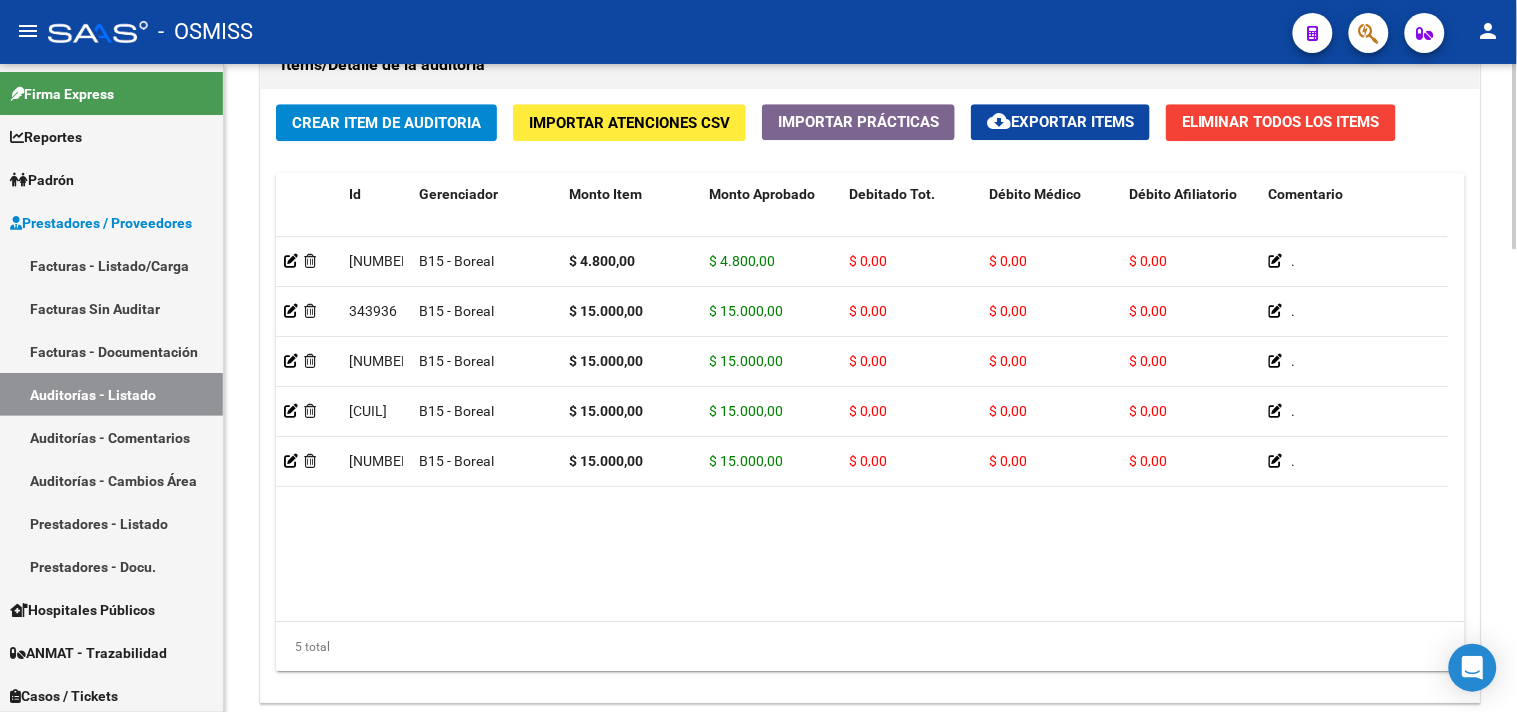 scroll, scrollTop: 1618, scrollLeft: 0, axis: vertical 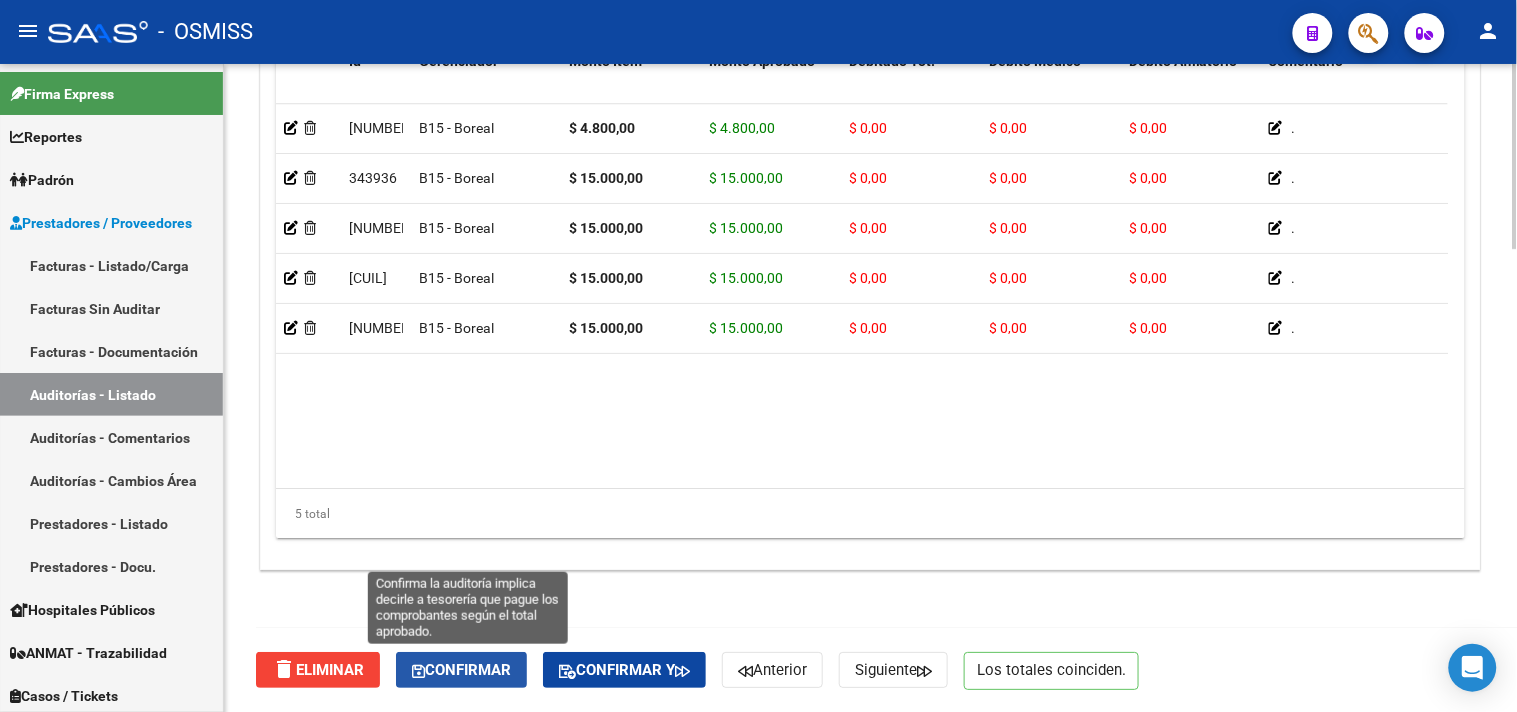click on "Confirmar" 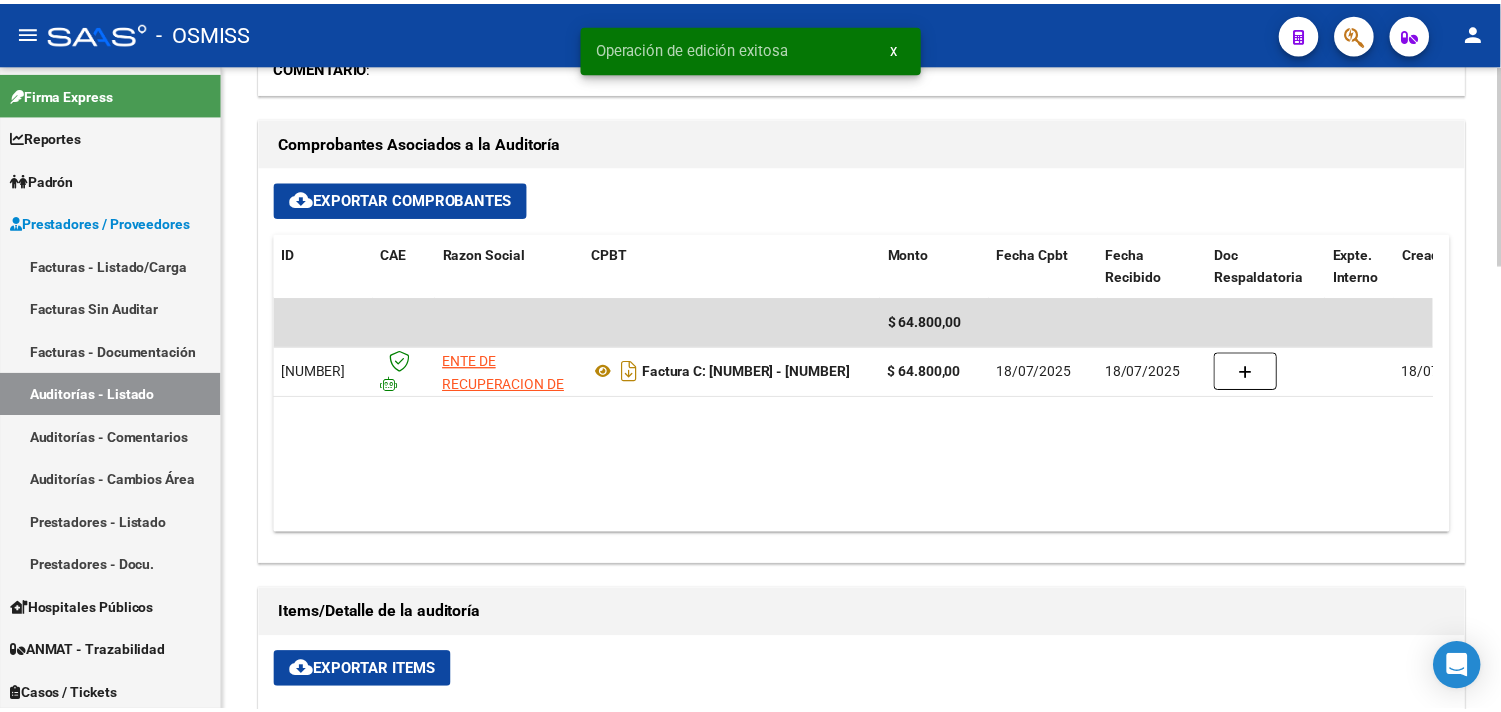scroll, scrollTop: 661, scrollLeft: 0, axis: vertical 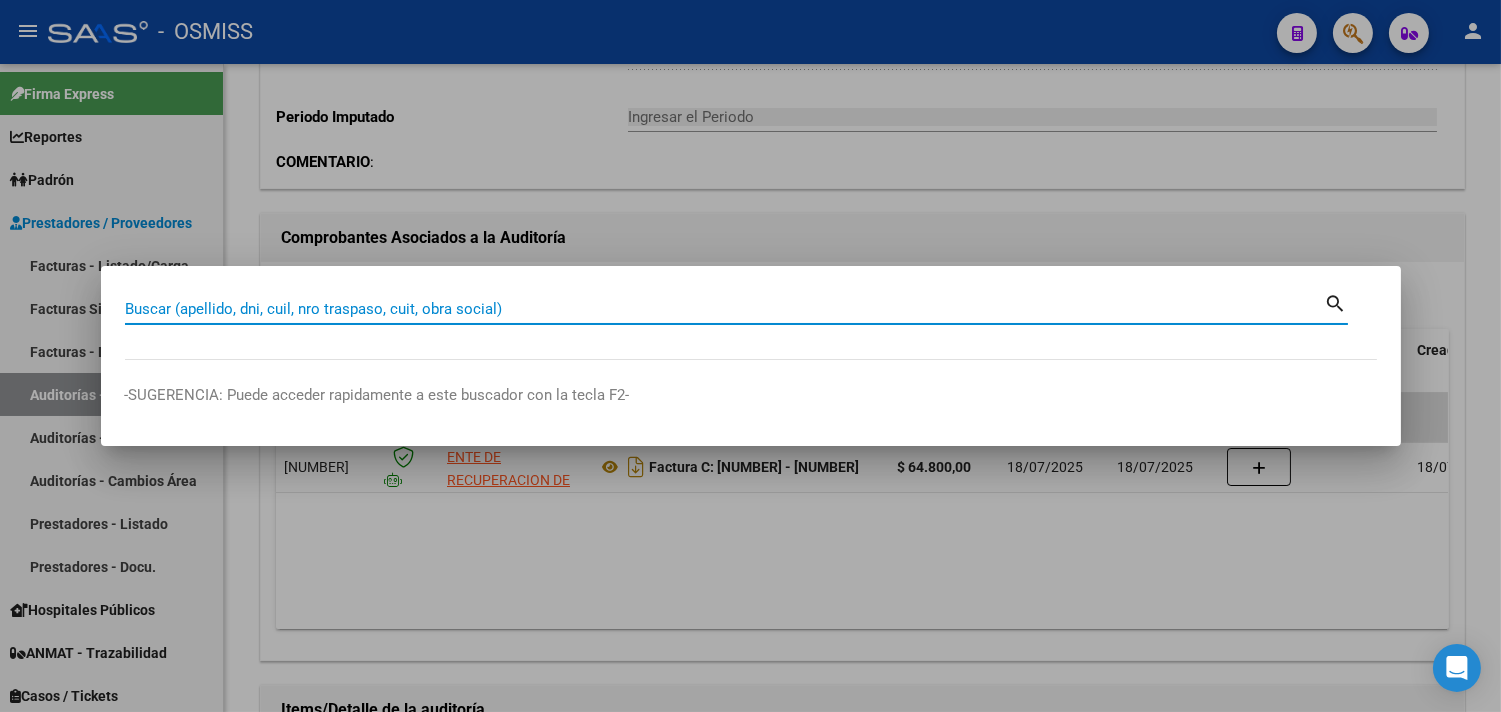 paste on "[NUMBER]" 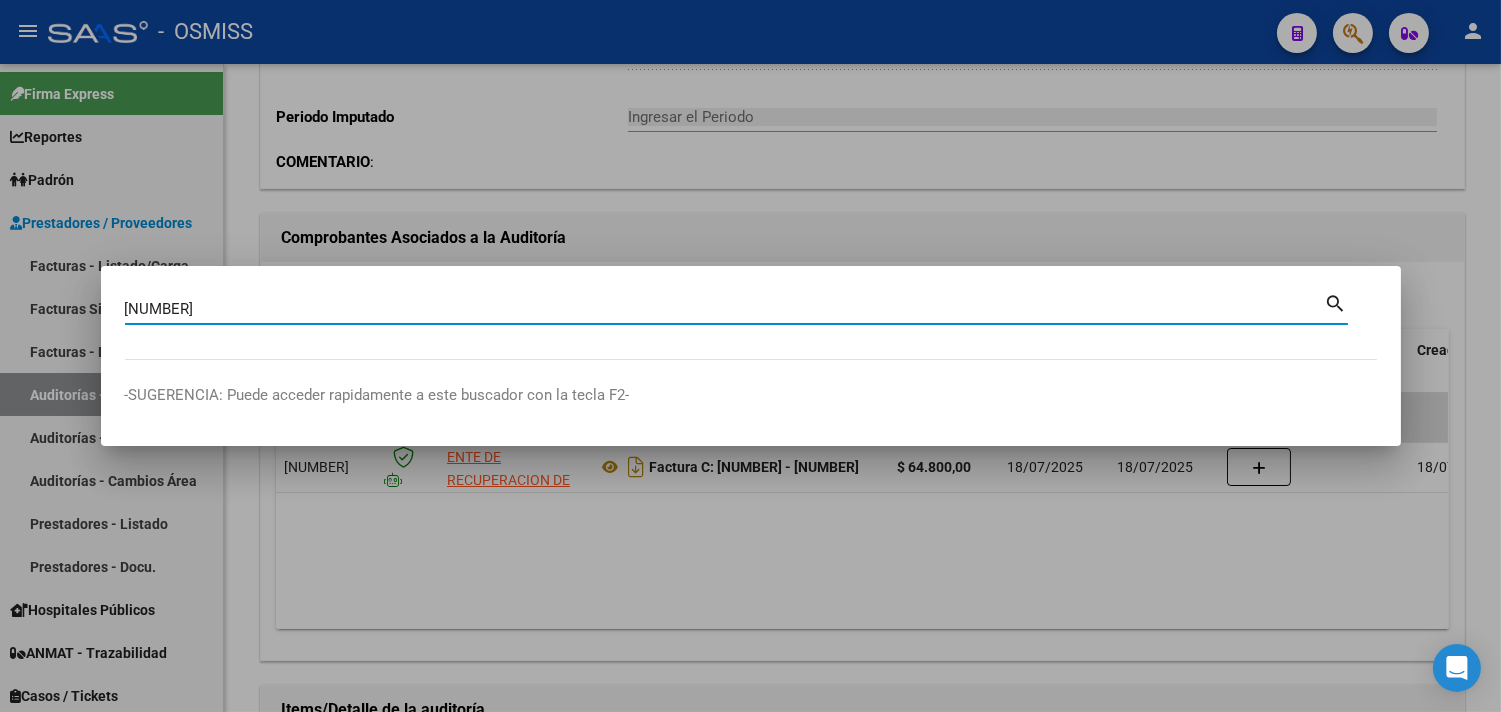 type on "[NUMBER]" 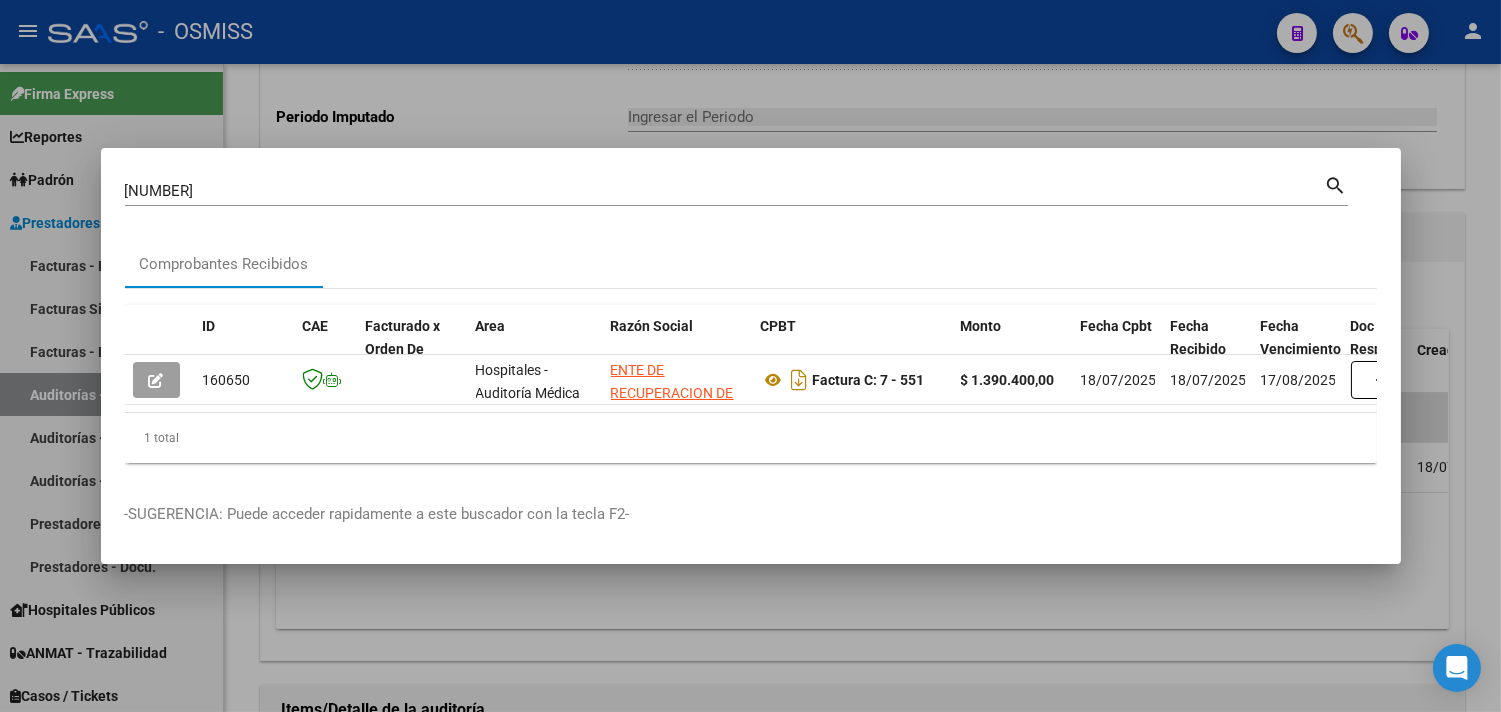scroll, scrollTop: 0, scrollLeft: 1023, axis: horizontal 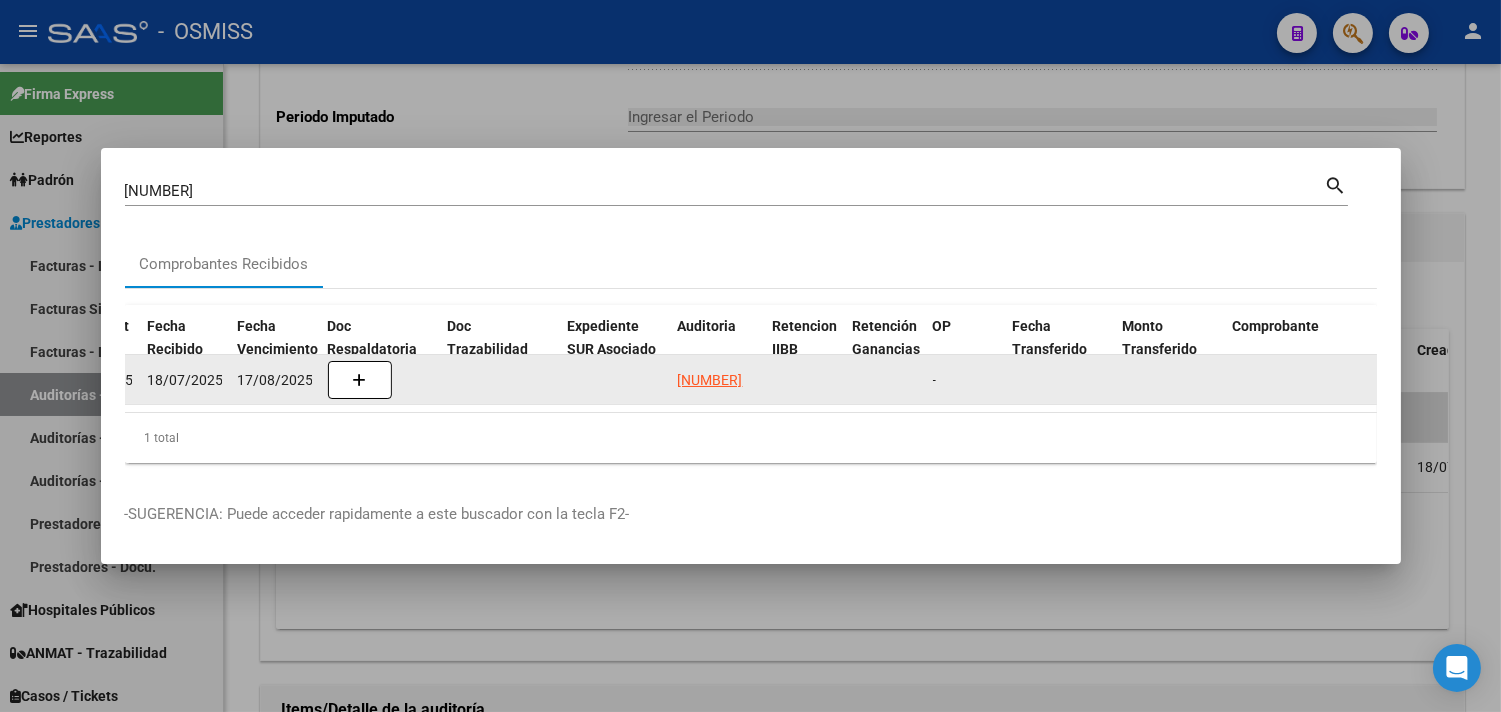 click on "[NUMBER]" 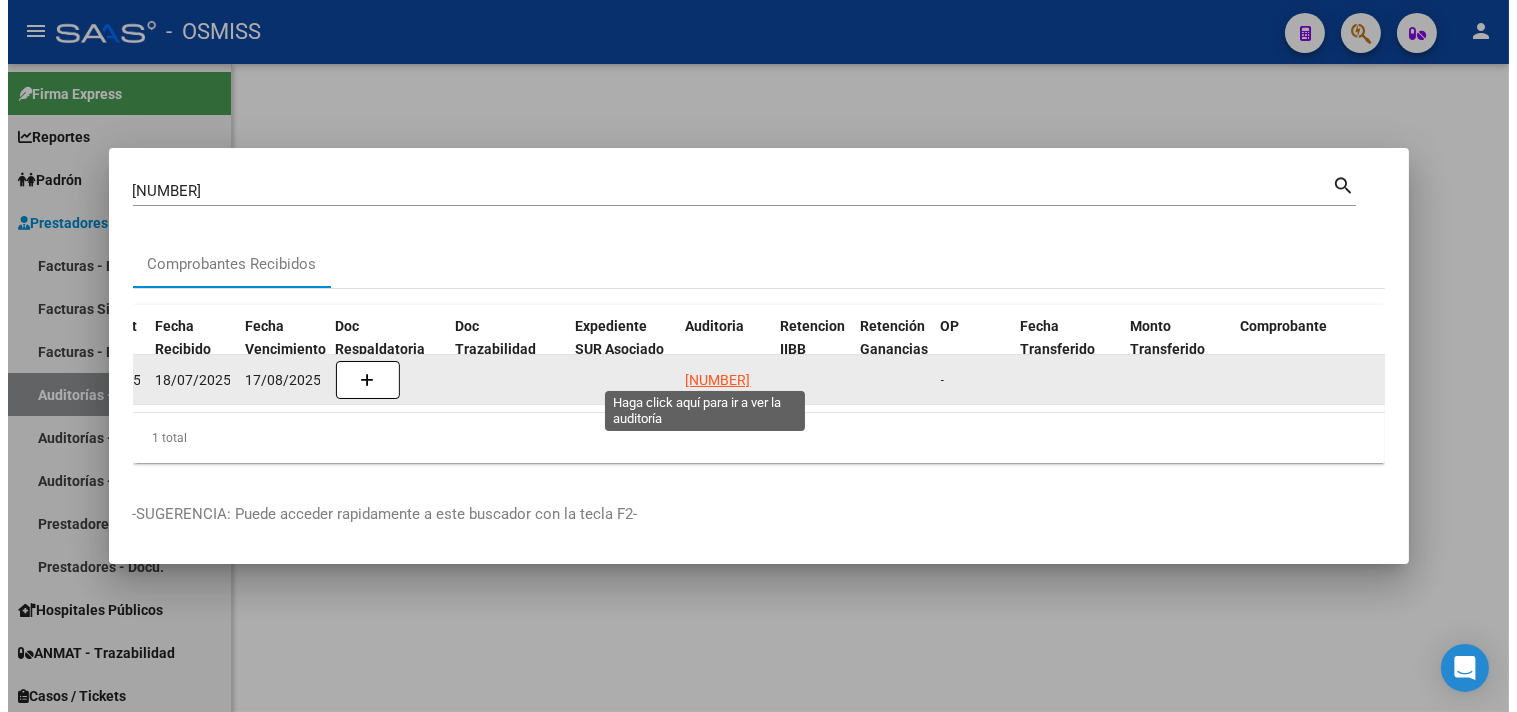 scroll, scrollTop: 0, scrollLeft: 0, axis: both 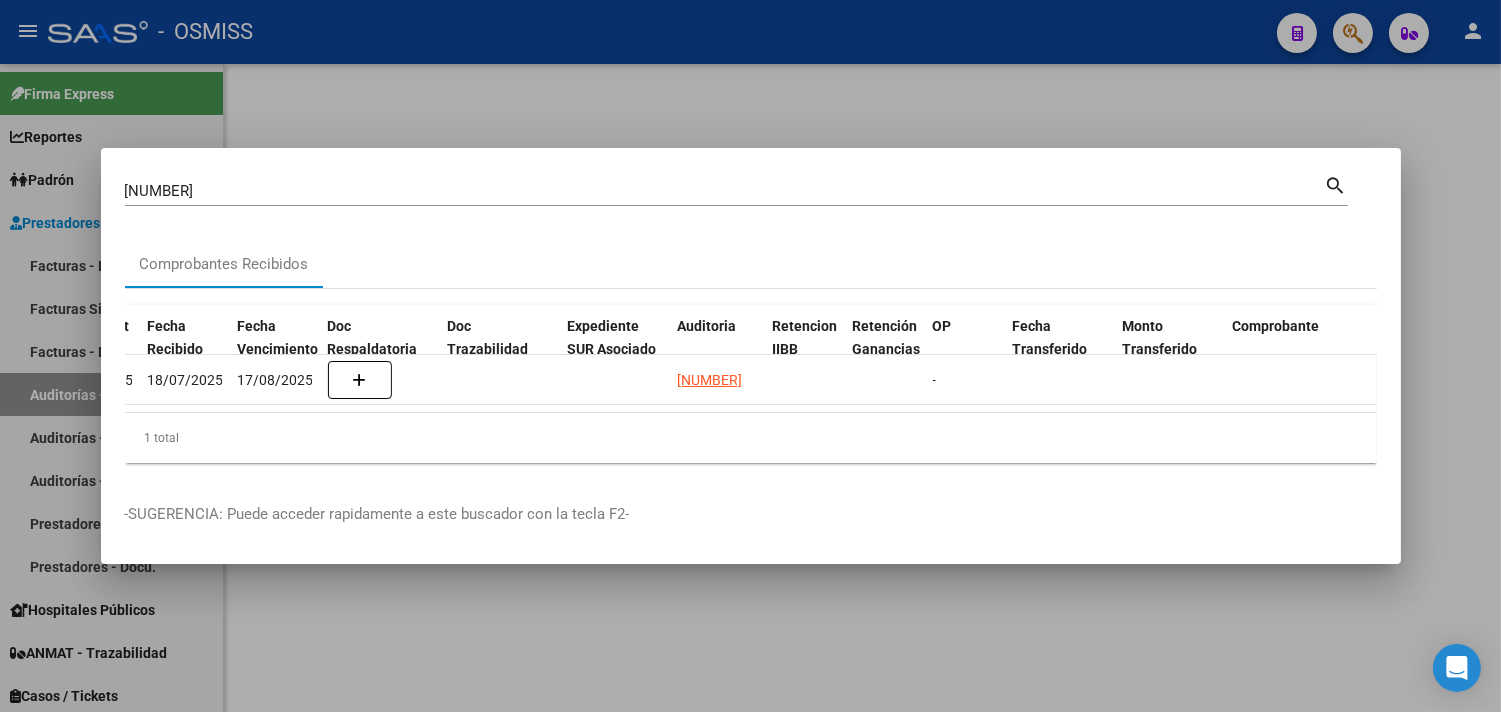 click at bounding box center [750, 356] 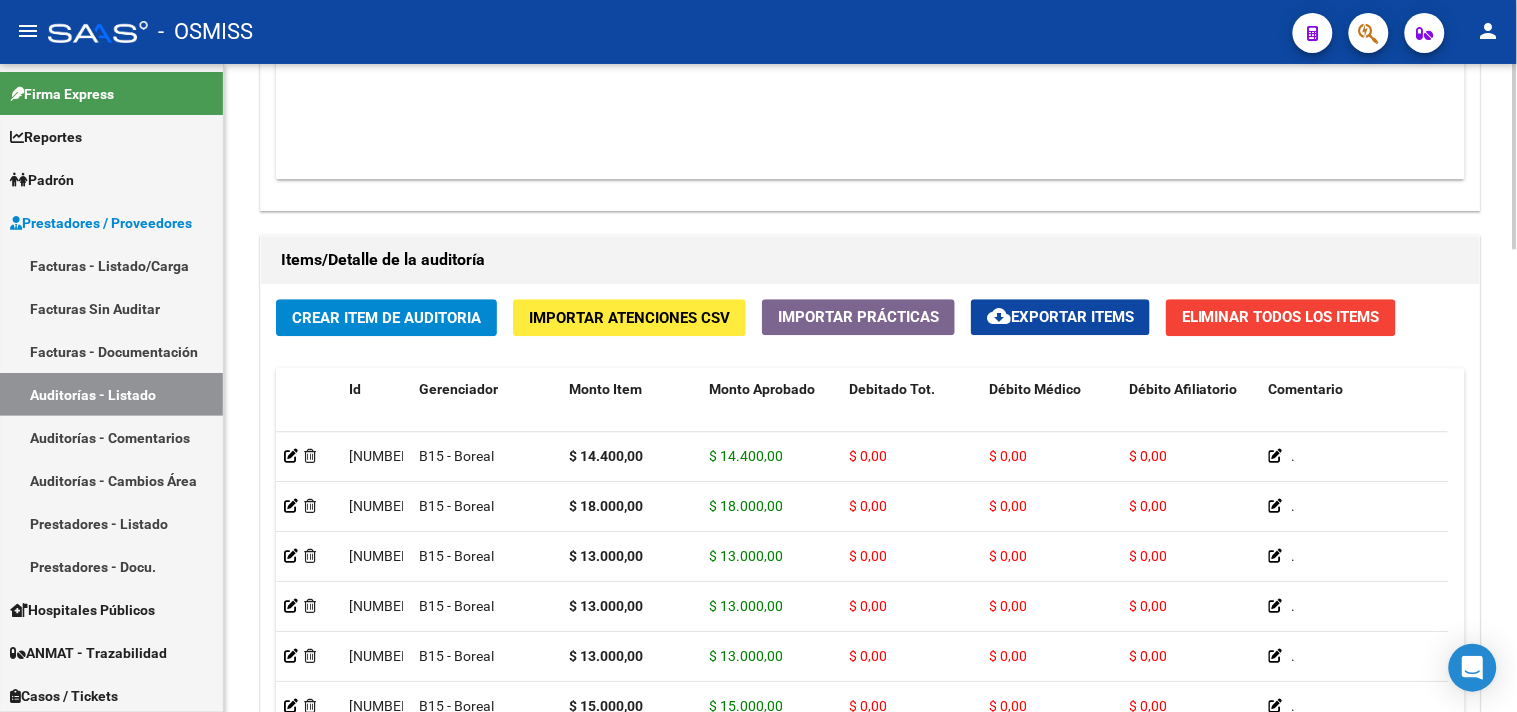scroll, scrollTop: 1555, scrollLeft: 0, axis: vertical 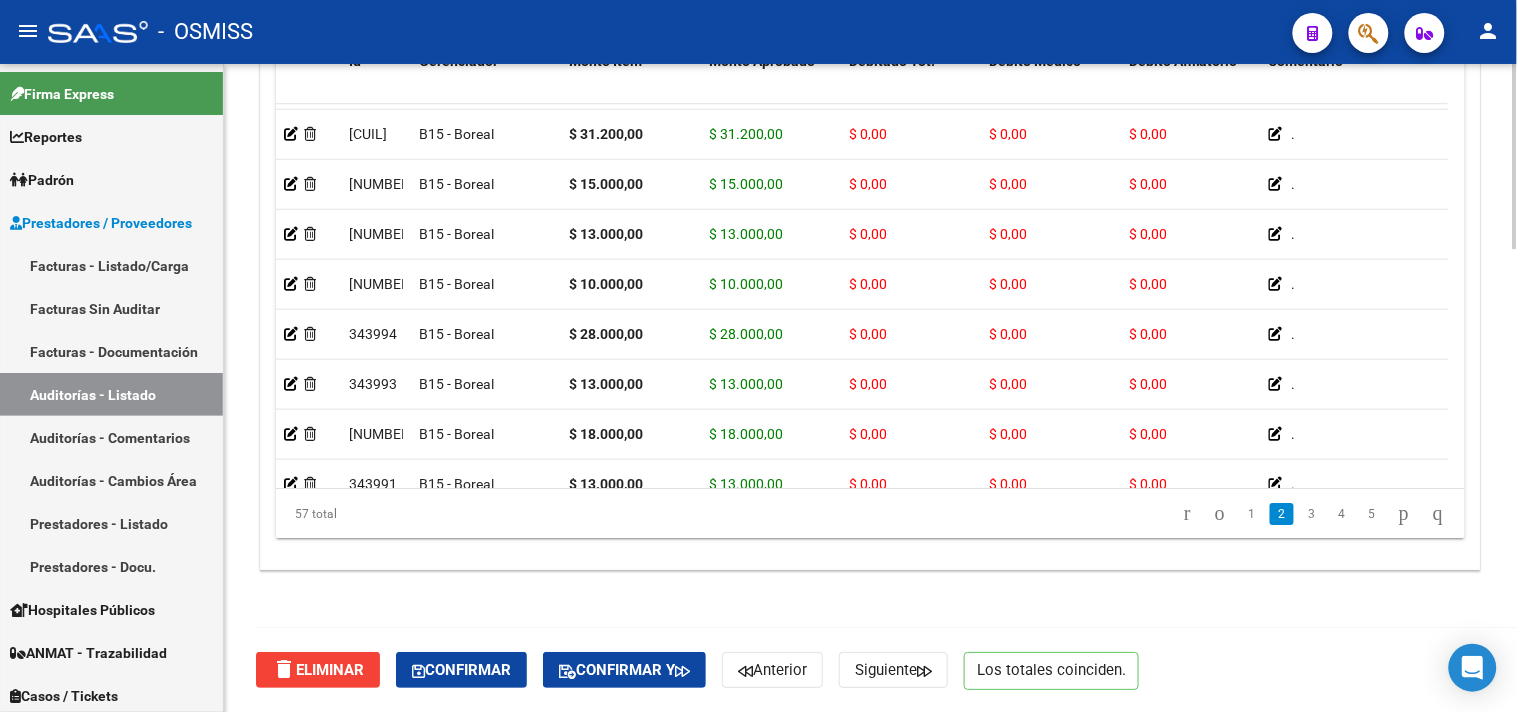 click on "Confirmar" 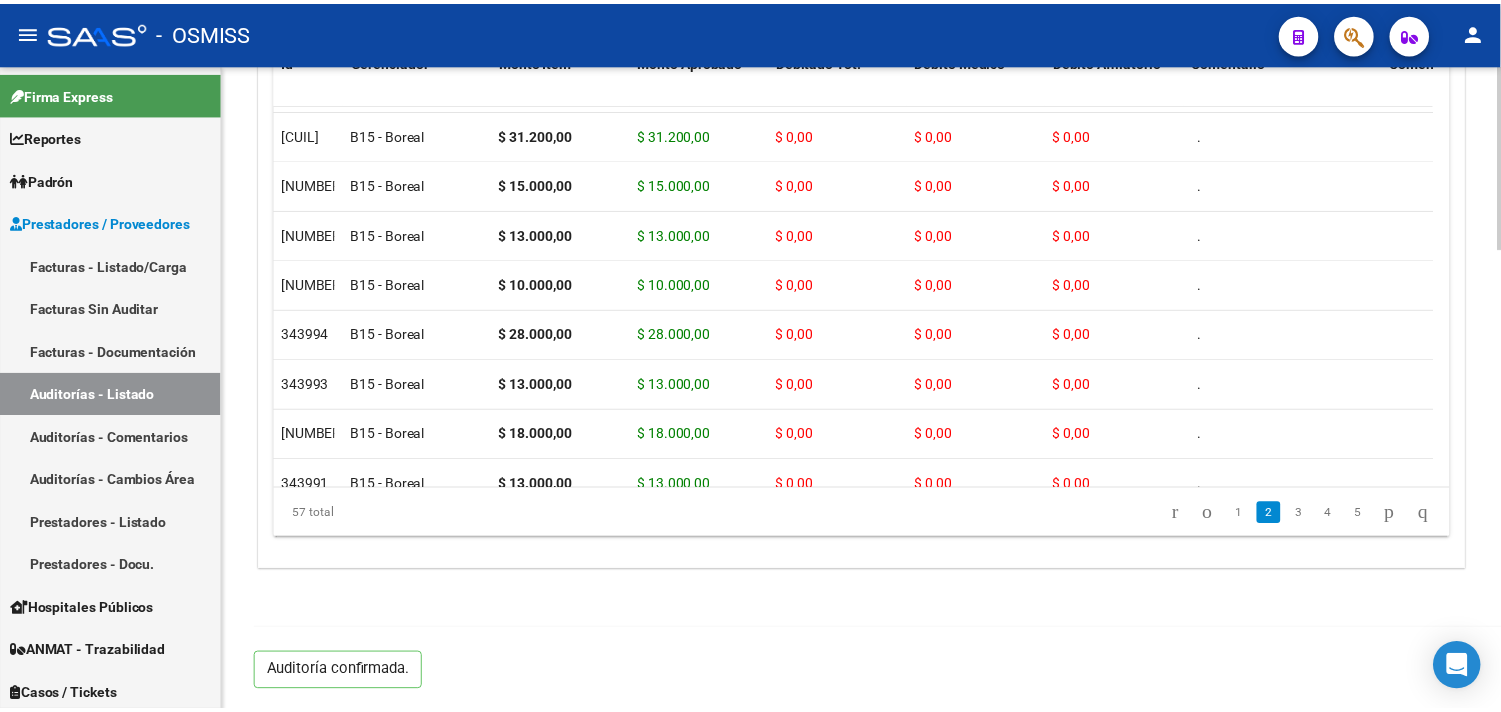 scroll, scrollTop: 1438, scrollLeft: 0, axis: vertical 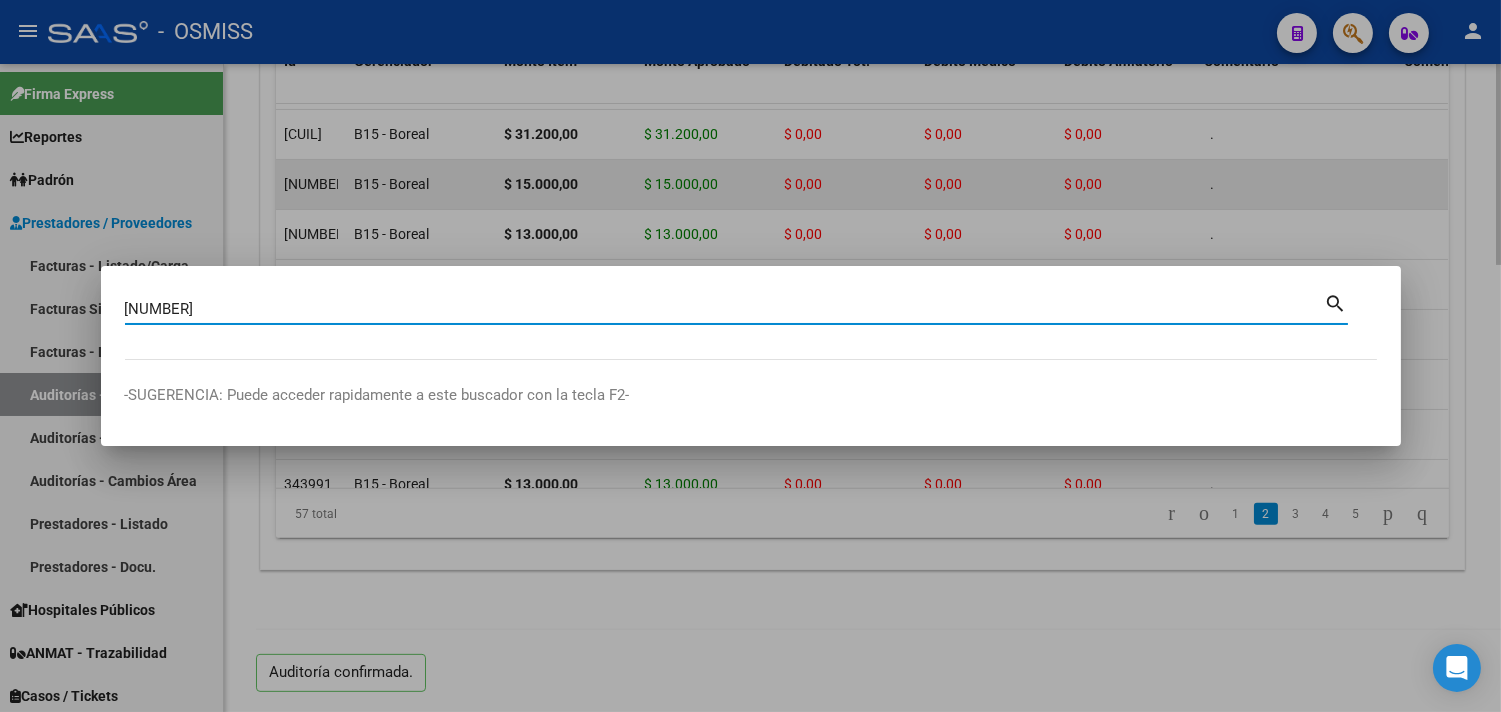 type on "[NUMBER]" 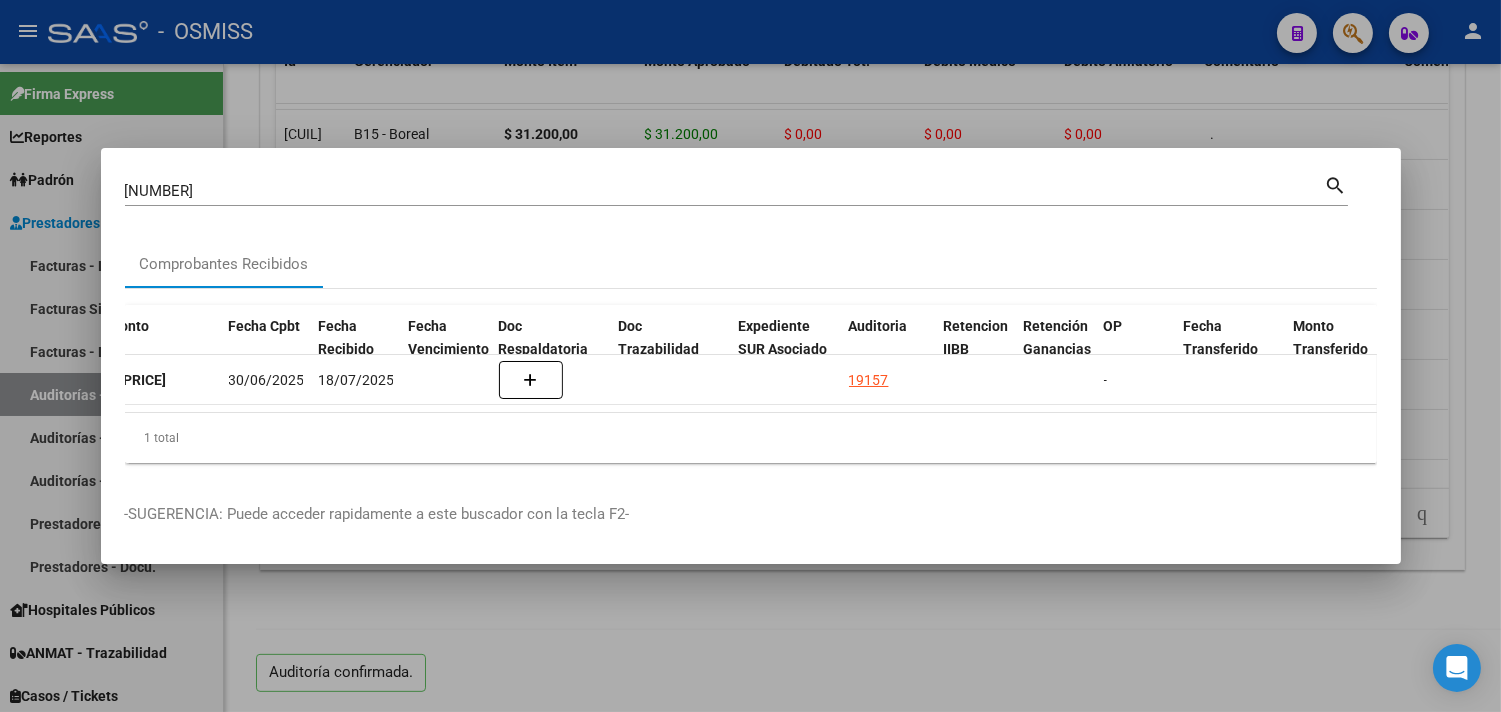 scroll, scrollTop: 0, scrollLeft: 860, axis: horizontal 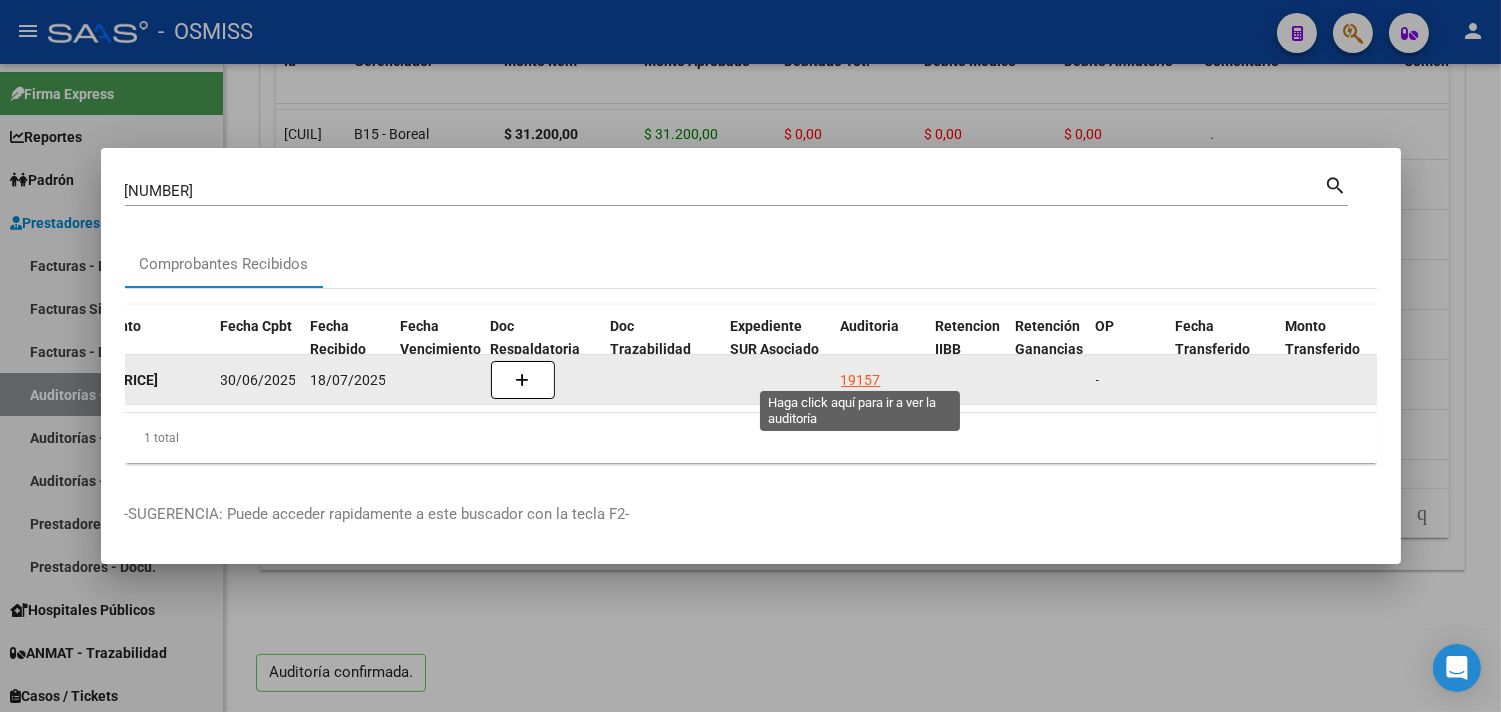 click on "19157" 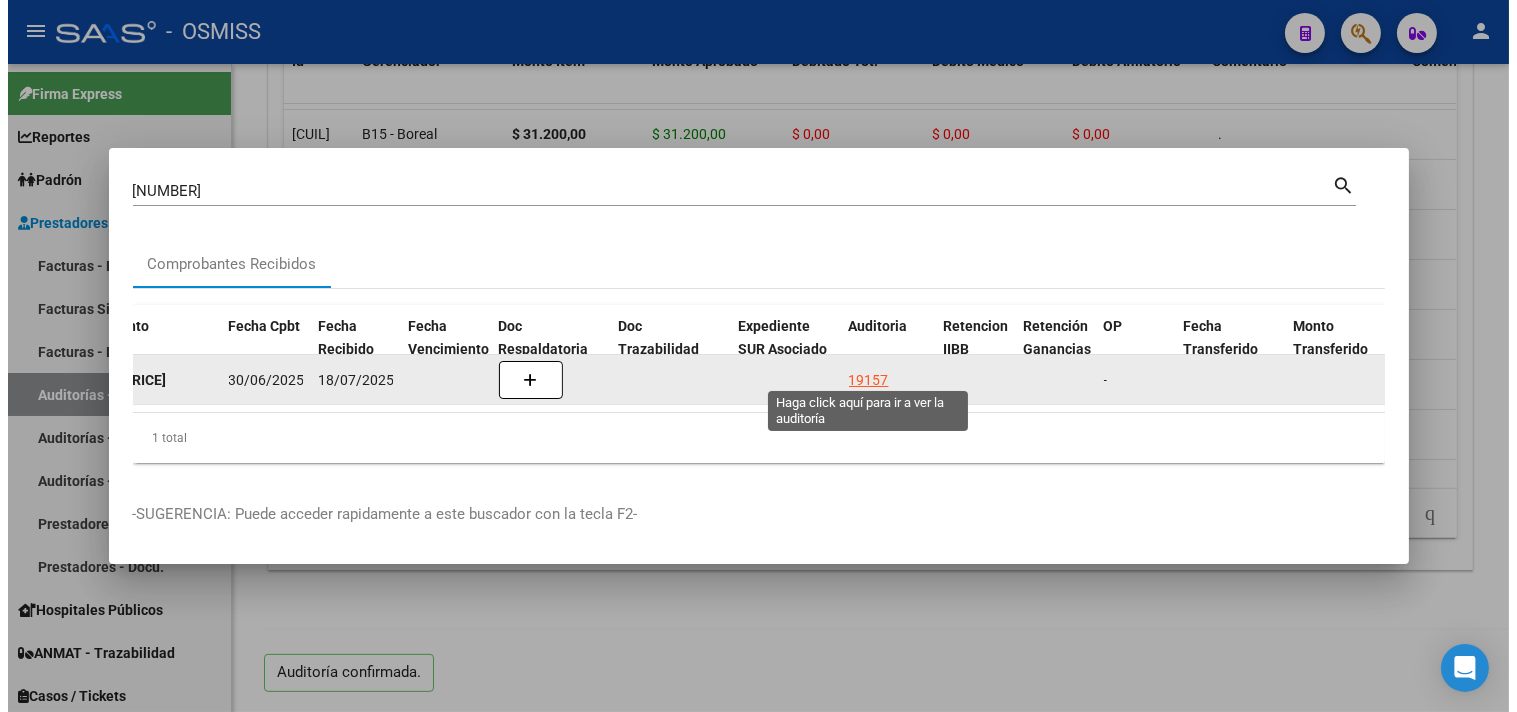 scroll, scrollTop: 0, scrollLeft: 0, axis: both 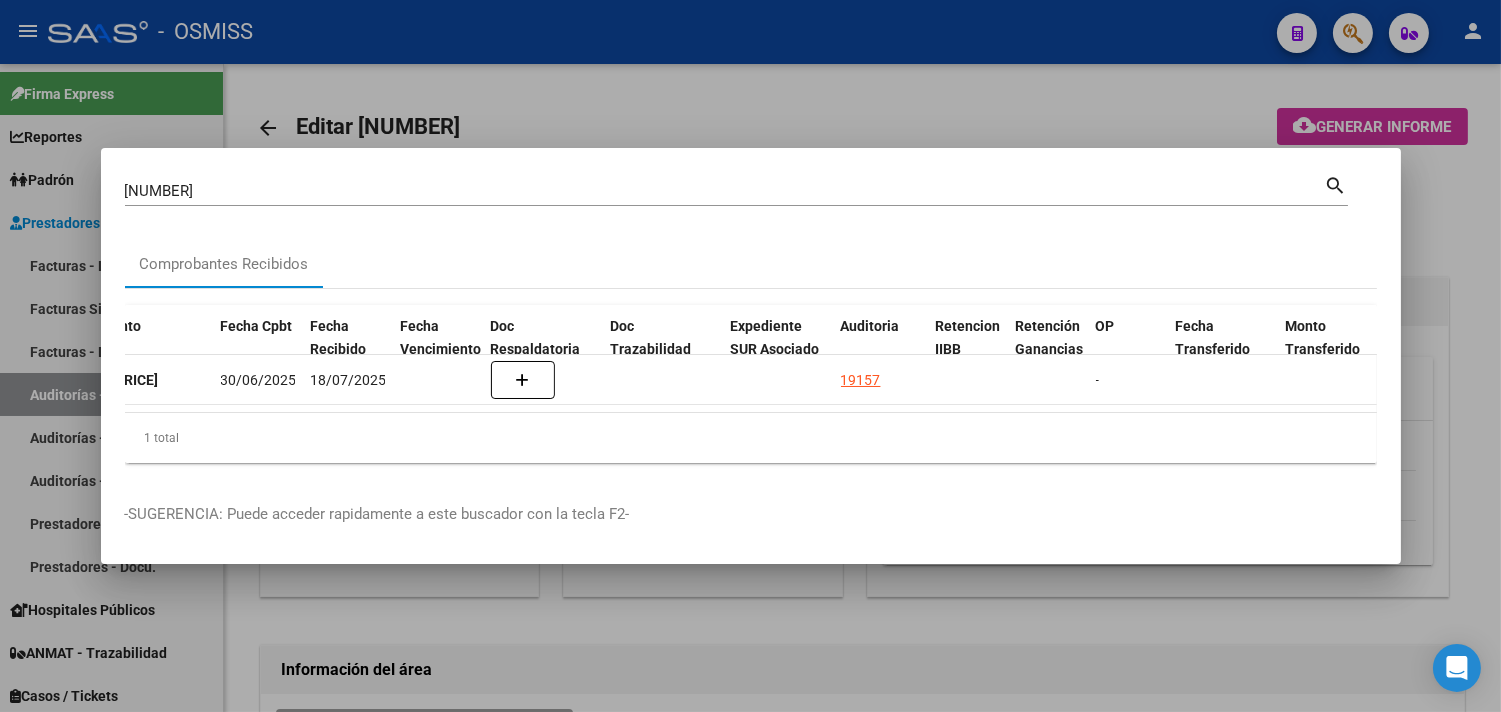 click at bounding box center [750, 356] 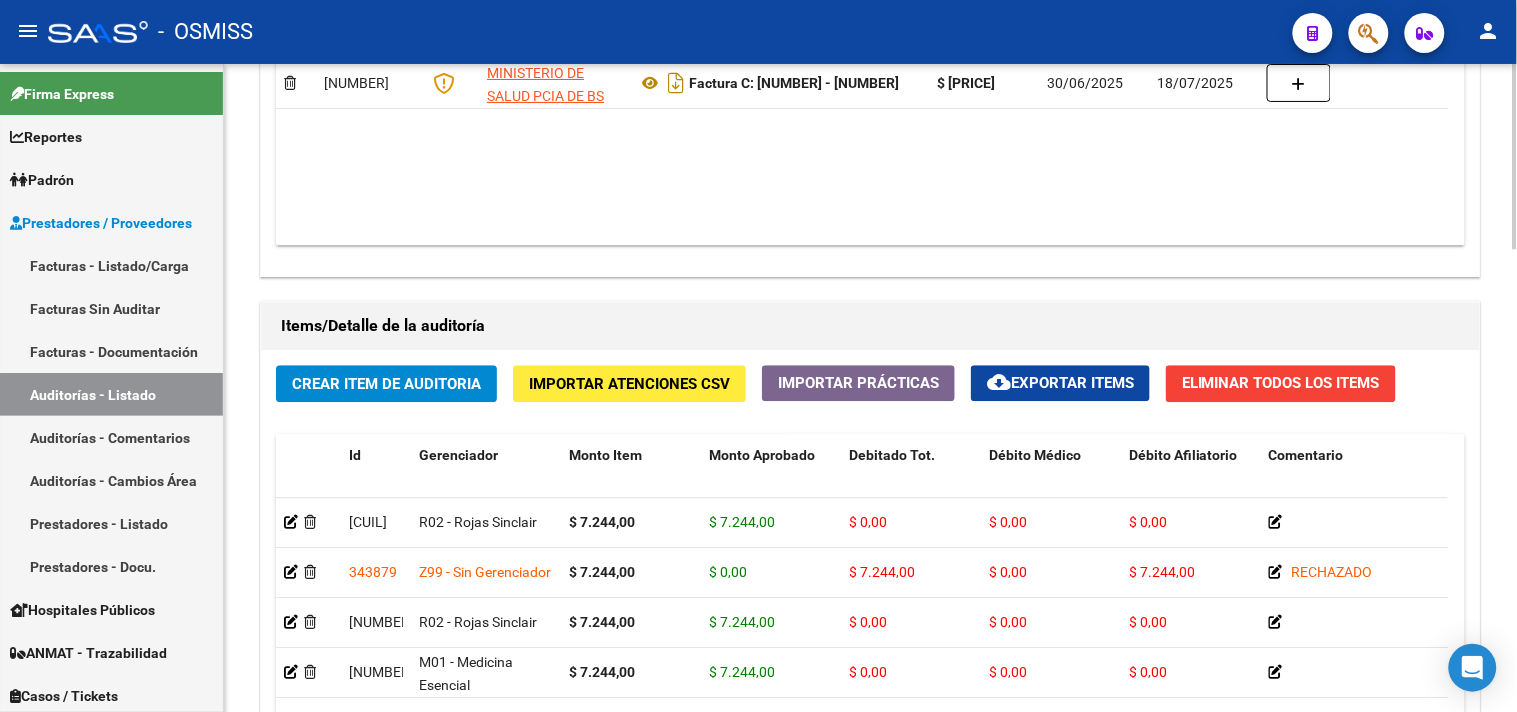 scroll, scrollTop: 1618, scrollLeft: 0, axis: vertical 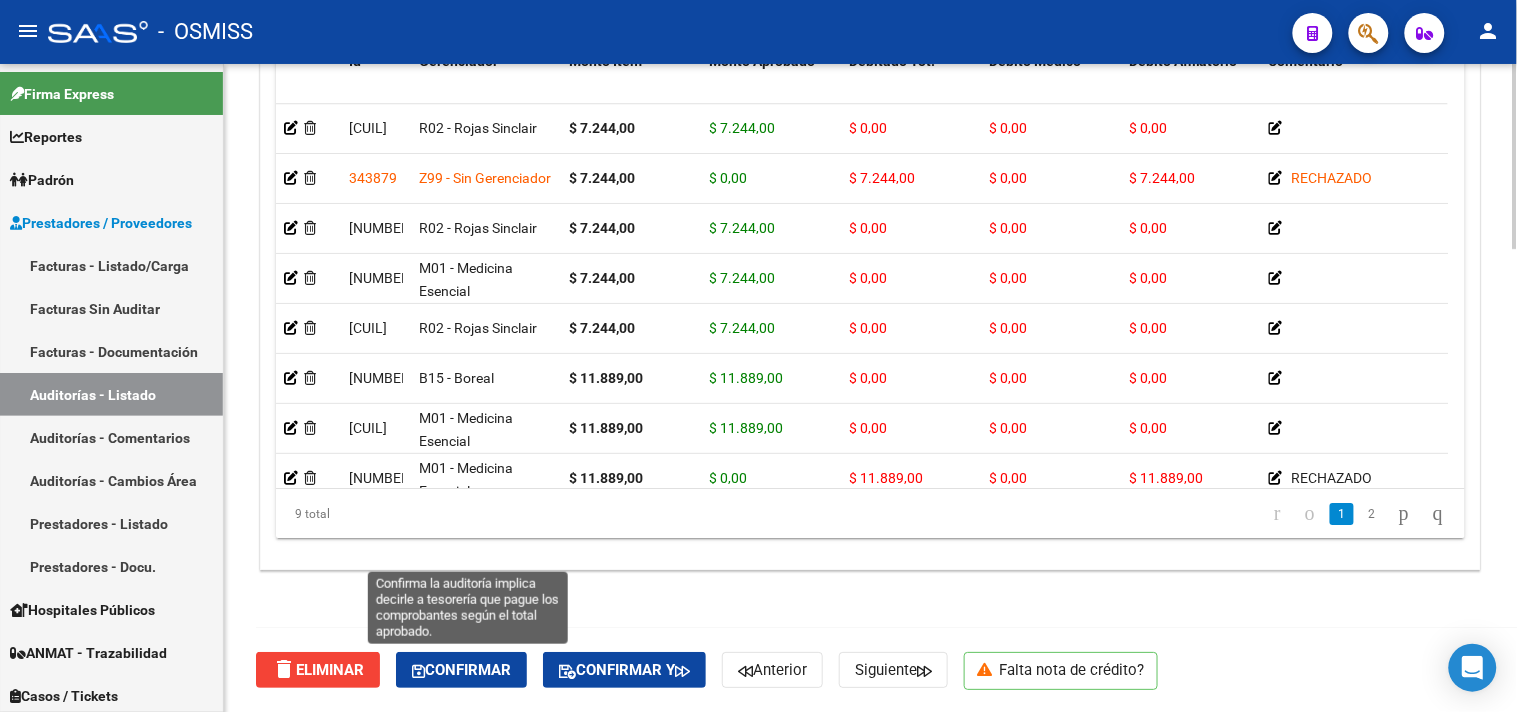 click on "Confirmar" 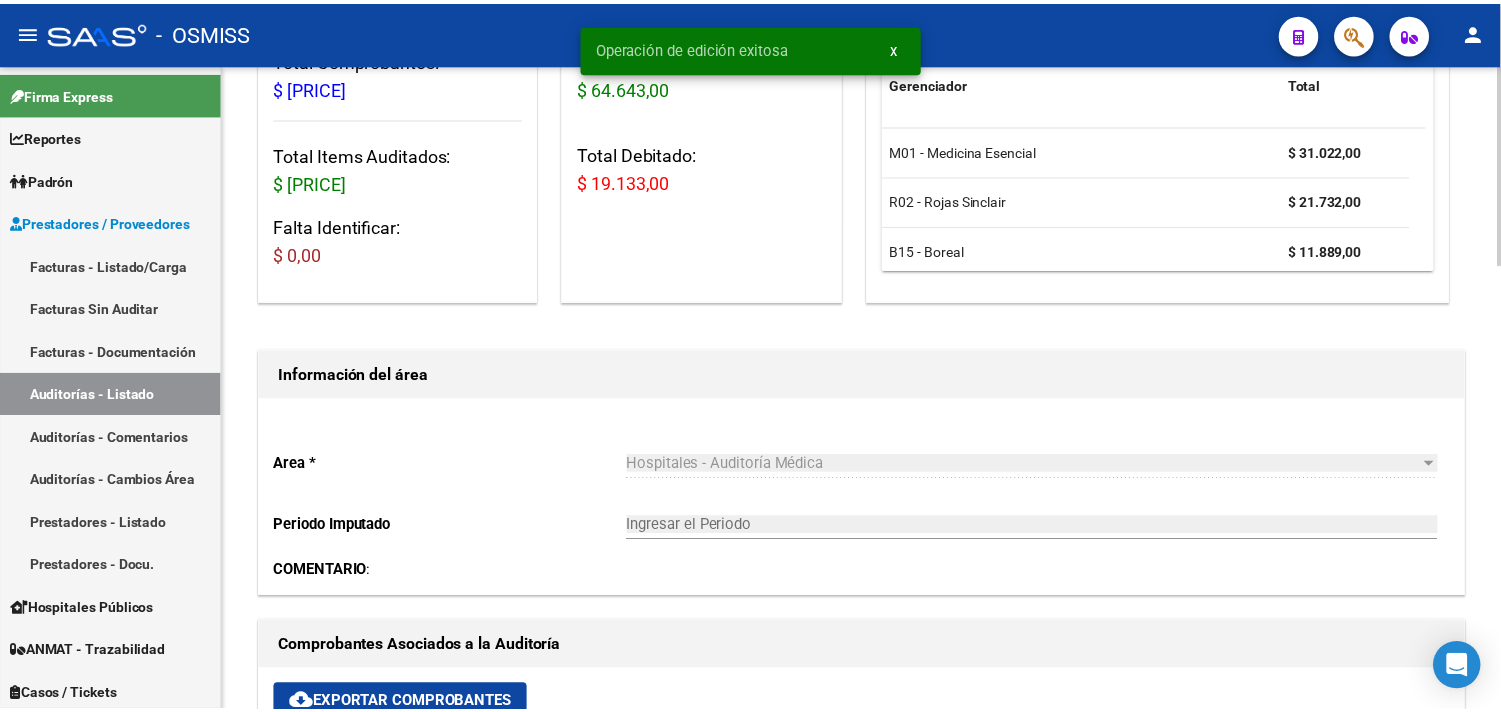 scroll, scrollTop: 216, scrollLeft: 0, axis: vertical 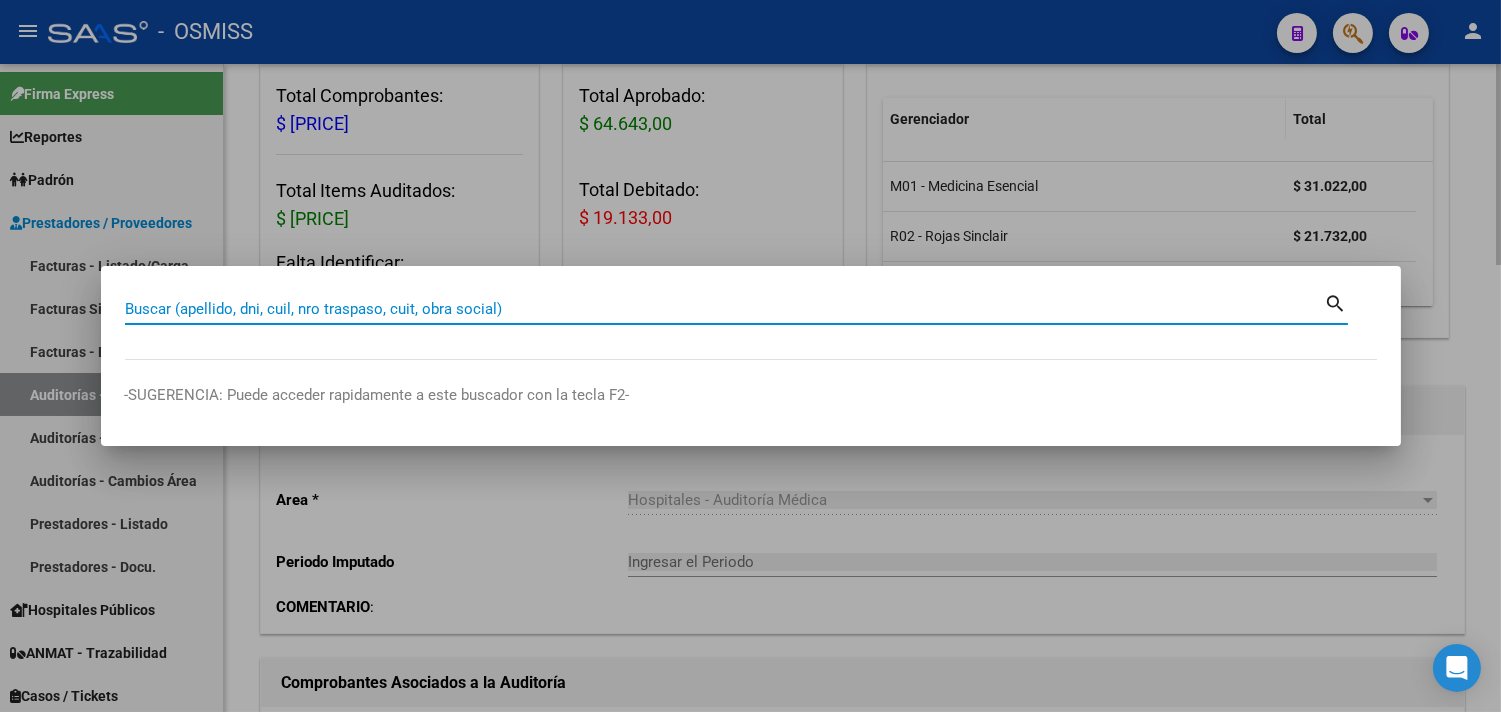 paste on "[NUMBER]-[NUMBER]" 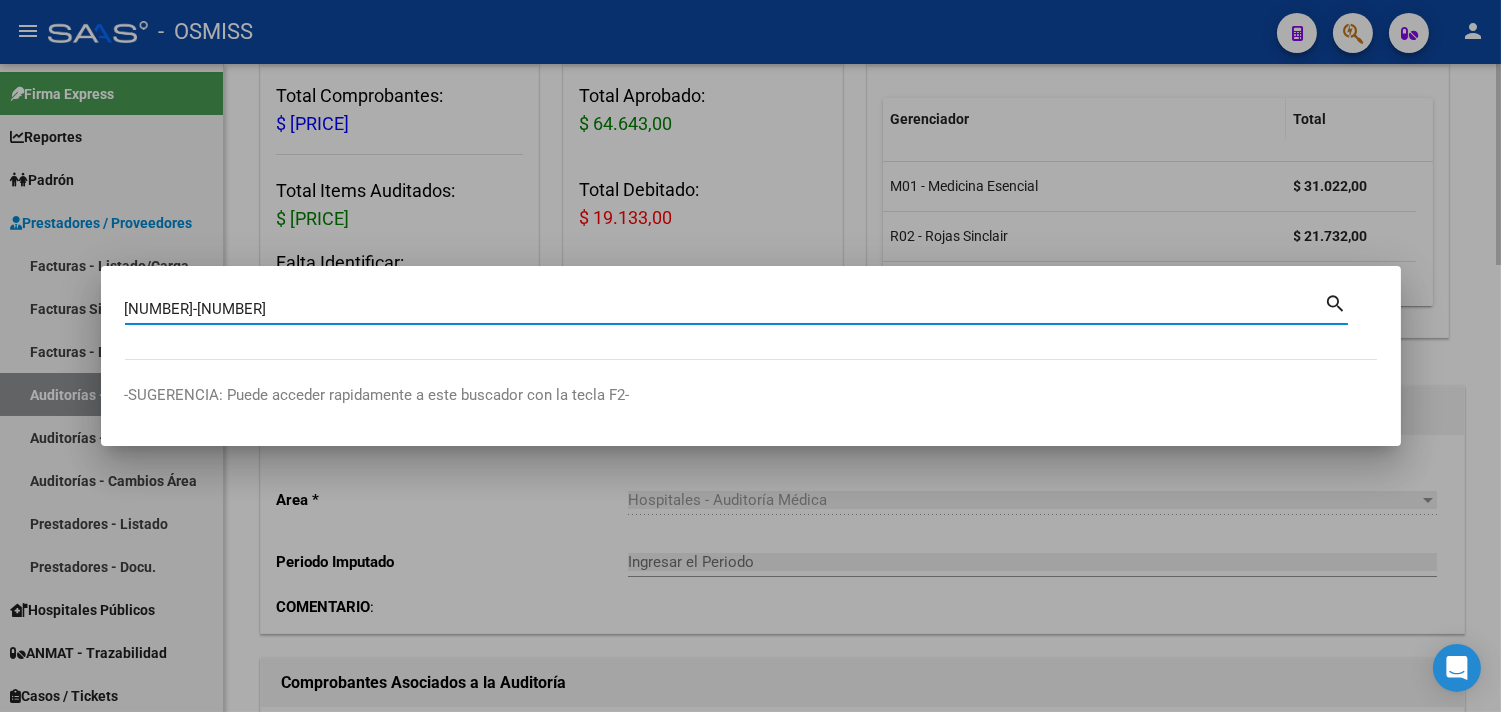 type on "[NUMBER]-[NUMBER]" 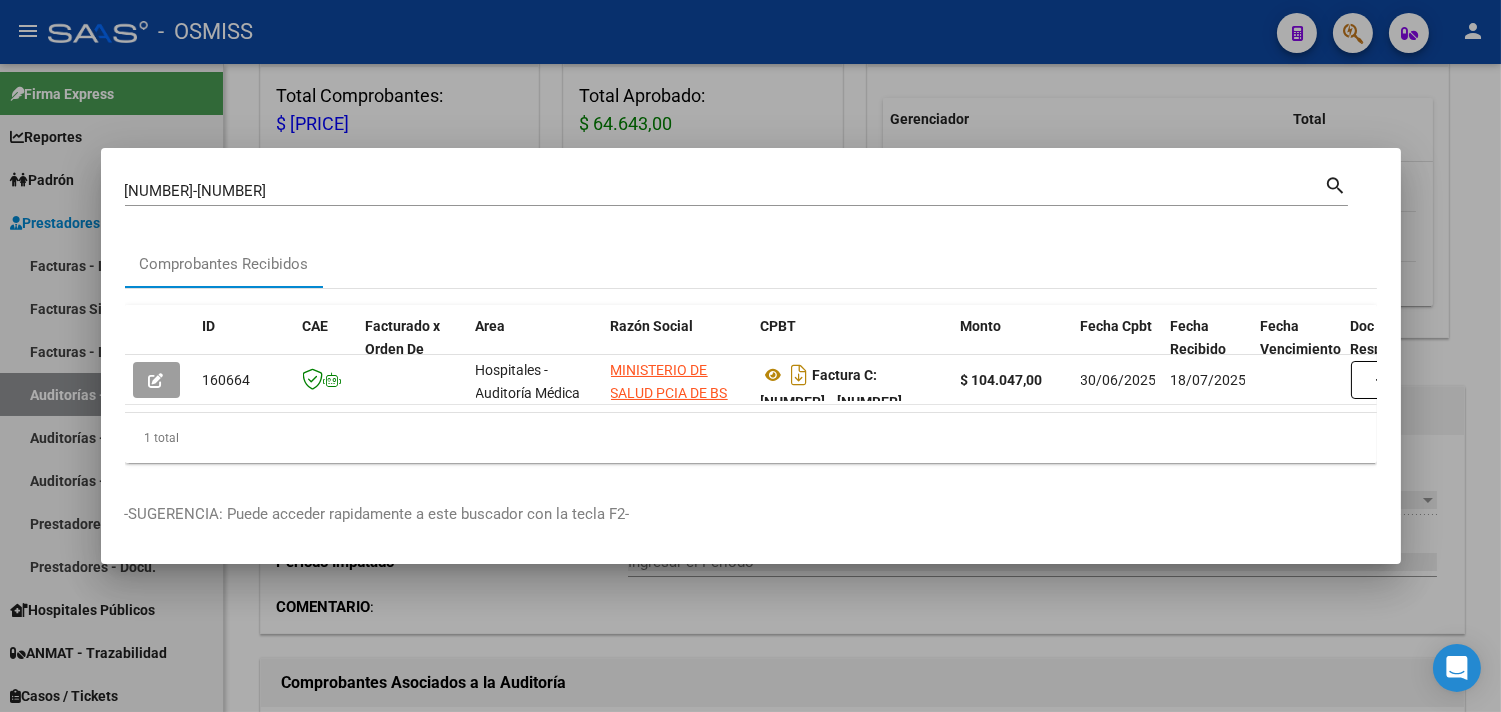 scroll, scrollTop: 0, scrollLeft: 1007, axis: horizontal 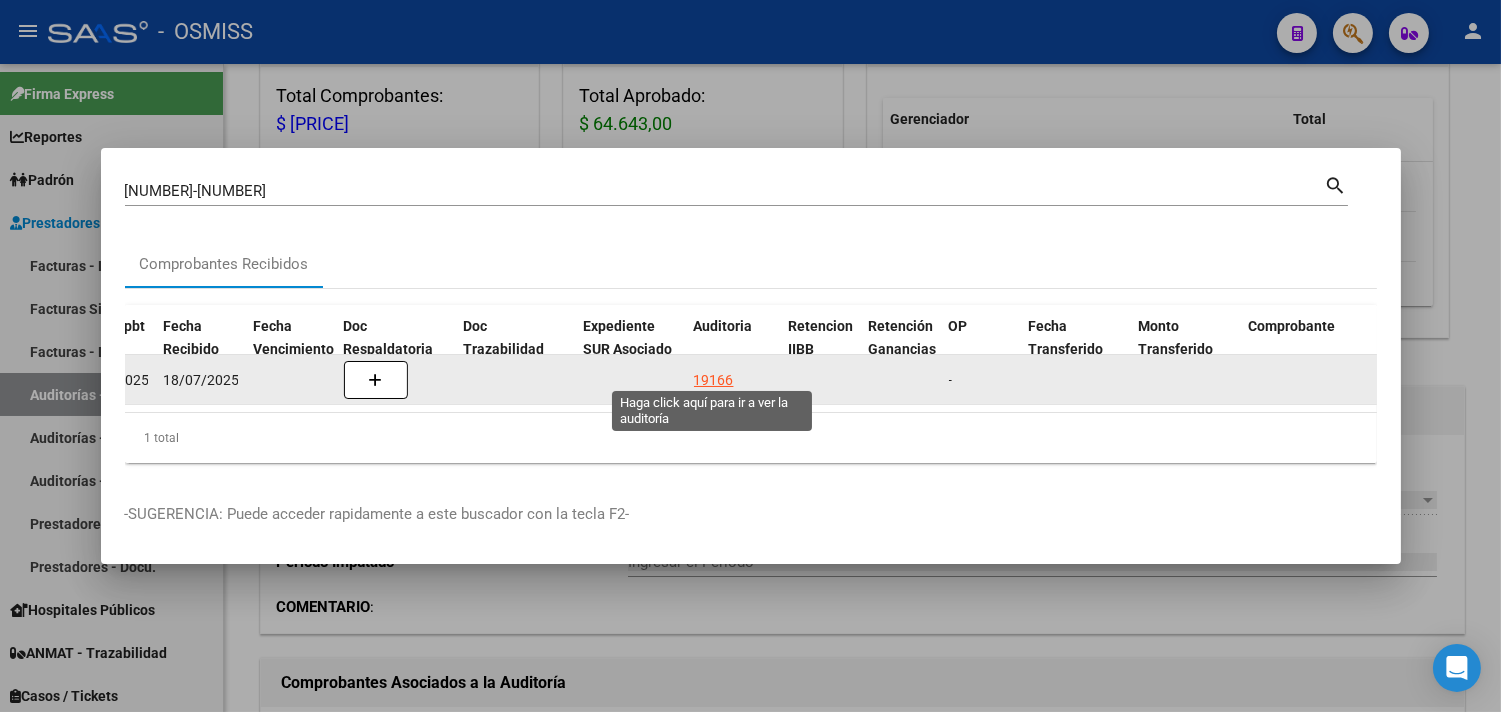 click on "19166" 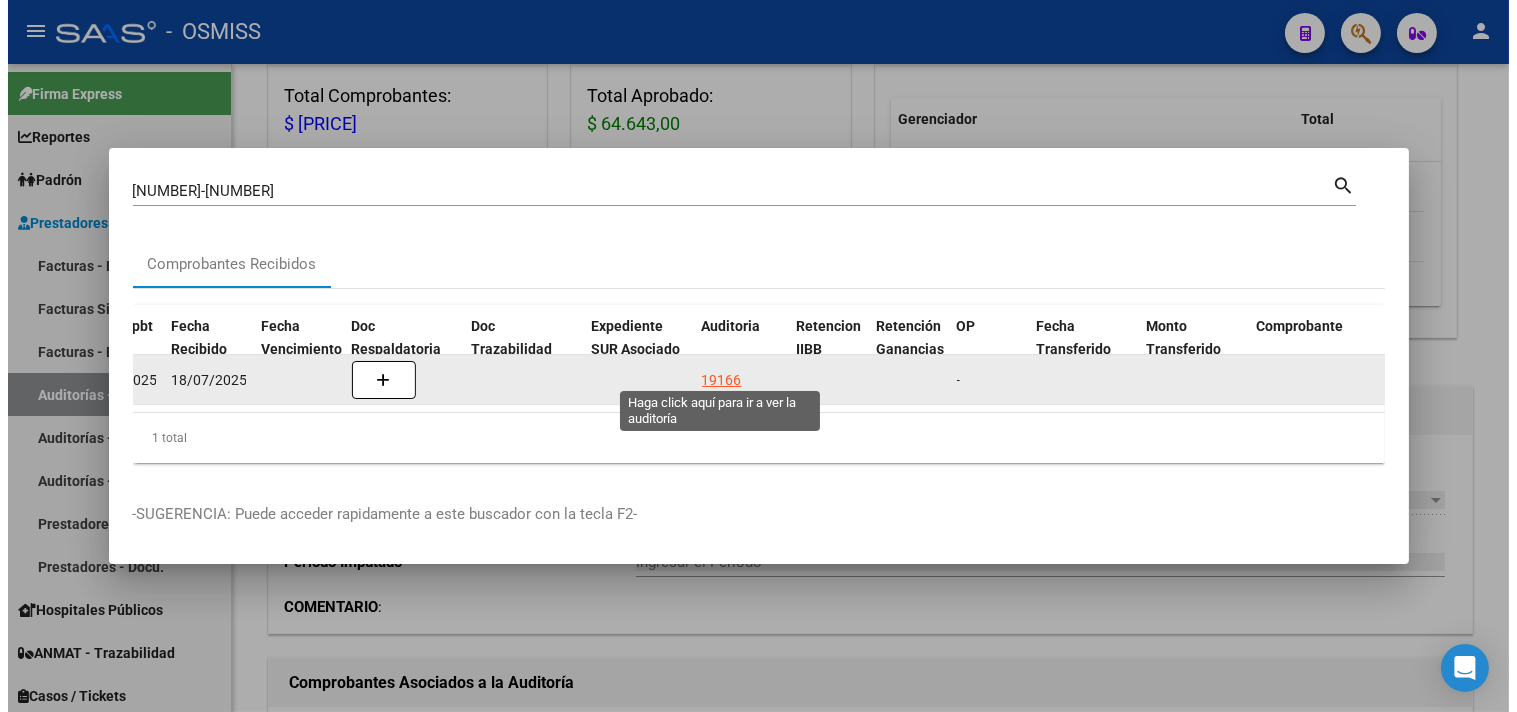 scroll, scrollTop: 0, scrollLeft: 0, axis: both 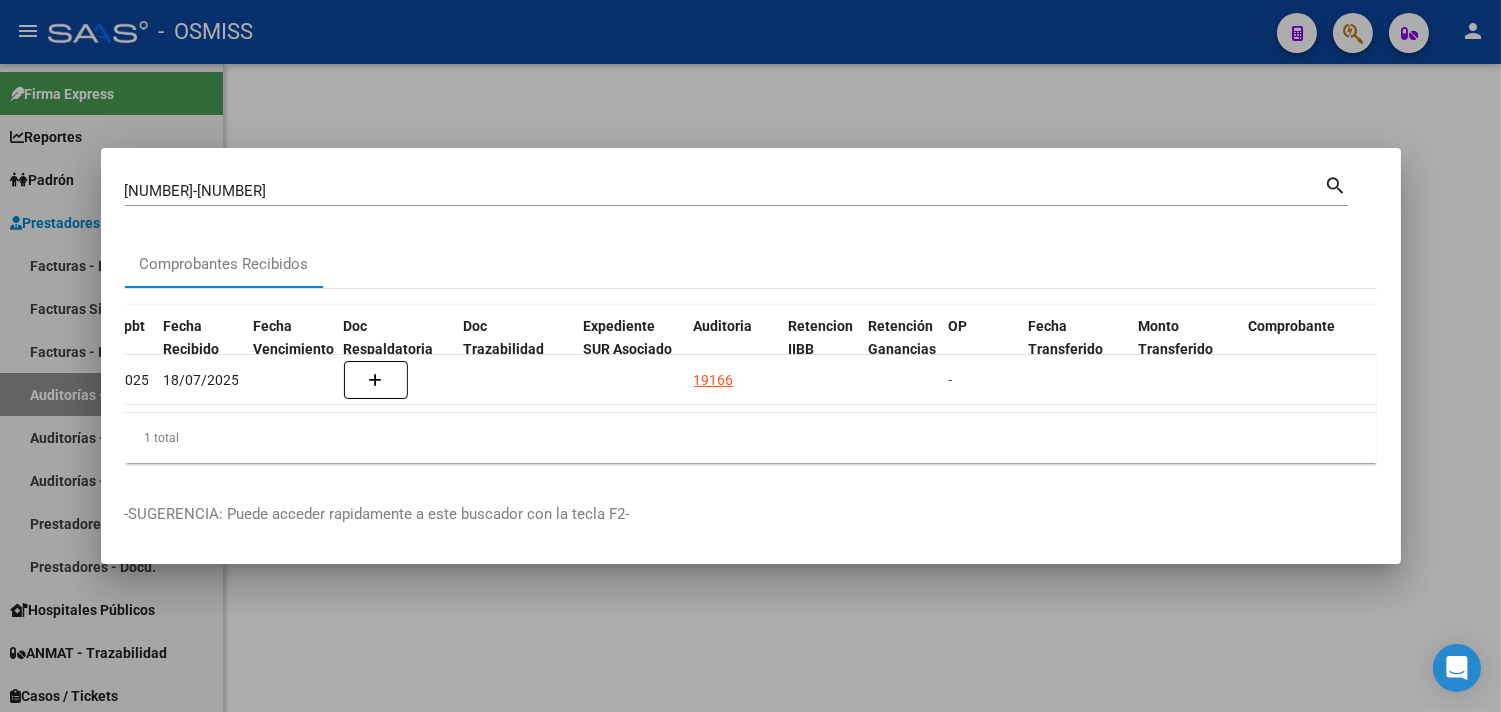 click at bounding box center (750, 356) 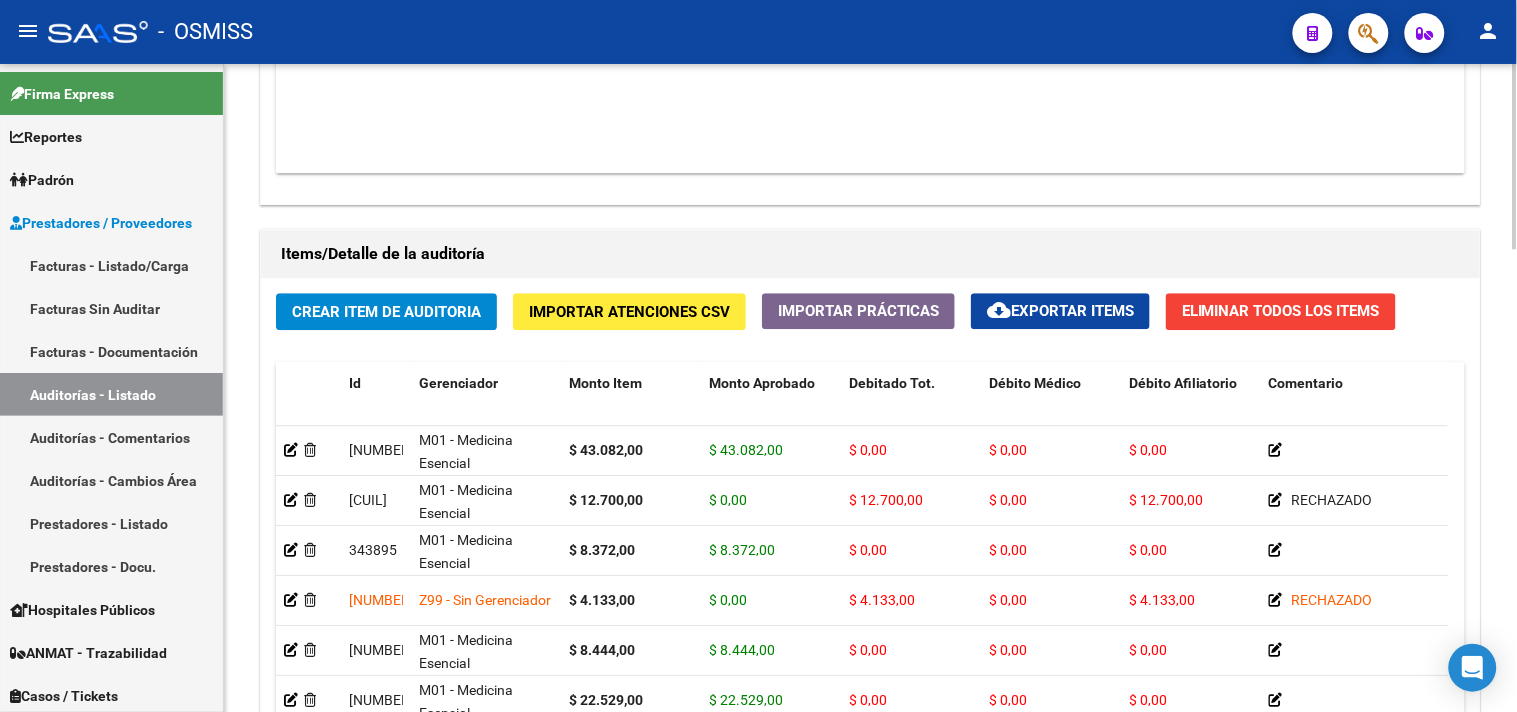 scroll, scrollTop: 1618, scrollLeft: 0, axis: vertical 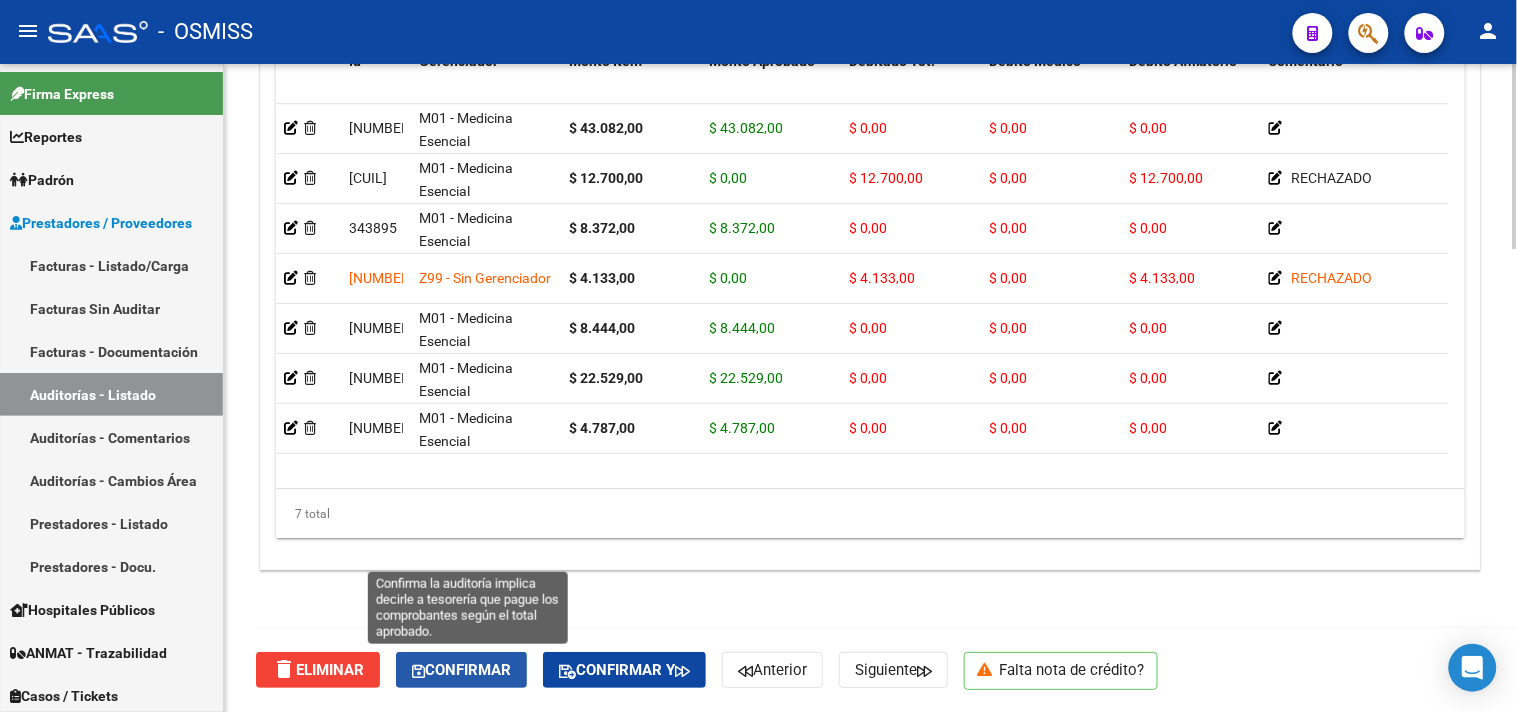 click on "Confirmar" 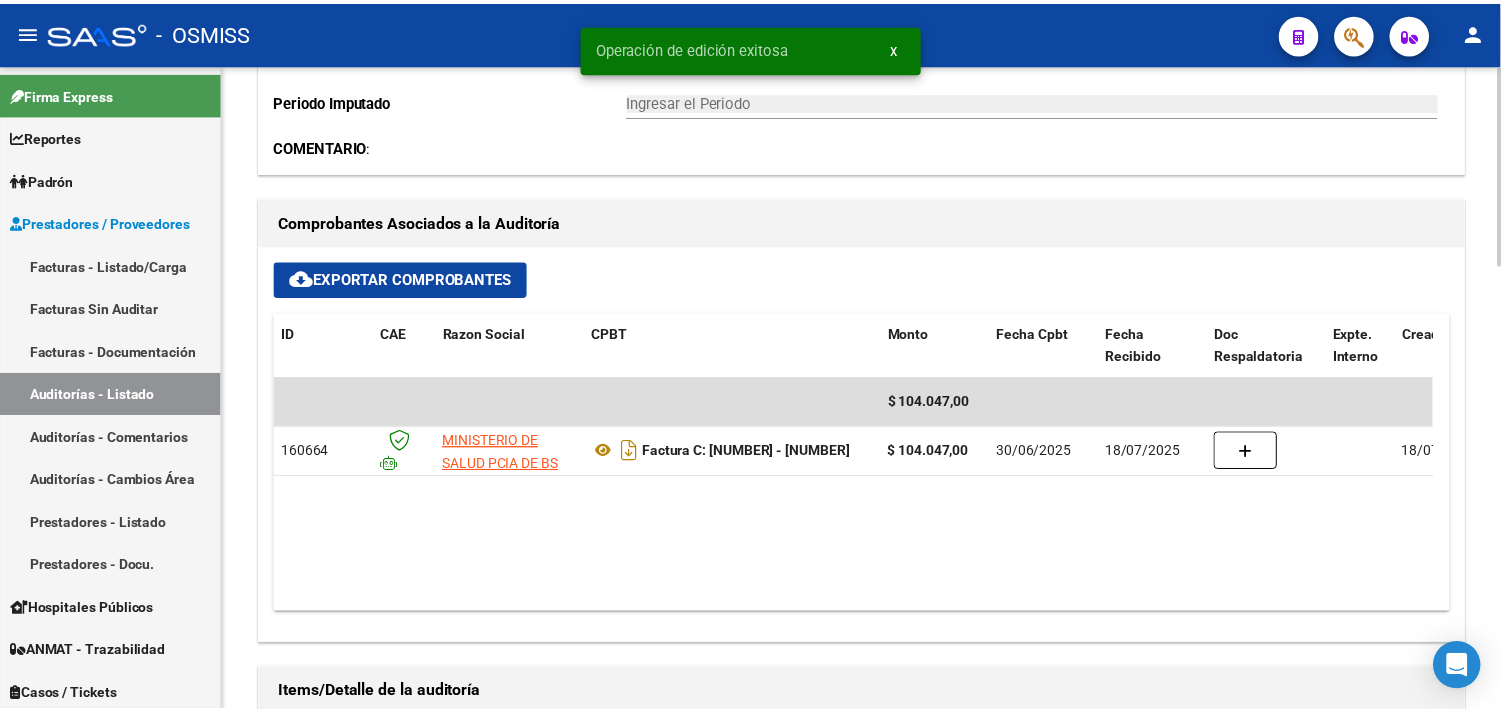 scroll, scrollTop: 661, scrollLeft: 0, axis: vertical 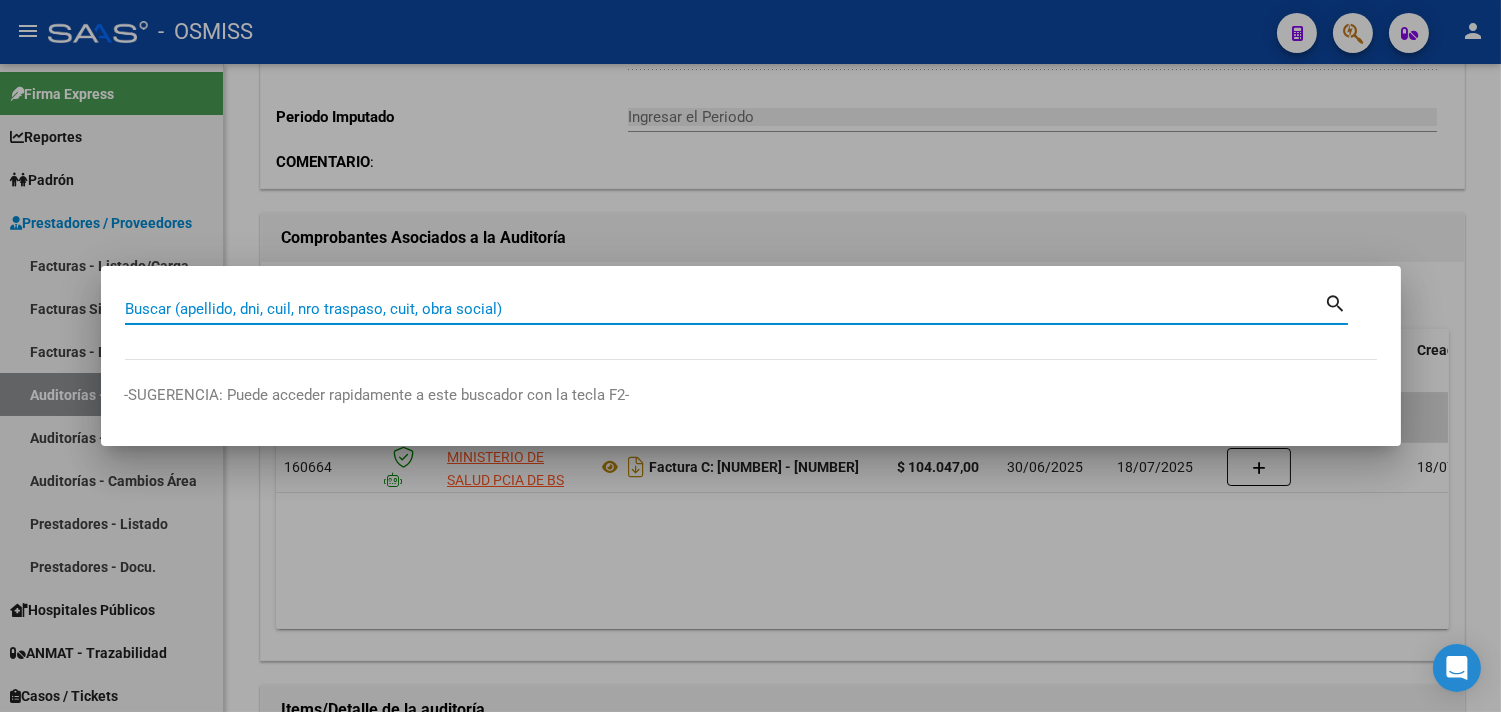 paste on "185-00007112" 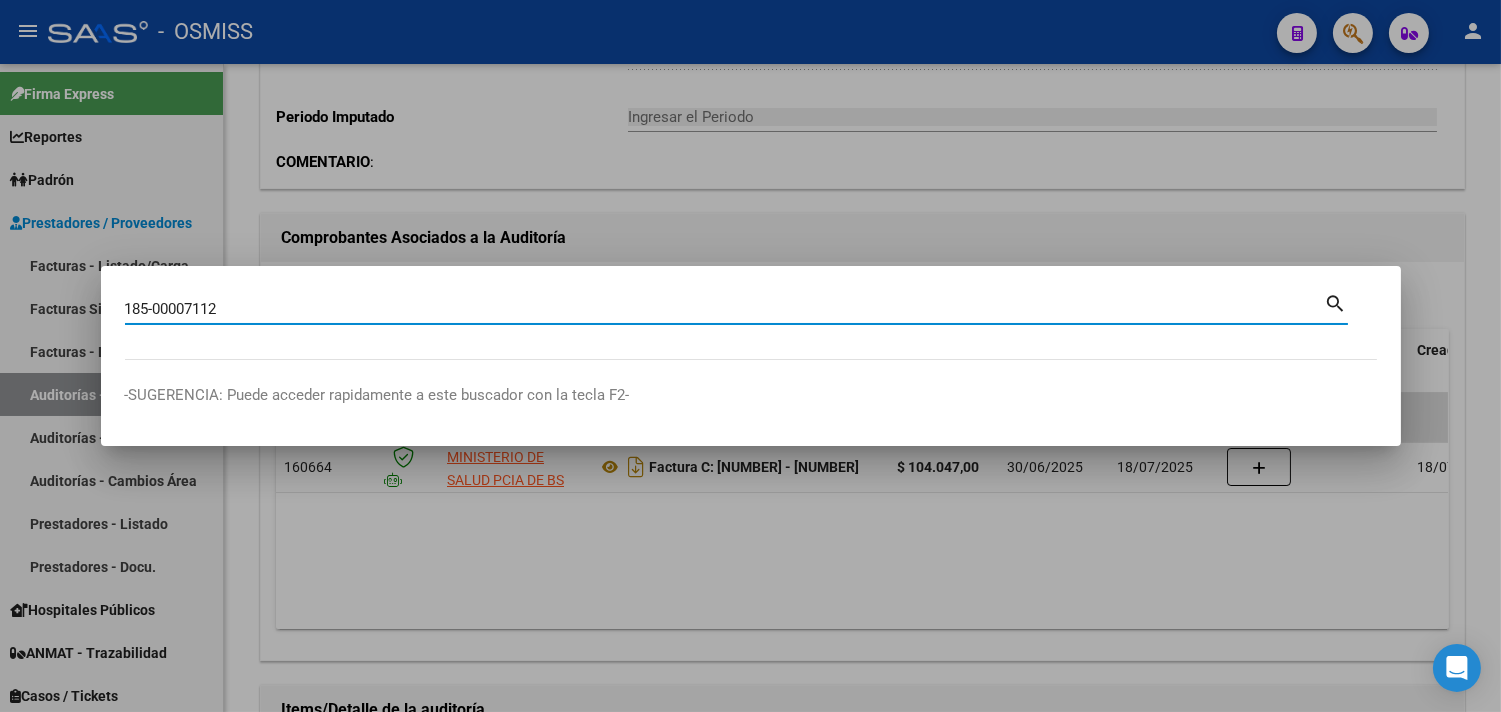 type on "185-00007112" 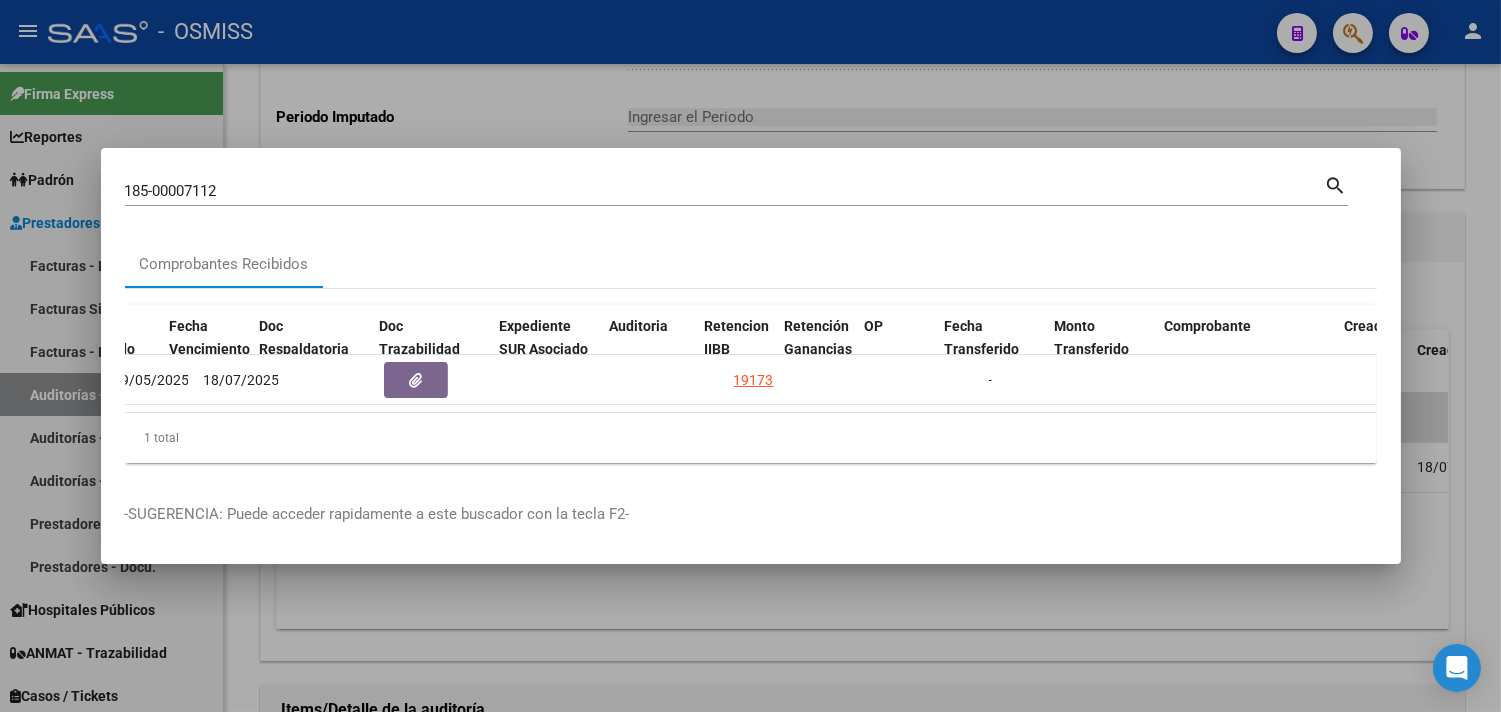 scroll, scrollTop: 0, scrollLeft: 1091, axis: horizontal 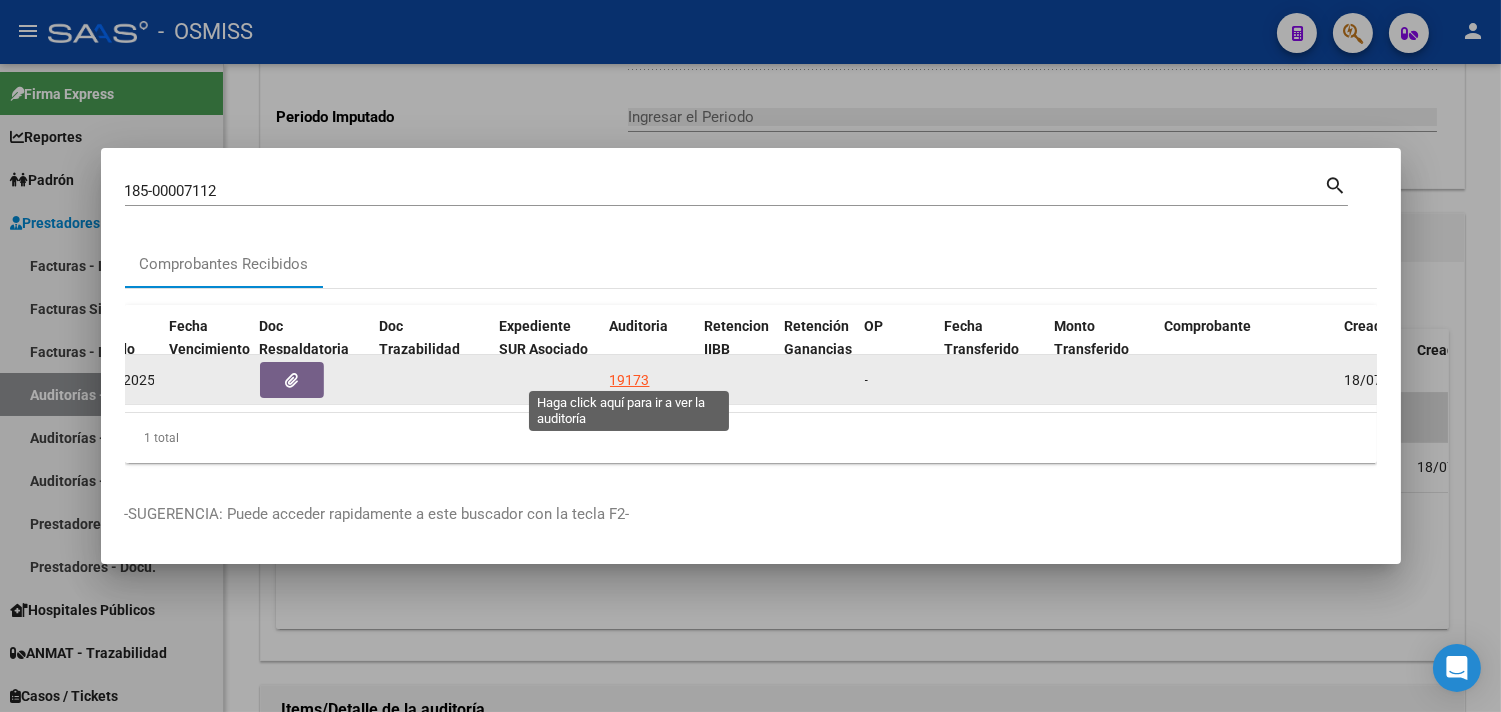 click on "19173" 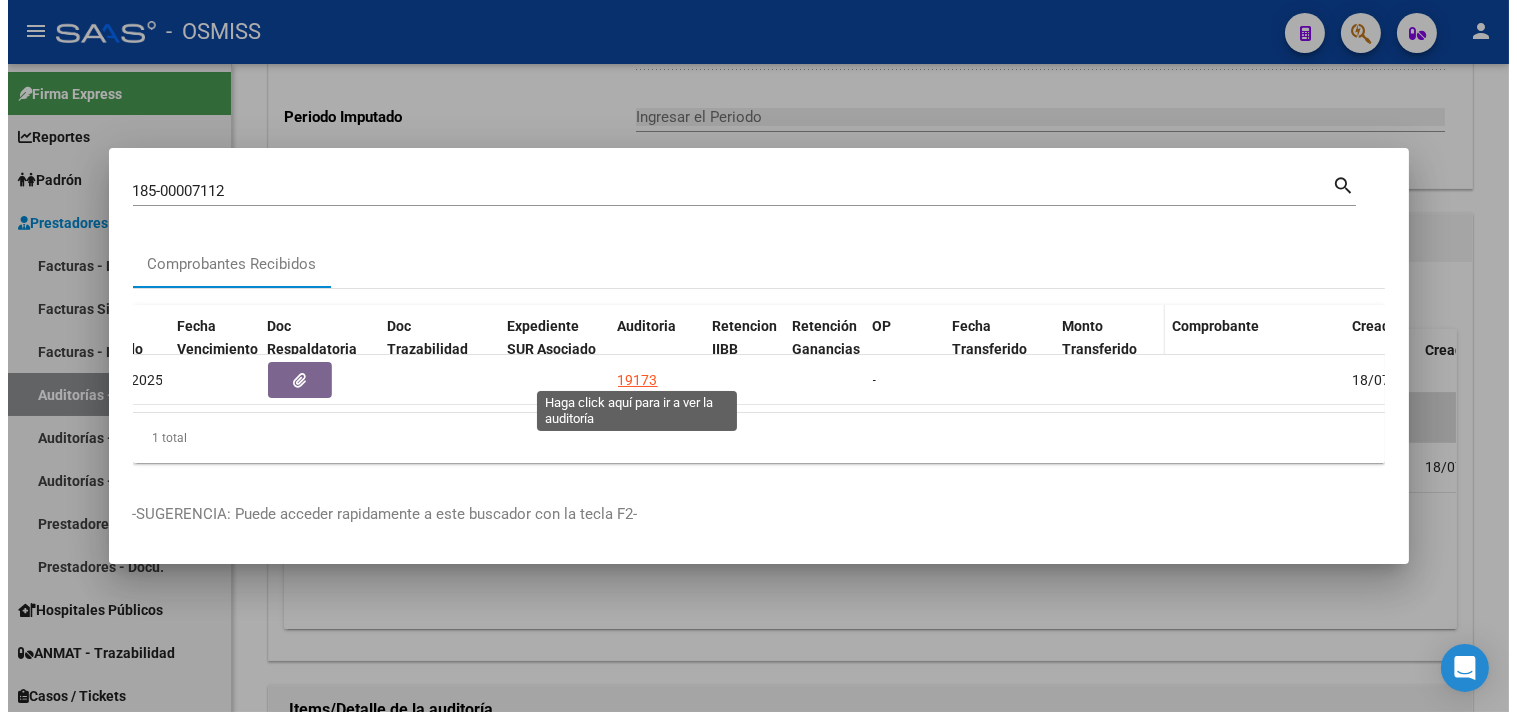 scroll, scrollTop: 0, scrollLeft: 0, axis: both 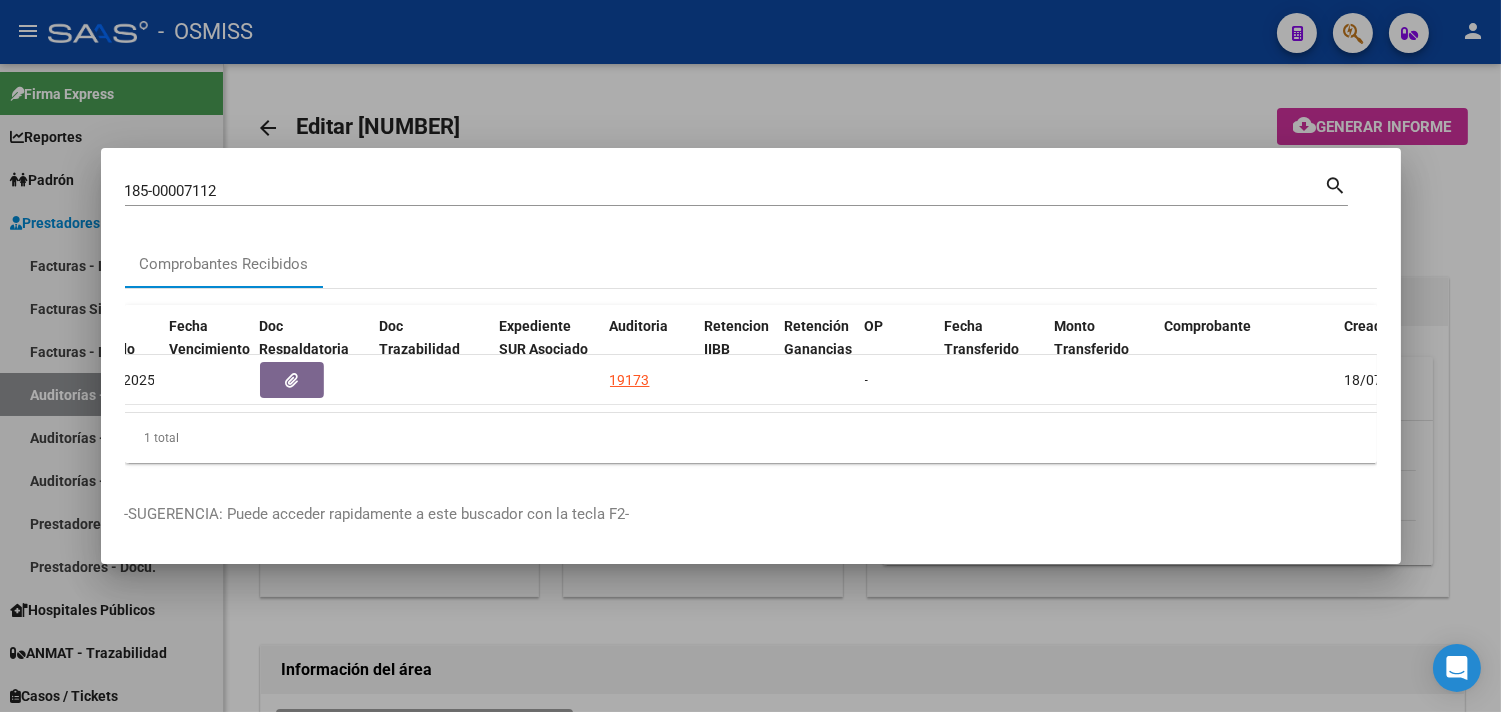 click at bounding box center [750, 356] 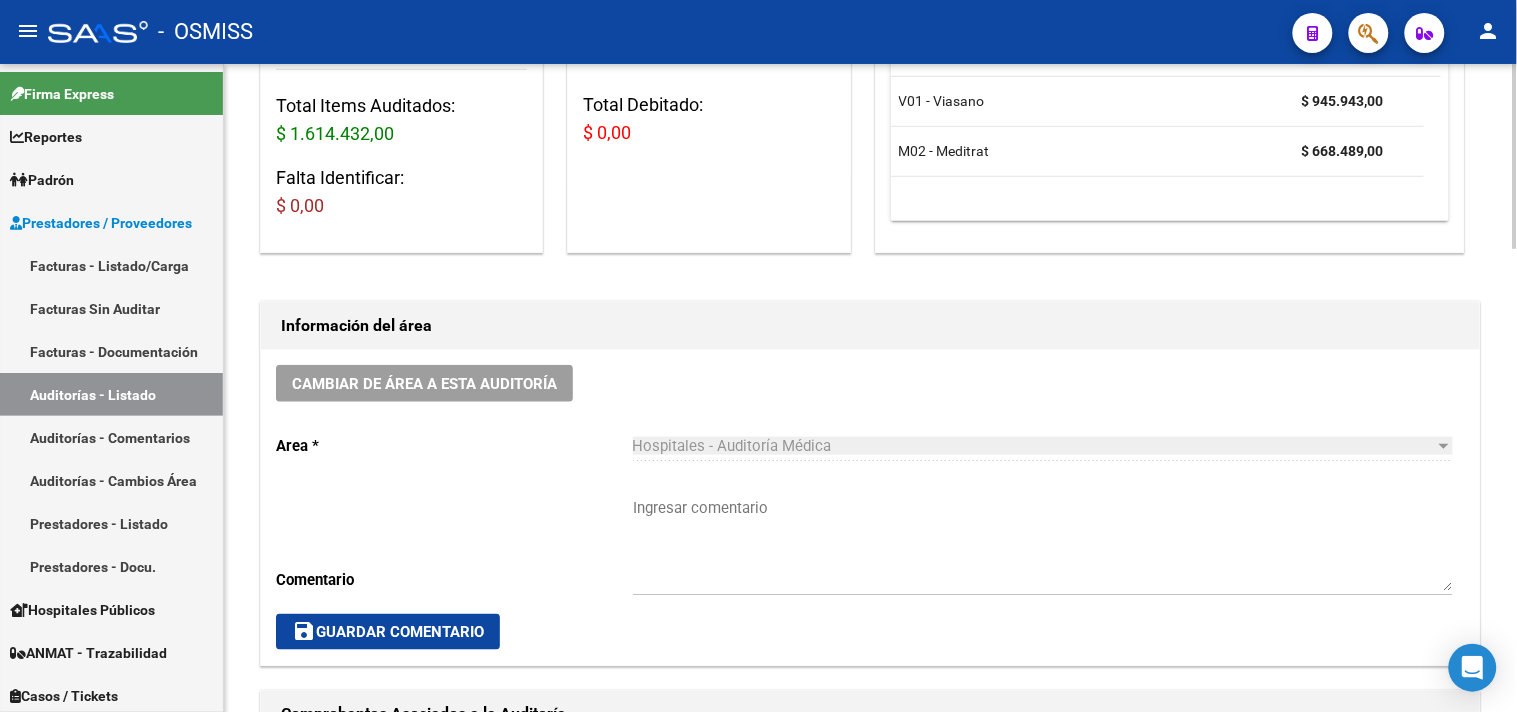 scroll, scrollTop: 666, scrollLeft: 0, axis: vertical 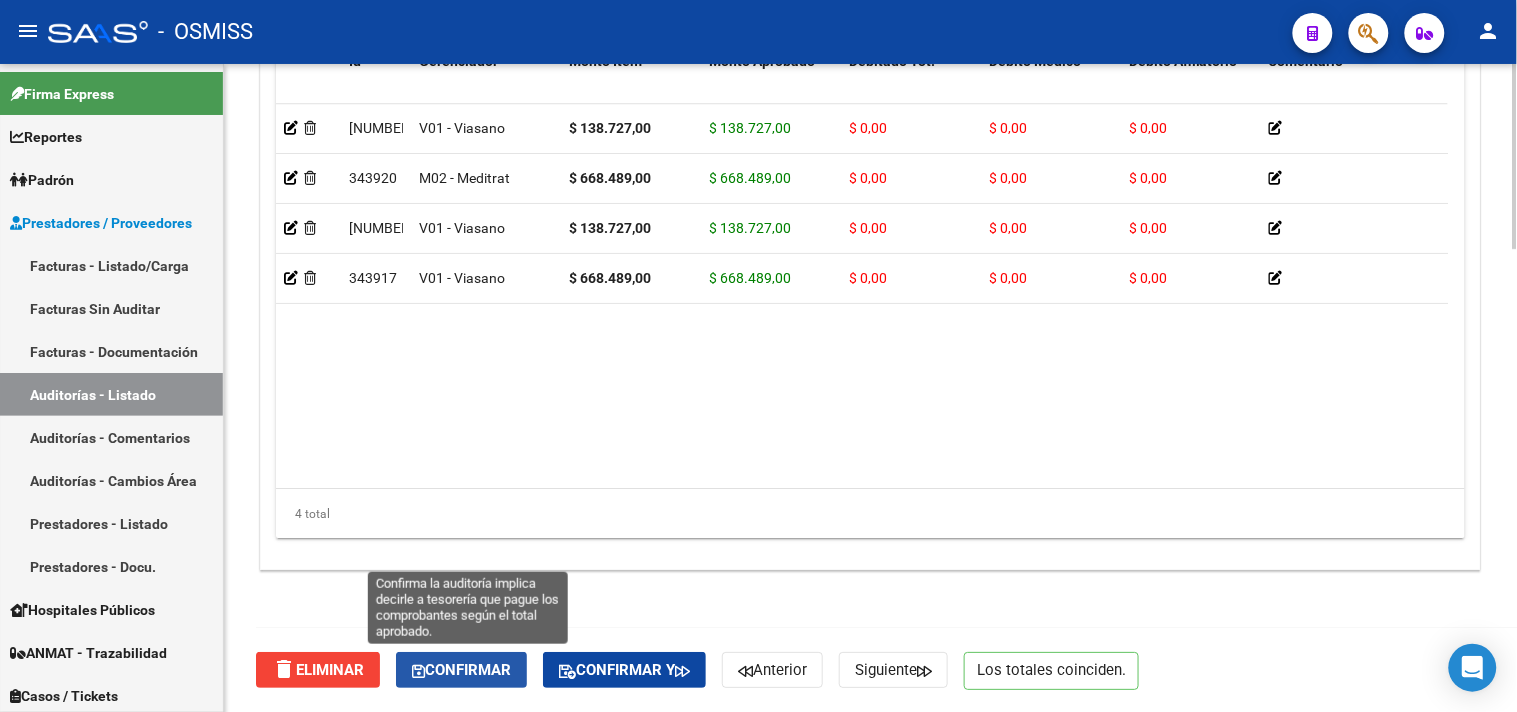 click on "Confirmar" 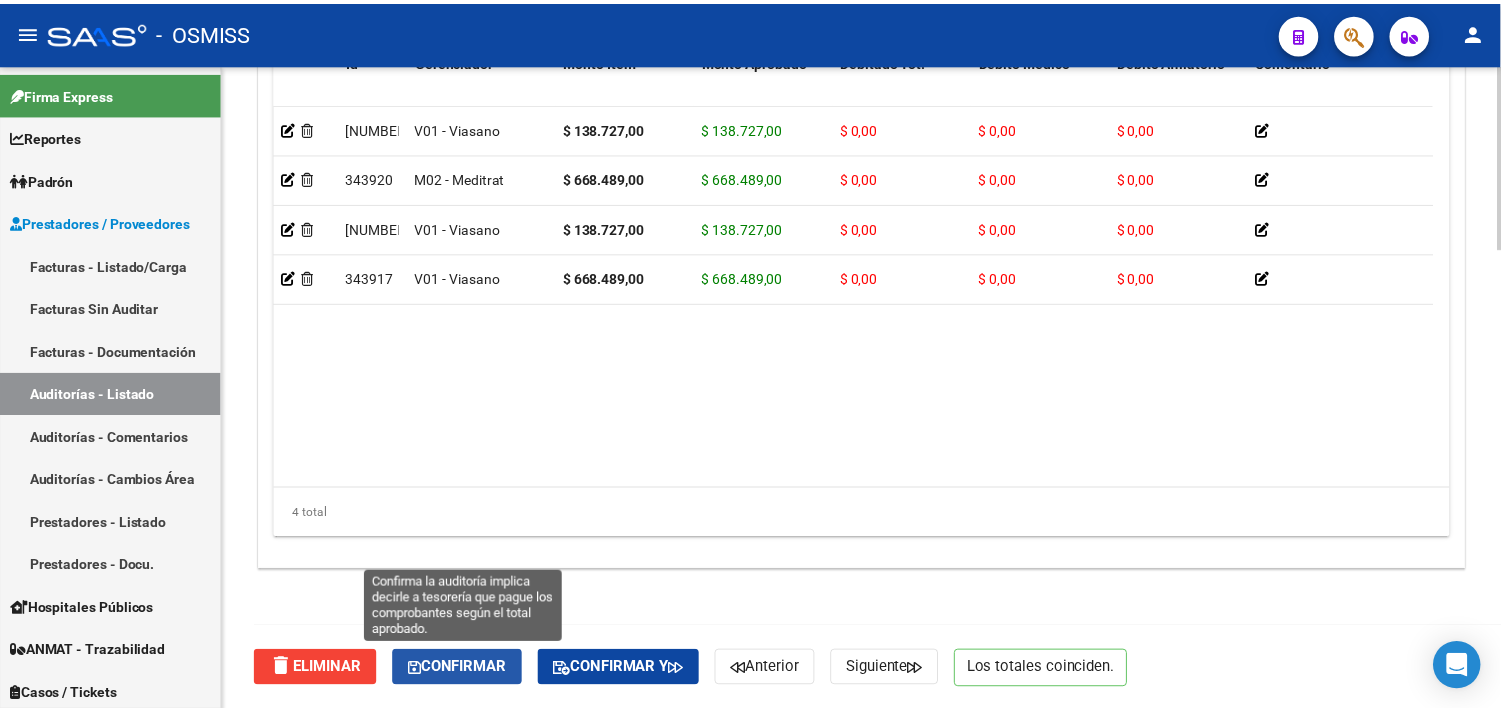 scroll, scrollTop: 1438, scrollLeft: 0, axis: vertical 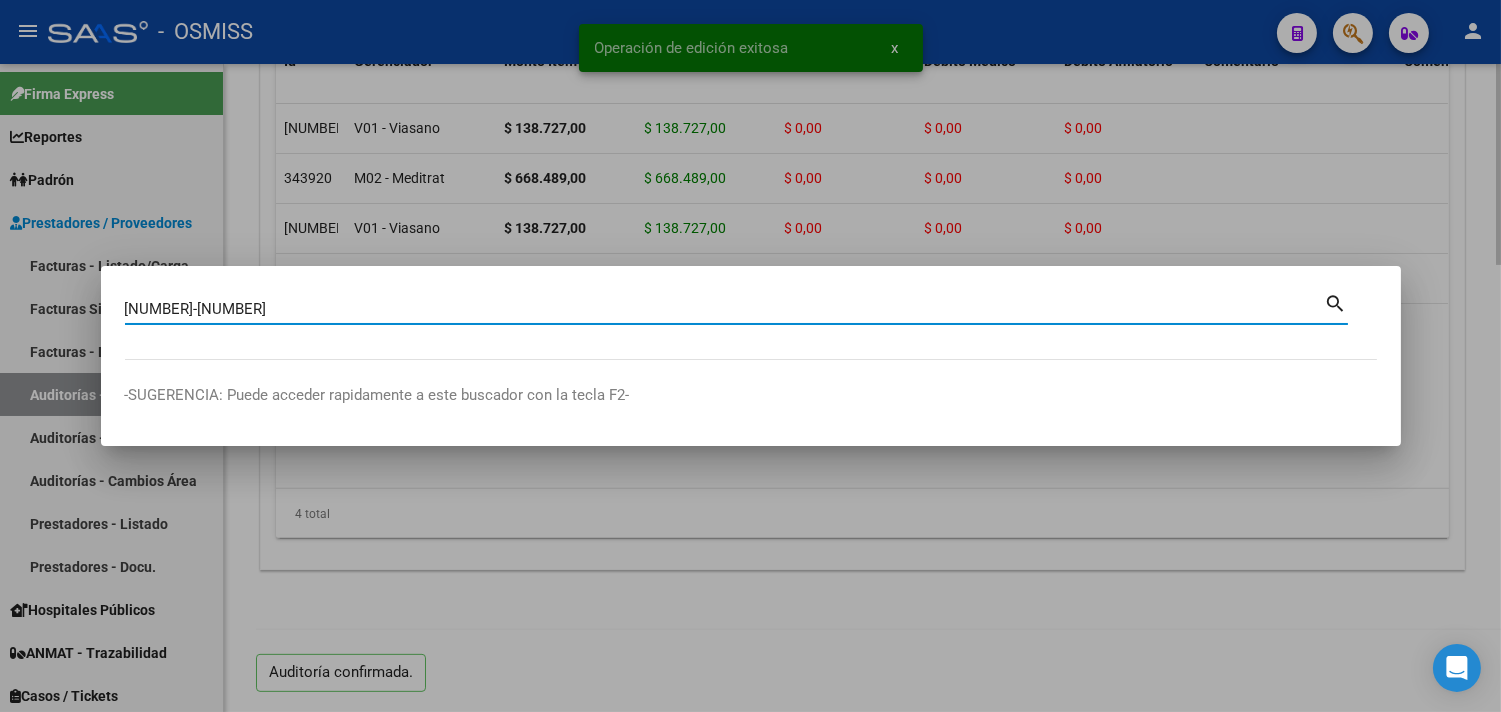 type on "[NUMBER]-[NUMBER]" 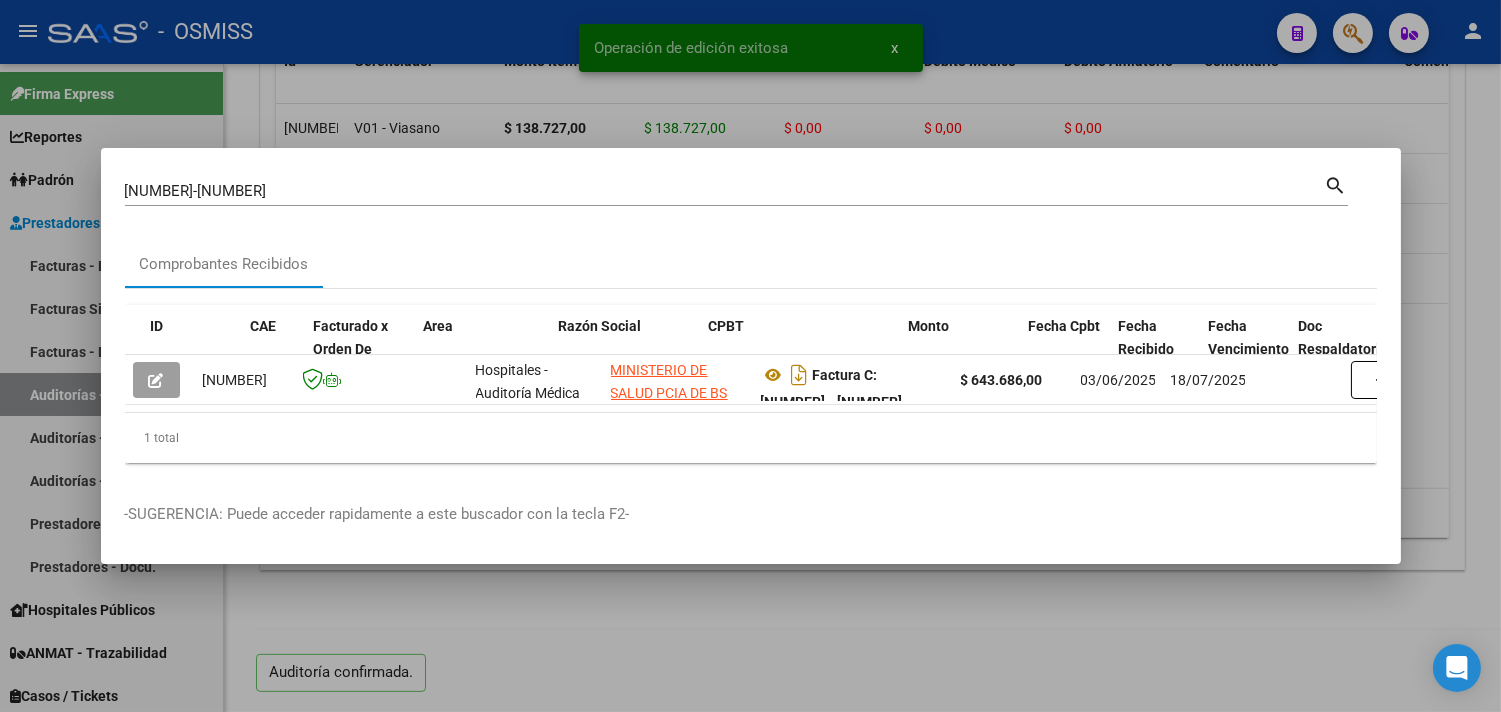 scroll, scrollTop: 0, scrollLeft: 721, axis: horizontal 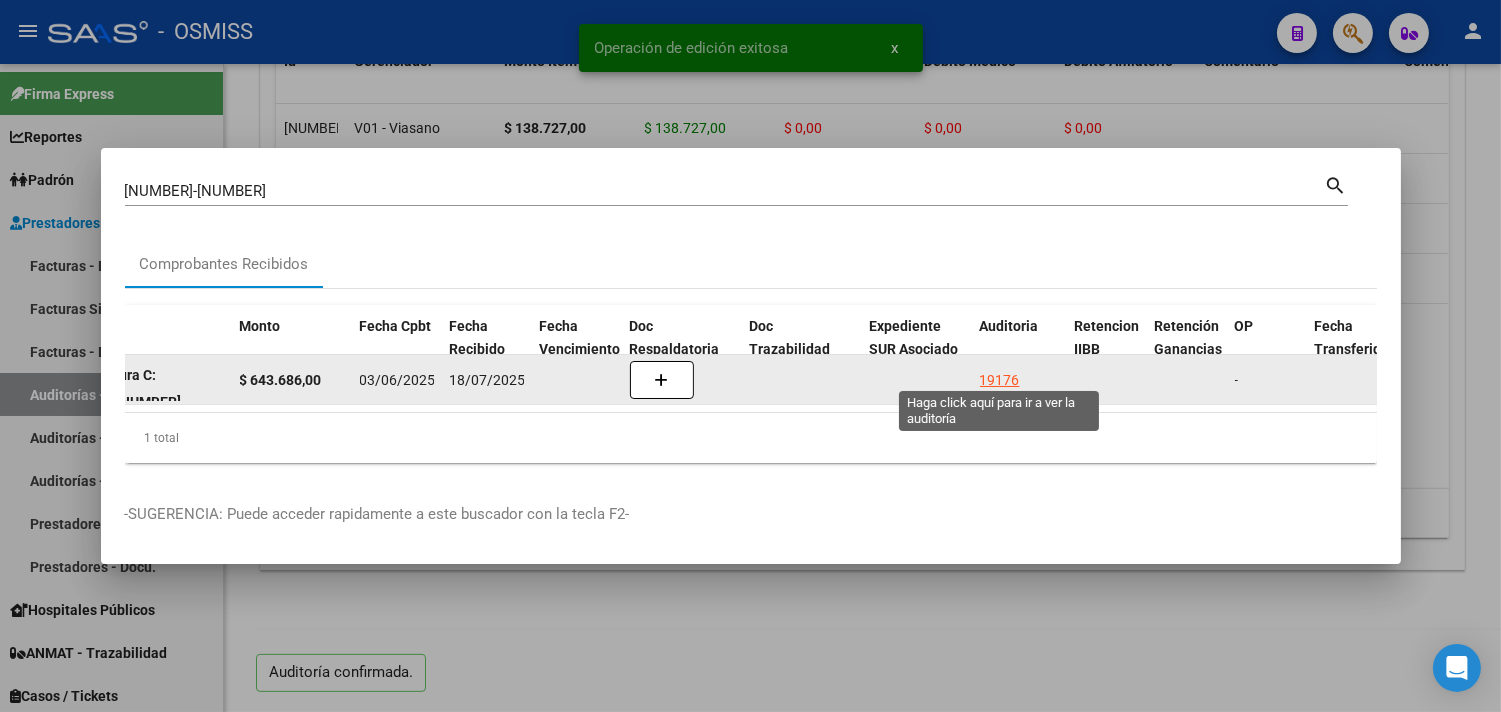 click on "19176" 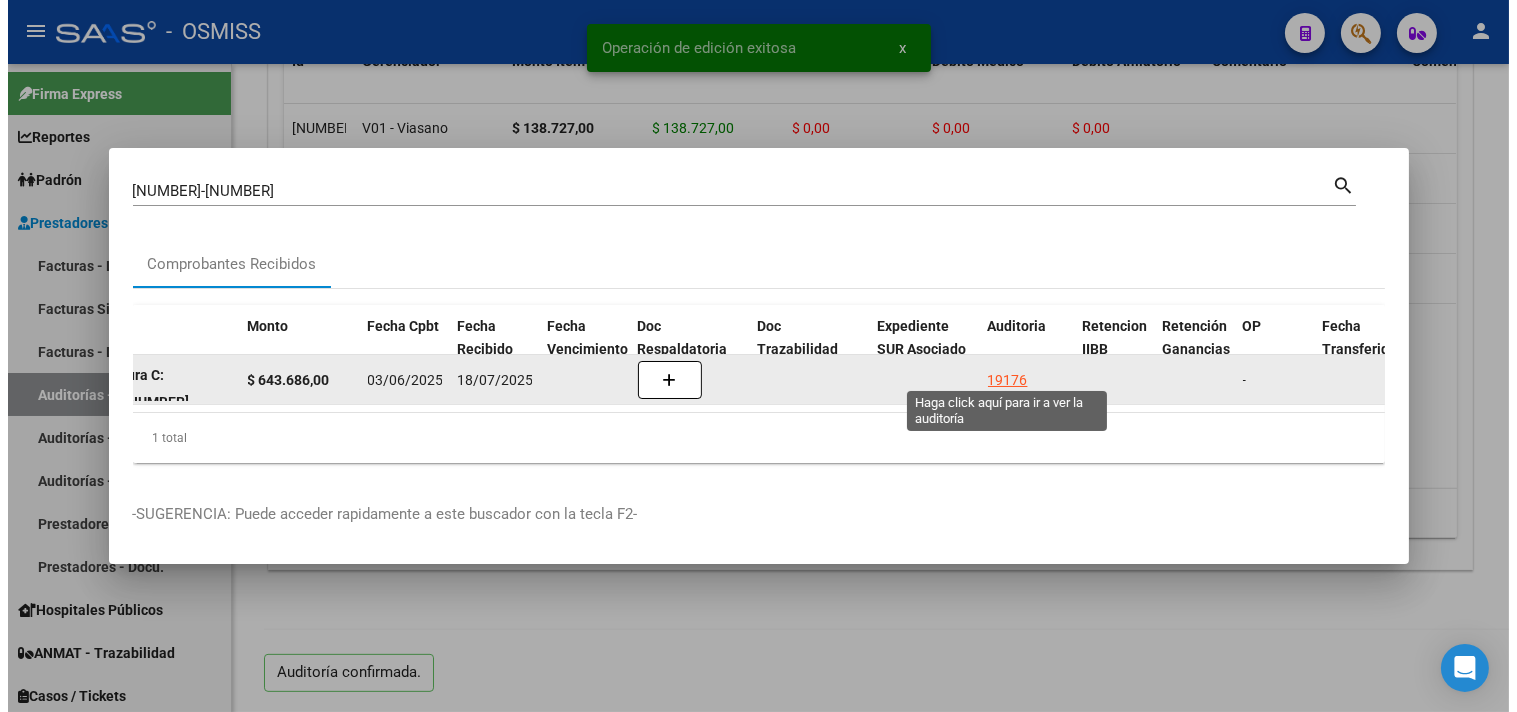 scroll, scrollTop: 0, scrollLeft: 0, axis: both 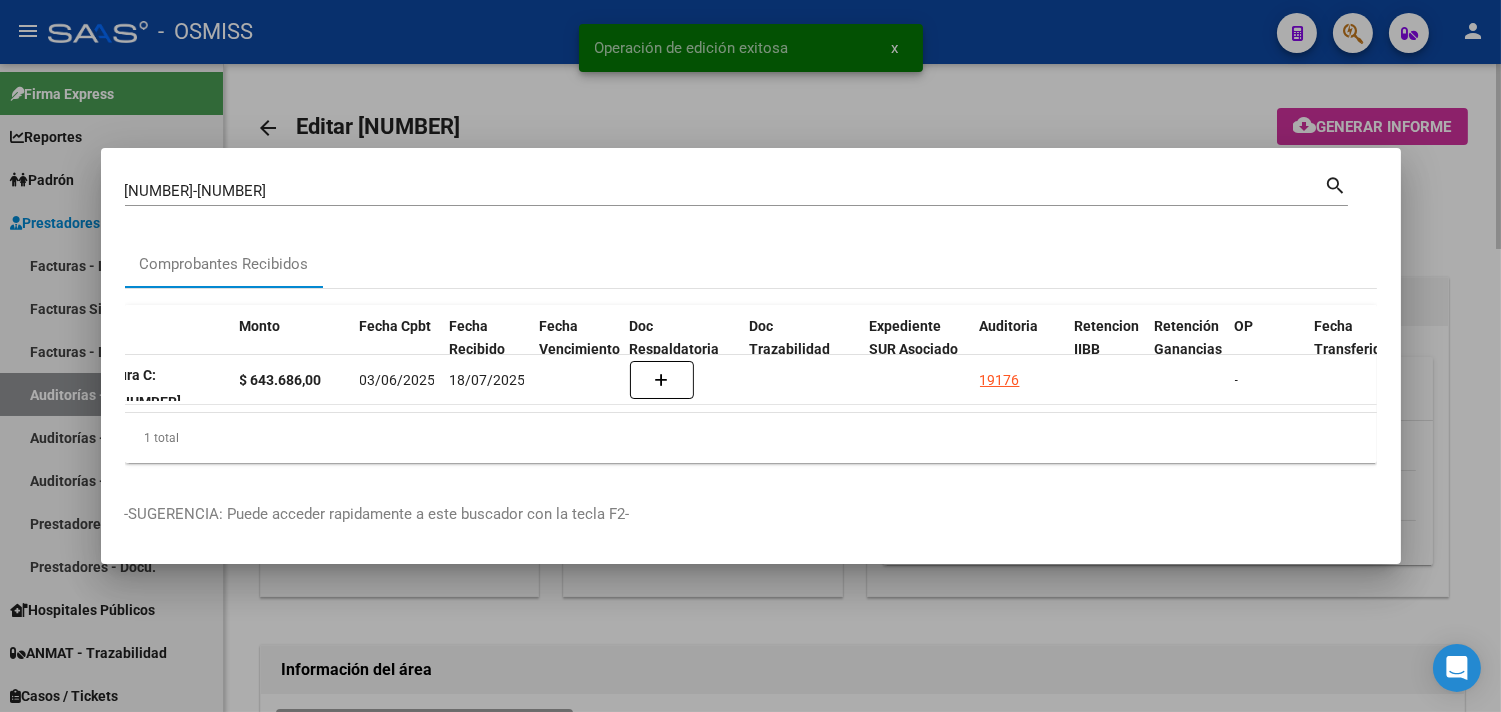 click at bounding box center (750, 356) 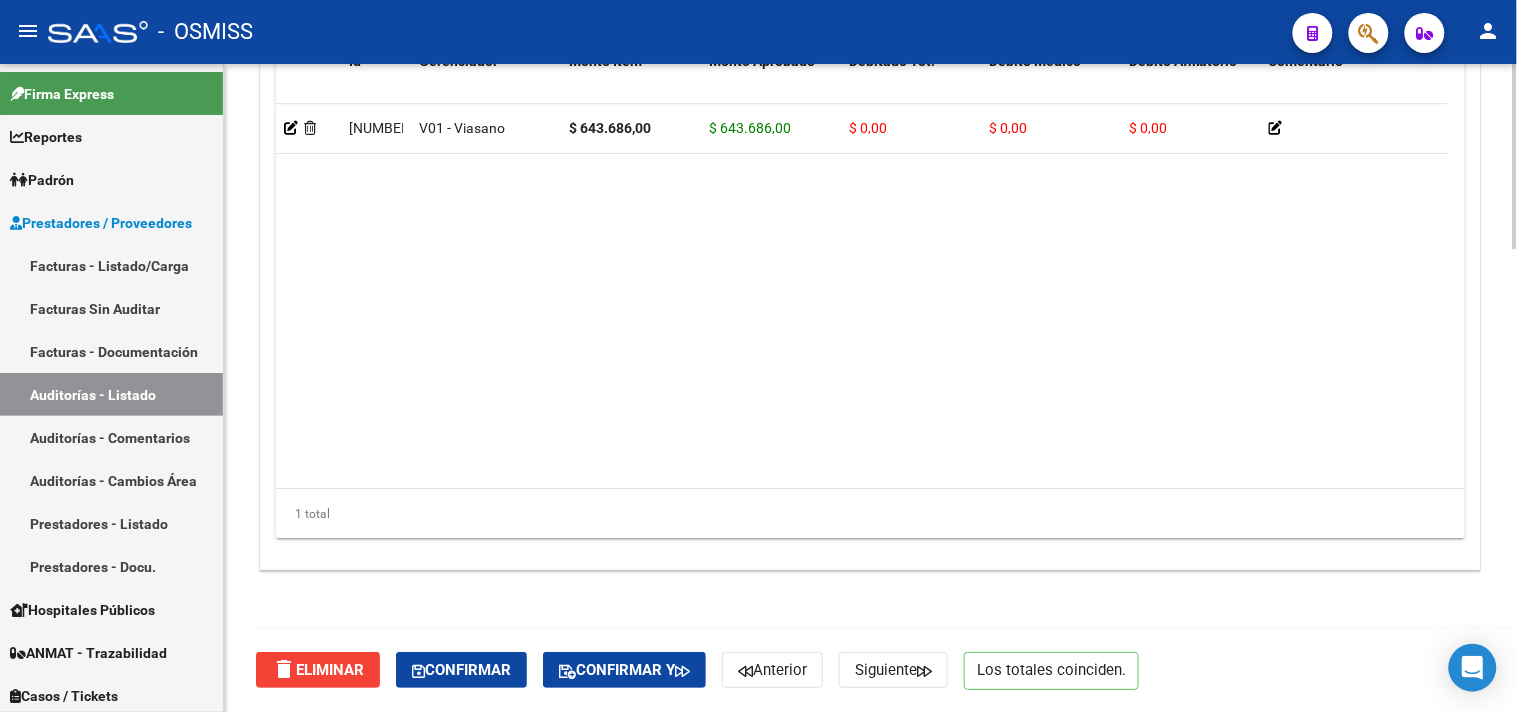 click on "Confirmar" 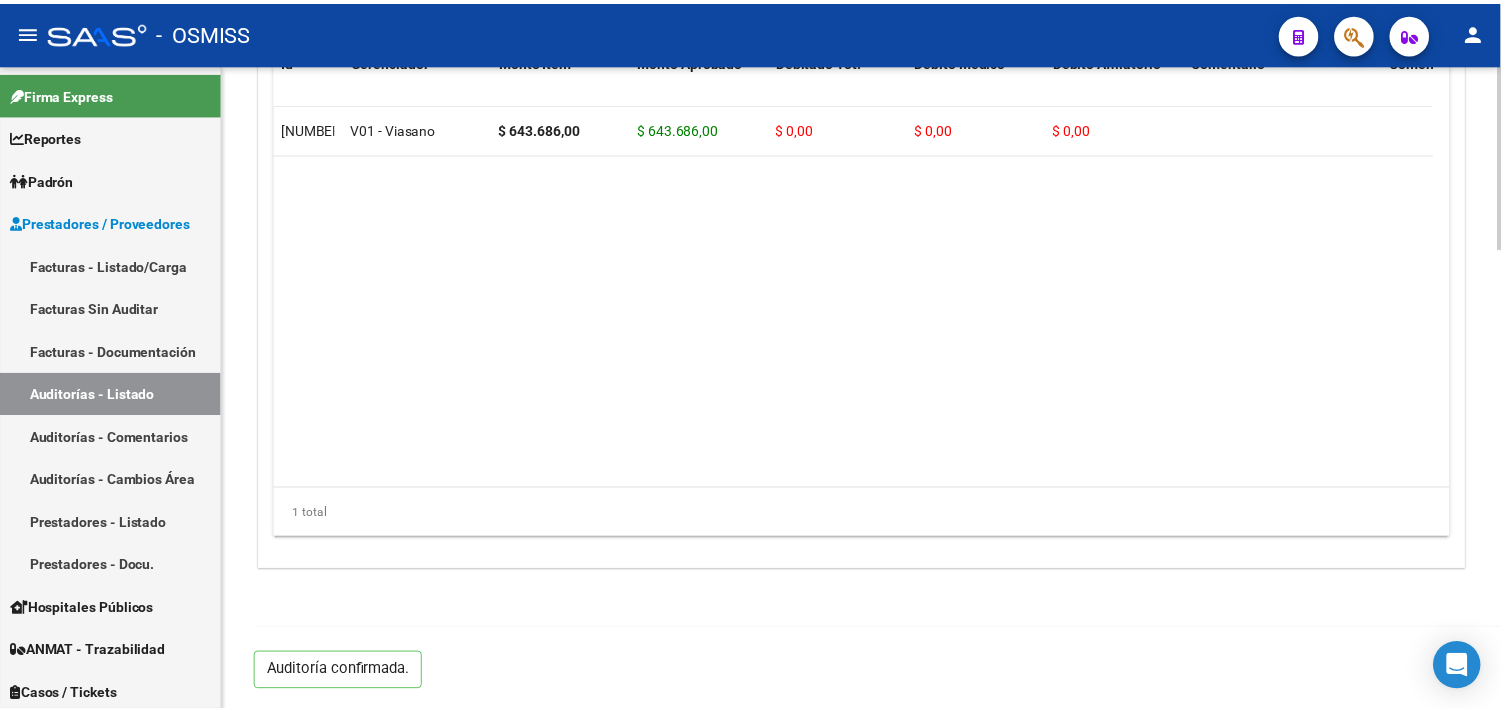 scroll, scrollTop: 1438, scrollLeft: 0, axis: vertical 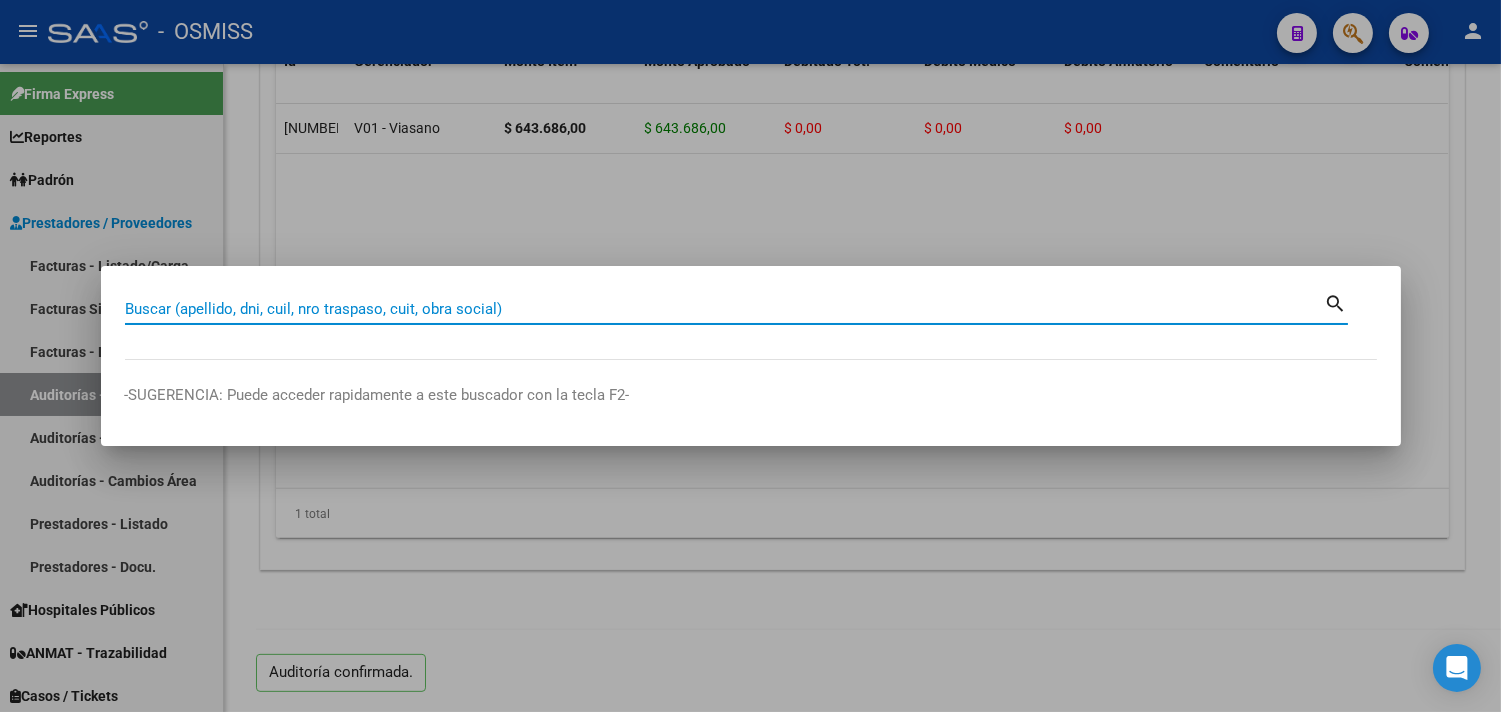 paste on "[CUIL]" 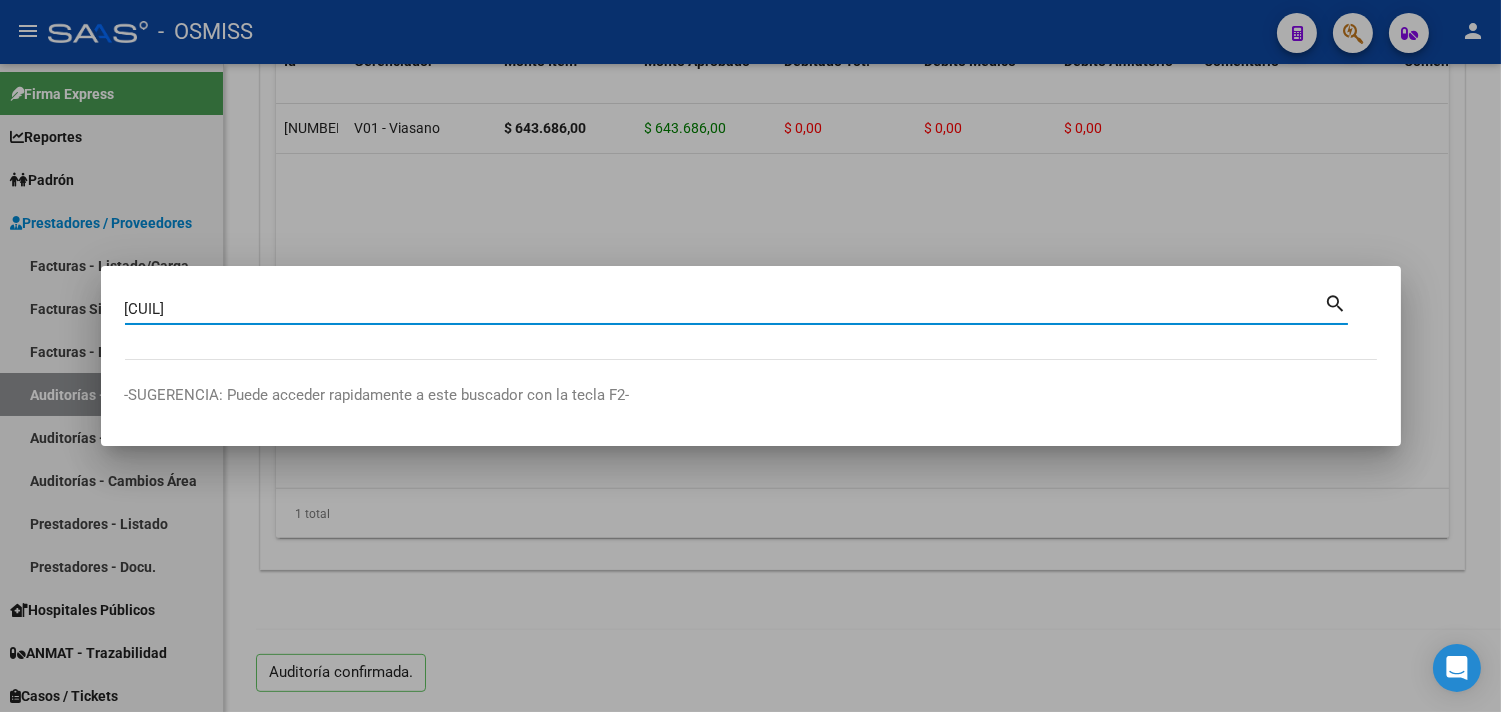 type on "[CUIL]" 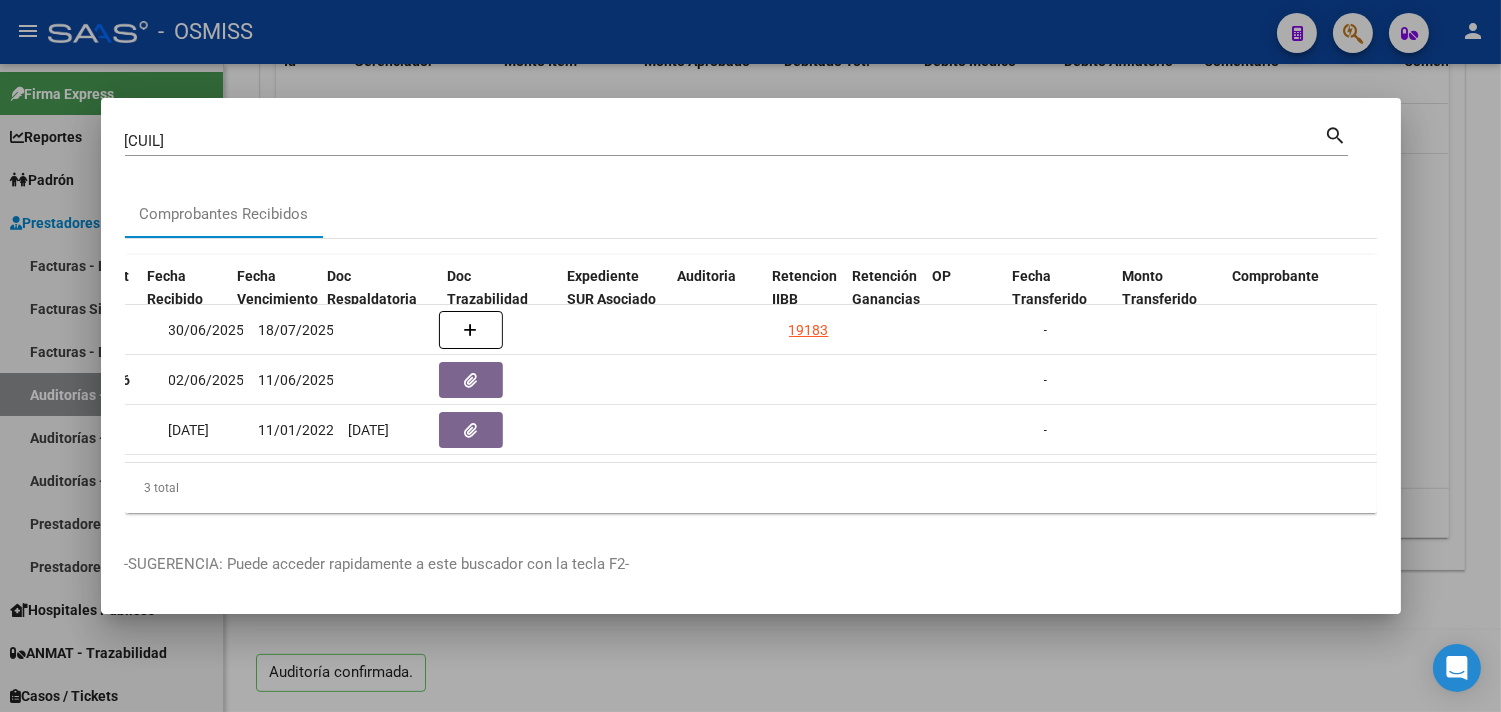 scroll, scrollTop: 0, scrollLeft: 1023, axis: horizontal 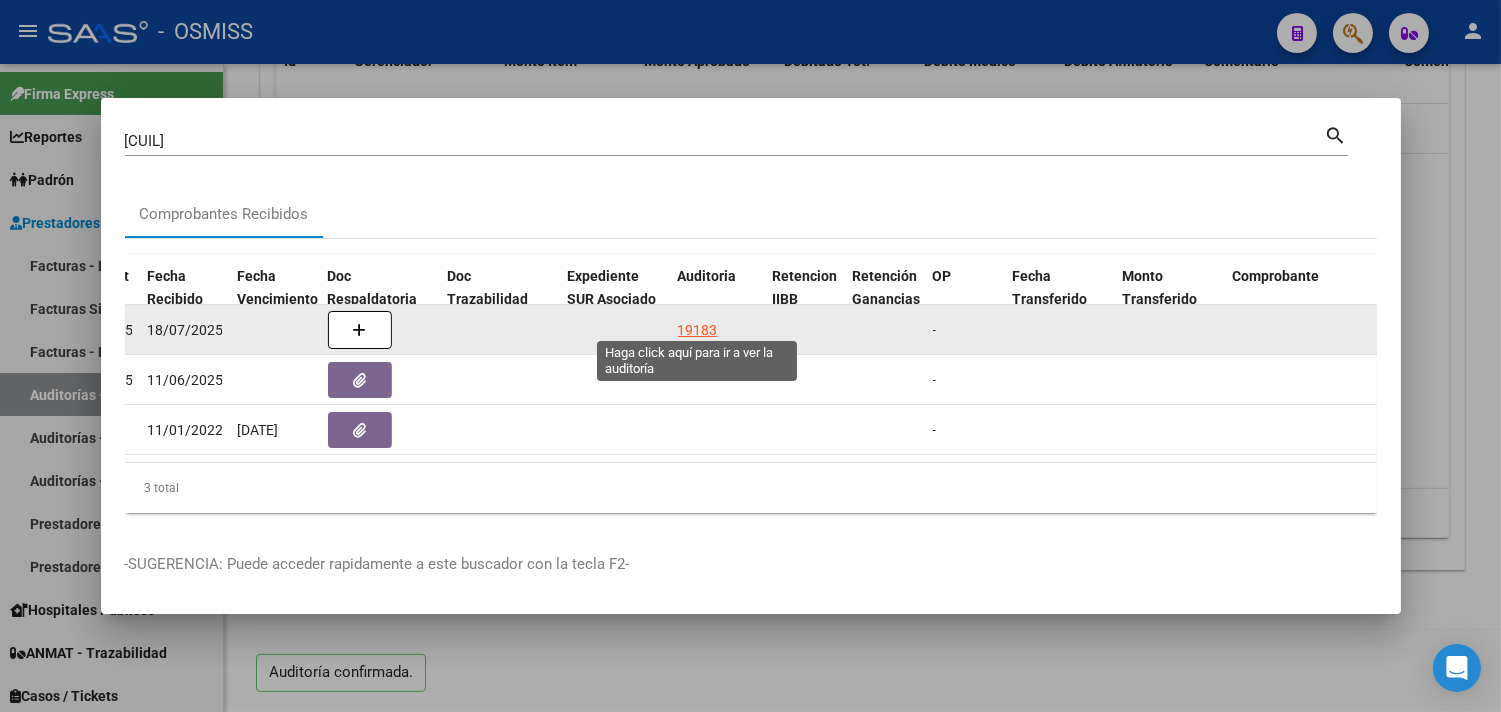 click on "19183" 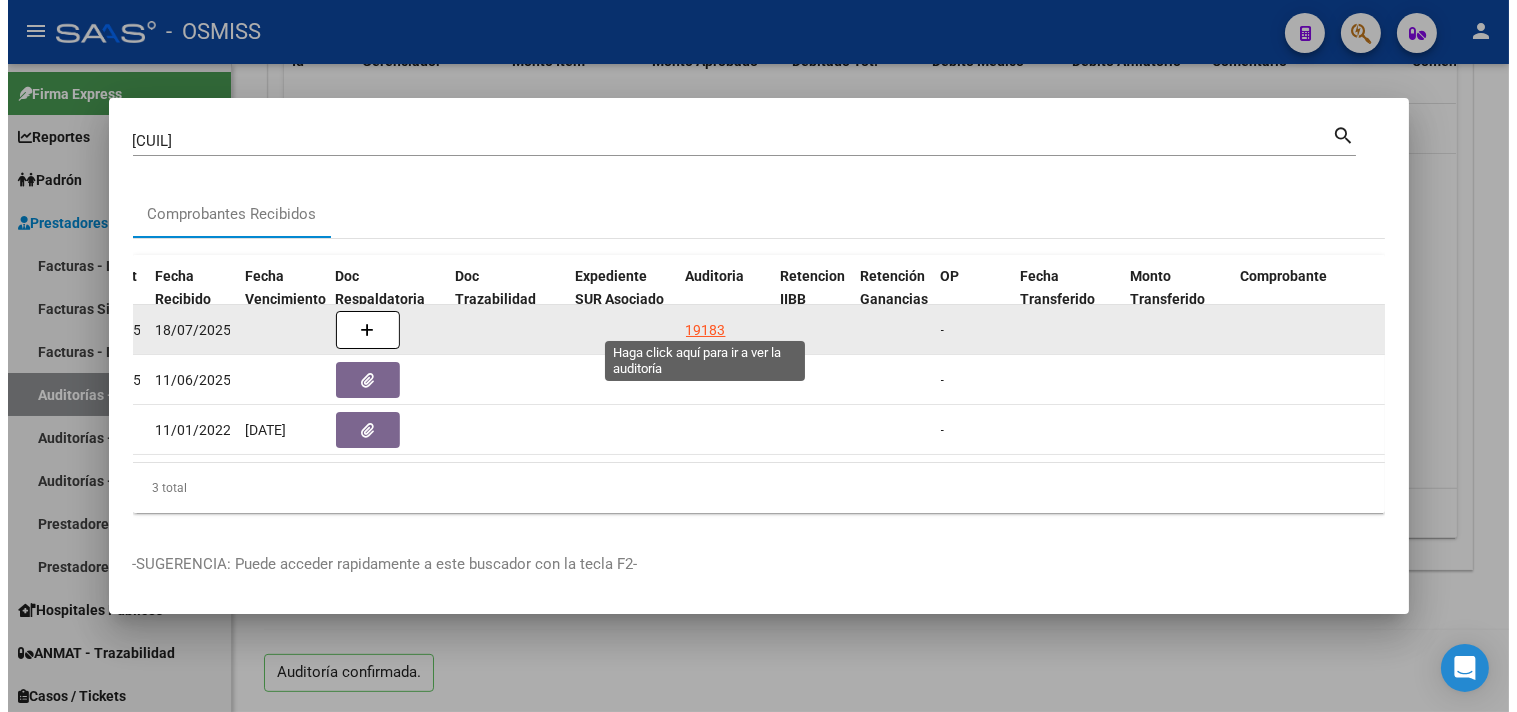 scroll, scrollTop: 0, scrollLeft: 0, axis: both 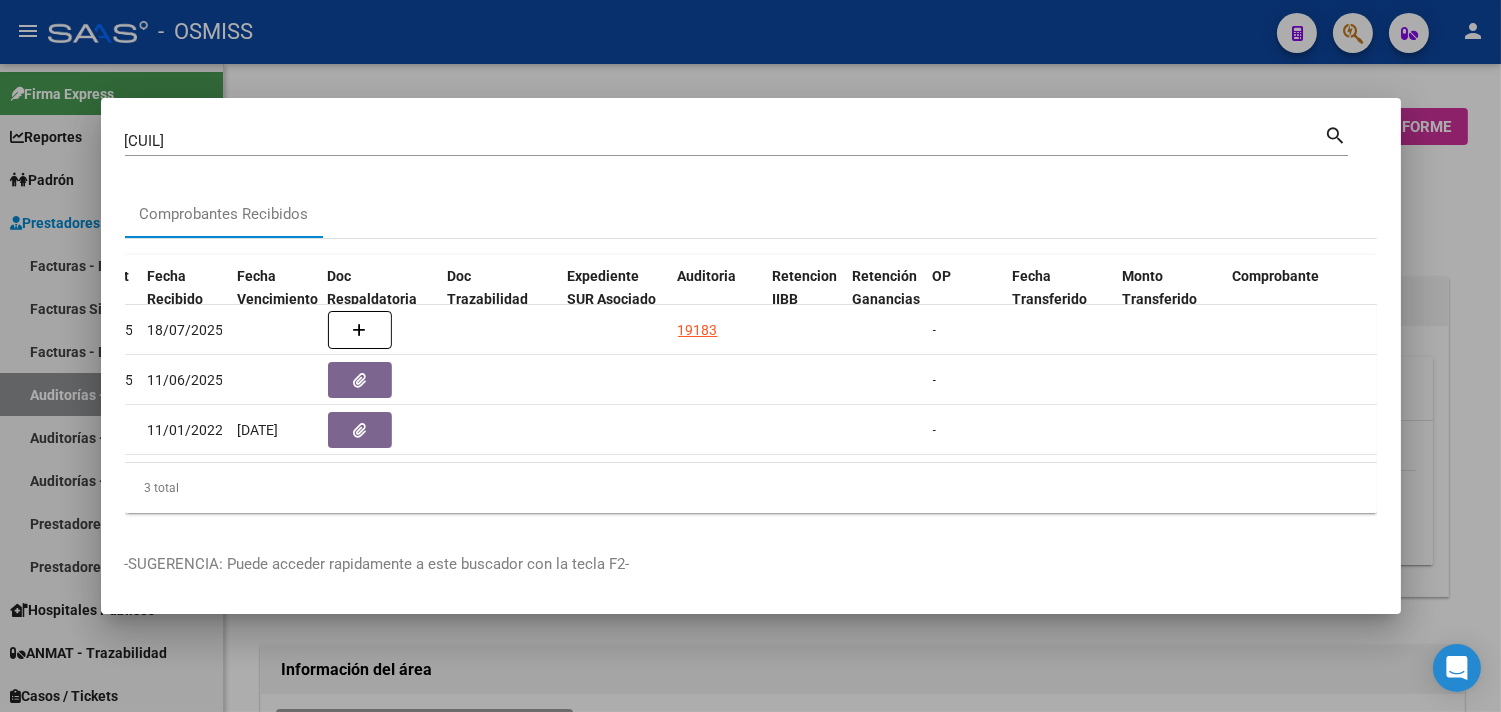 click at bounding box center (750, 356) 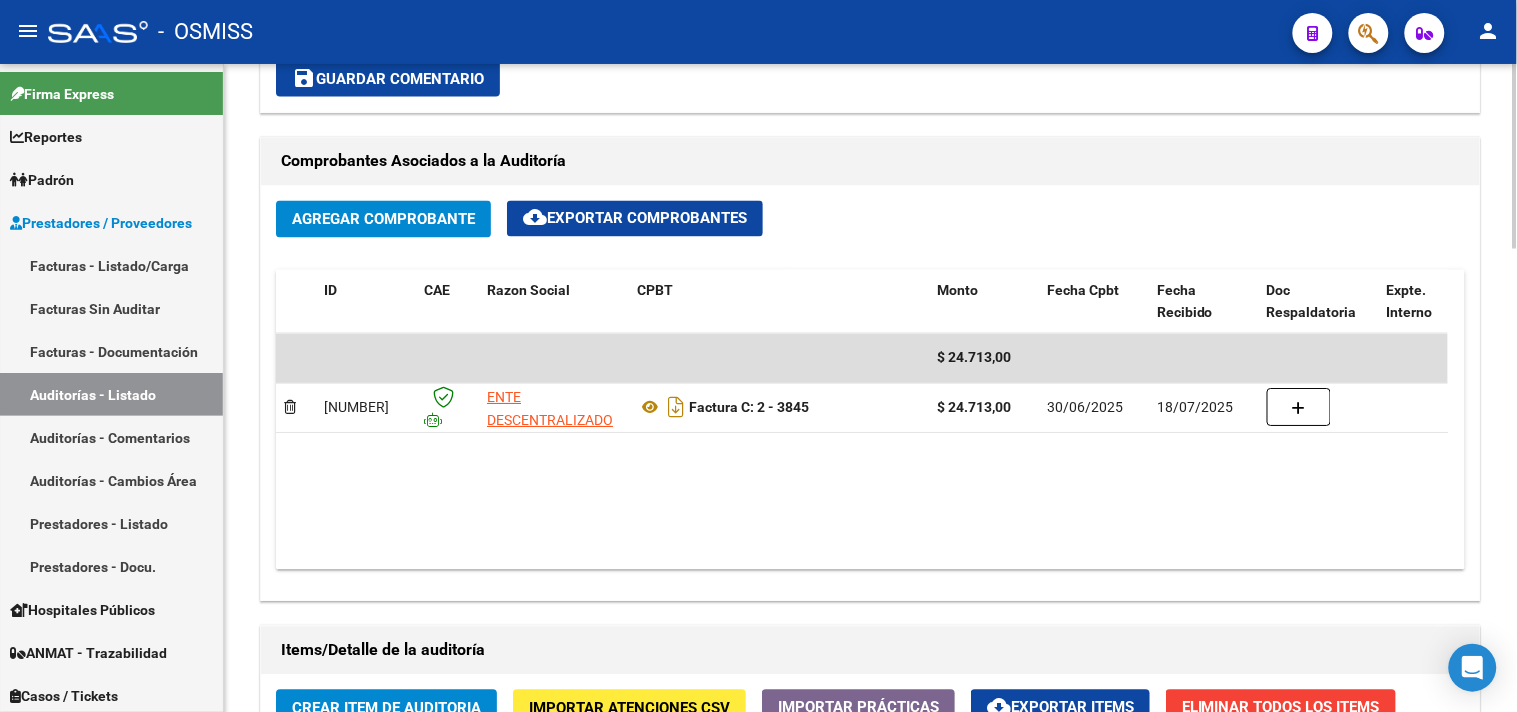 scroll, scrollTop: 952, scrollLeft: 0, axis: vertical 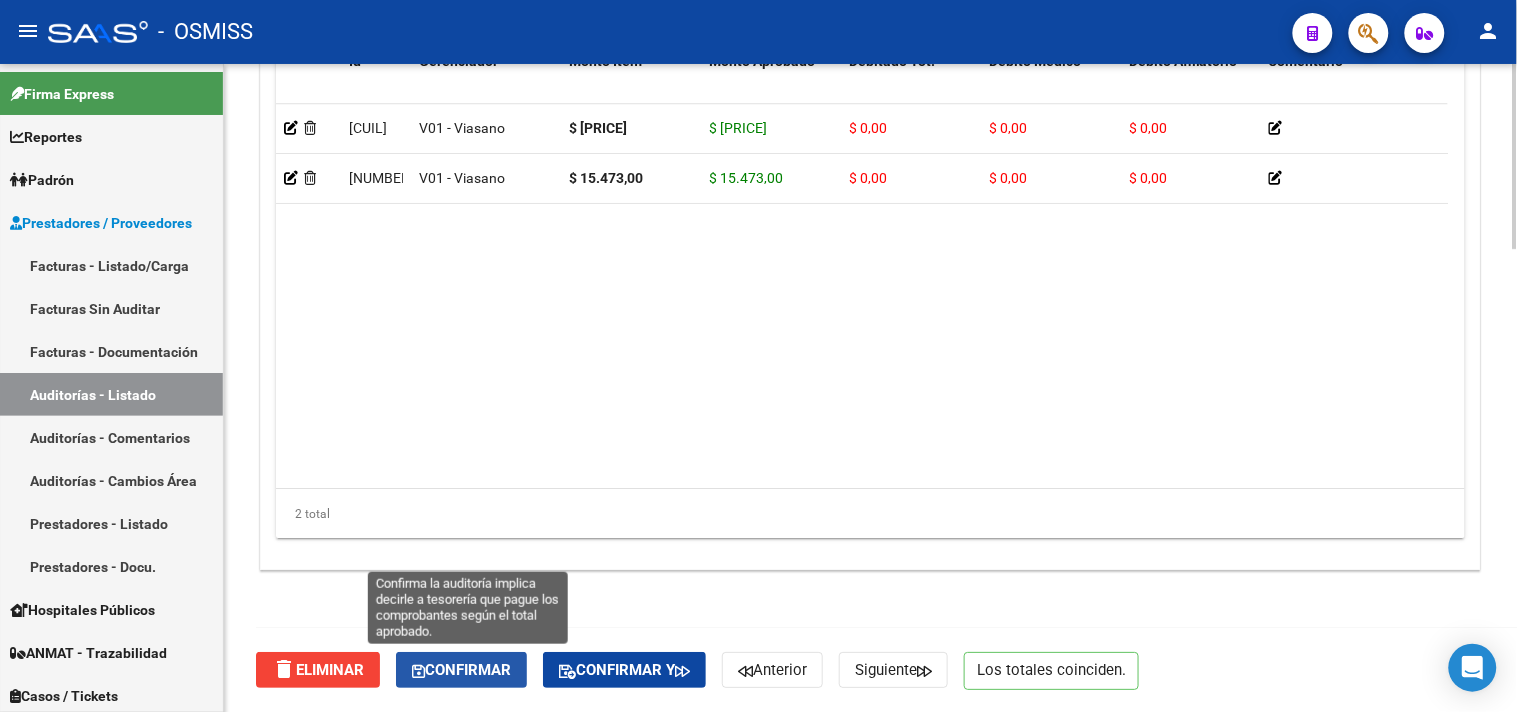 click on "Confirmar" 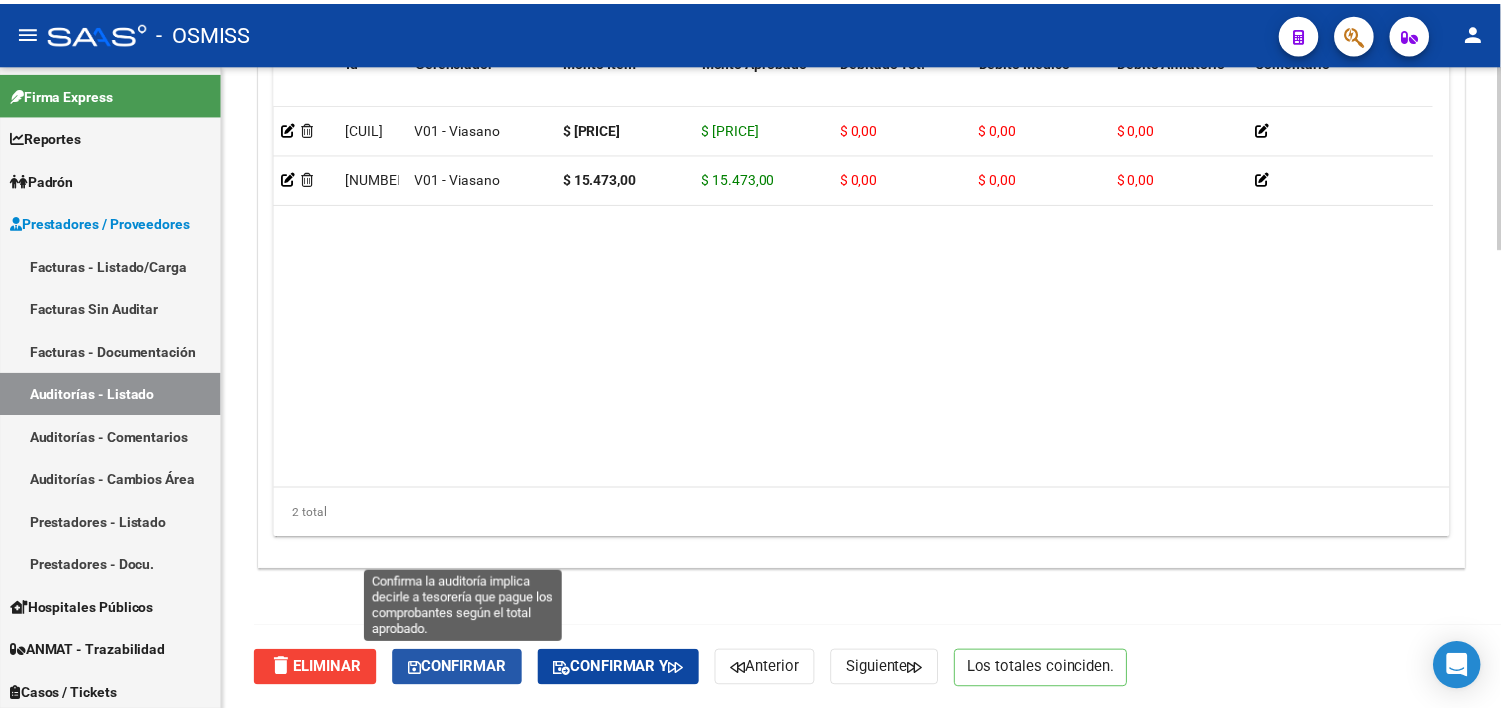 scroll, scrollTop: 1438, scrollLeft: 0, axis: vertical 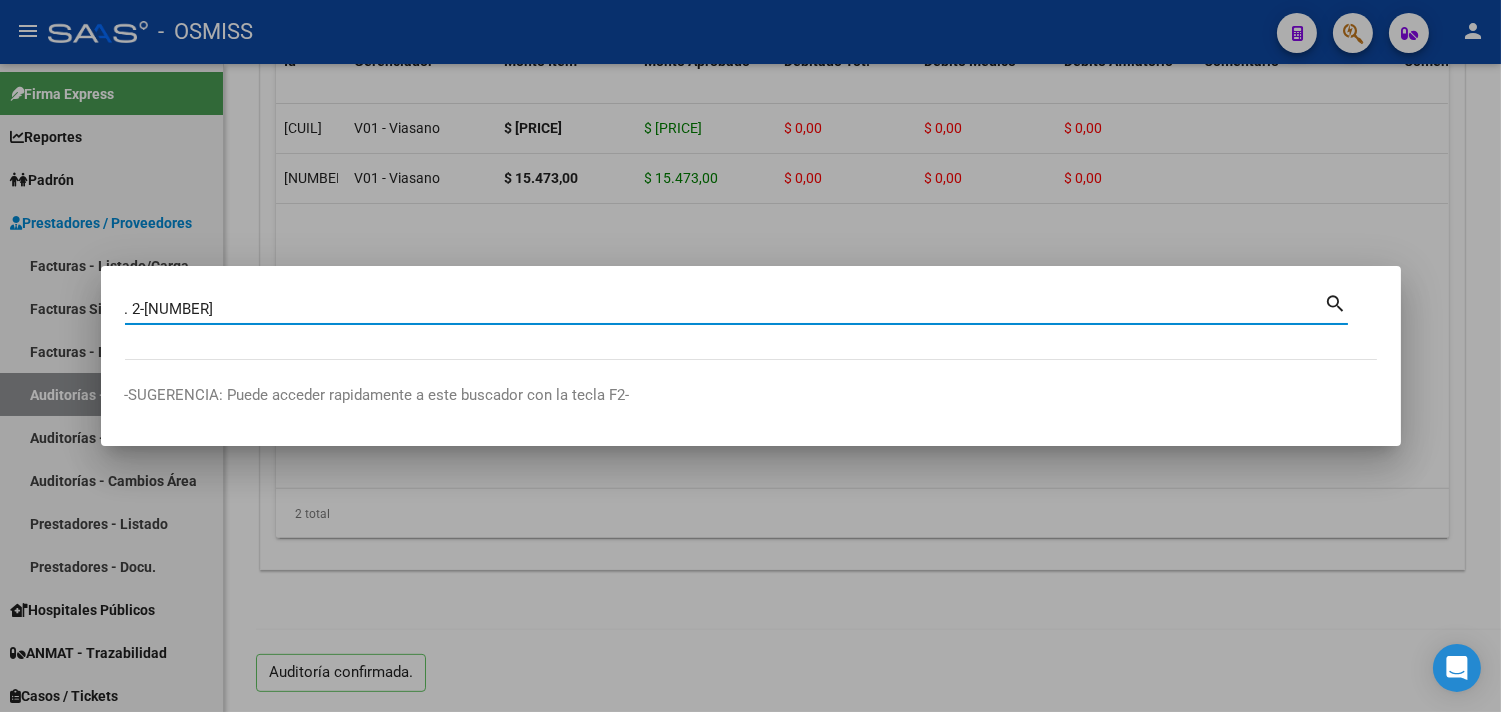 drag, startPoint x: 131, startPoint y: 312, endPoint x: 88, endPoint y: 304, distance: 43.737854 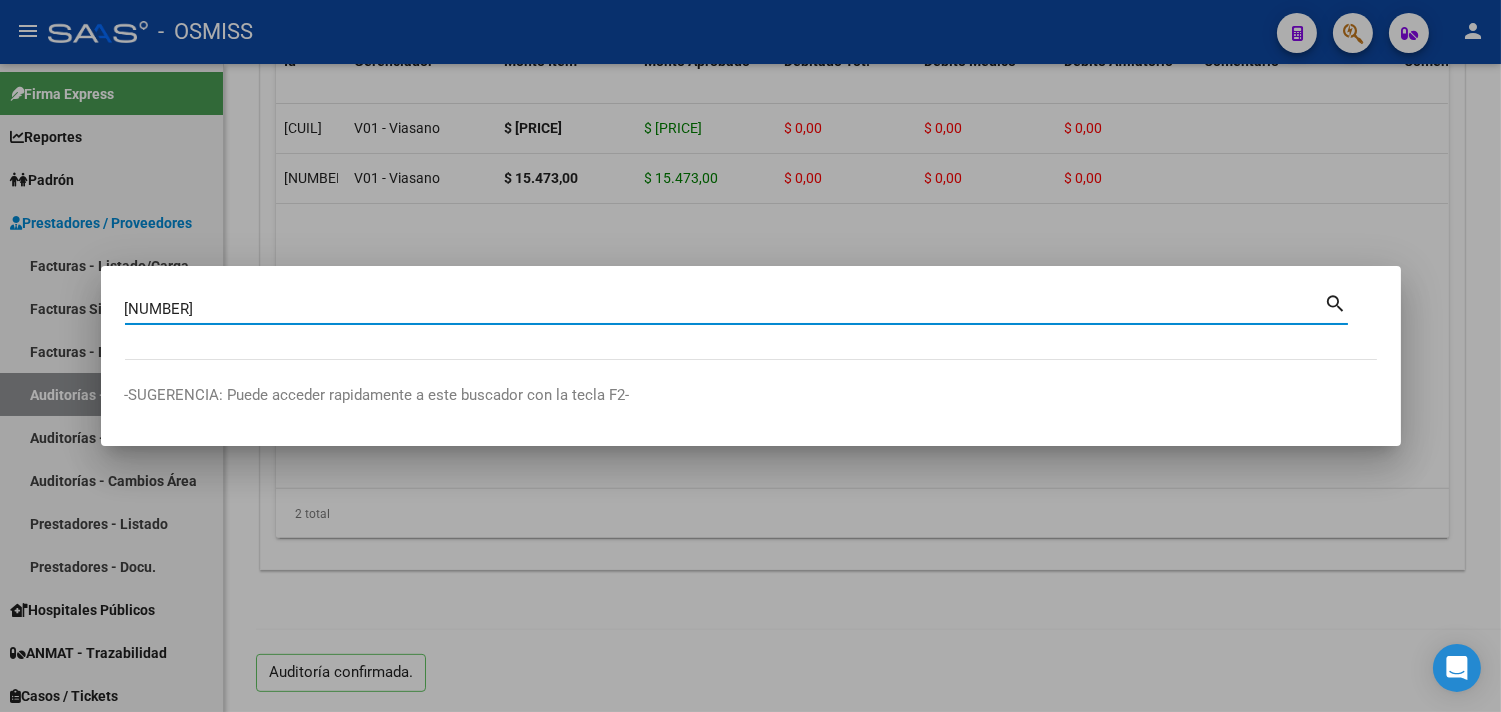 type on "[NUMBER]" 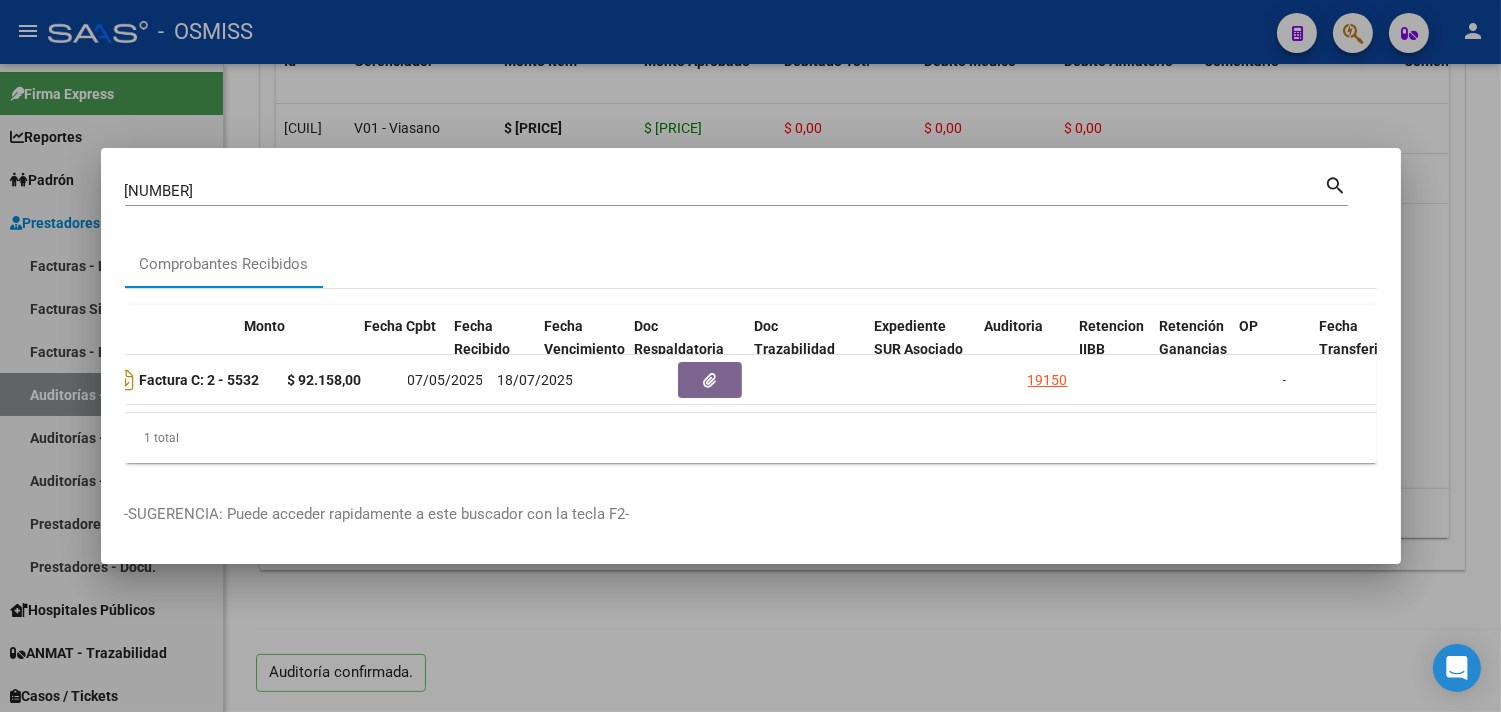 scroll, scrollTop: 0, scrollLeft: 804, axis: horizontal 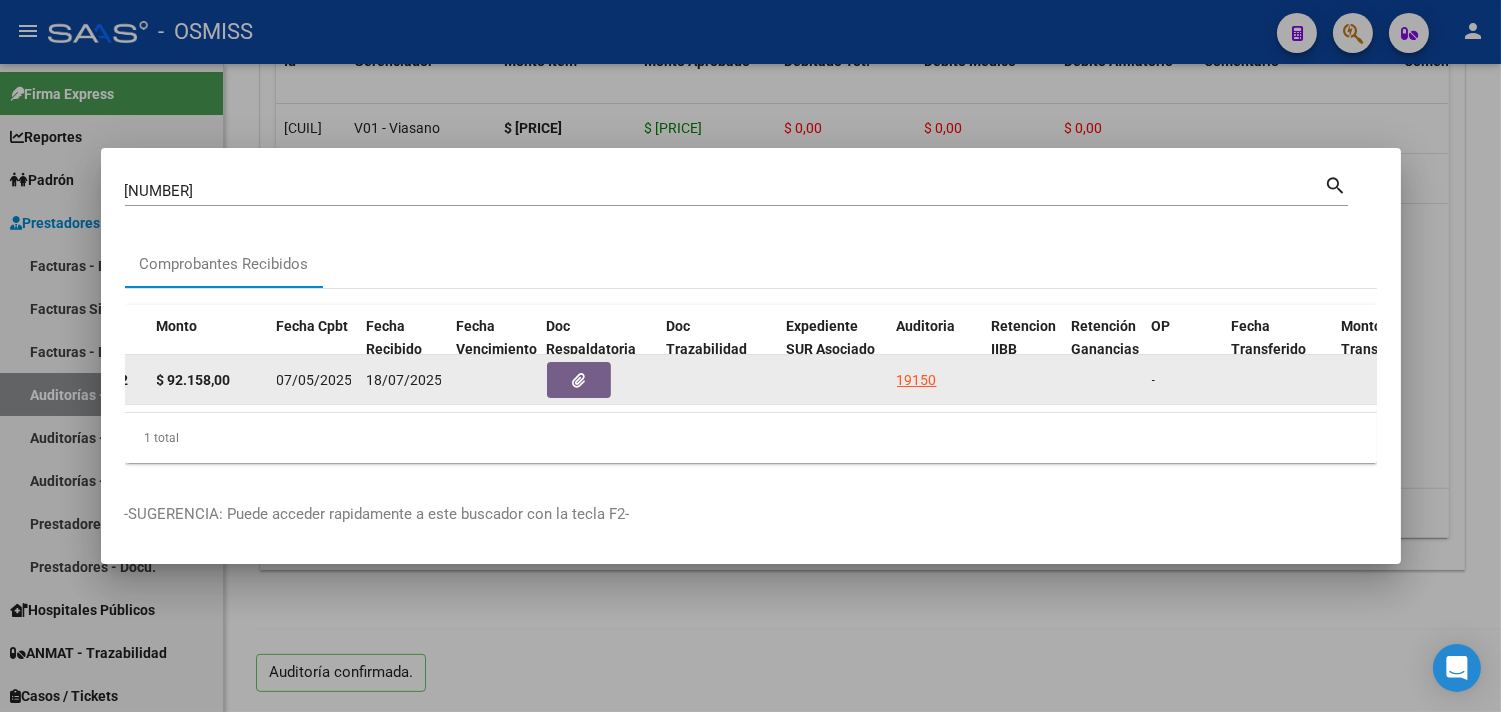 click on "19150" 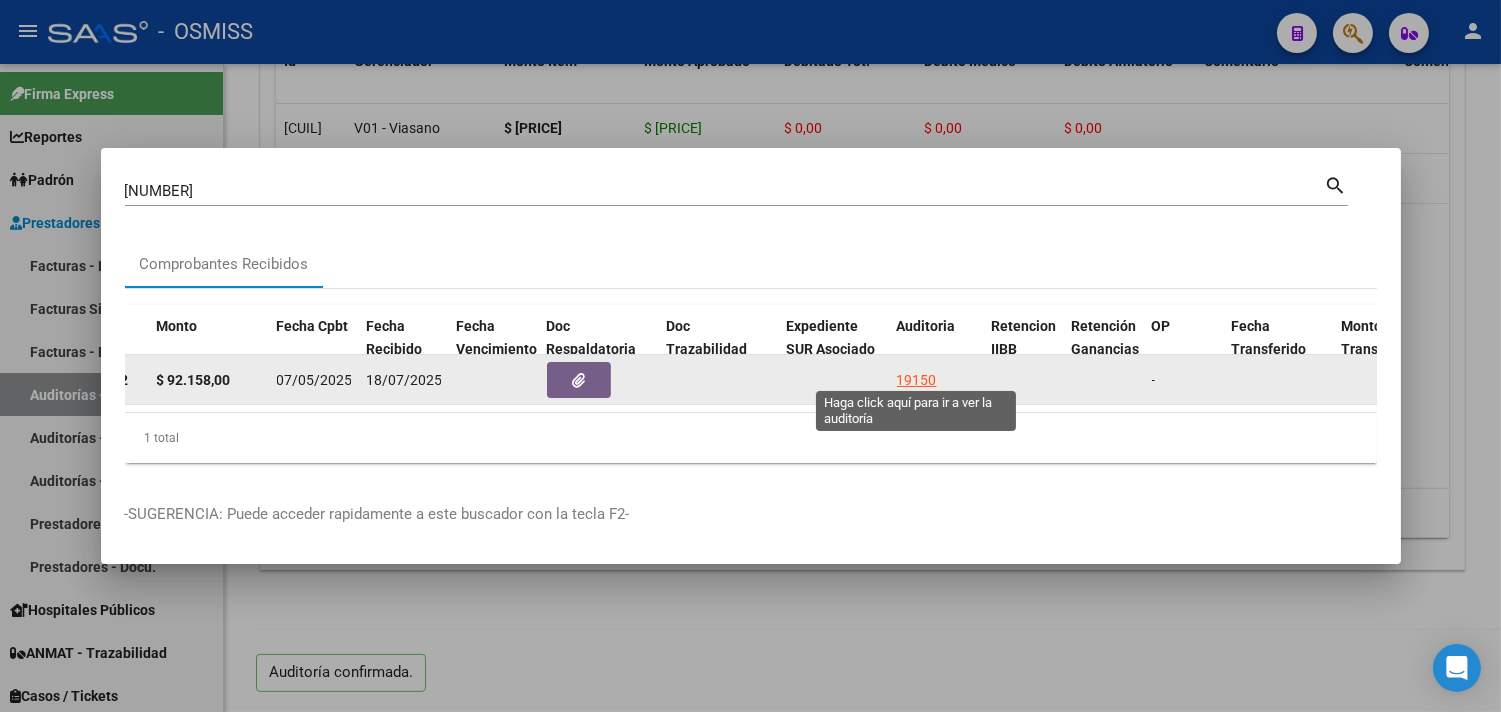 click on "19150" 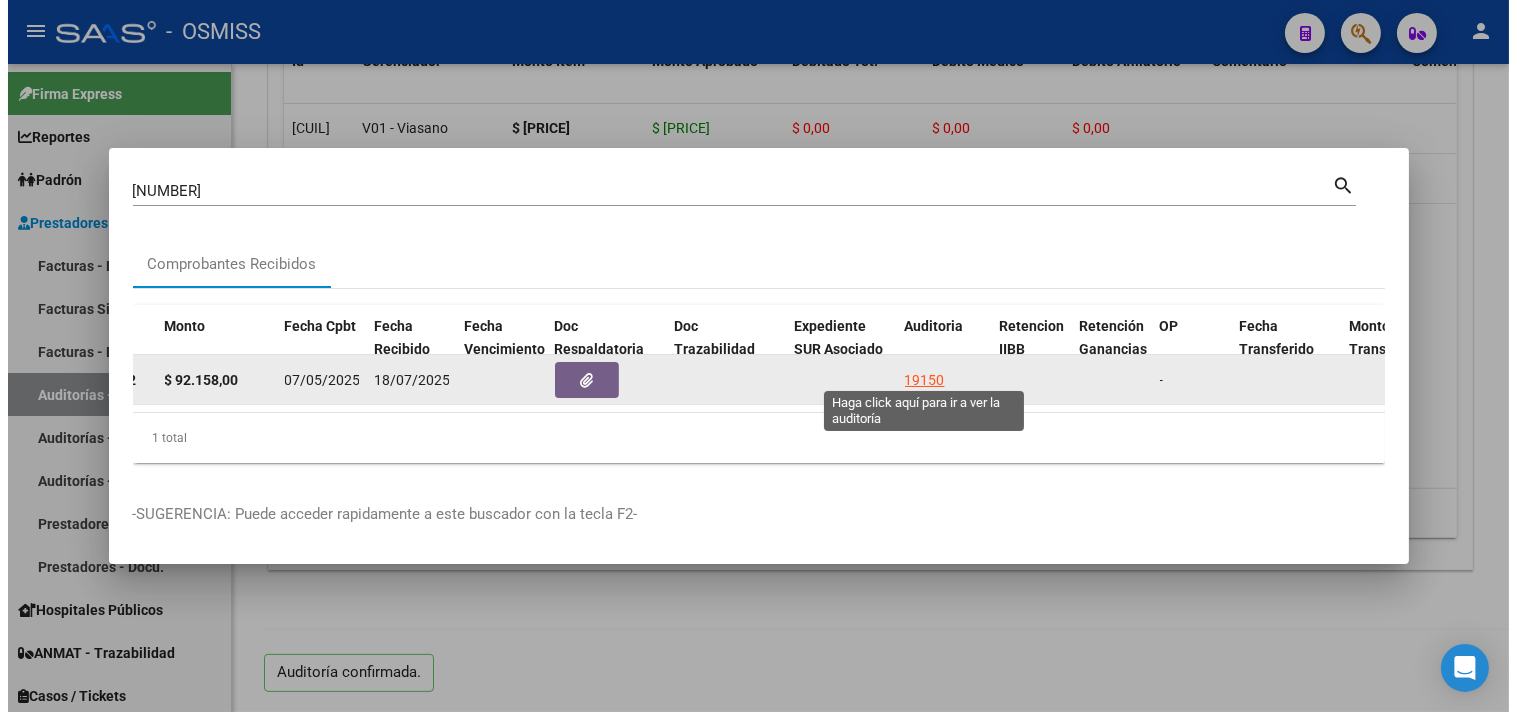 scroll, scrollTop: 0, scrollLeft: 0, axis: both 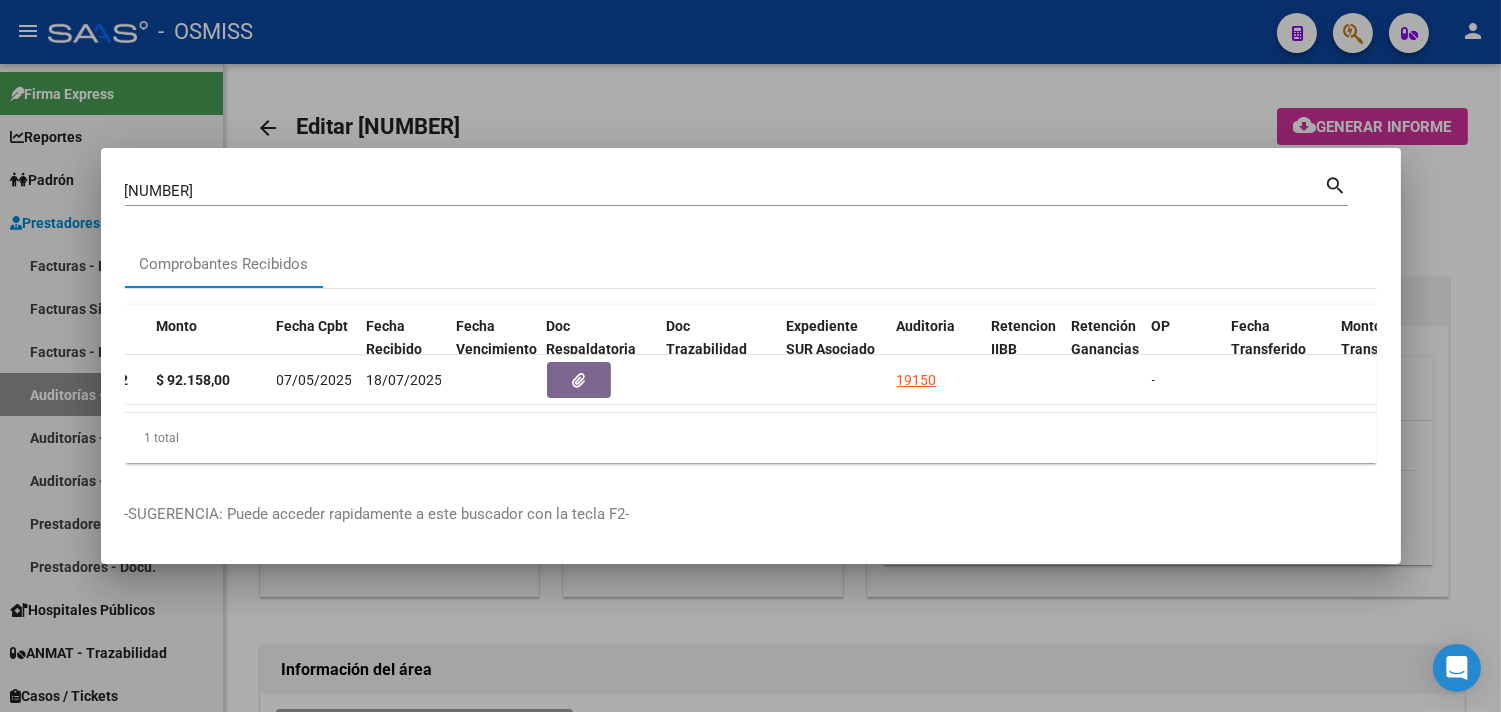 click at bounding box center [750, 356] 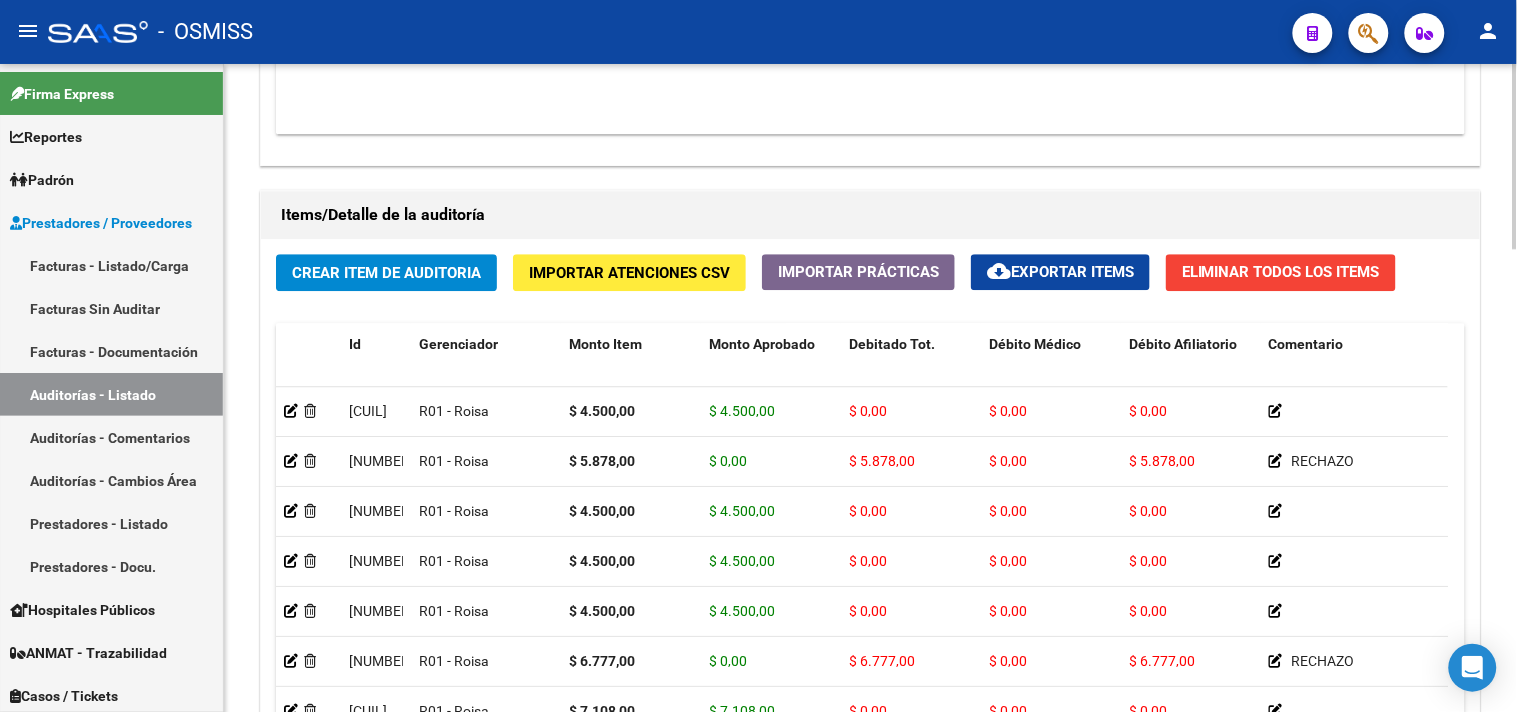 scroll, scrollTop: 1618, scrollLeft: 0, axis: vertical 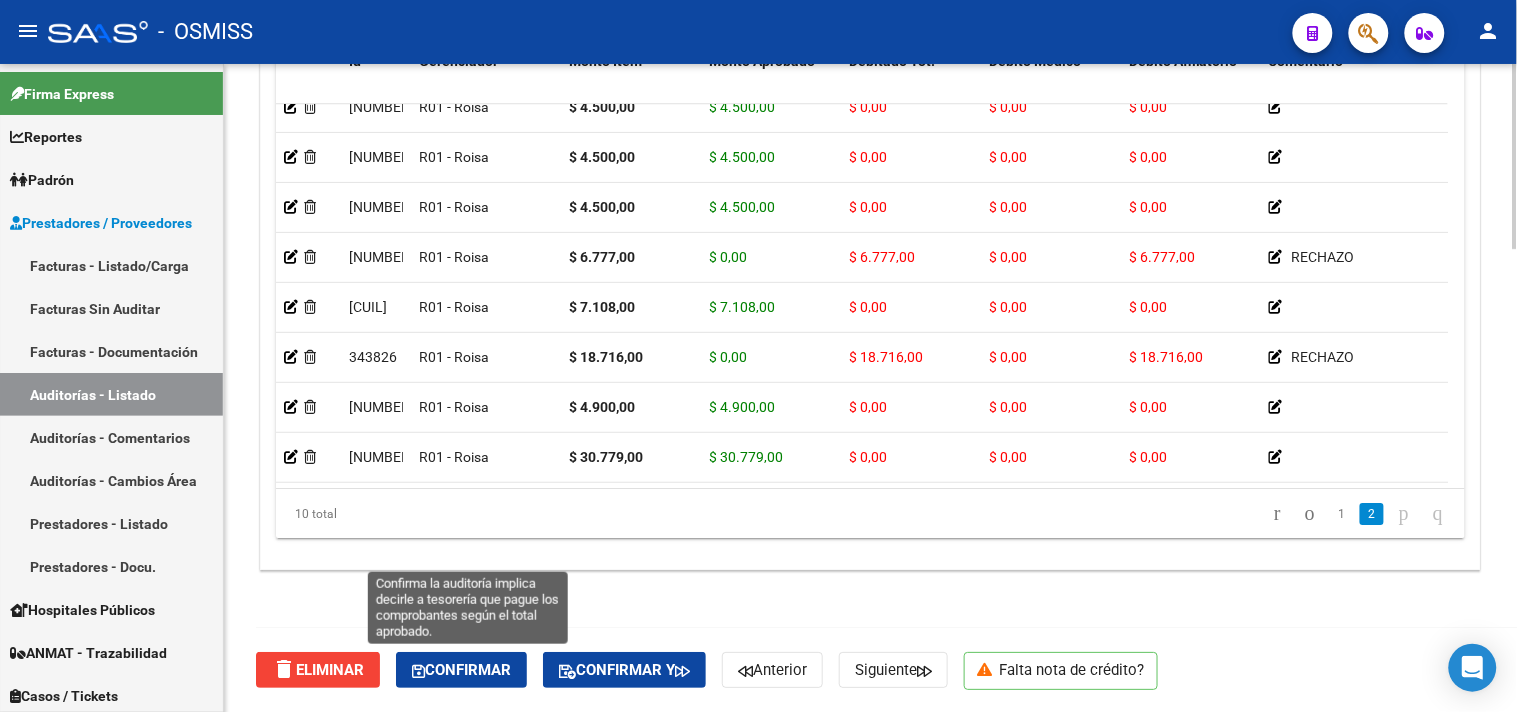 click on "Confirmar" 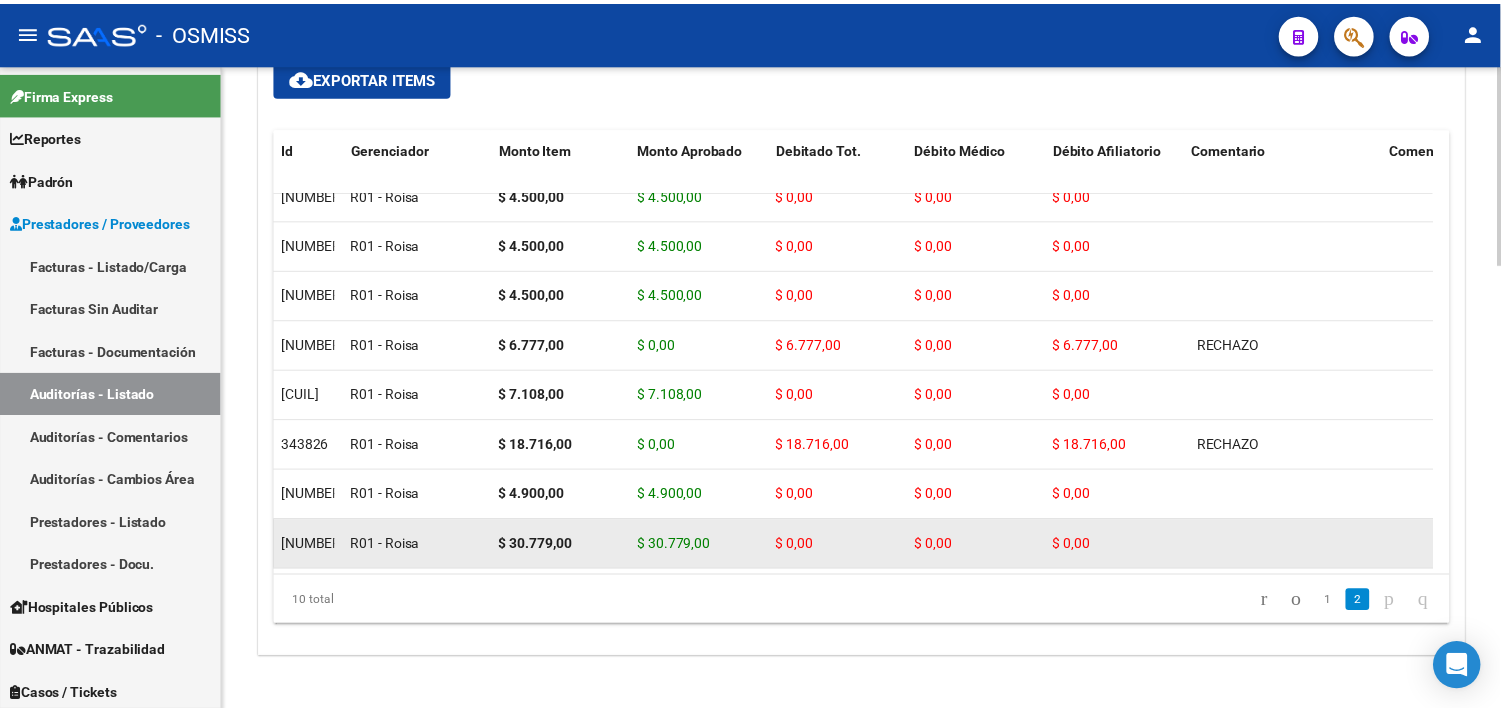 scroll, scrollTop: 1438, scrollLeft: 0, axis: vertical 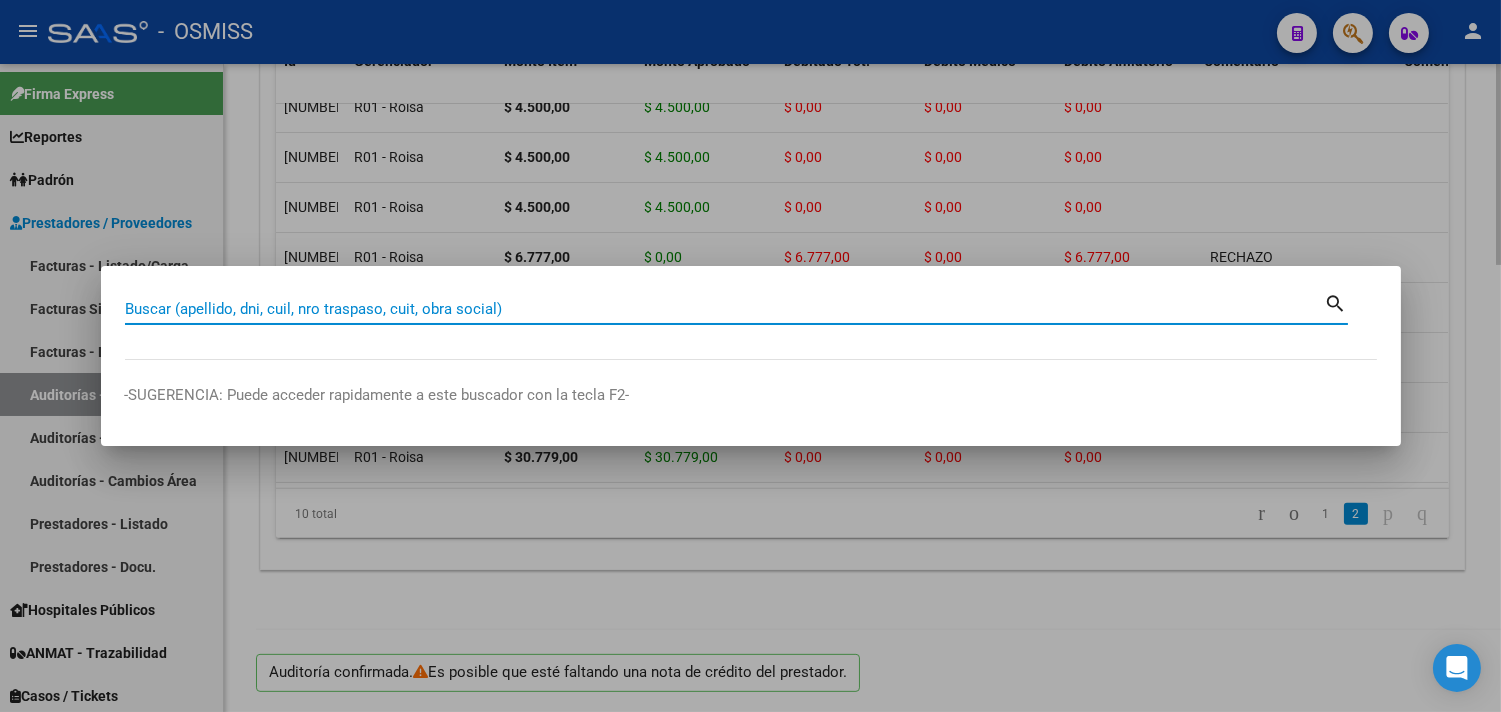 paste on "2-[NUMBER]" 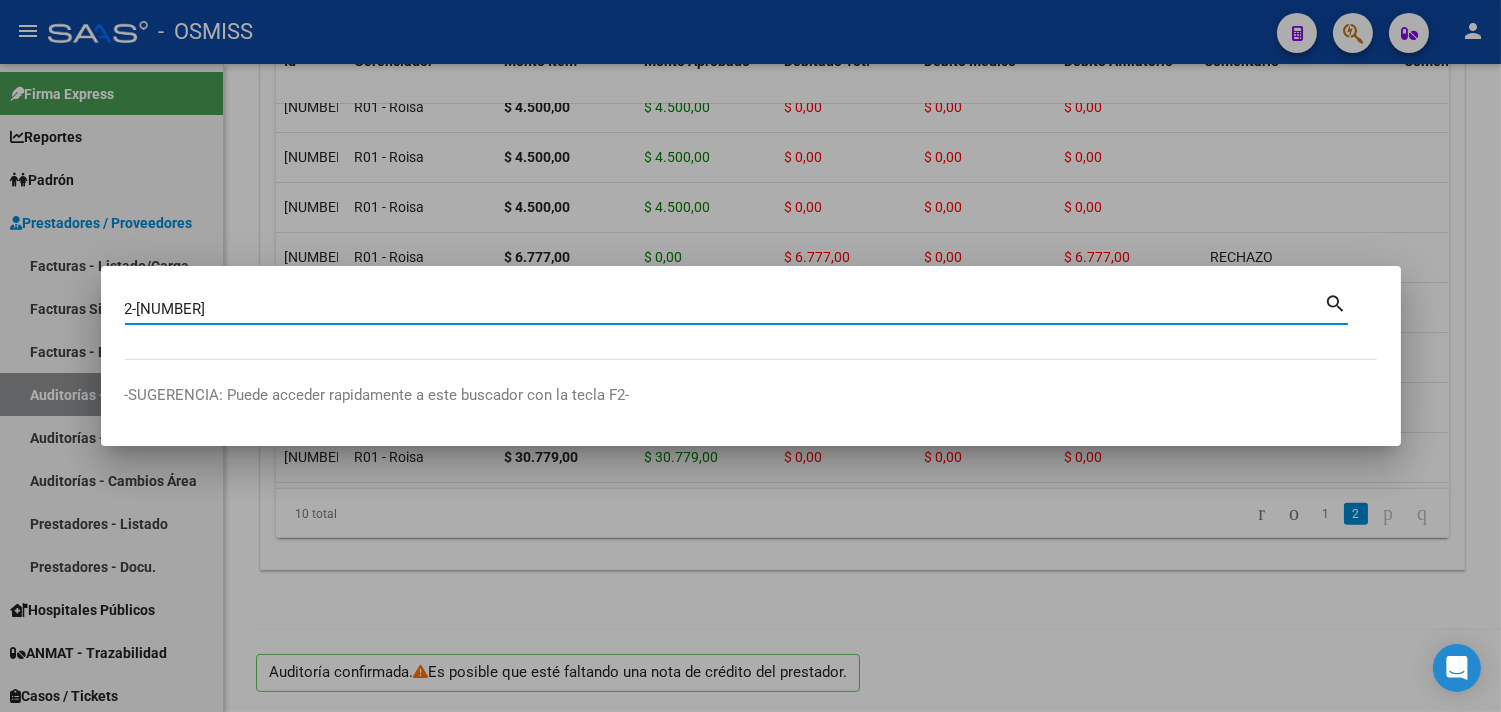 type on "2-[NUMBER]" 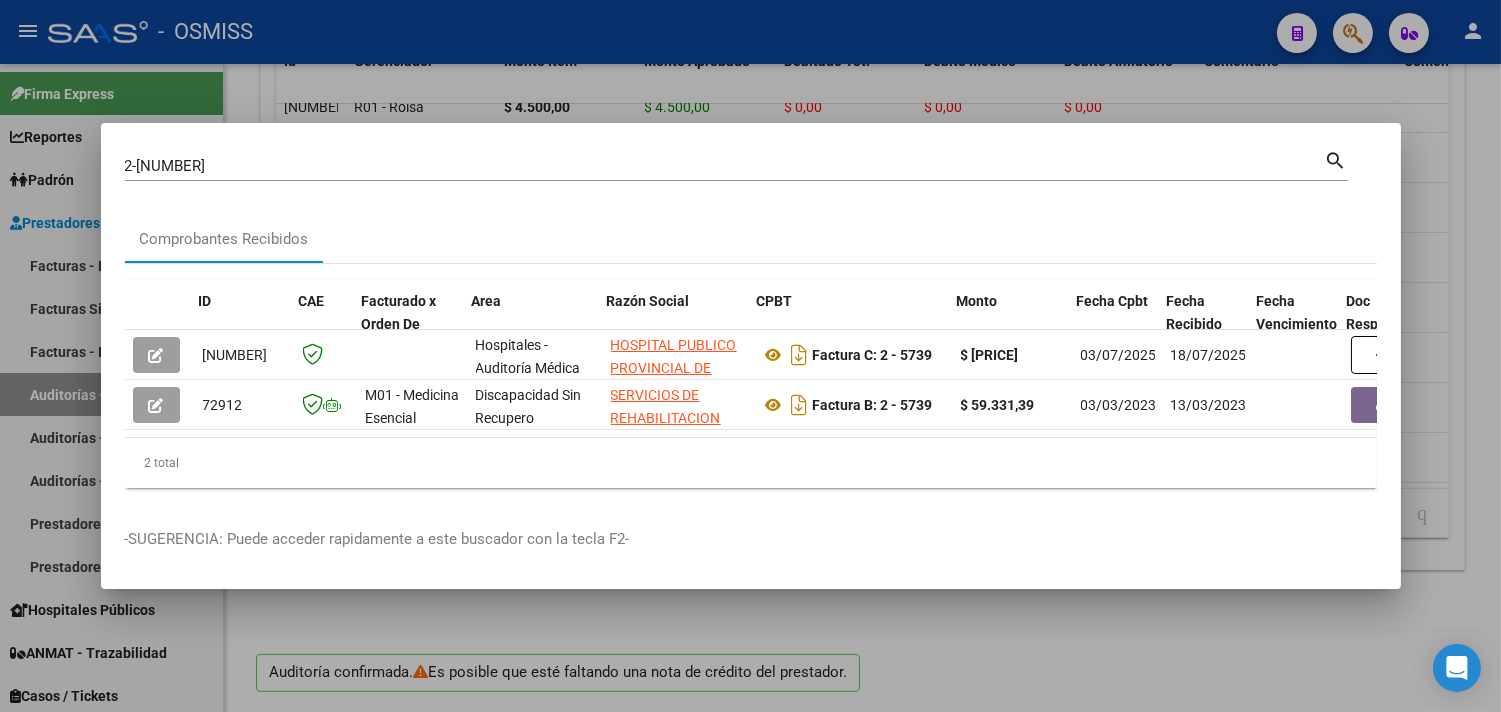 scroll, scrollTop: 0, scrollLeft: 967, axis: horizontal 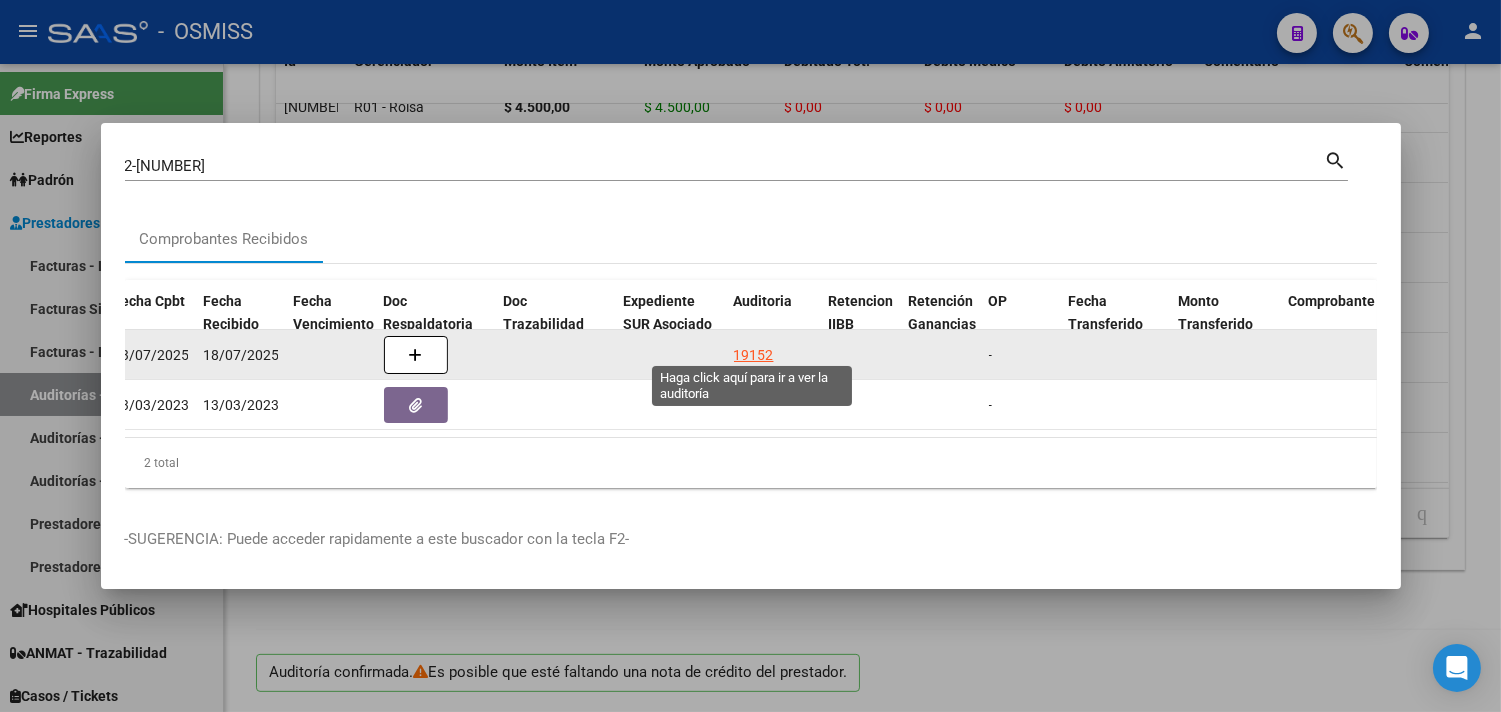 click on "19152" 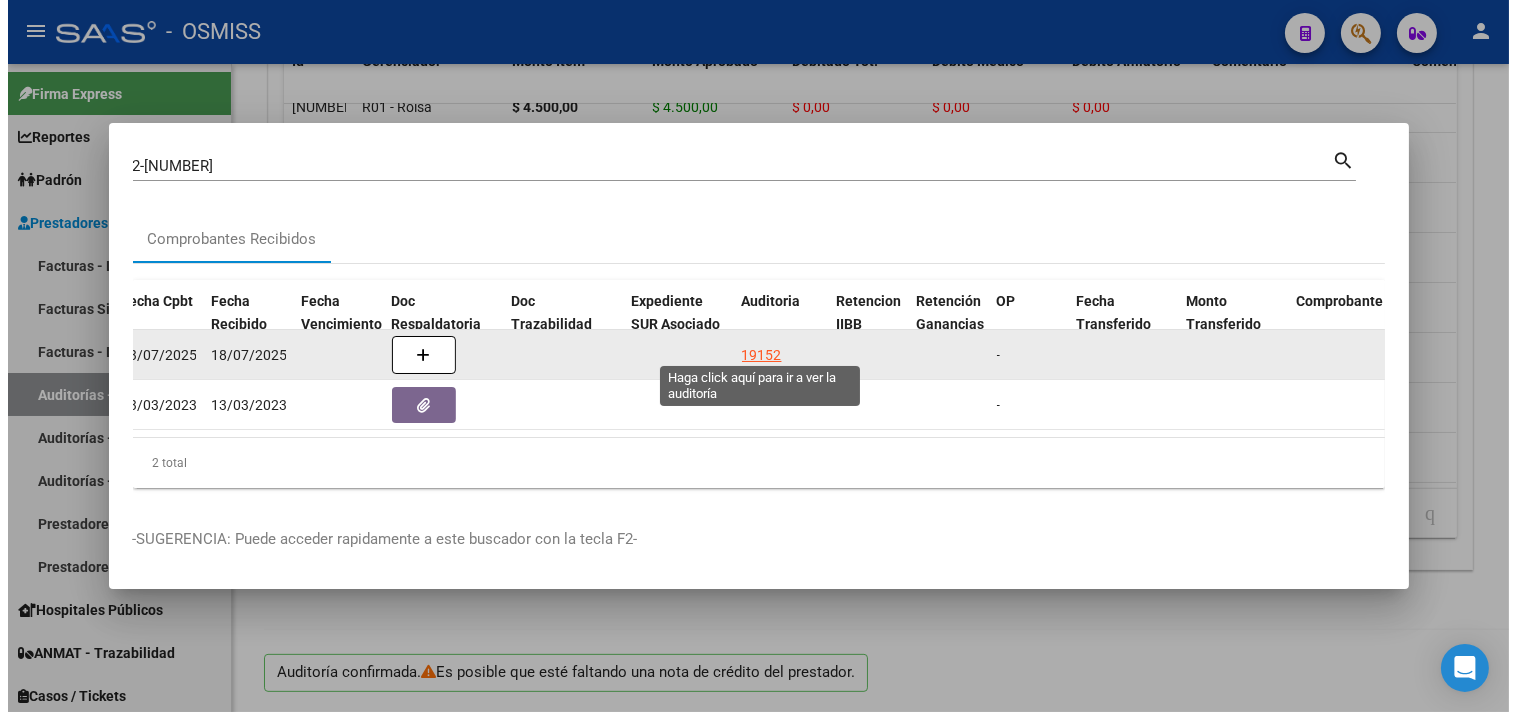 scroll, scrollTop: 0, scrollLeft: 0, axis: both 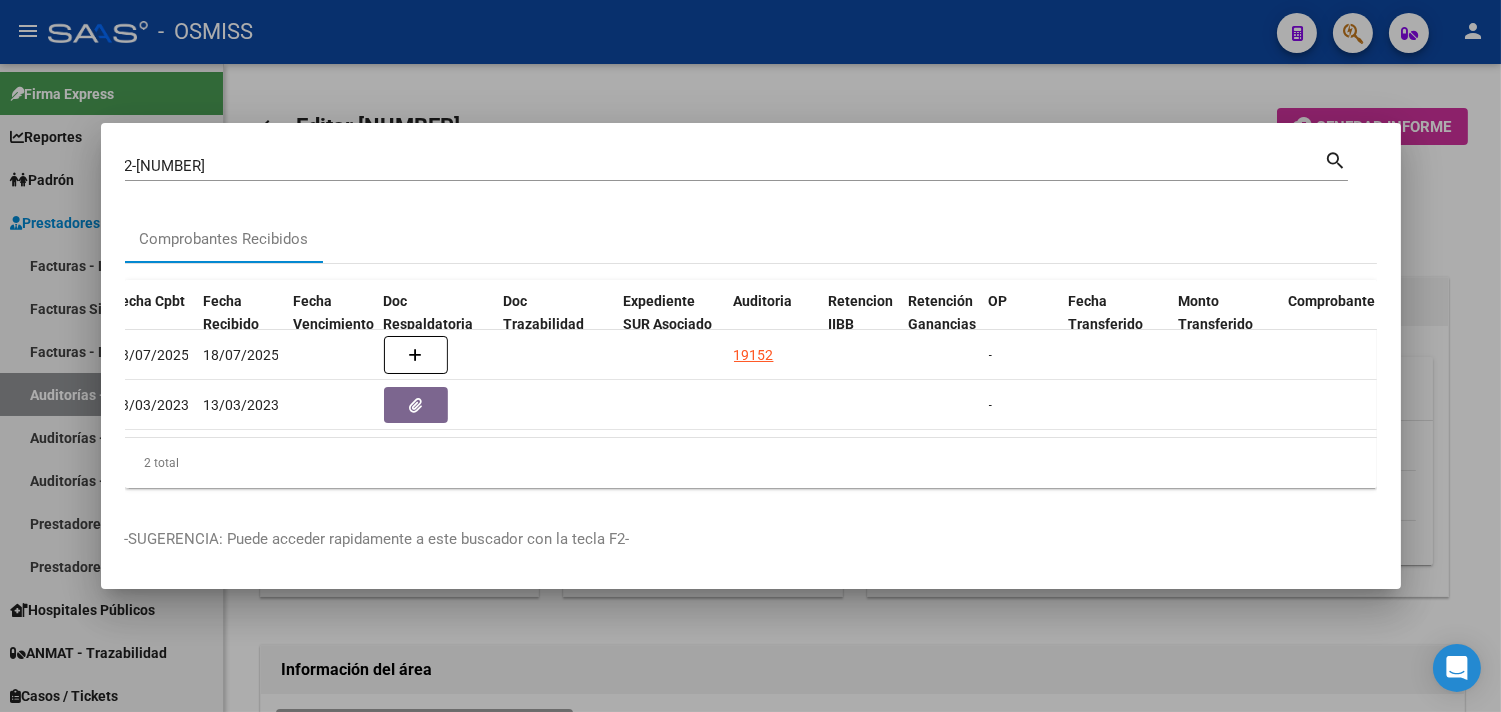 click at bounding box center [750, 356] 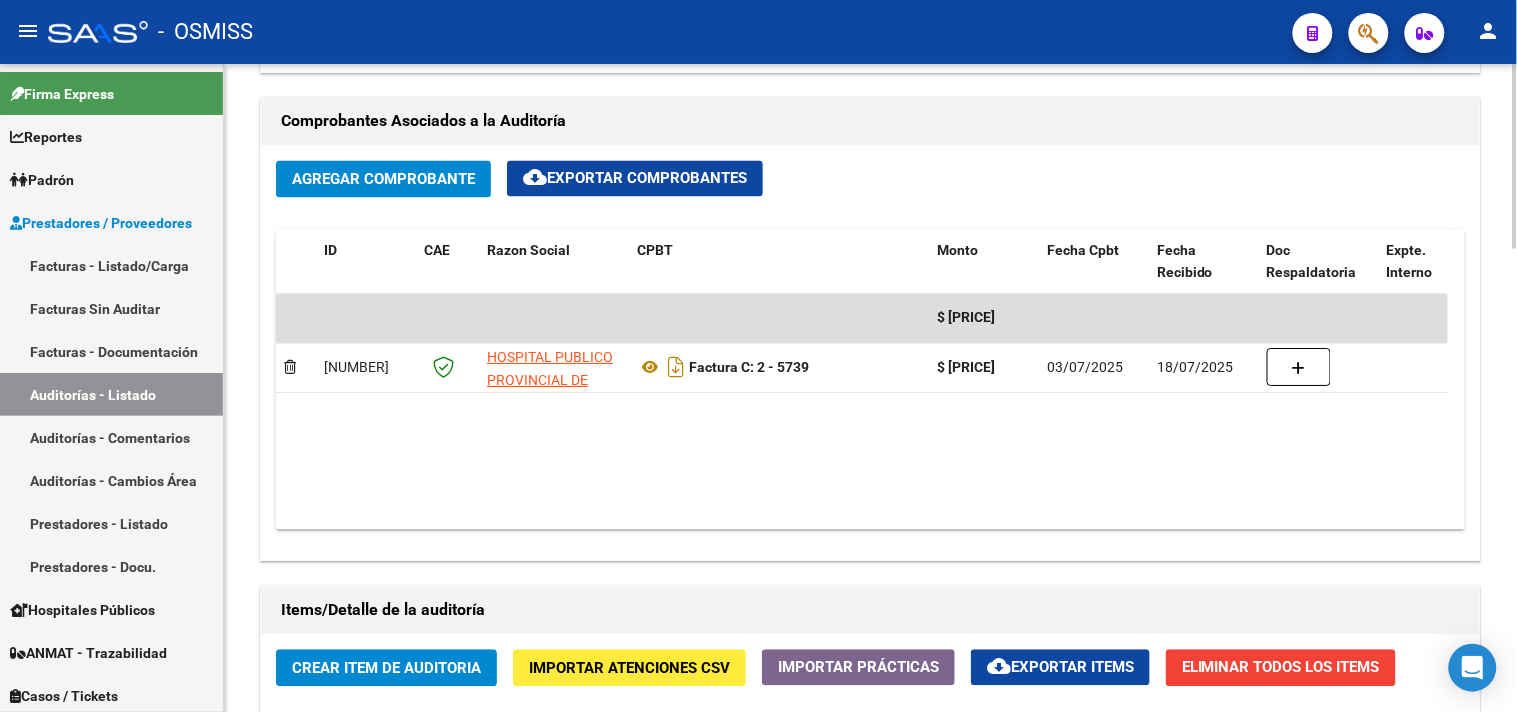scroll, scrollTop: 1111, scrollLeft: 0, axis: vertical 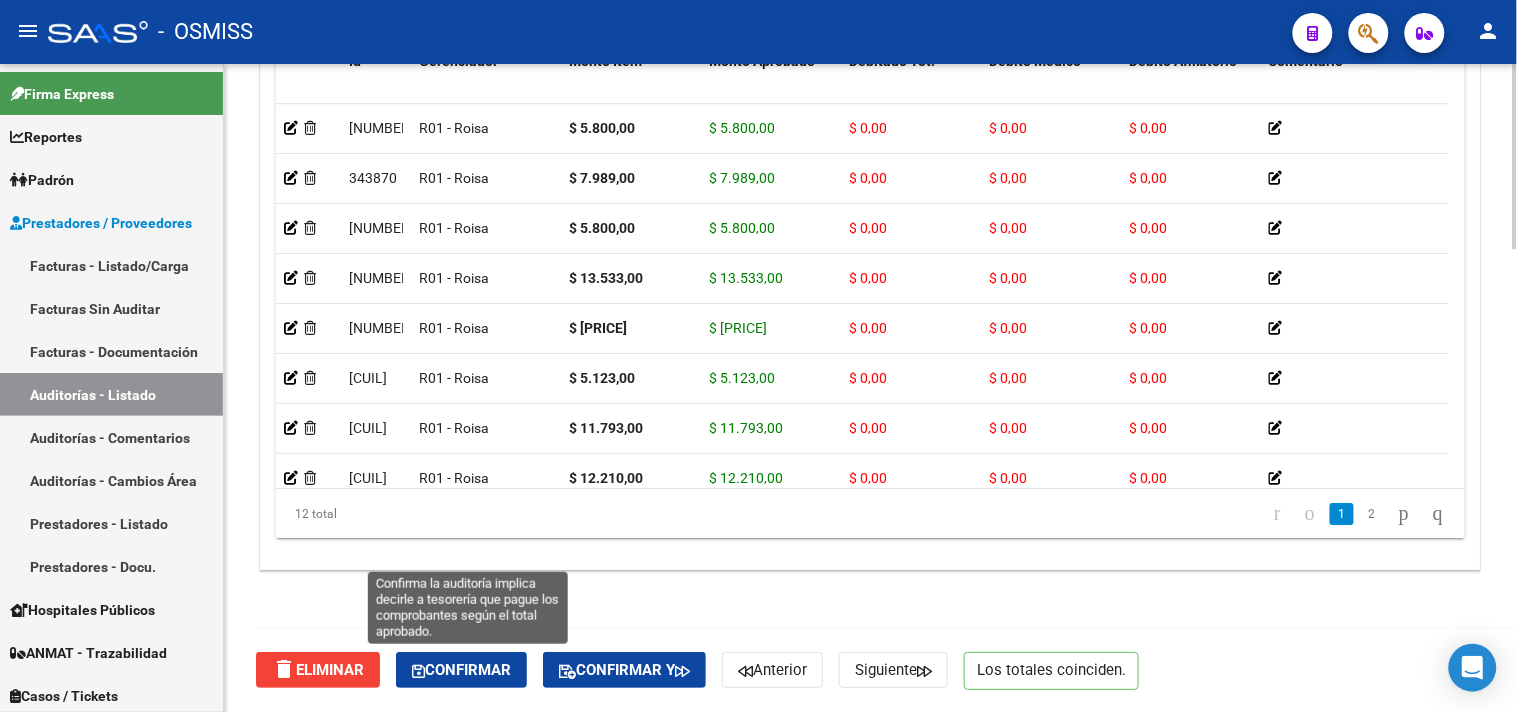 click on "Confirmar" 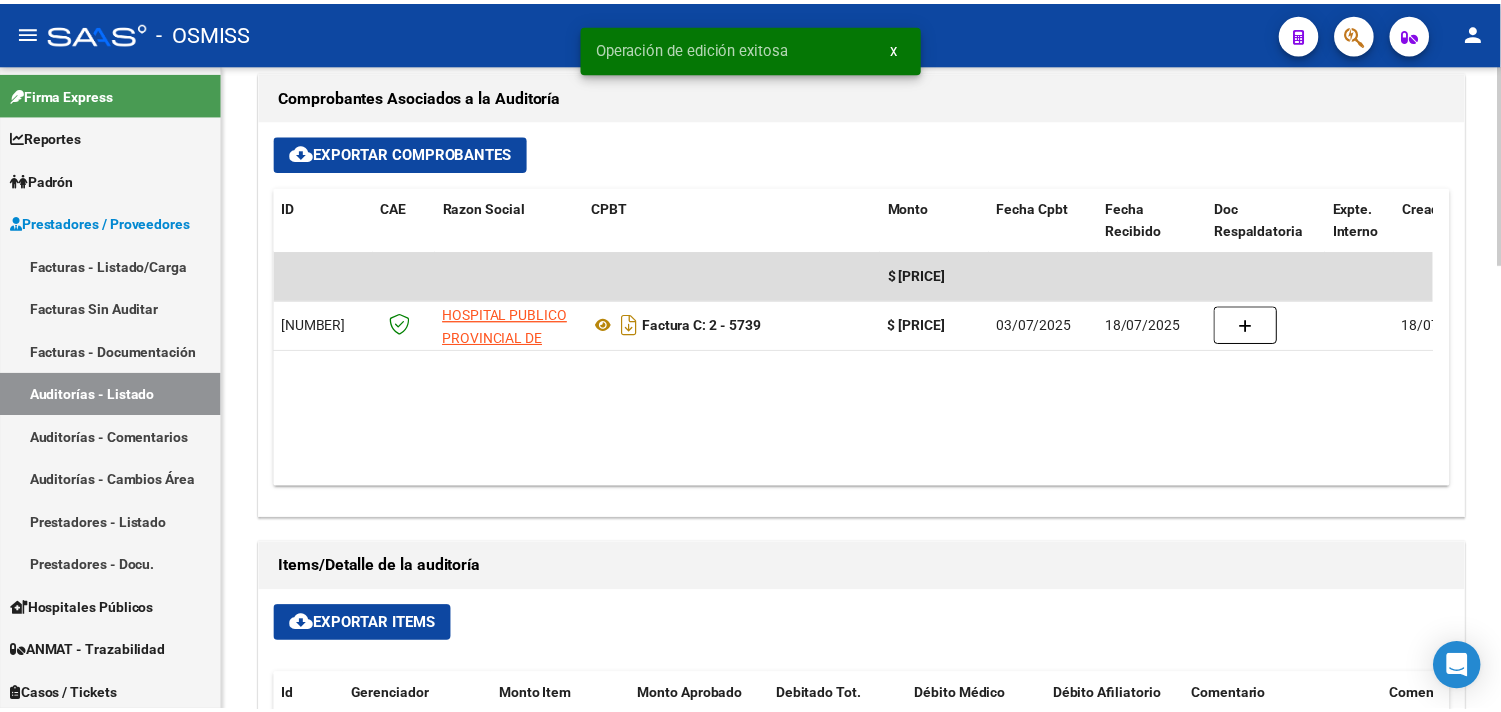 scroll, scrollTop: 772, scrollLeft: 0, axis: vertical 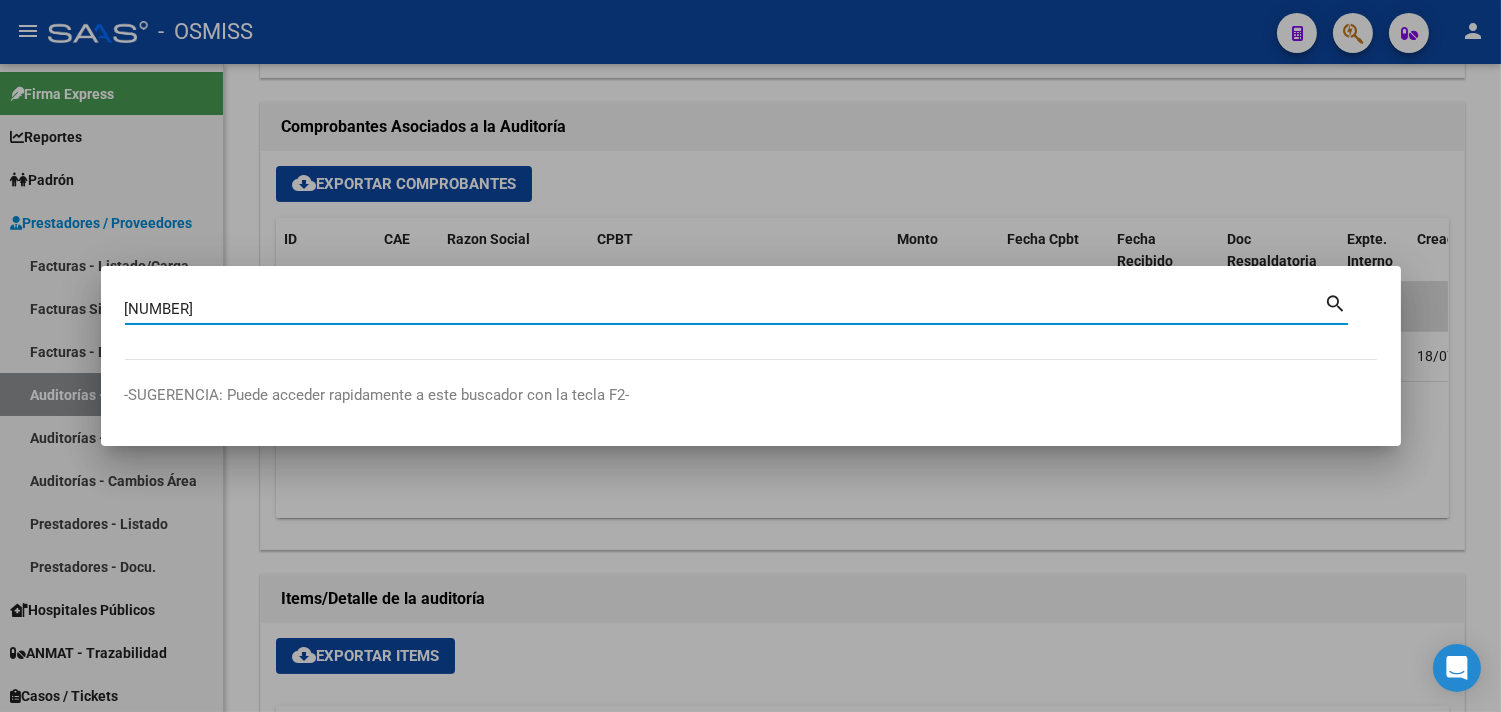 type on "[NUMBER]" 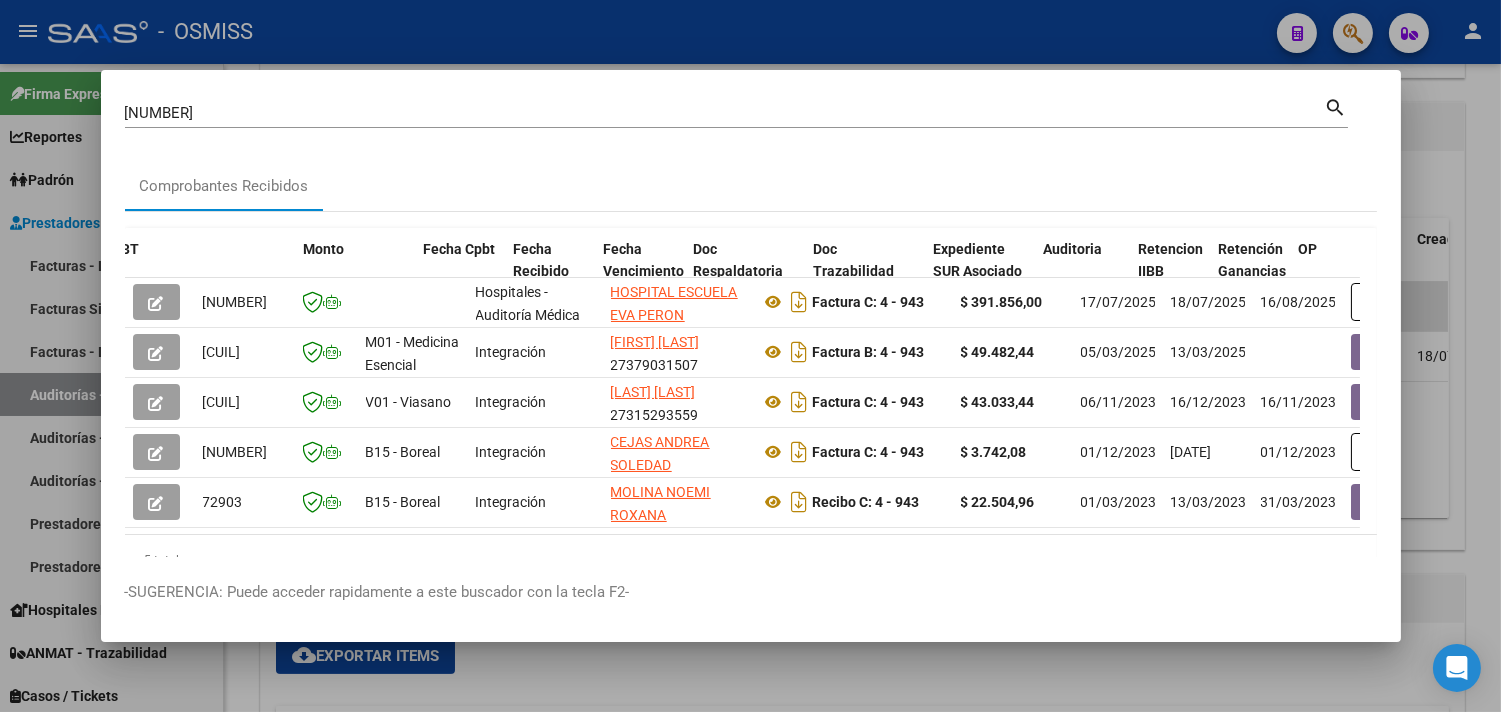 scroll, scrollTop: 0, scrollLeft: 927, axis: horizontal 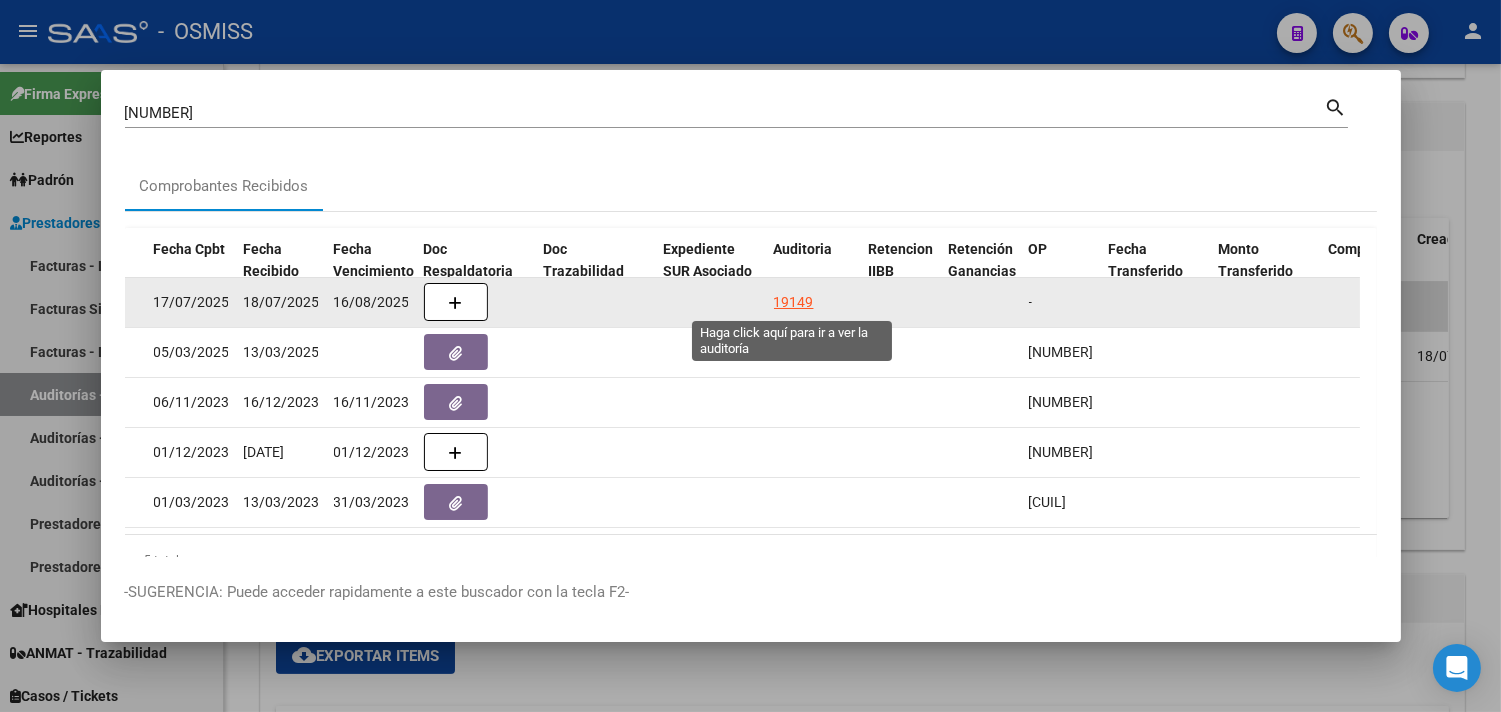 click on "19149" 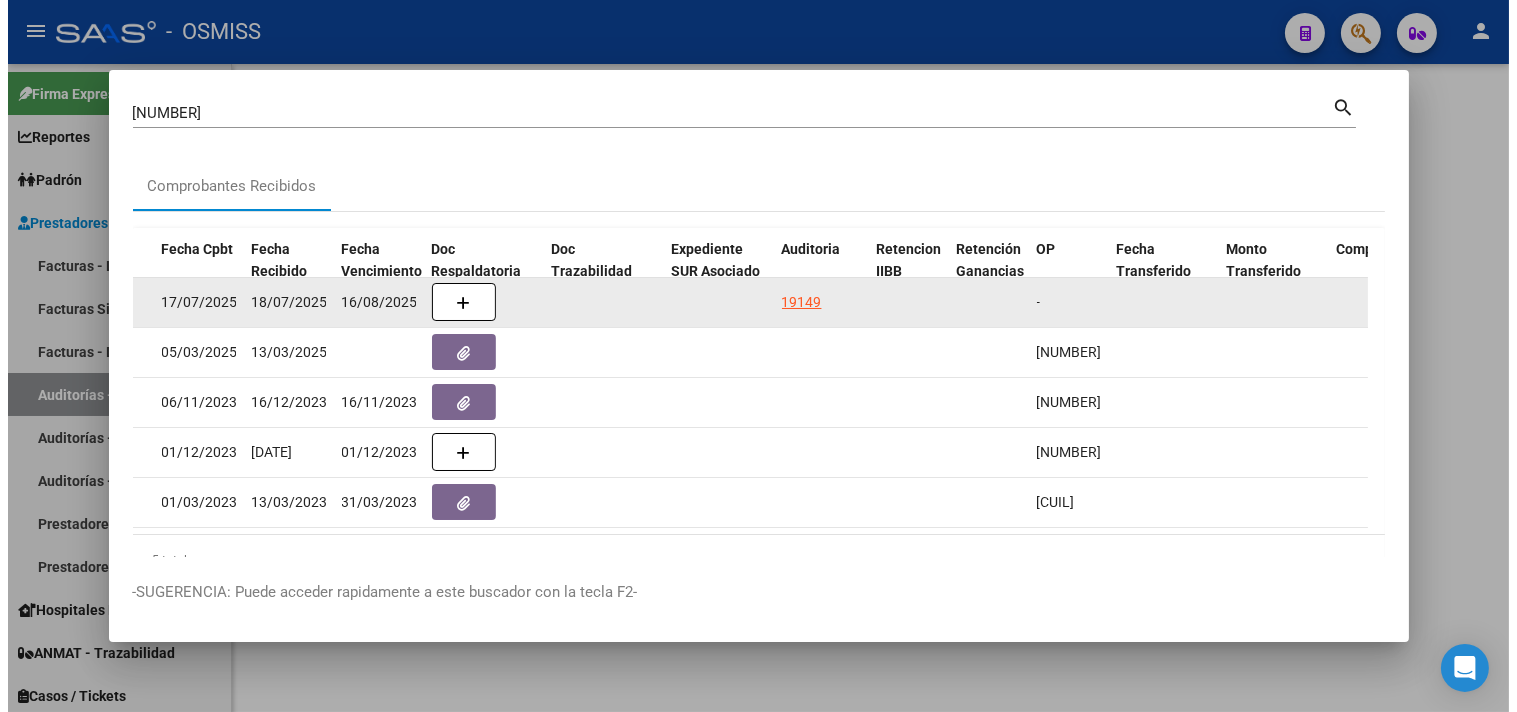 scroll, scrollTop: 0, scrollLeft: 0, axis: both 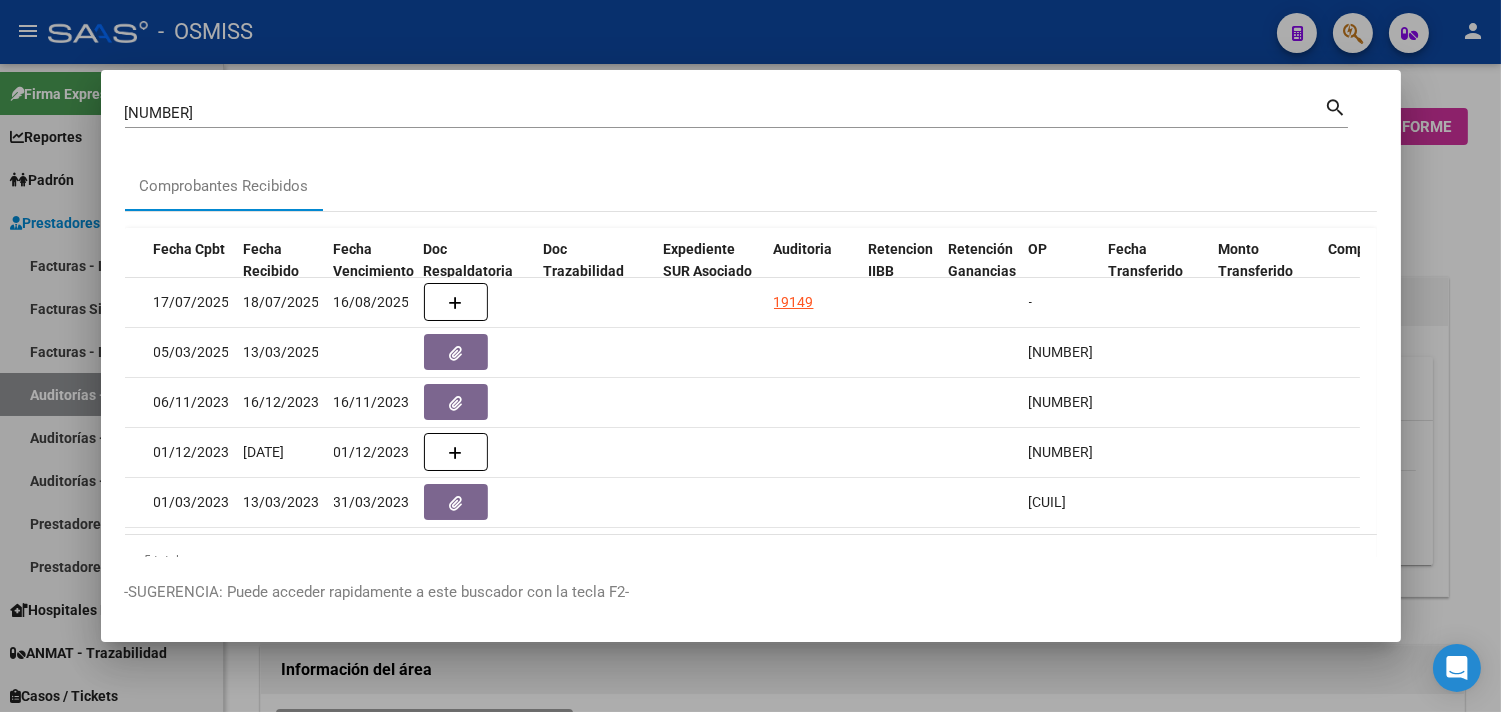 click at bounding box center [750, 356] 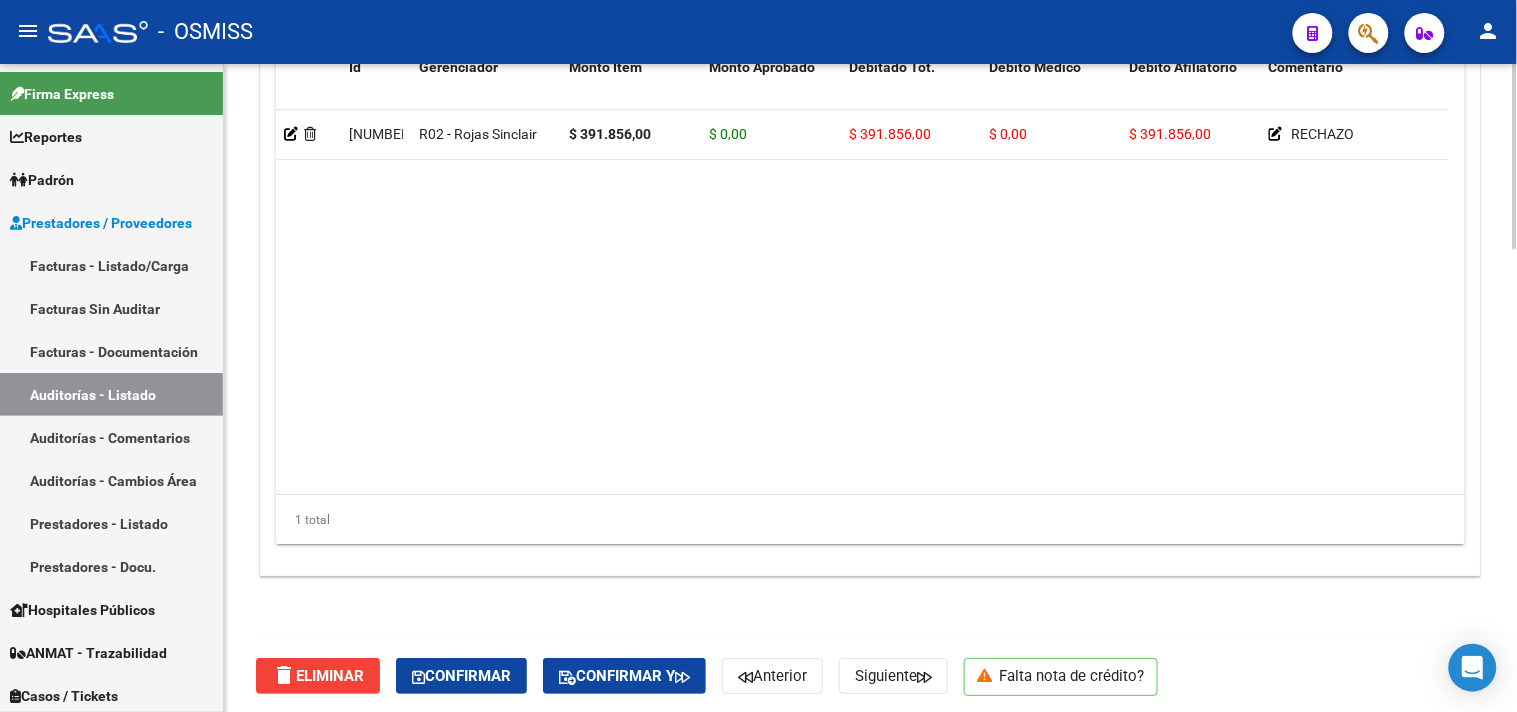 scroll, scrollTop: 1618, scrollLeft: 0, axis: vertical 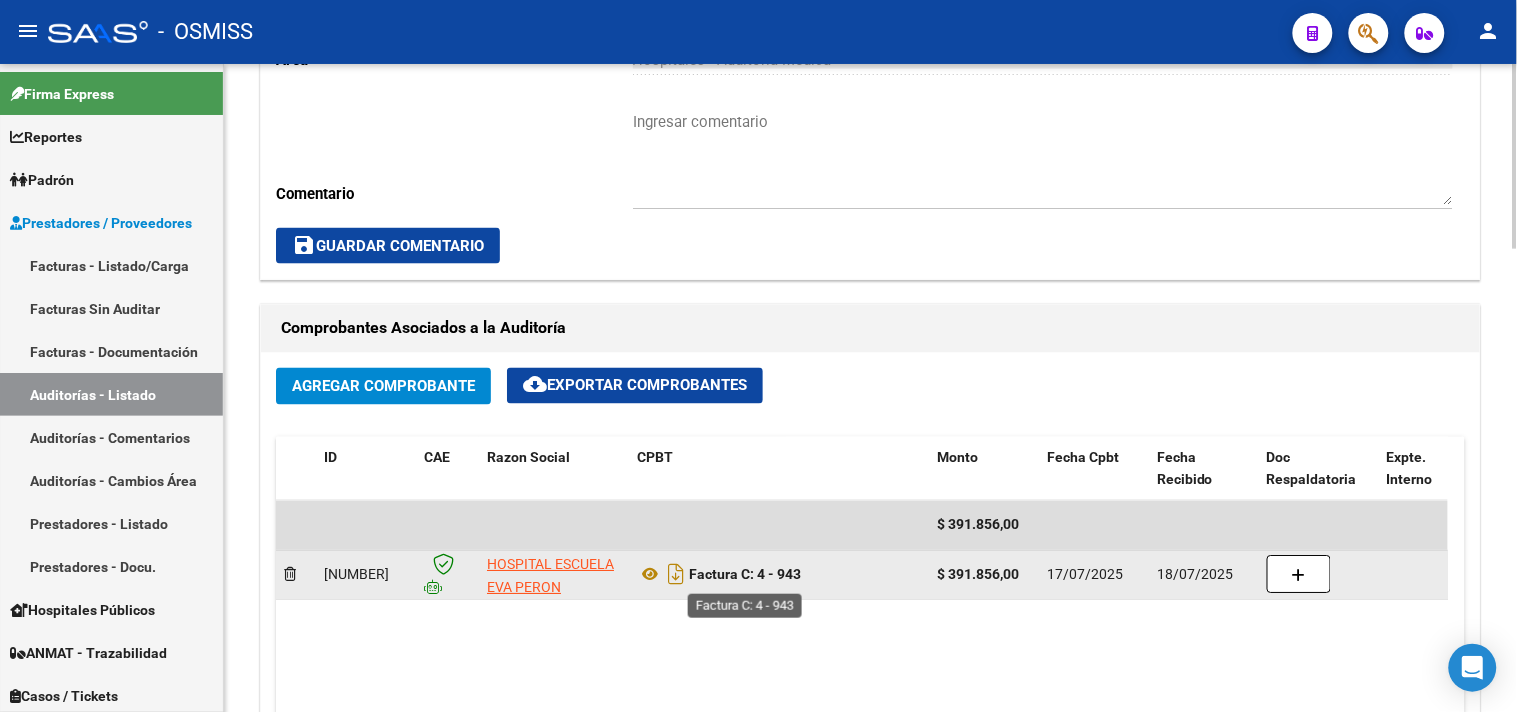 drag, startPoint x: 813, startPoint y: 582, endPoint x: 756, endPoint y: 581, distance: 57.00877 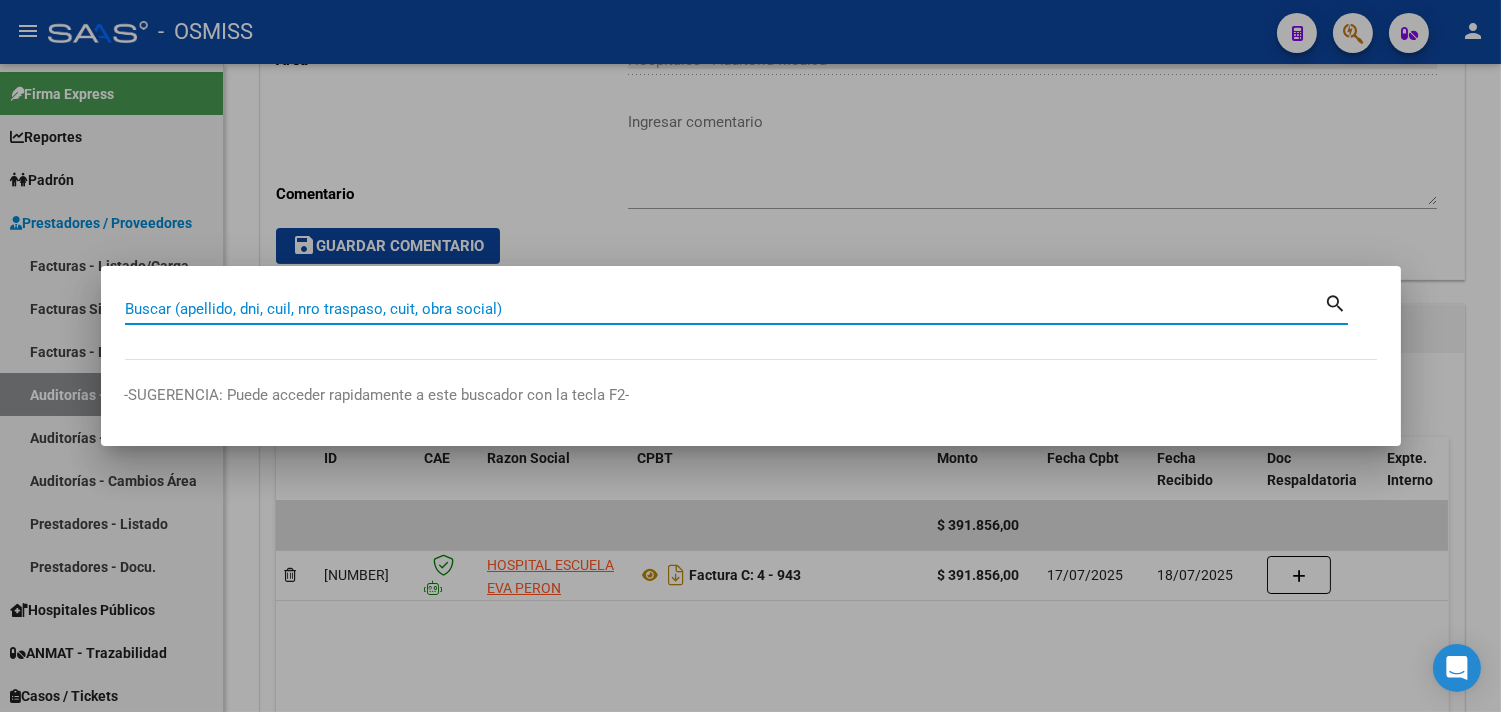 click at bounding box center (750, 356) 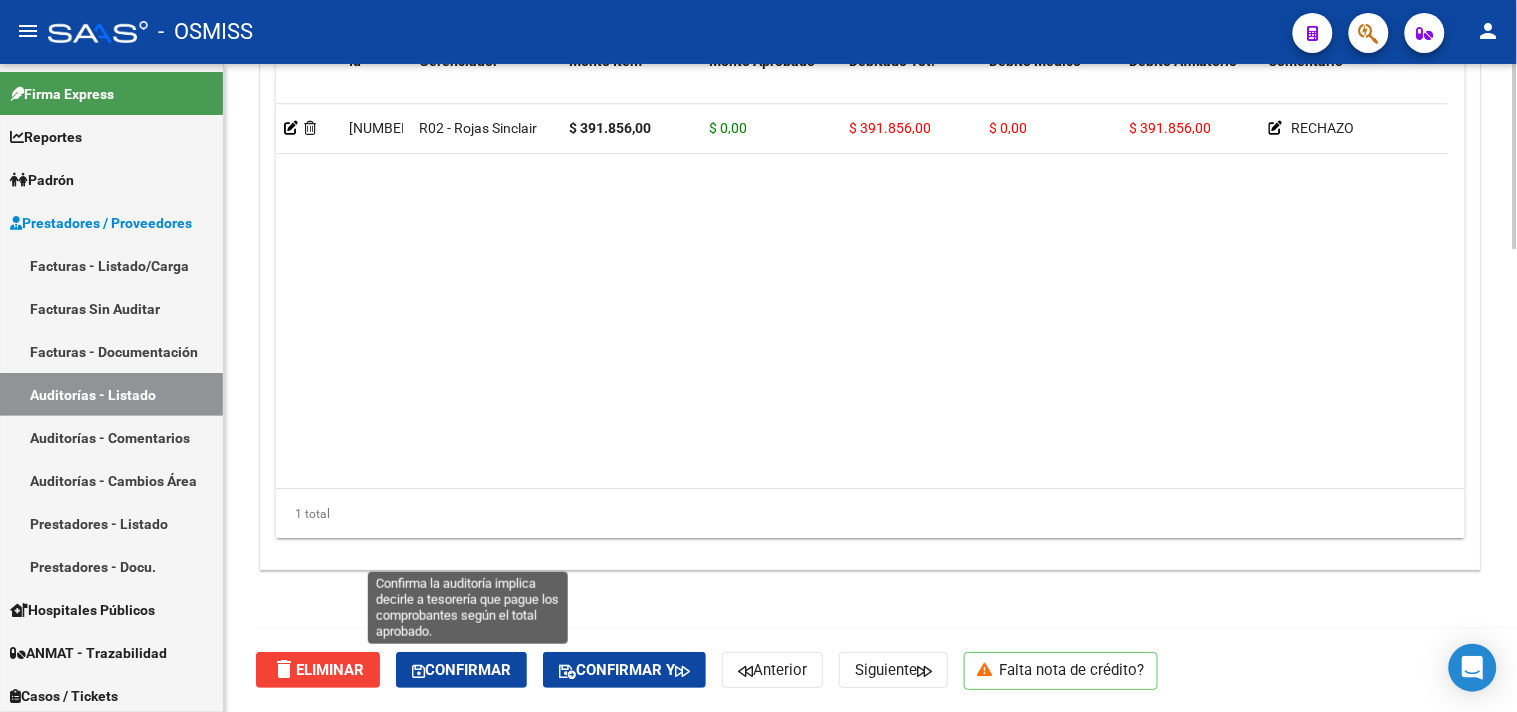 click on "Confirmar" 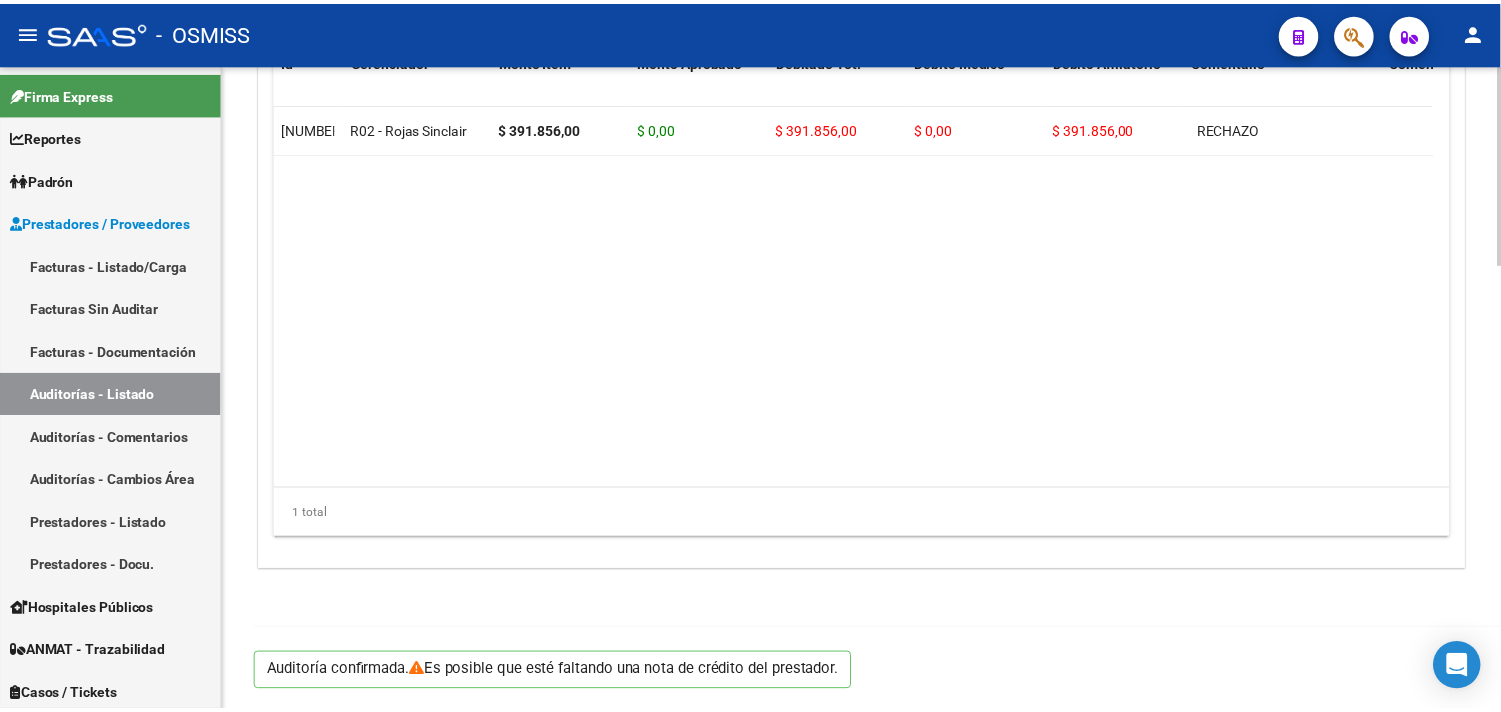 scroll, scrollTop: 1438, scrollLeft: 0, axis: vertical 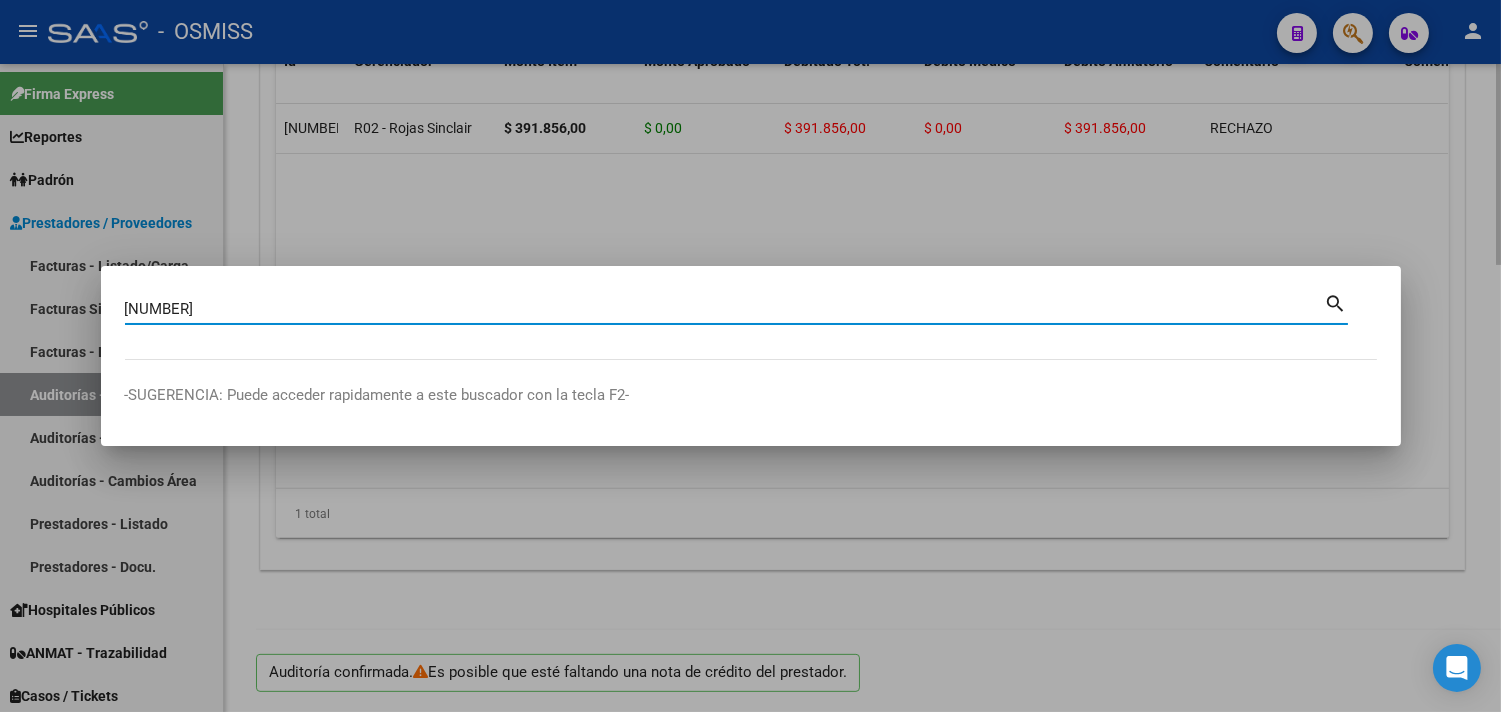 type on "[NUMBER]" 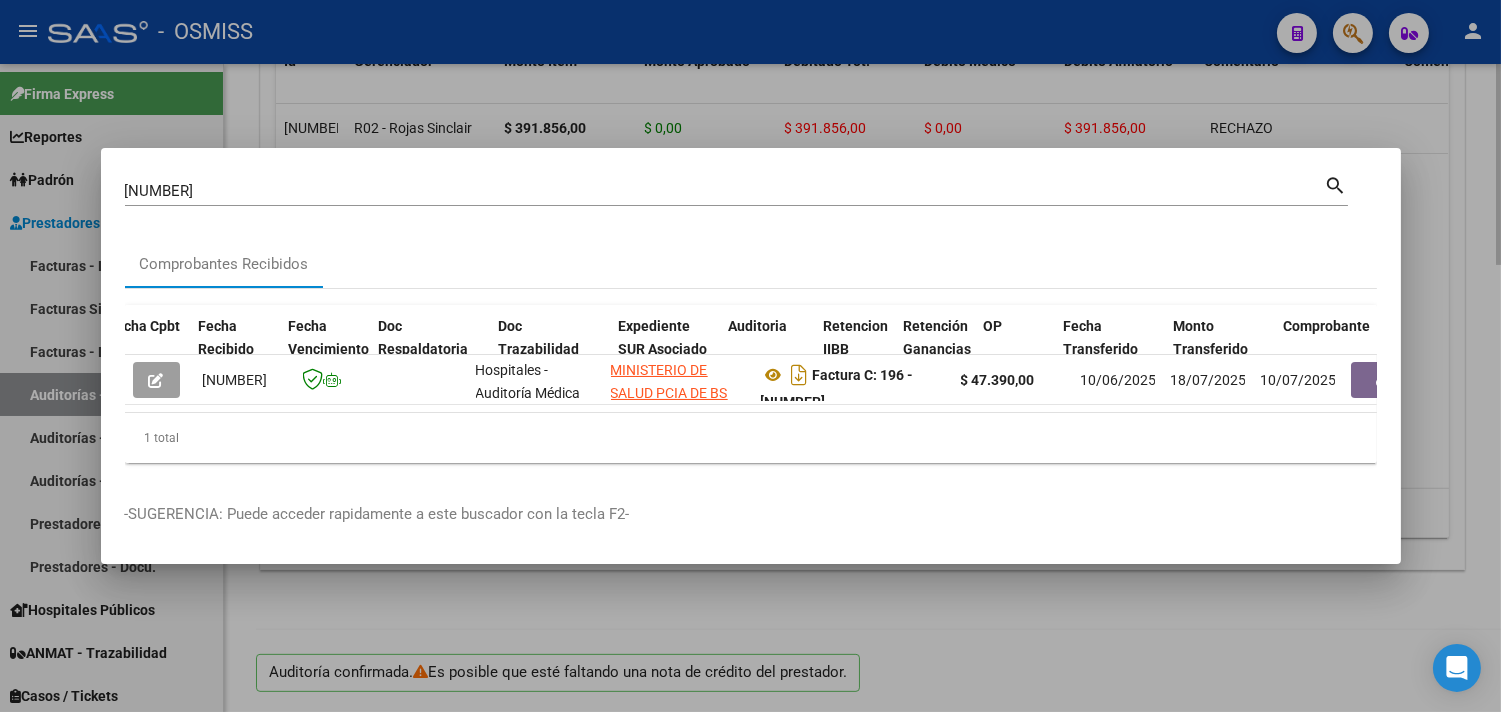 scroll, scrollTop: 0, scrollLeft: 1027, axis: horizontal 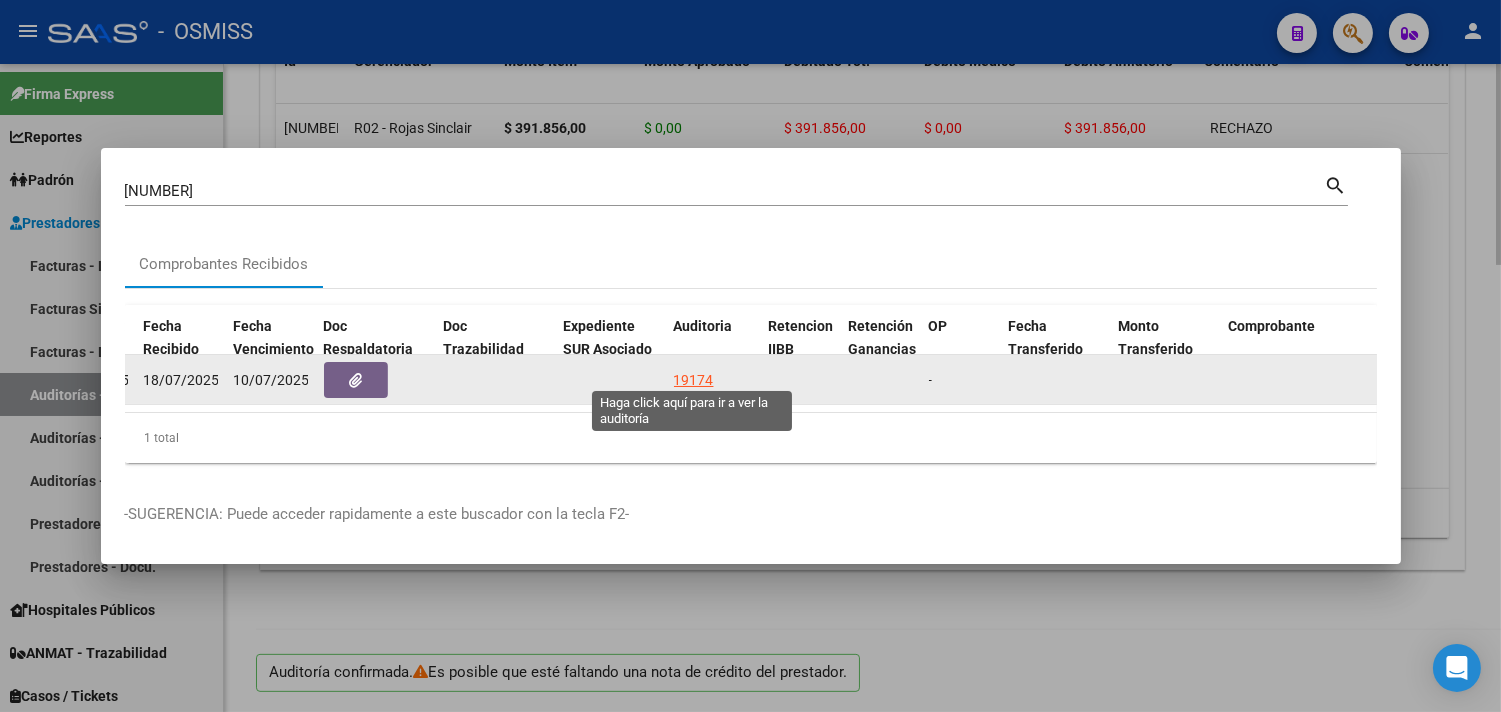 click on "19174" 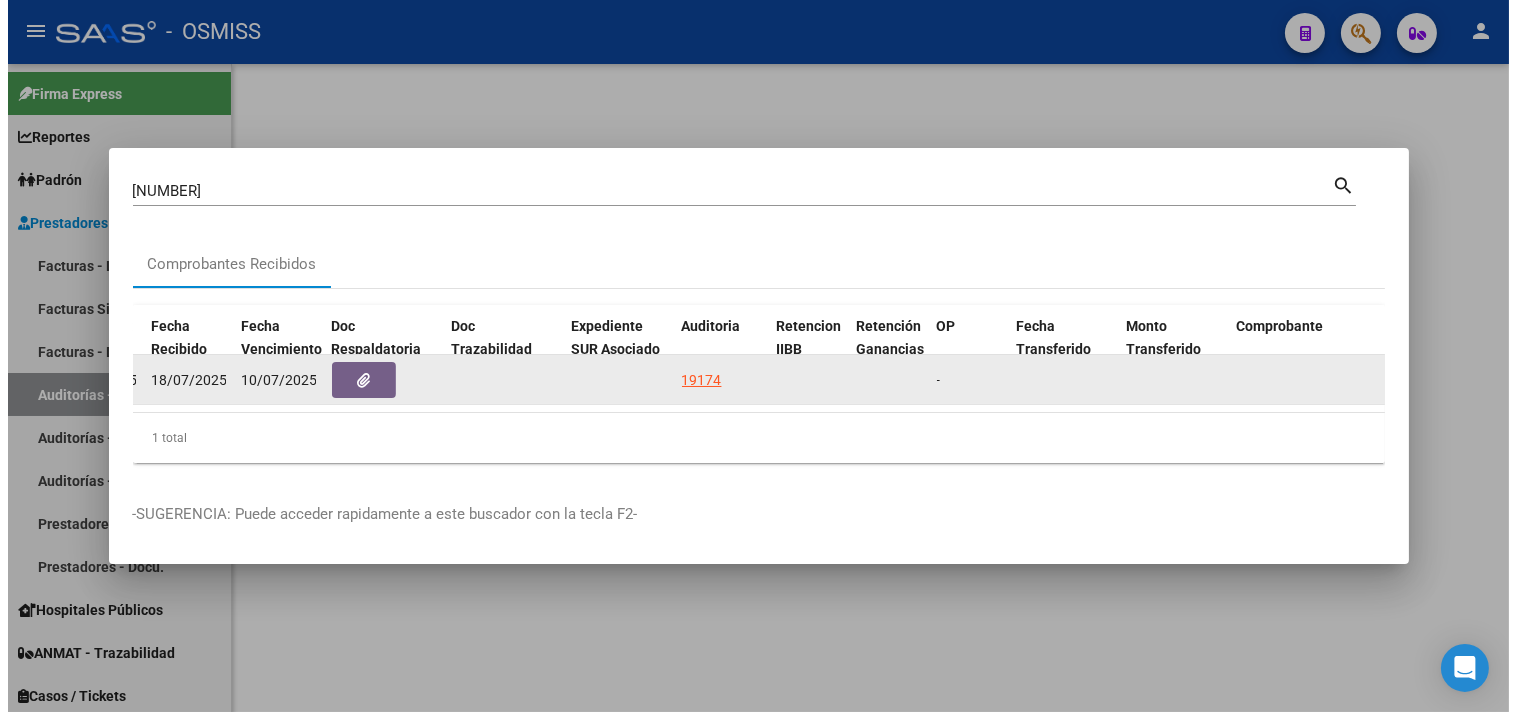 scroll, scrollTop: 0, scrollLeft: 0, axis: both 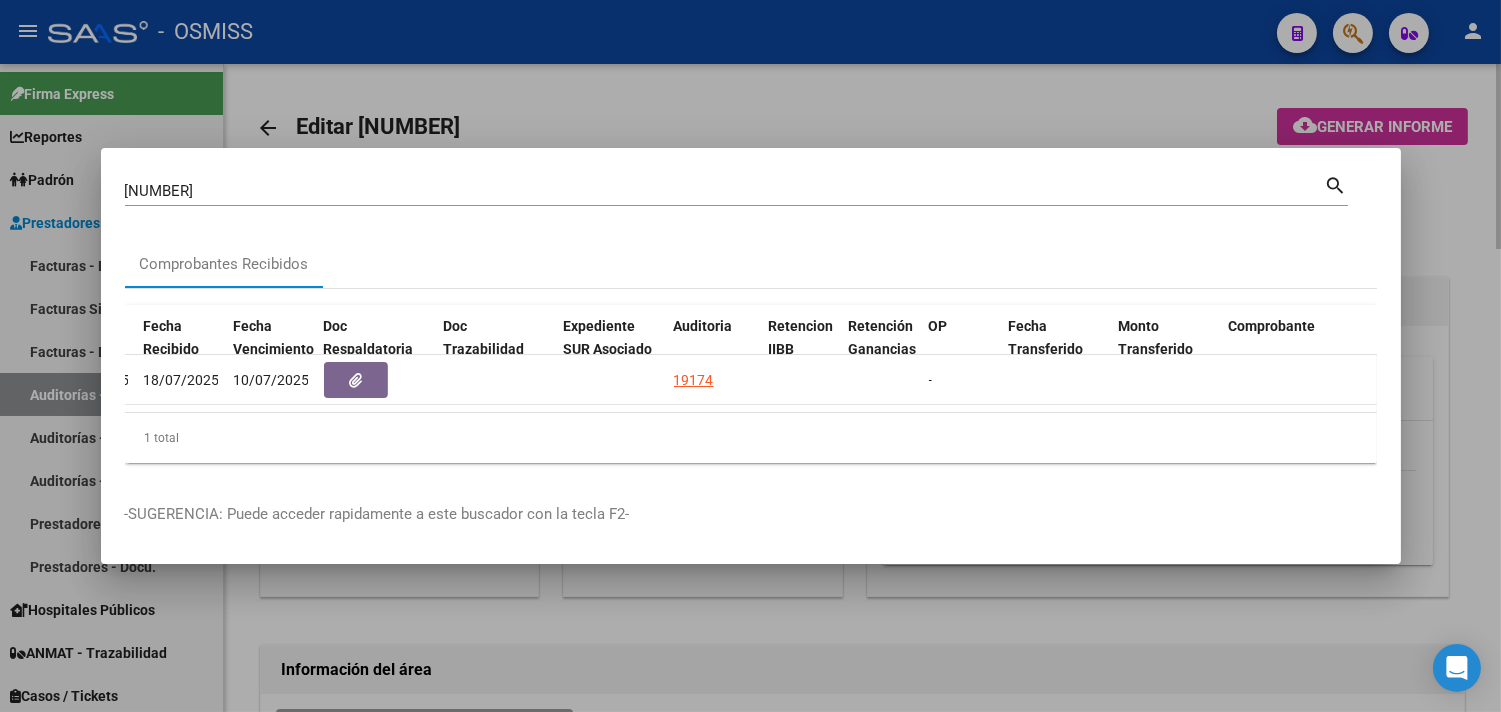 click at bounding box center (750, 356) 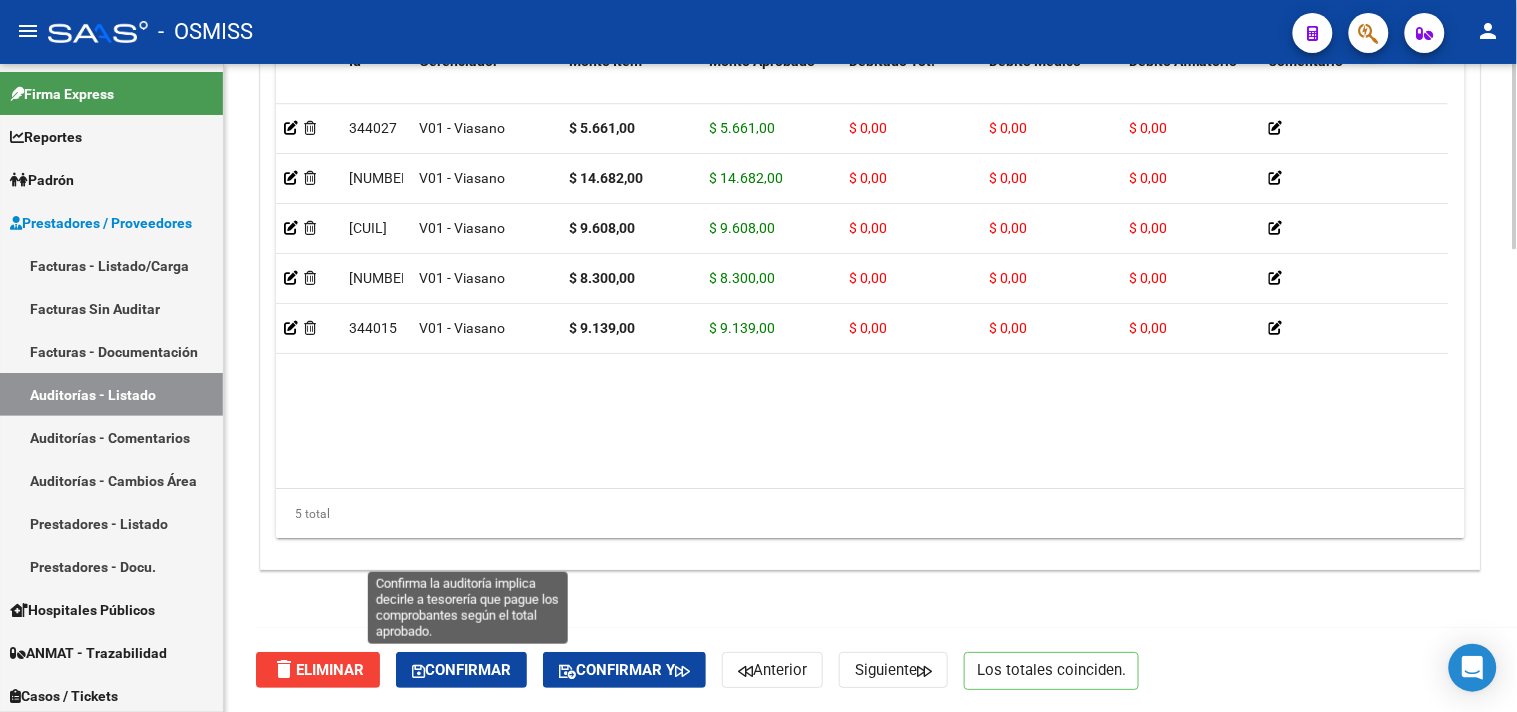 click on "Confirmar" 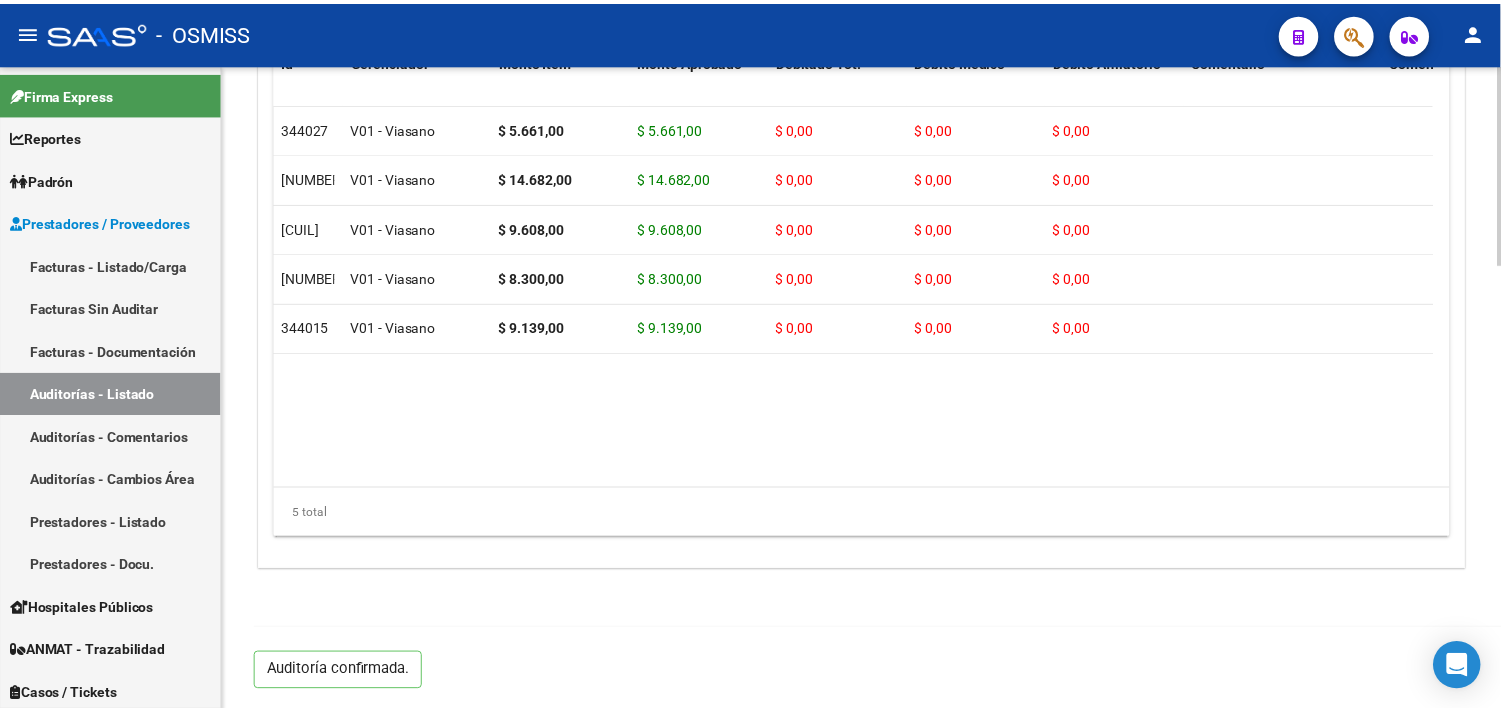 scroll, scrollTop: 1438, scrollLeft: 0, axis: vertical 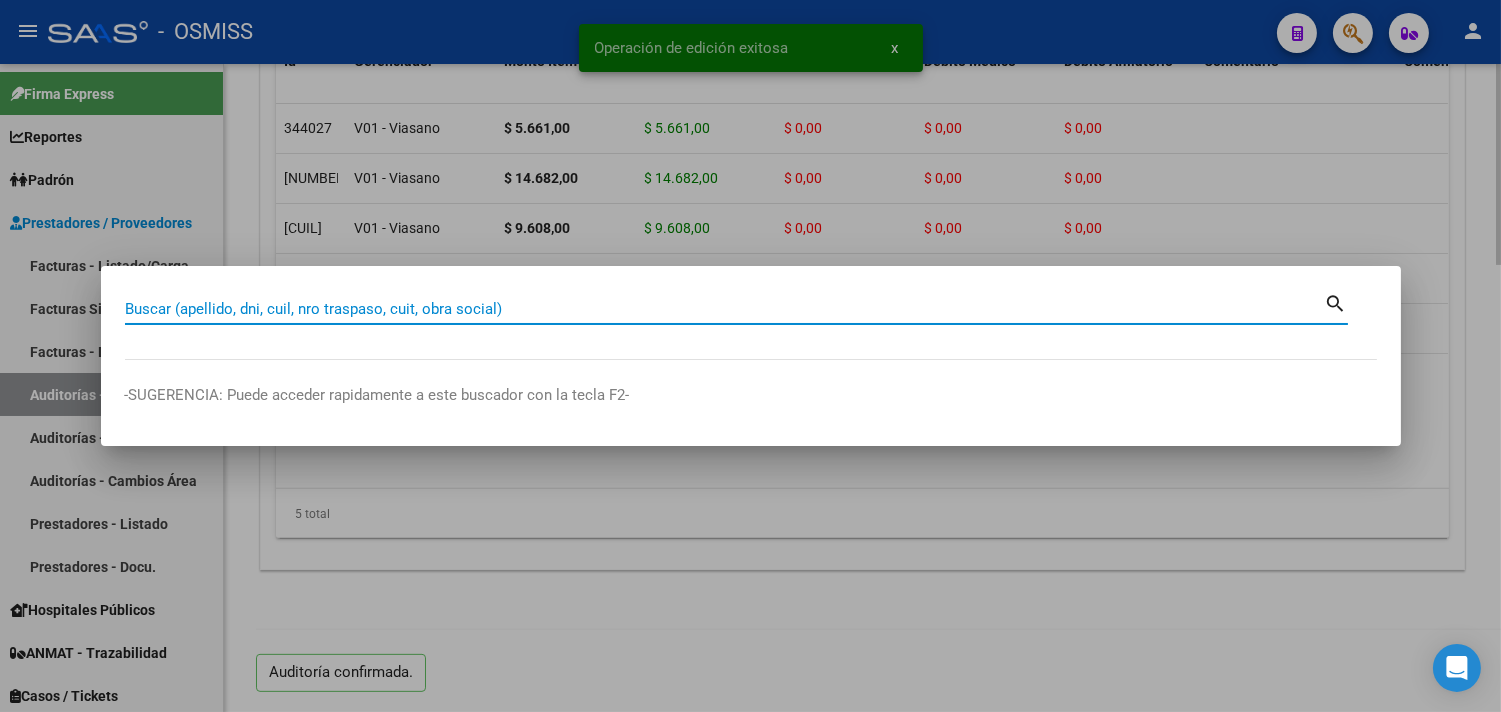 paste on "[NUMBER]-[NUMBER]" 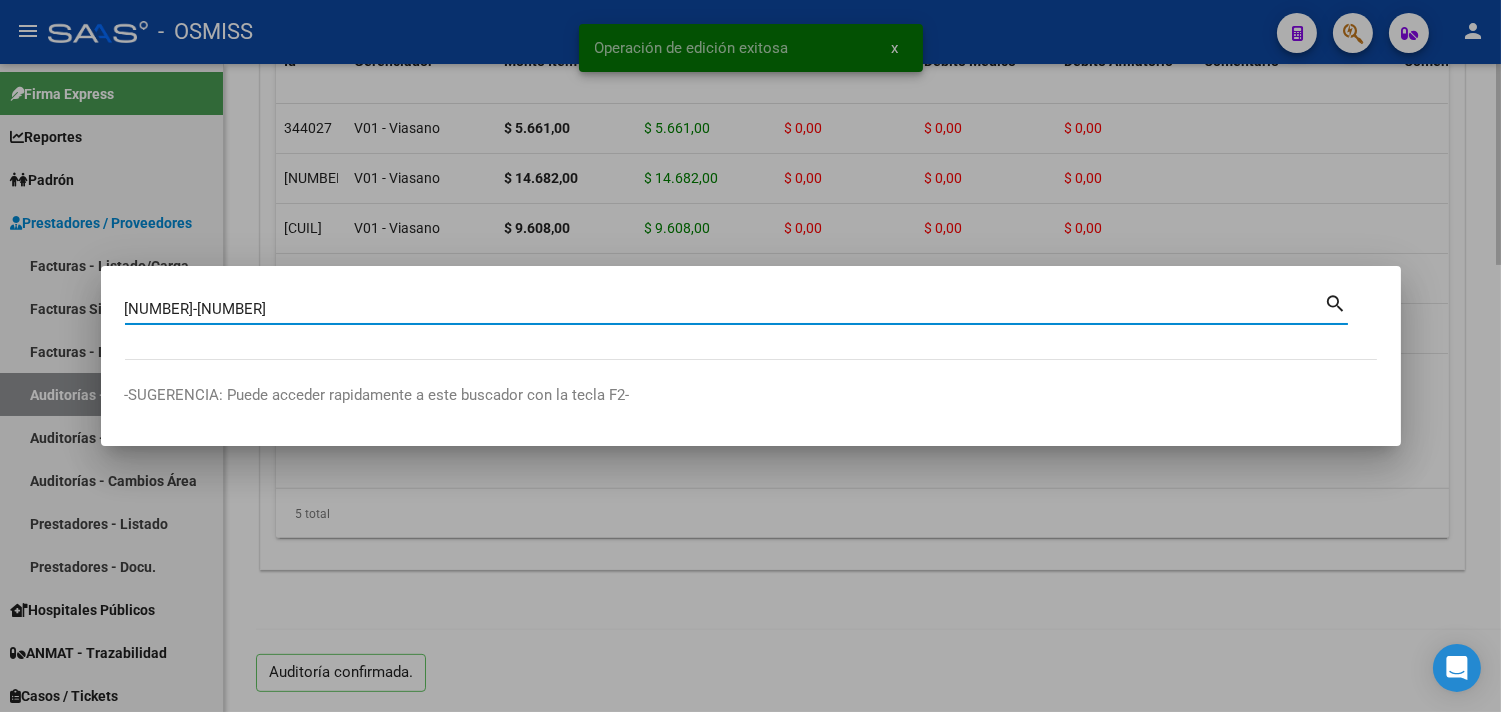 type on "[NUMBER]-[NUMBER]" 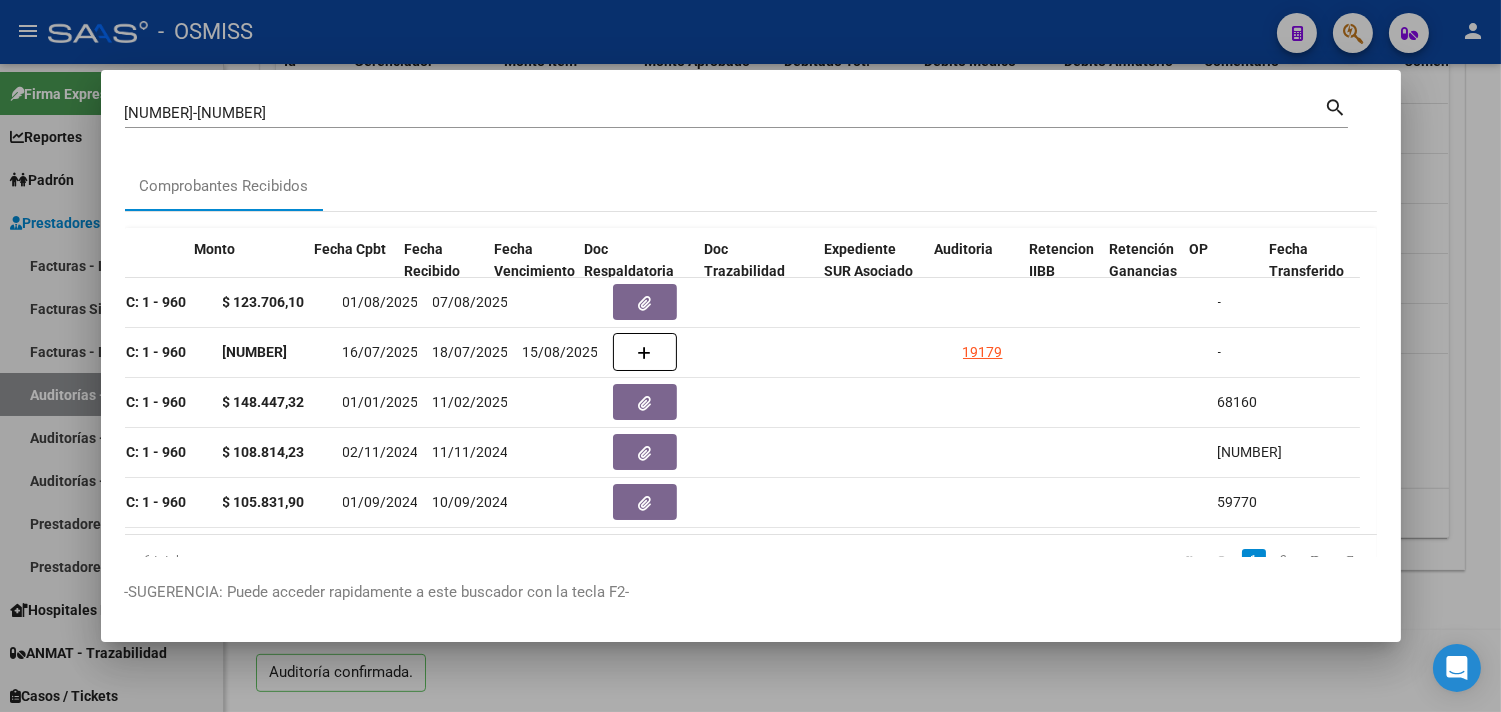 scroll, scrollTop: 0, scrollLeft: 766, axis: horizontal 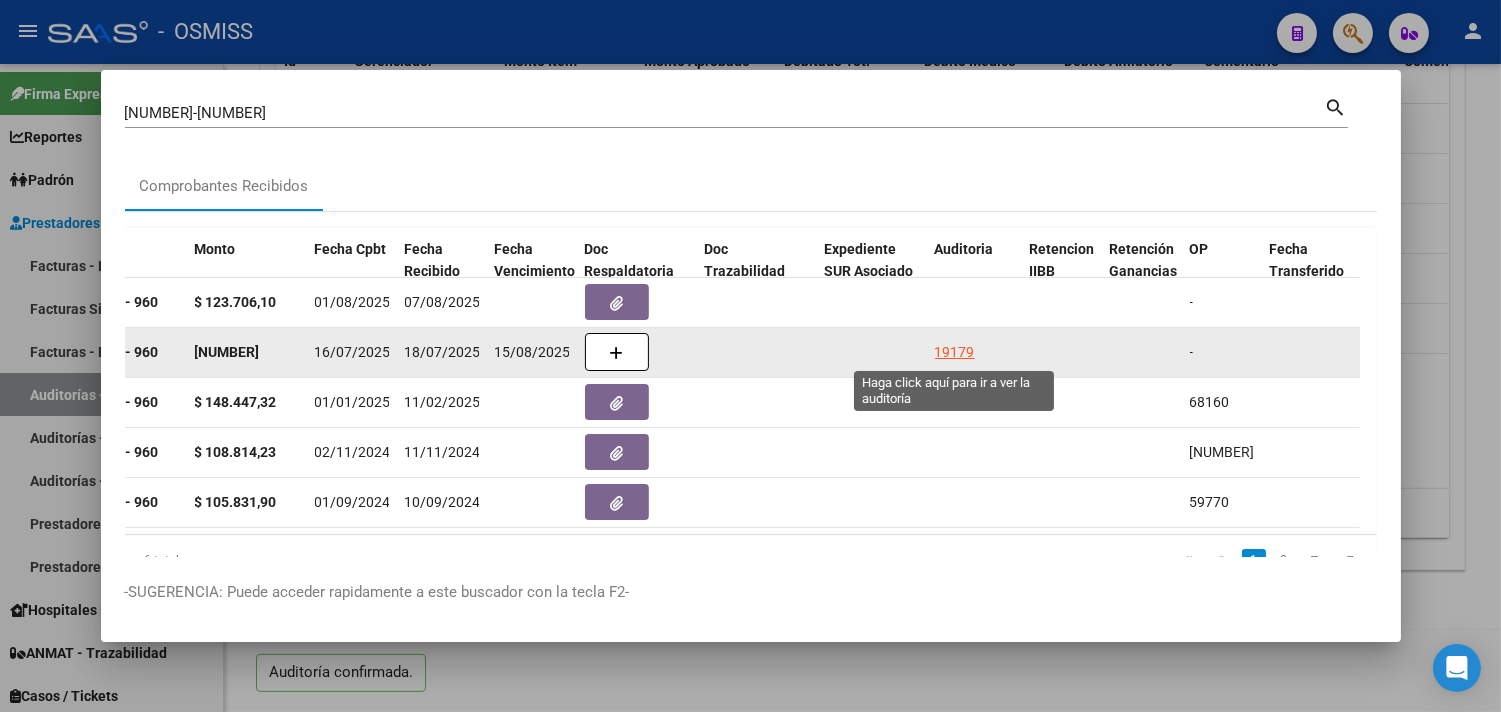 click on "19179" 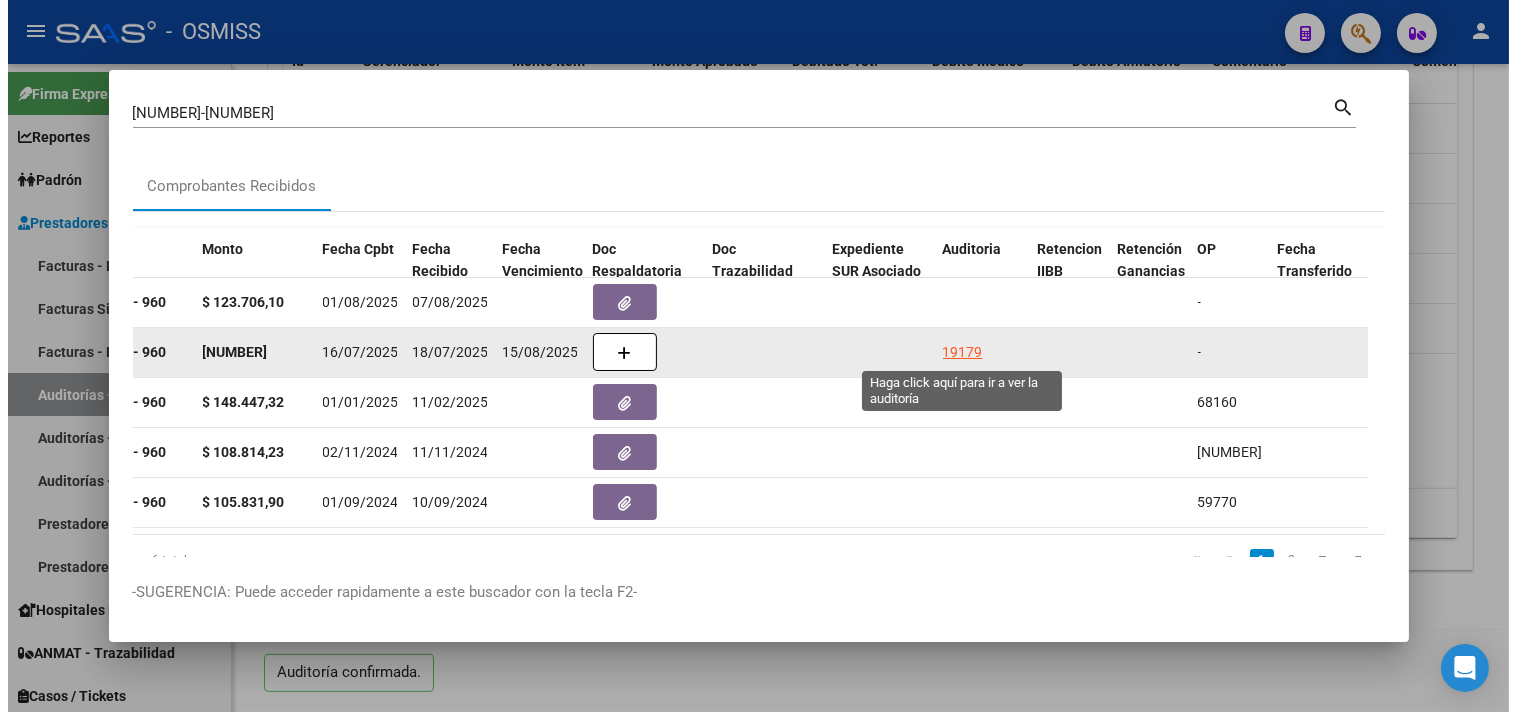 scroll, scrollTop: 0, scrollLeft: 0, axis: both 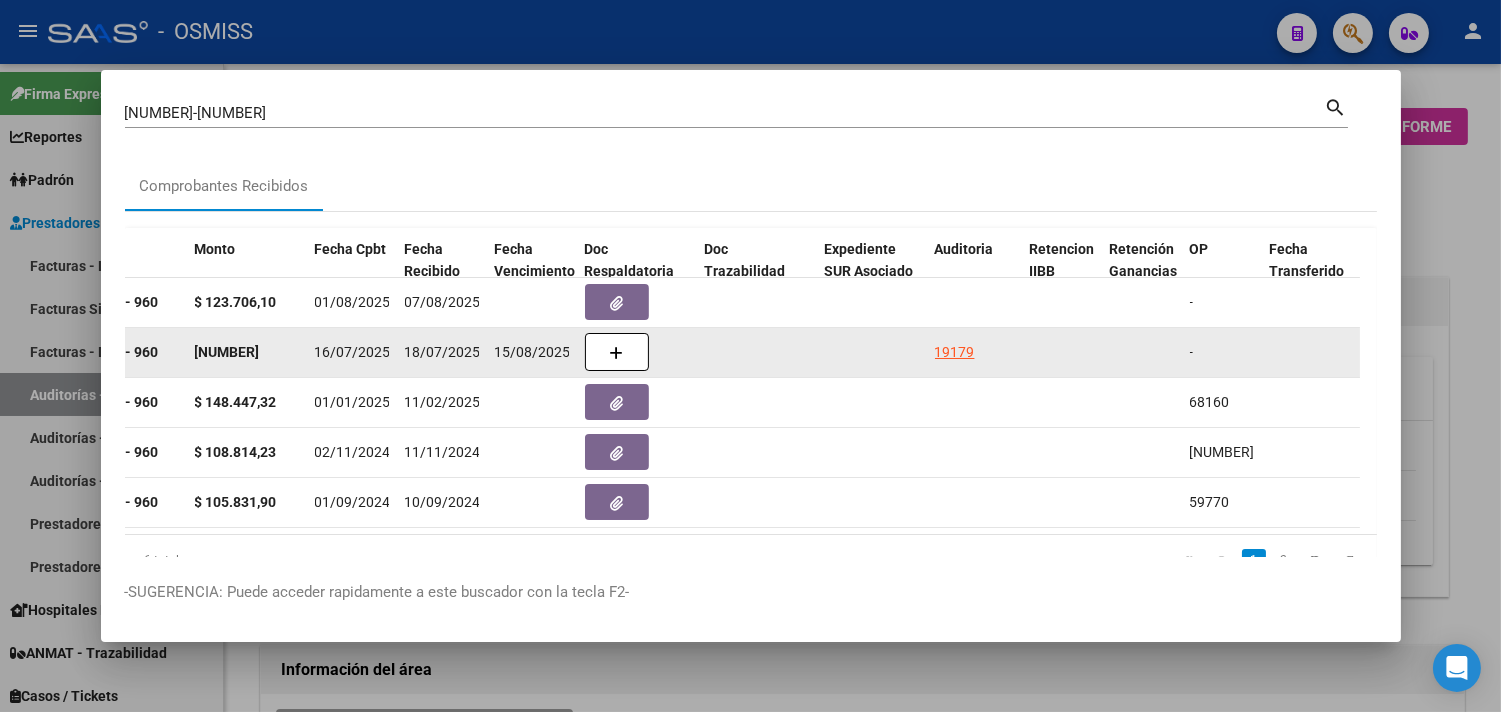 click on "19179" 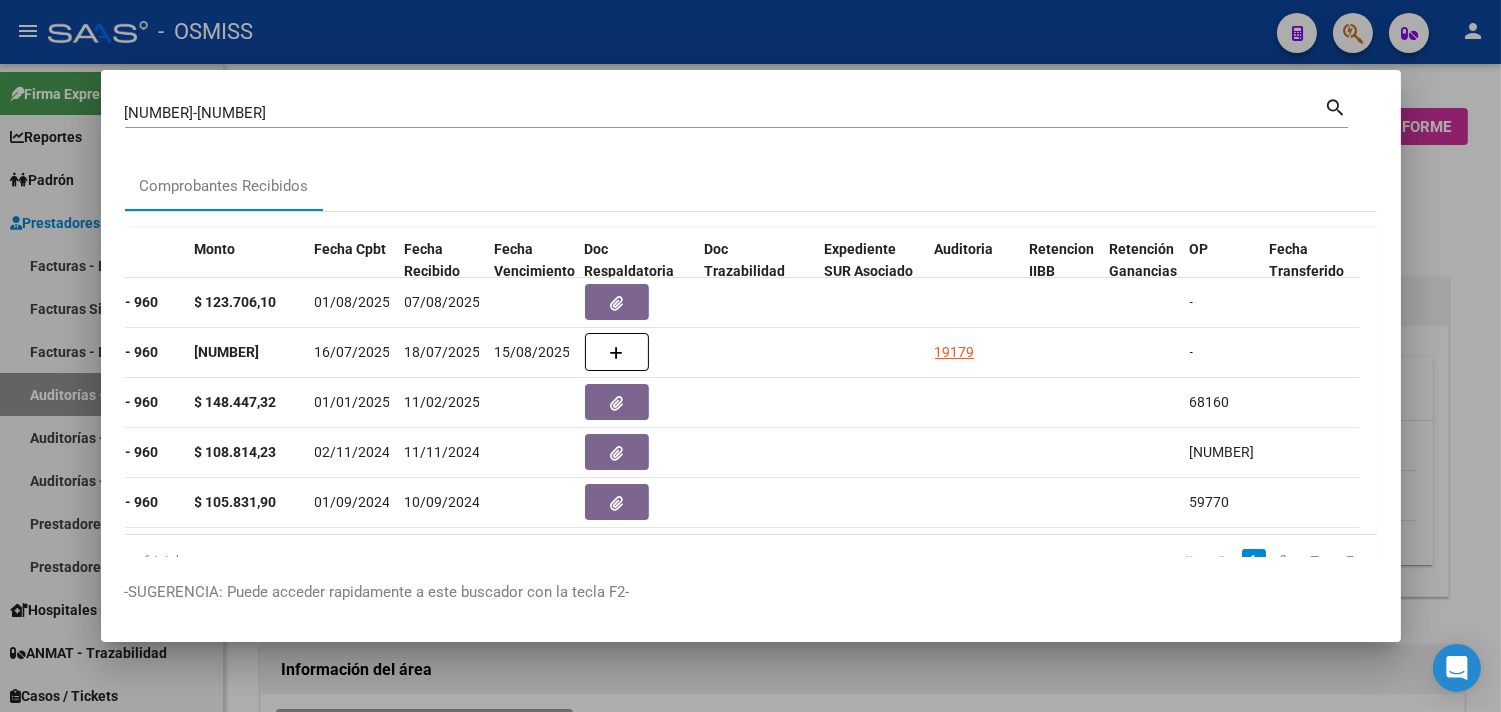 click at bounding box center [750, 356] 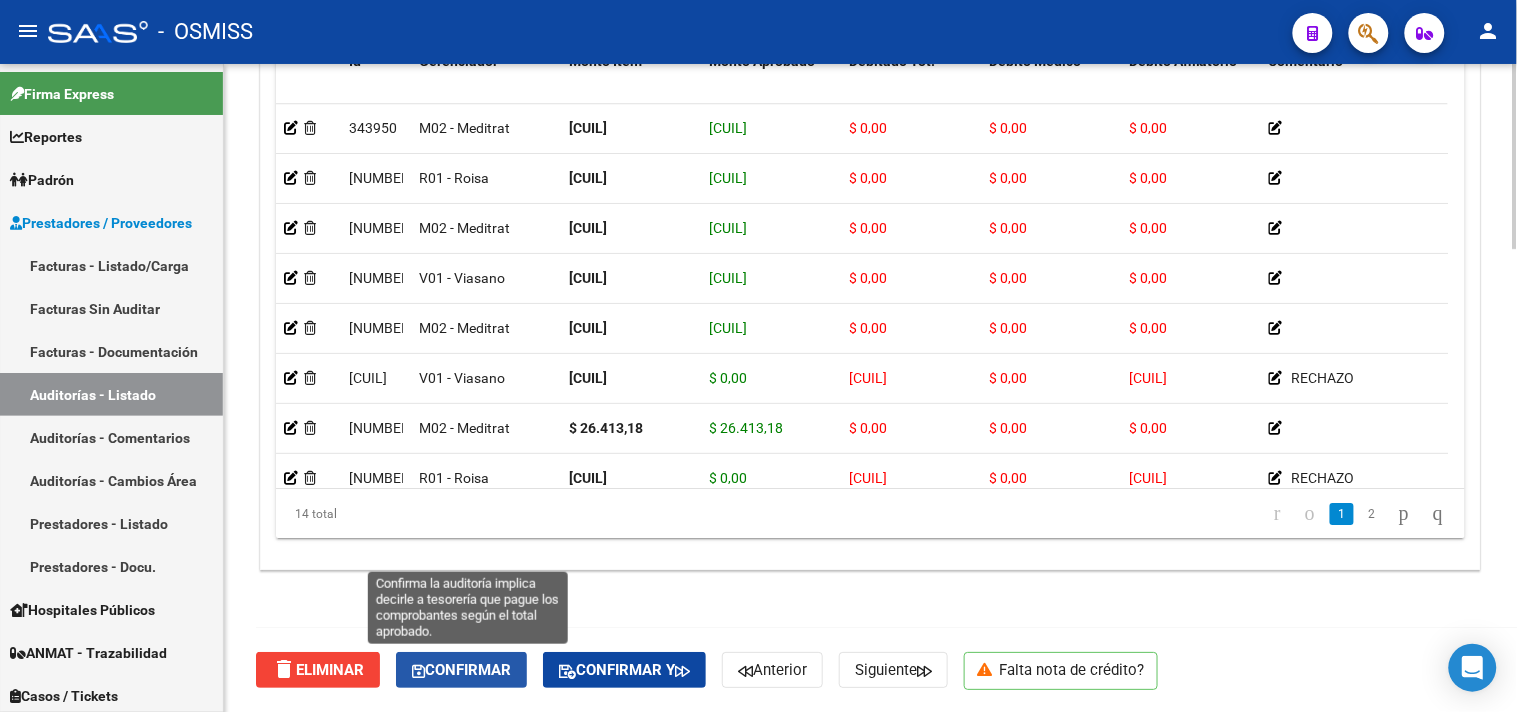 click on "Confirmar" 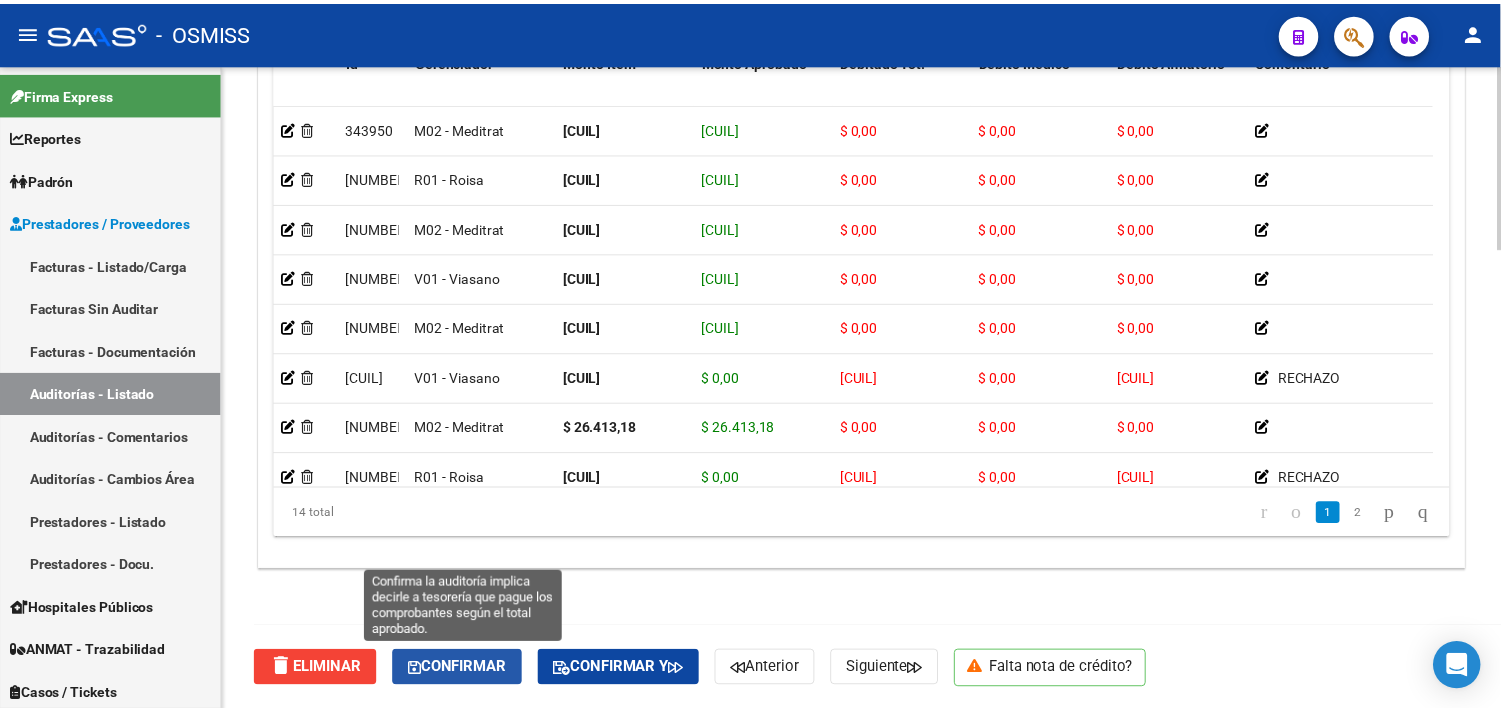 scroll, scrollTop: 1438, scrollLeft: 0, axis: vertical 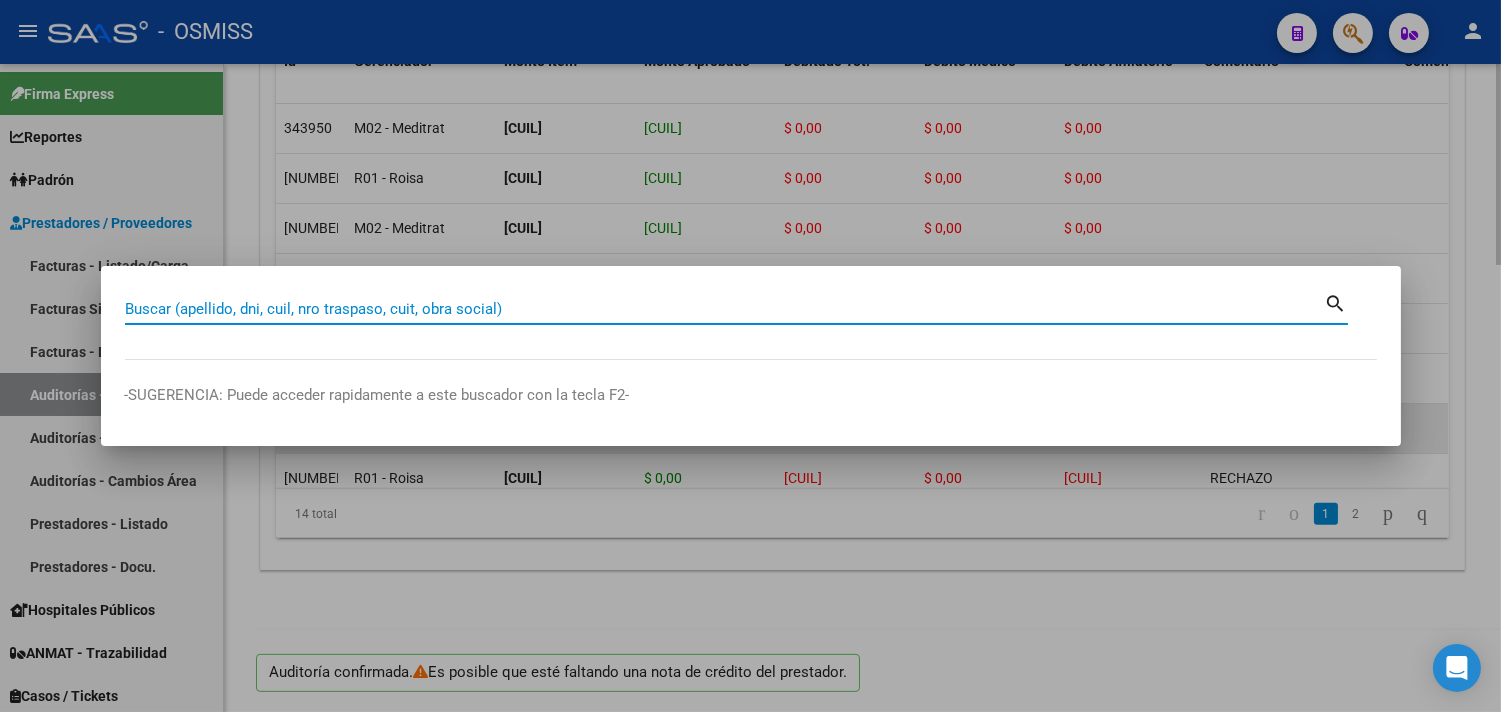 paste on "[NUMBER]" 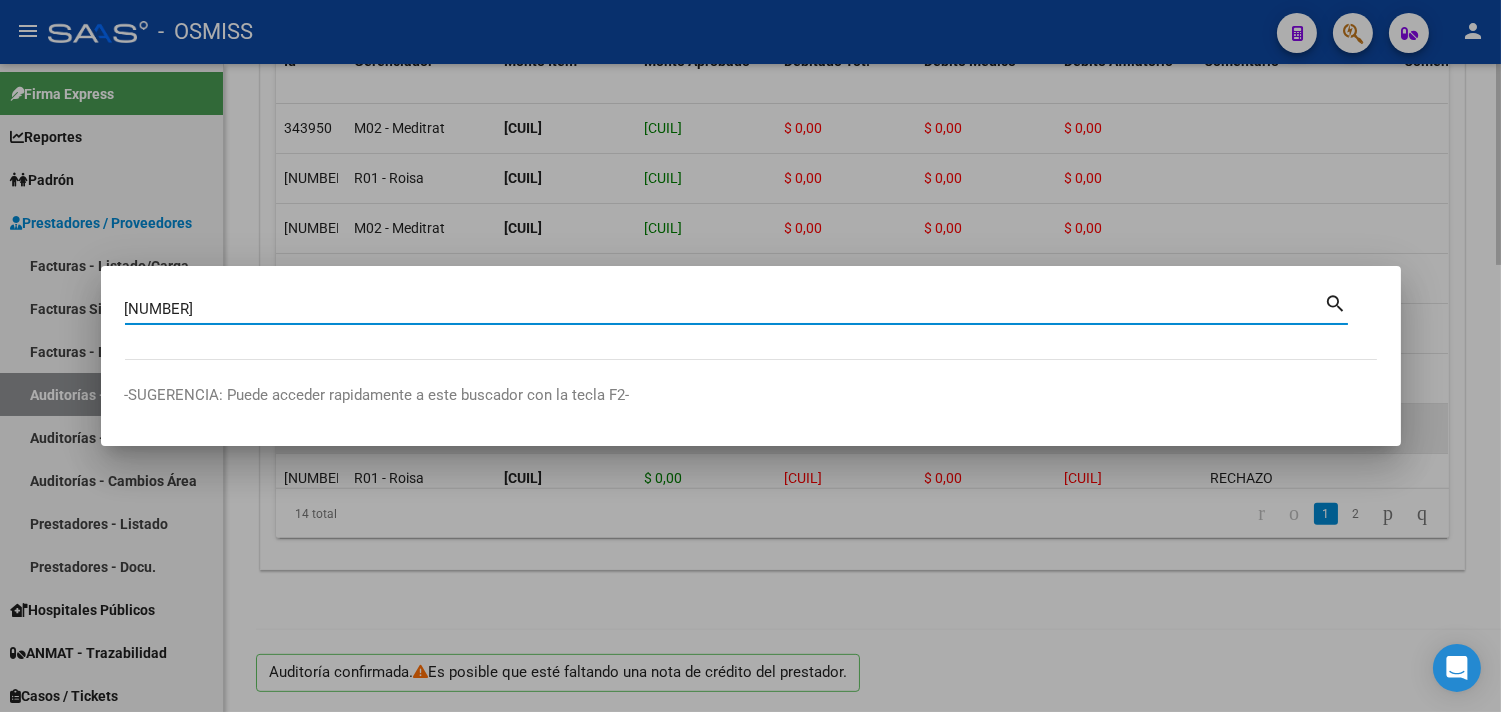 type on "[NUMBER]" 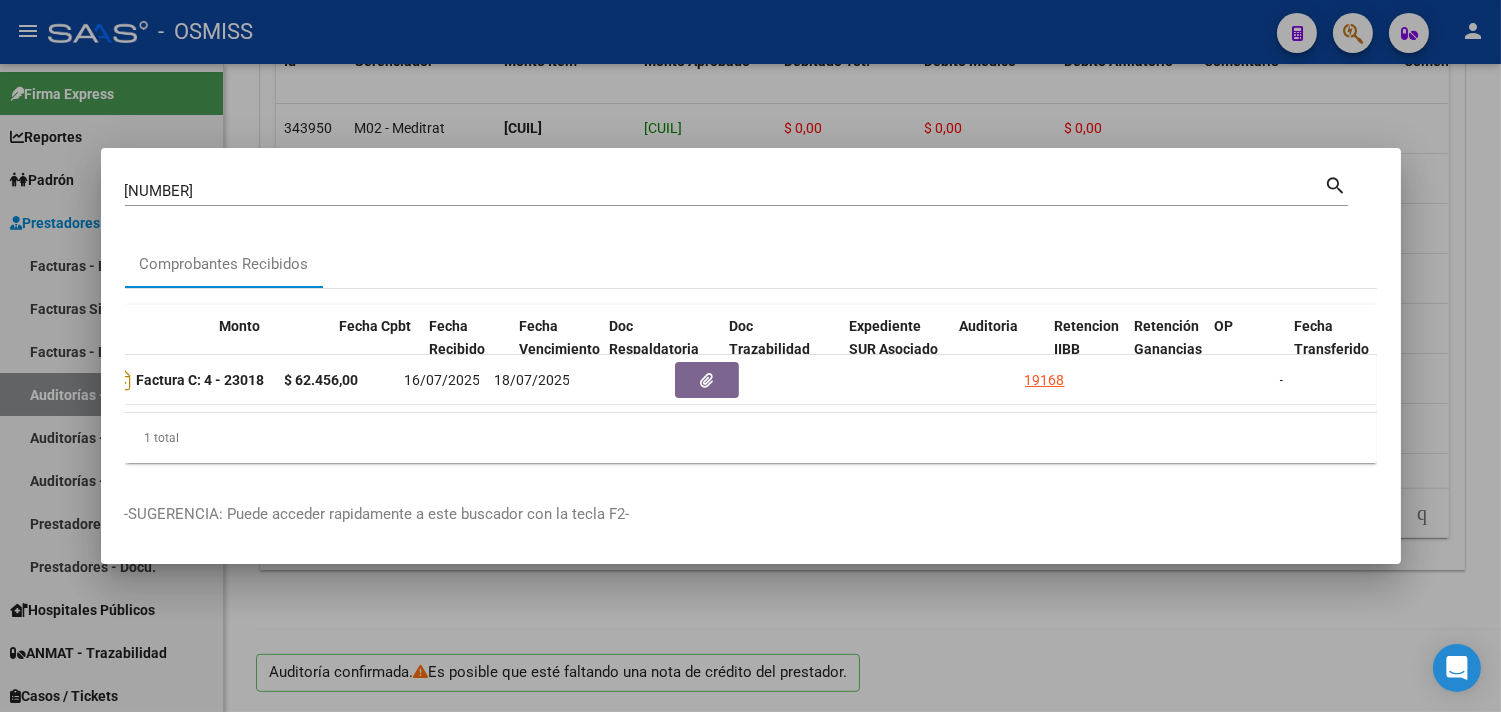 scroll, scrollTop: 0, scrollLeft: 741, axis: horizontal 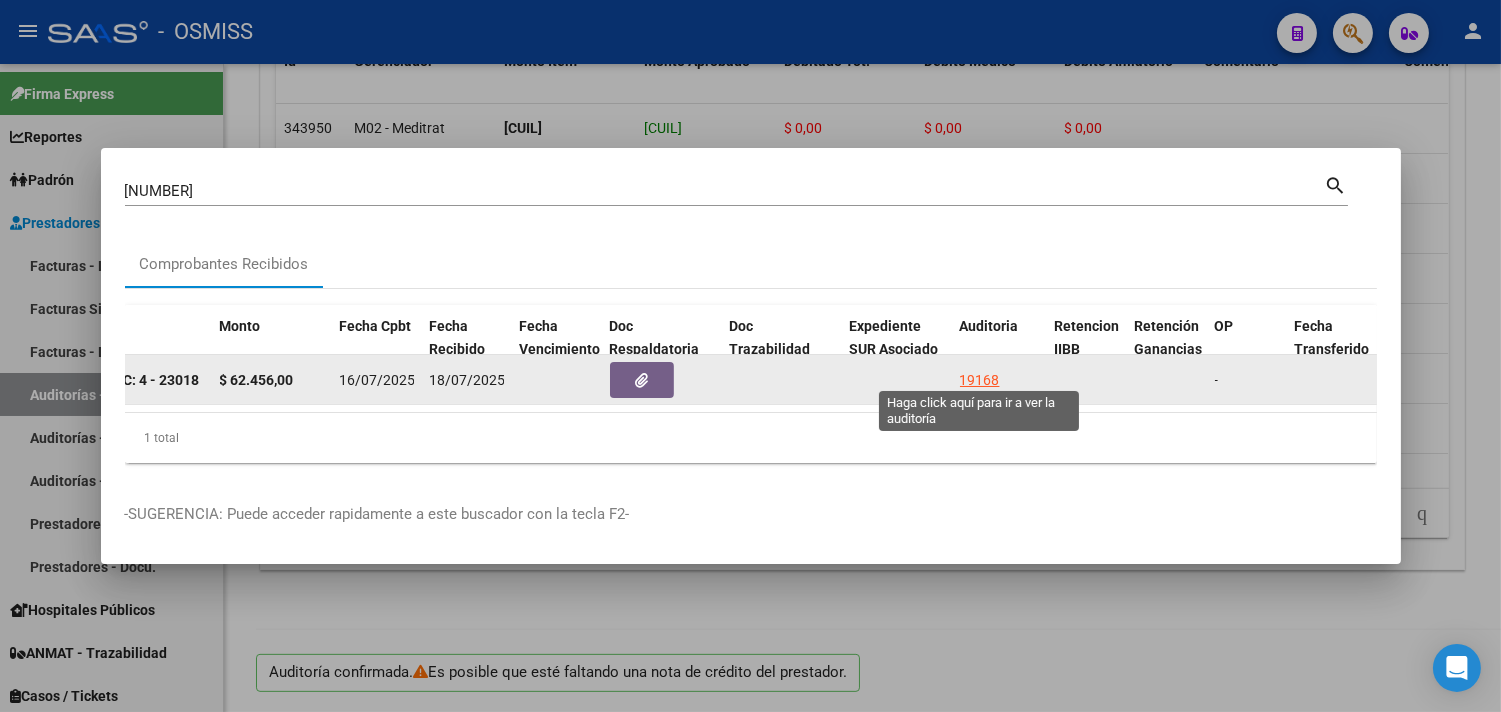 click on "19168" 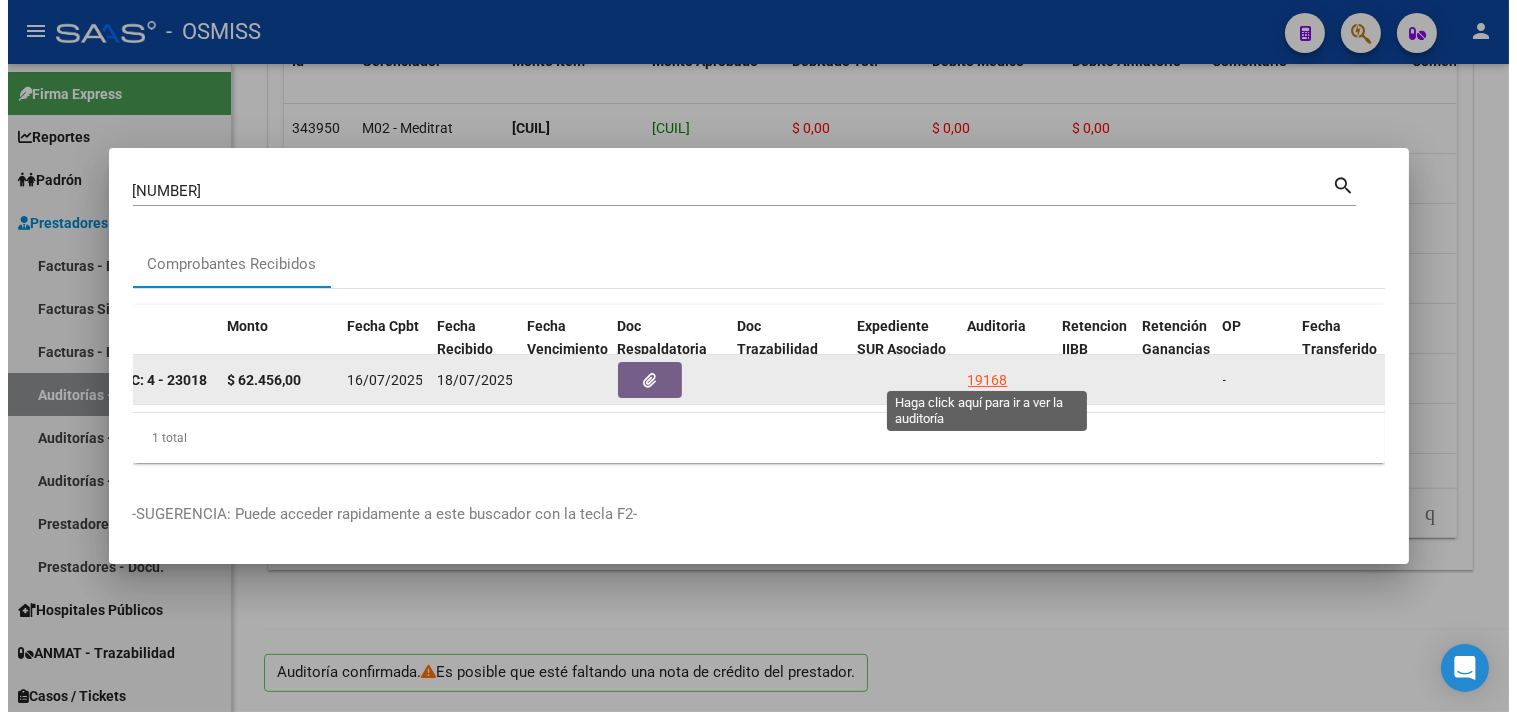 scroll, scrollTop: 0, scrollLeft: 0, axis: both 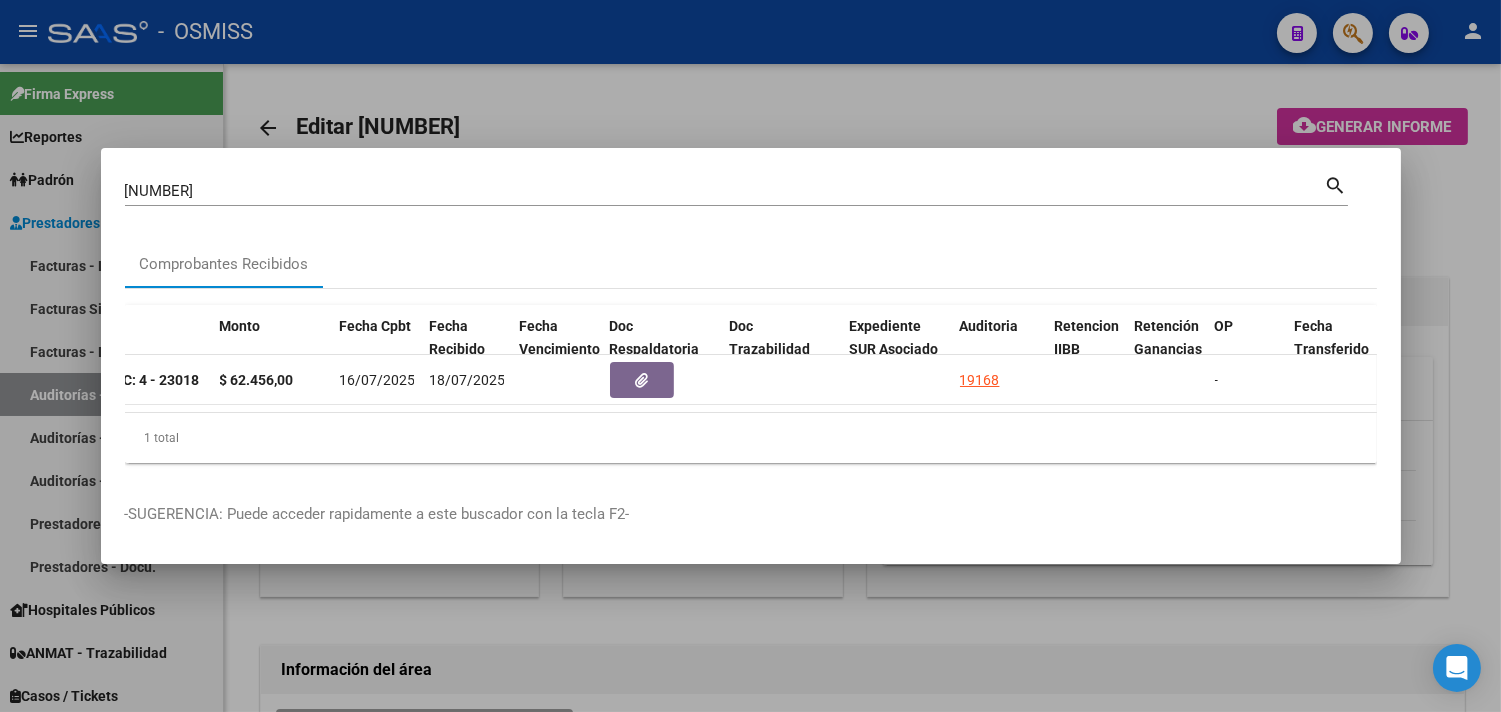 click at bounding box center (750, 356) 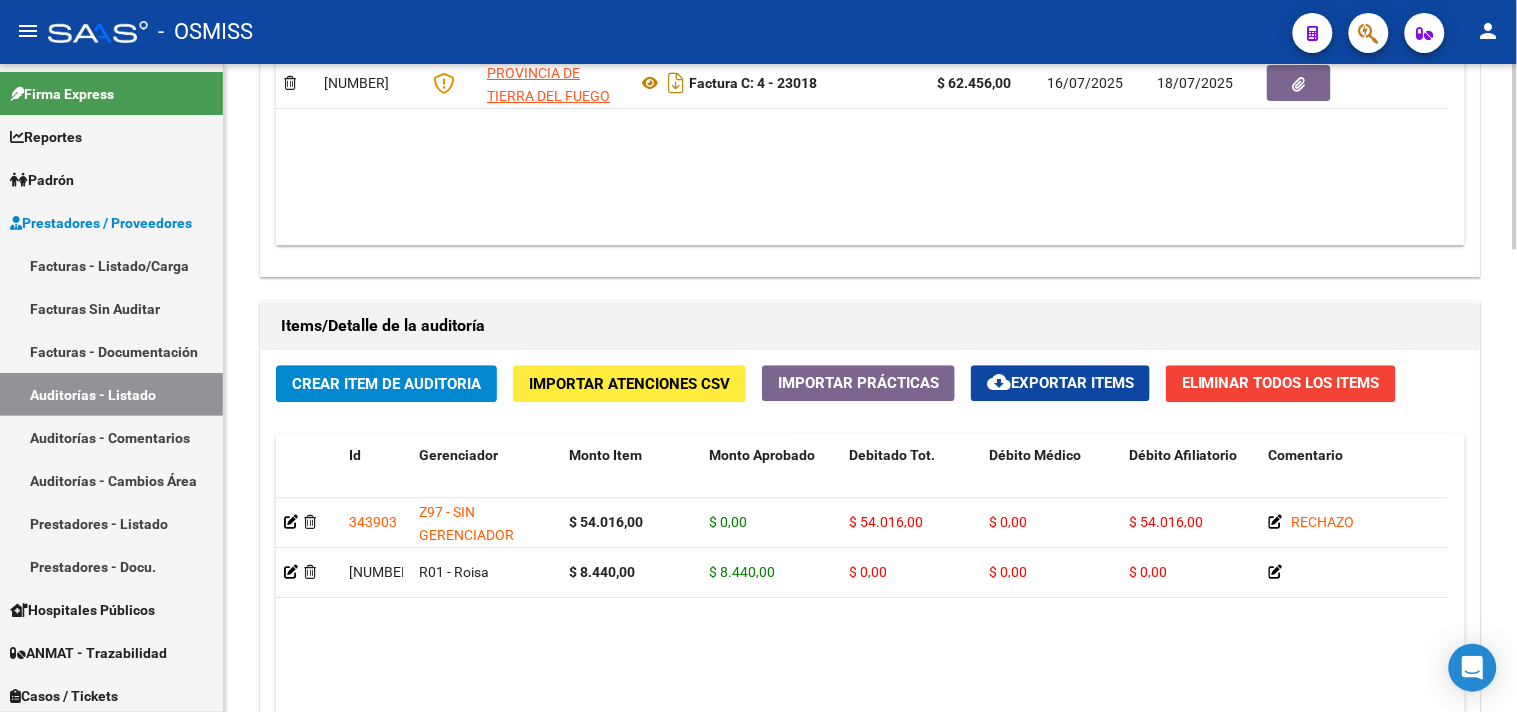 scroll, scrollTop: 1618, scrollLeft: 0, axis: vertical 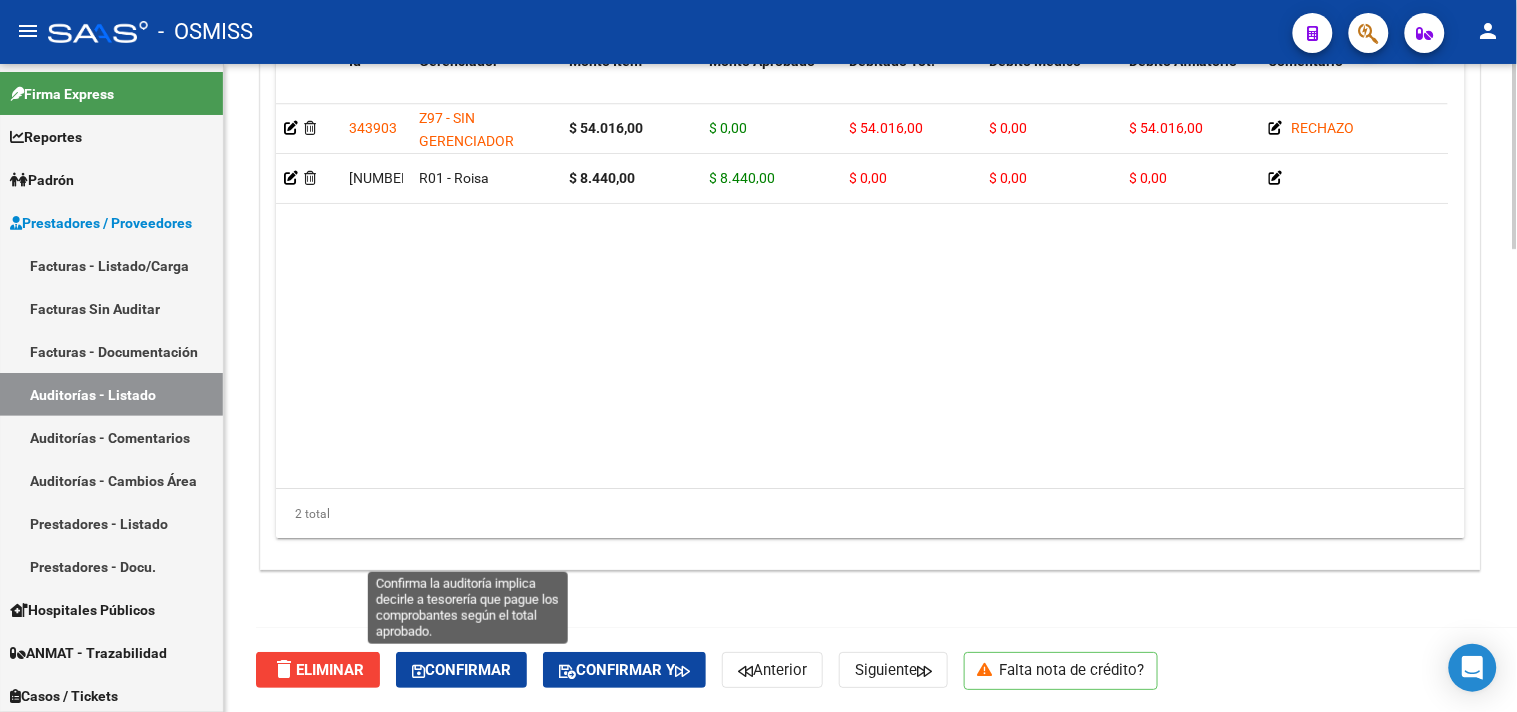 click on "Confirmar" 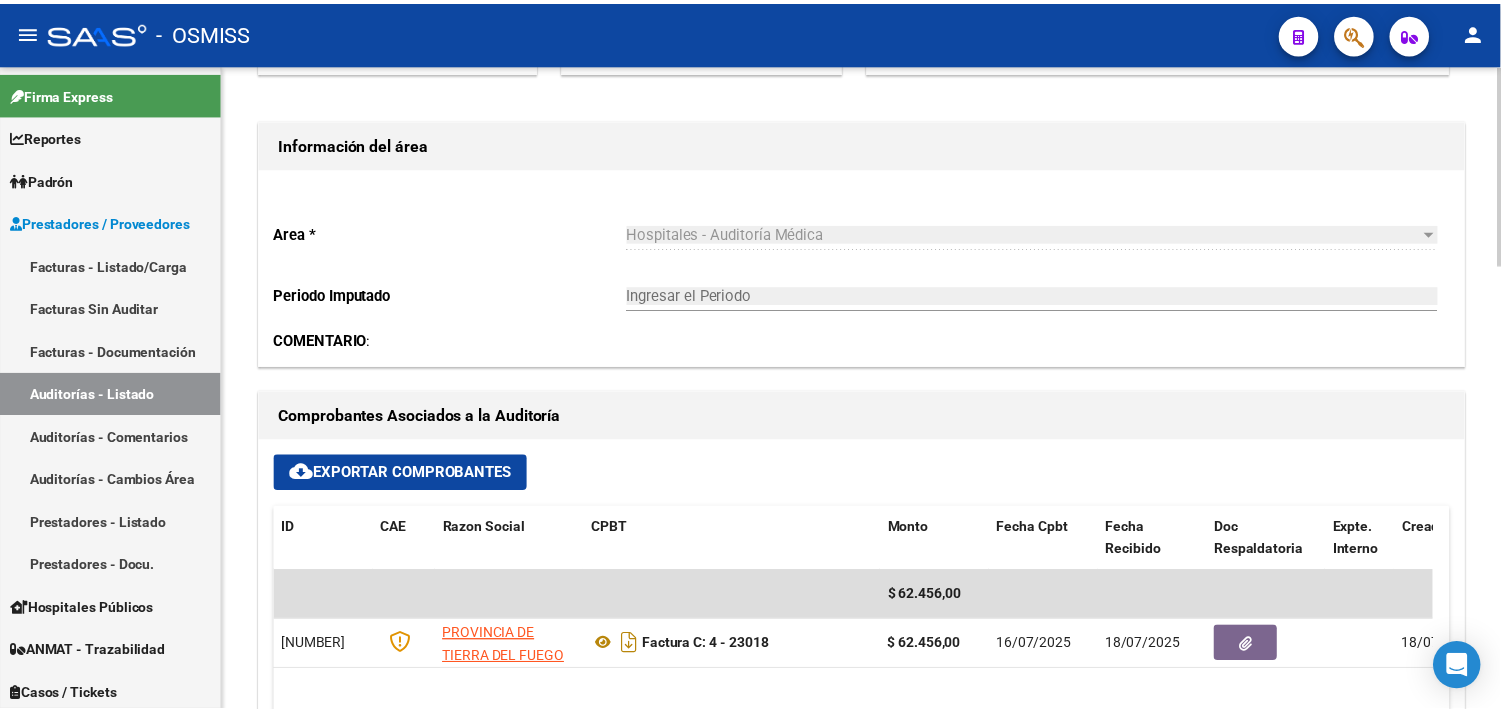 scroll, scrollTop: 438, scrollLeft: 0, axis: vertical 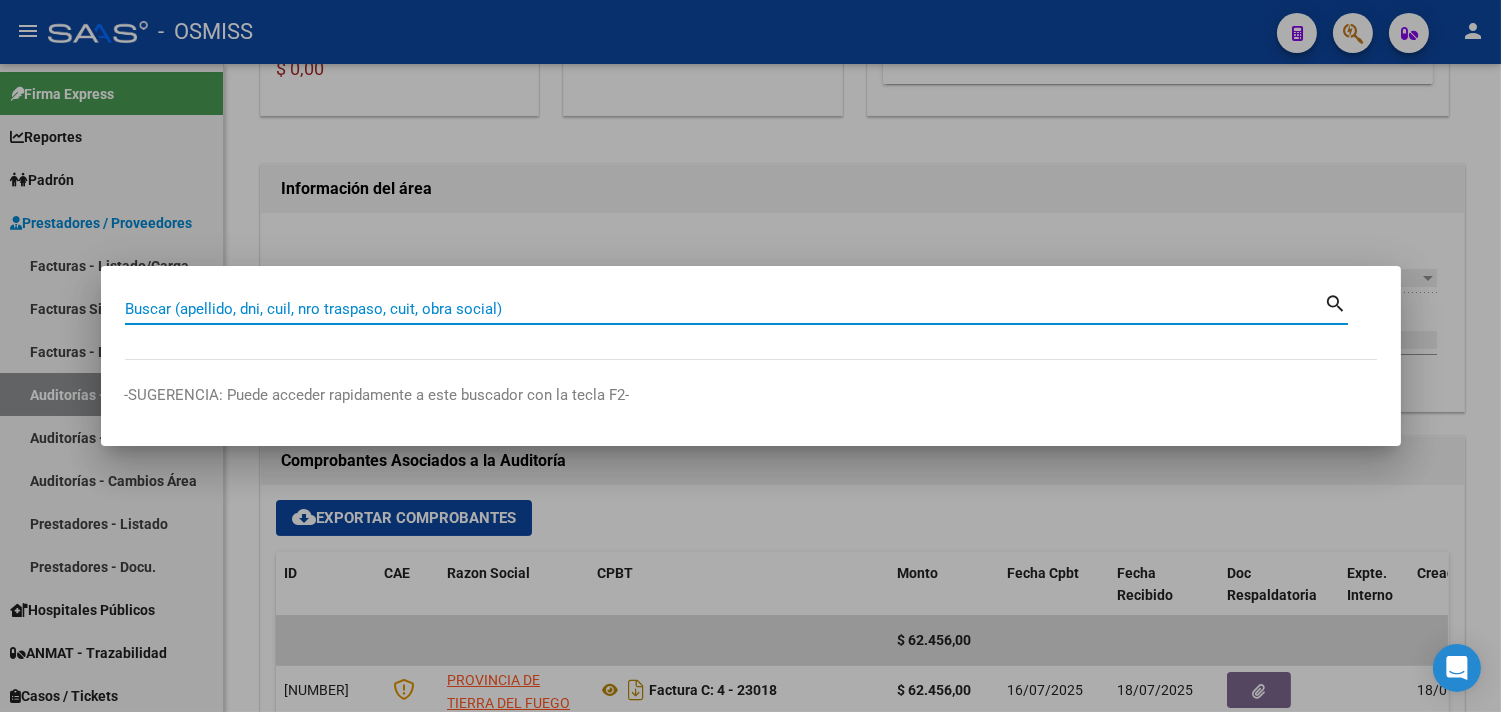 paste on "0185-00007111" 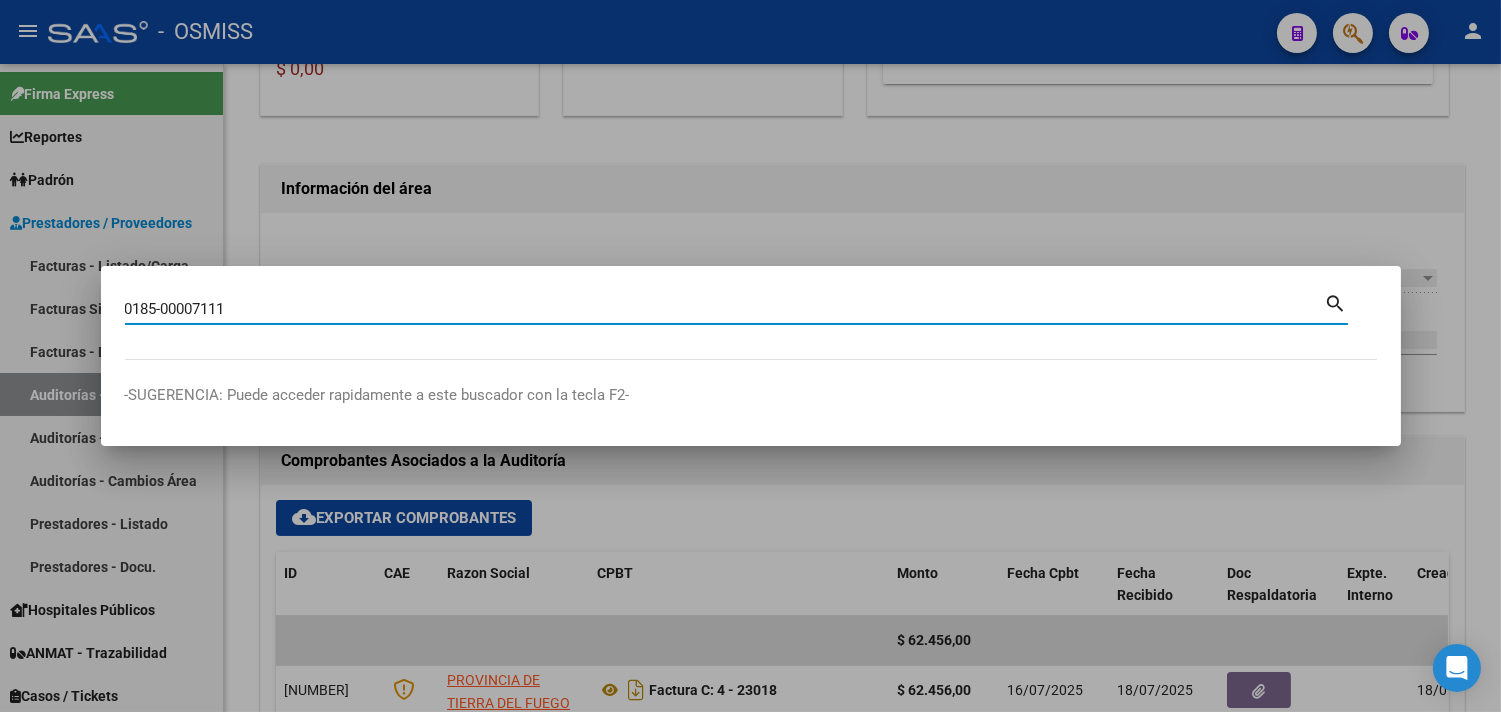 type on "0185-00007111" 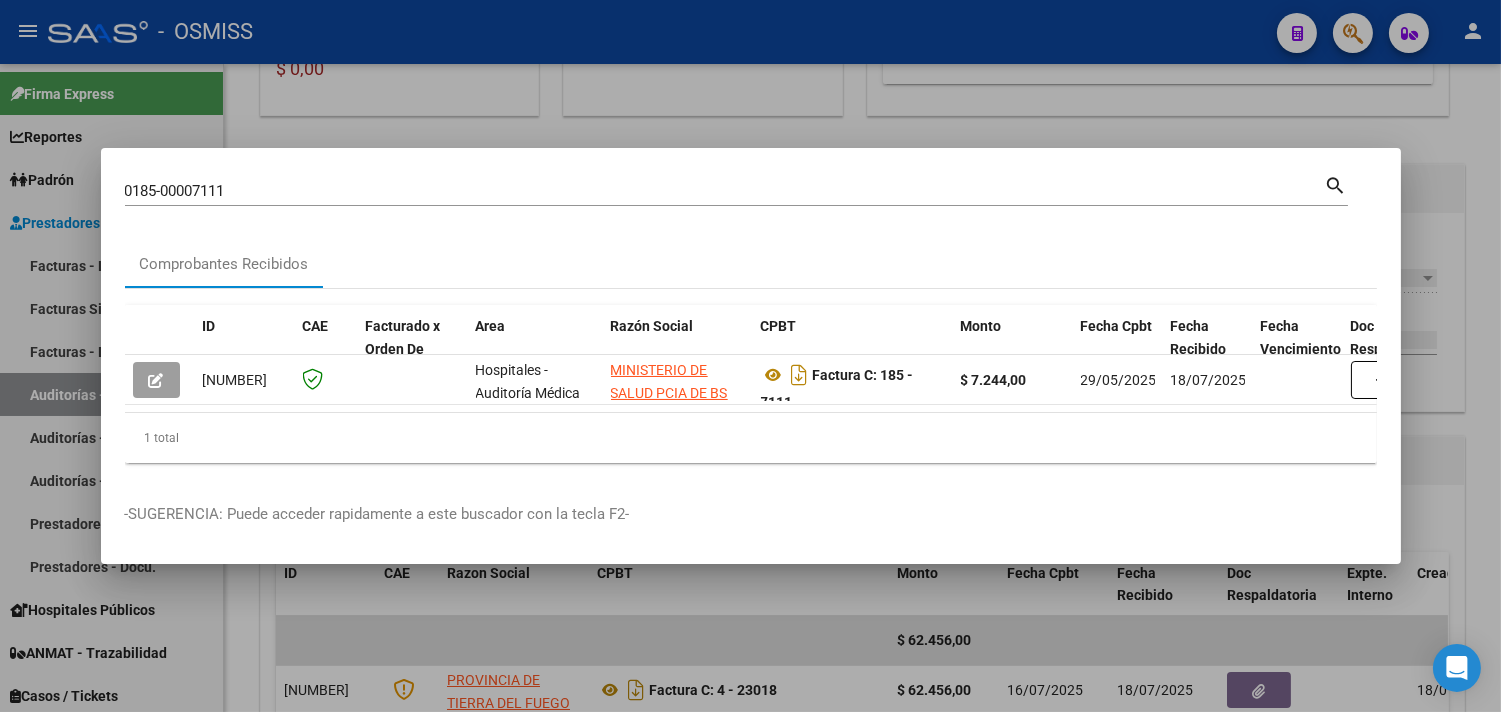 scroll, scrollTop: 0, scrollLeft: 1040, axis: horizontal 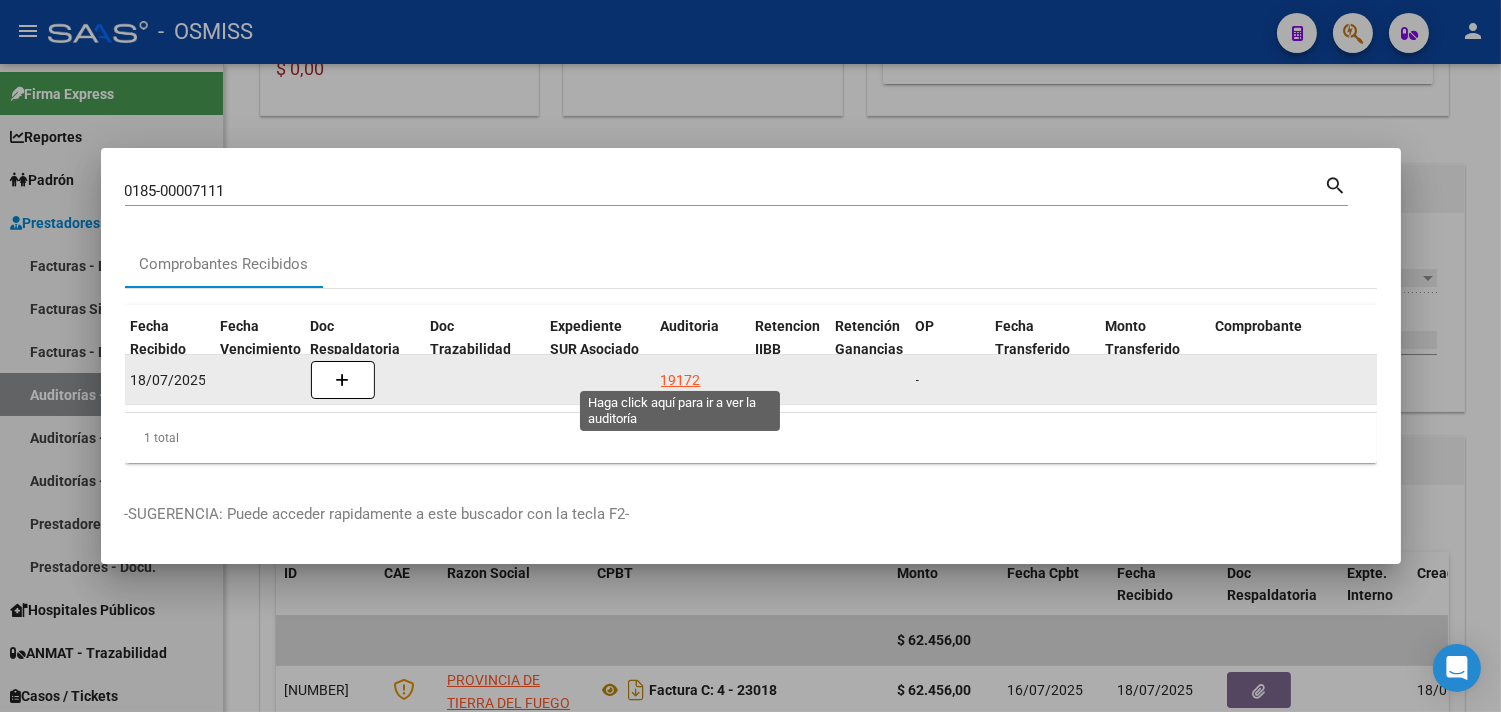 click on "19172" 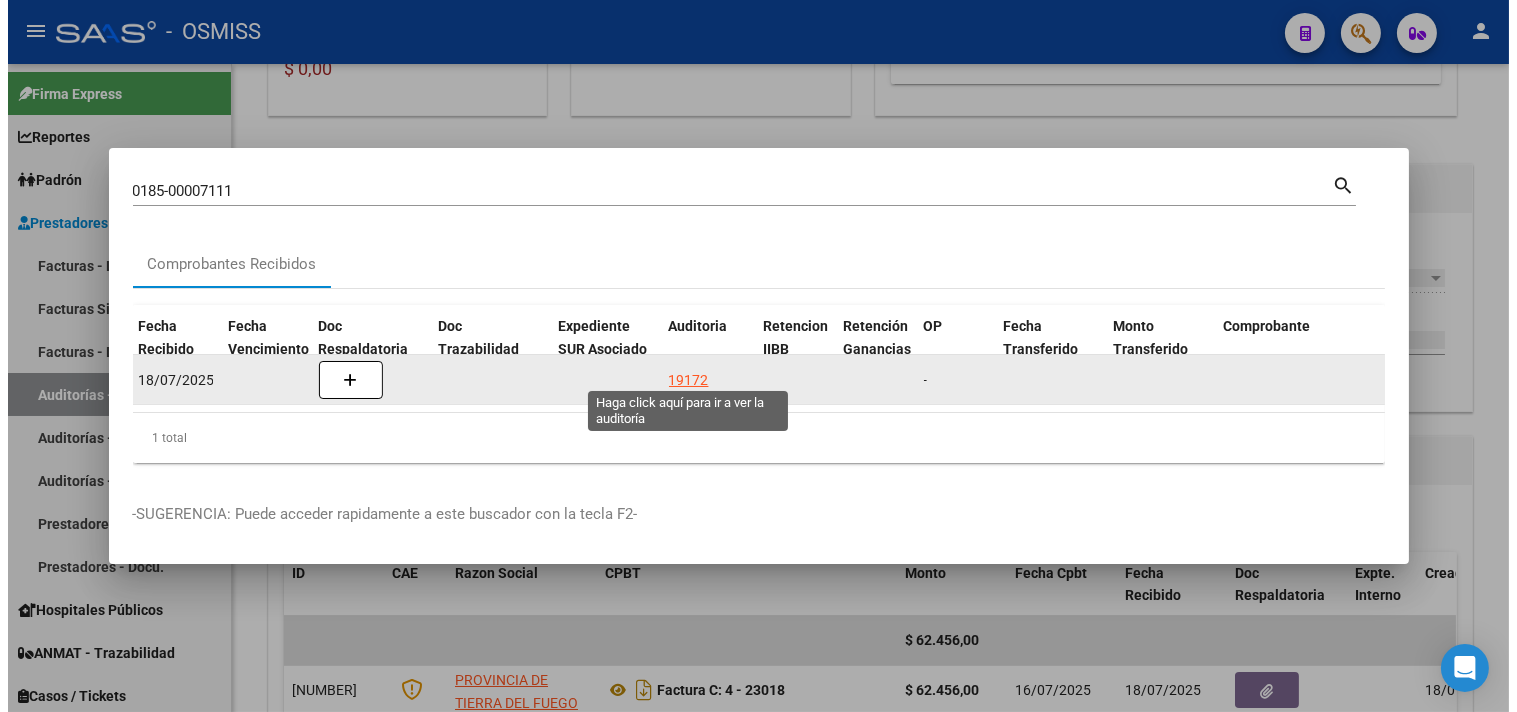scroll, scrollTop: 0, scrollLeft: 0, axis: both 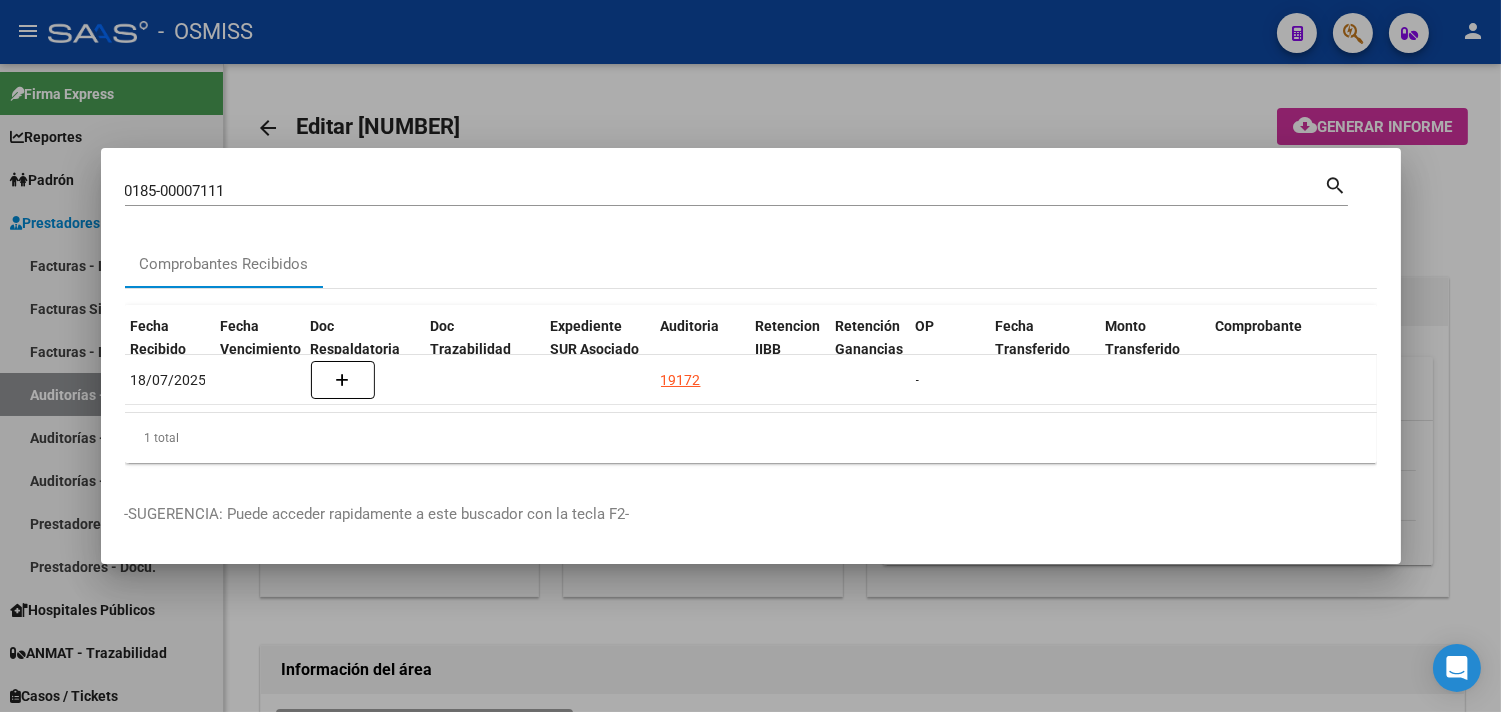 click at bounding box center [750, 356] 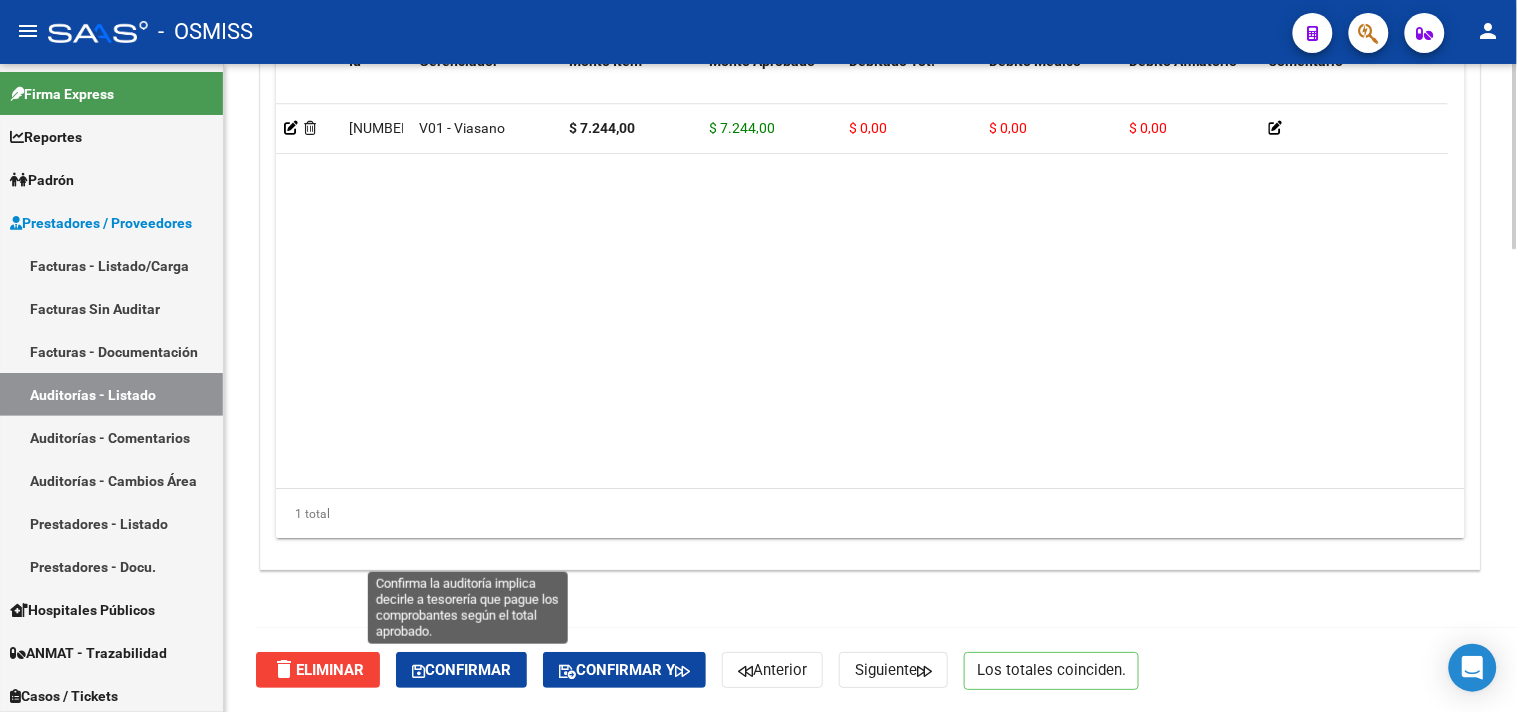 click on "Confirmar" 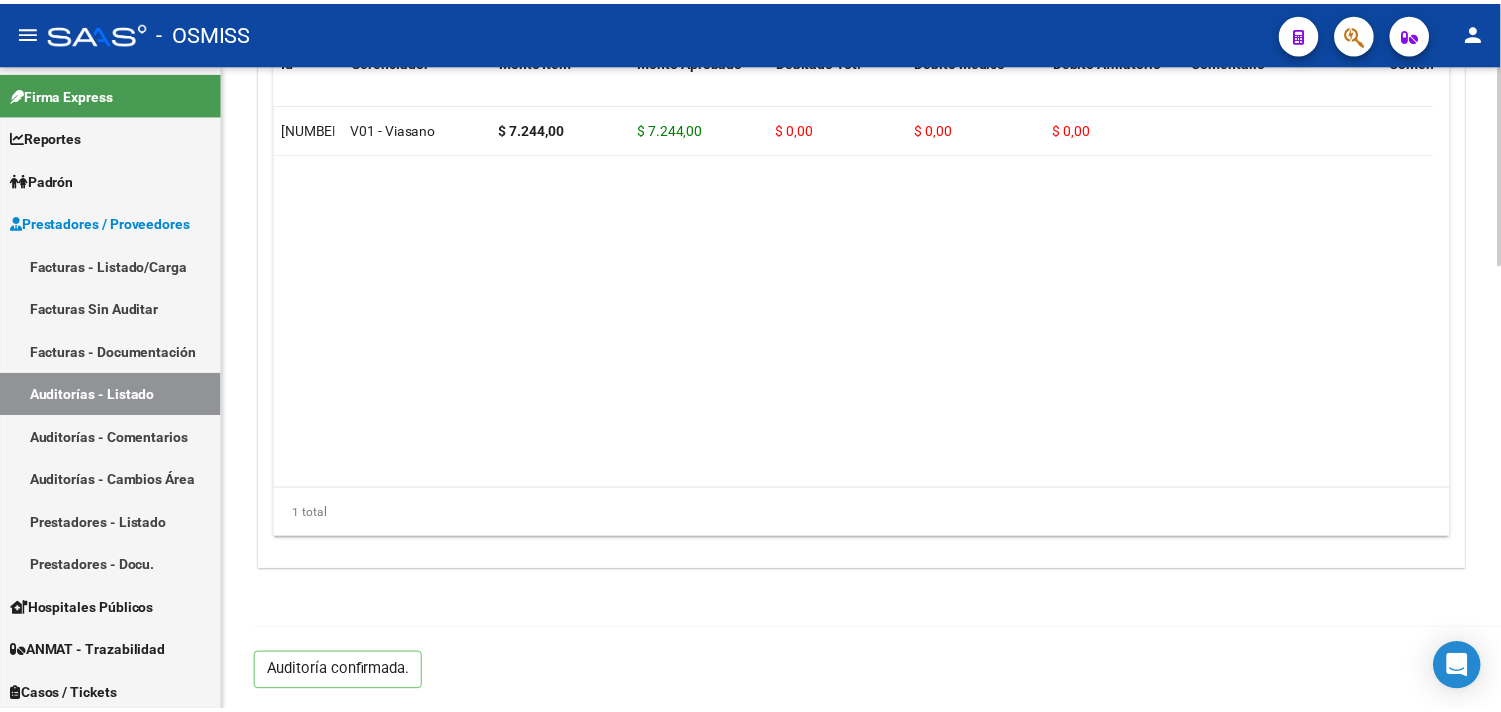 scroll, scrollTop: 1438, scrollLeft: 0, axis: vertical 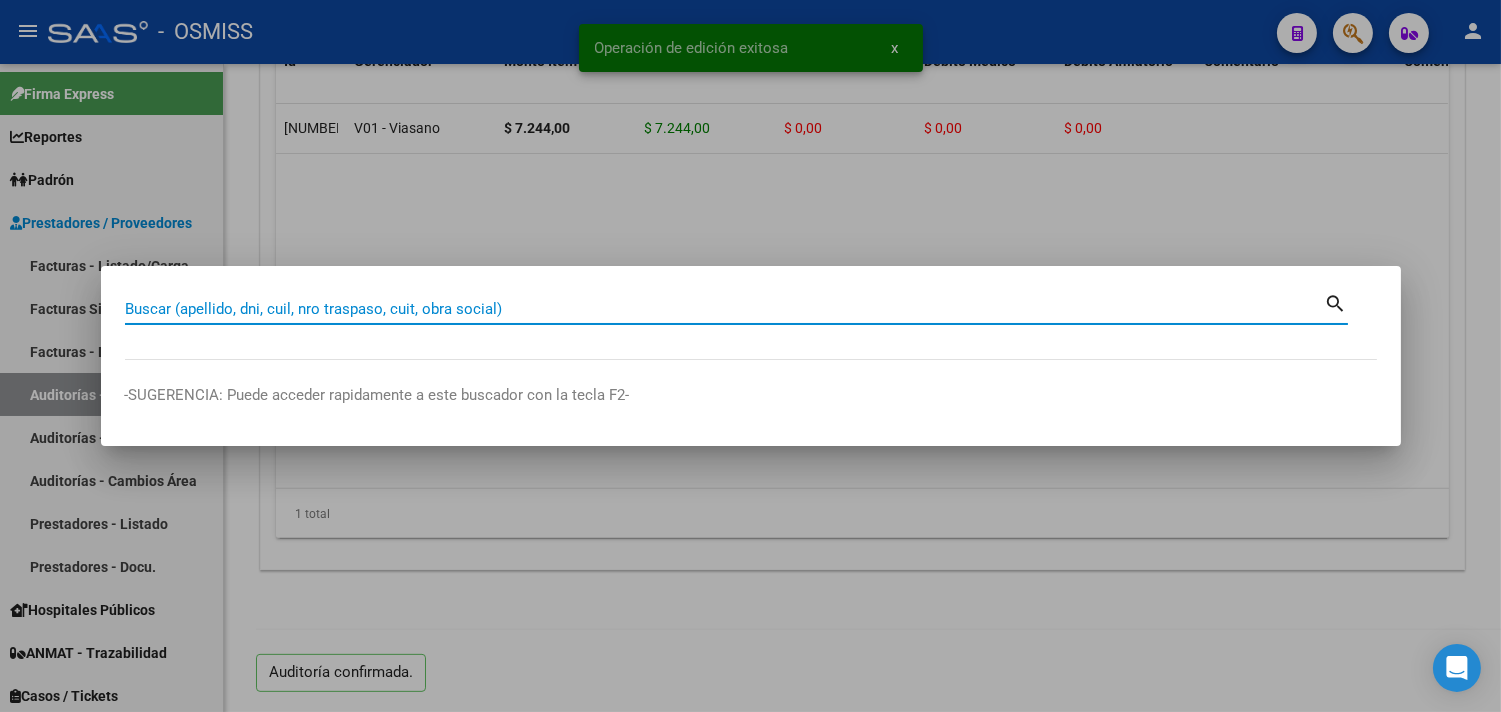 paste on "185-00007113" 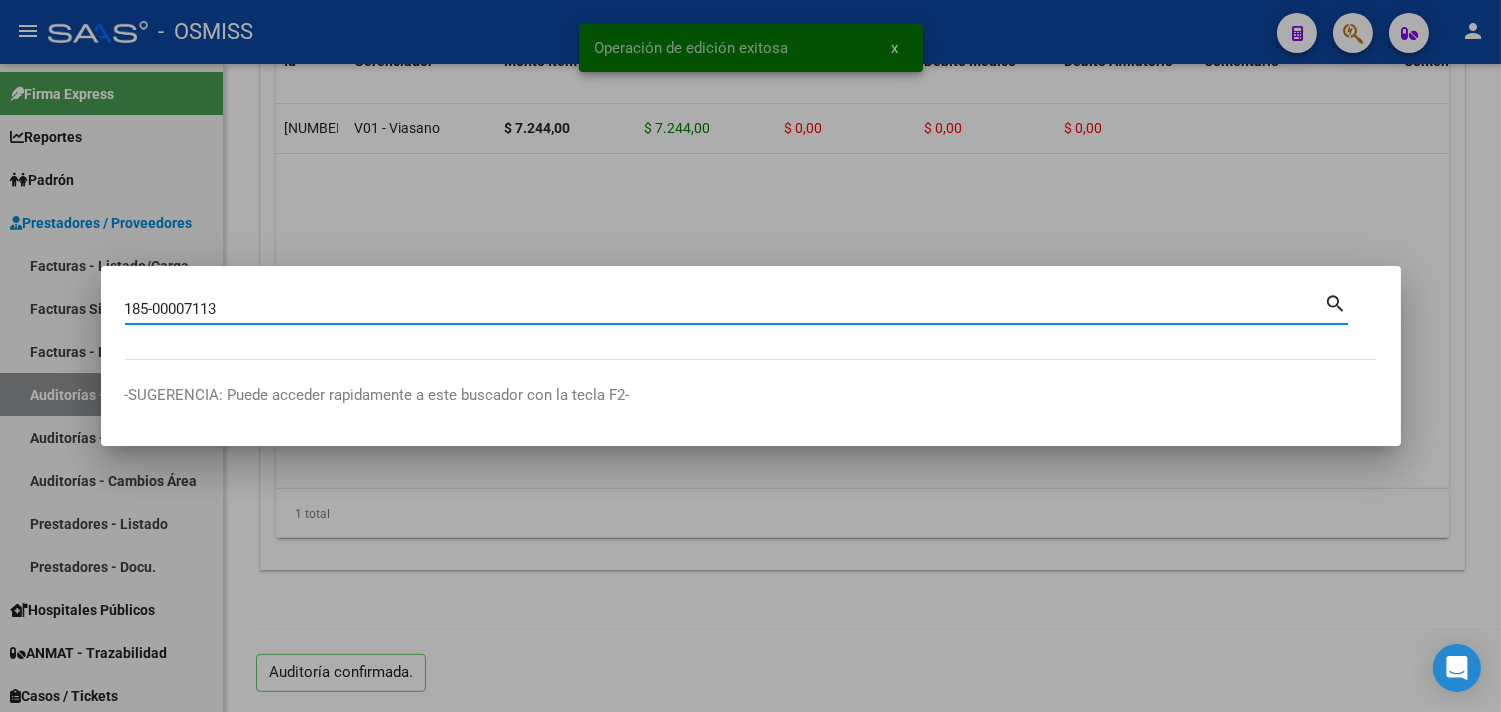 type on "185-00007113" 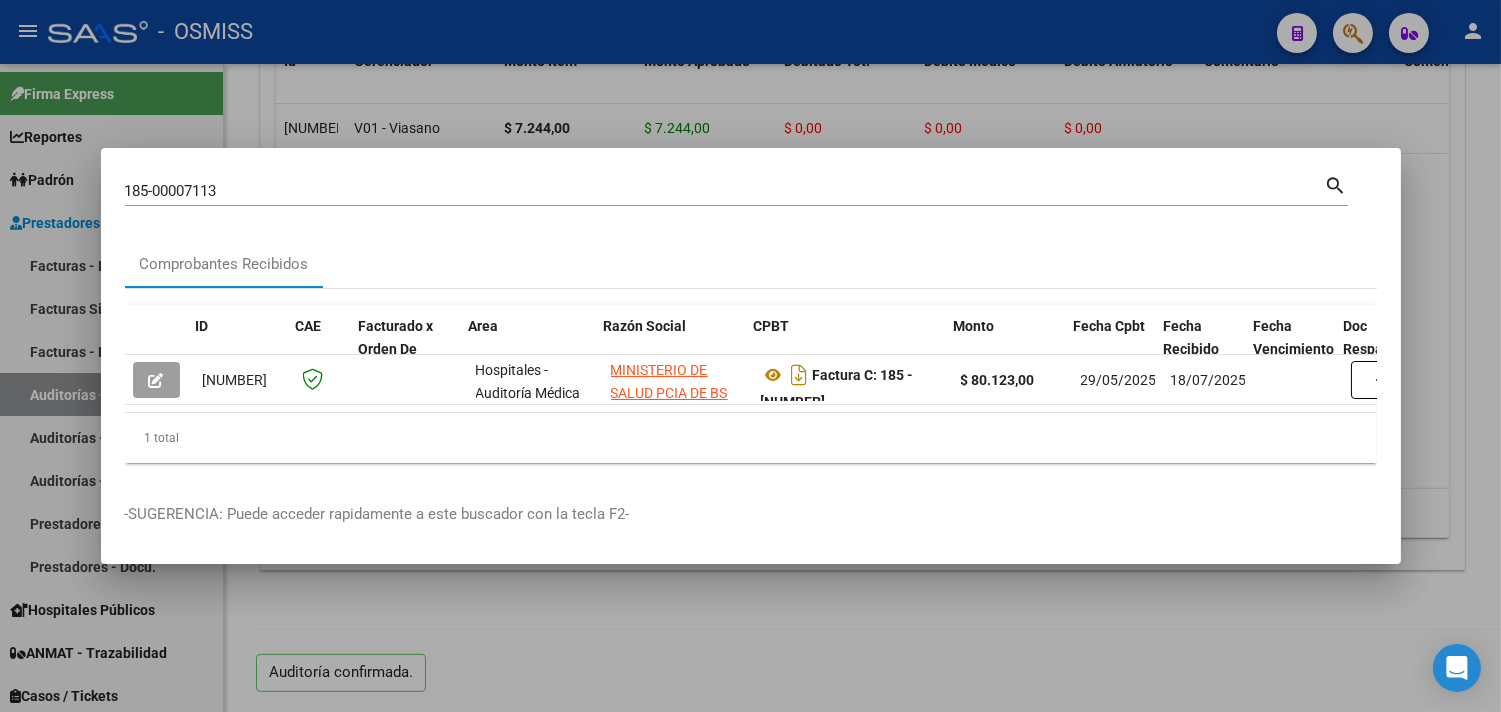 scroll, scrollTop: 0, scrollLeft: 688, axis: horizontal 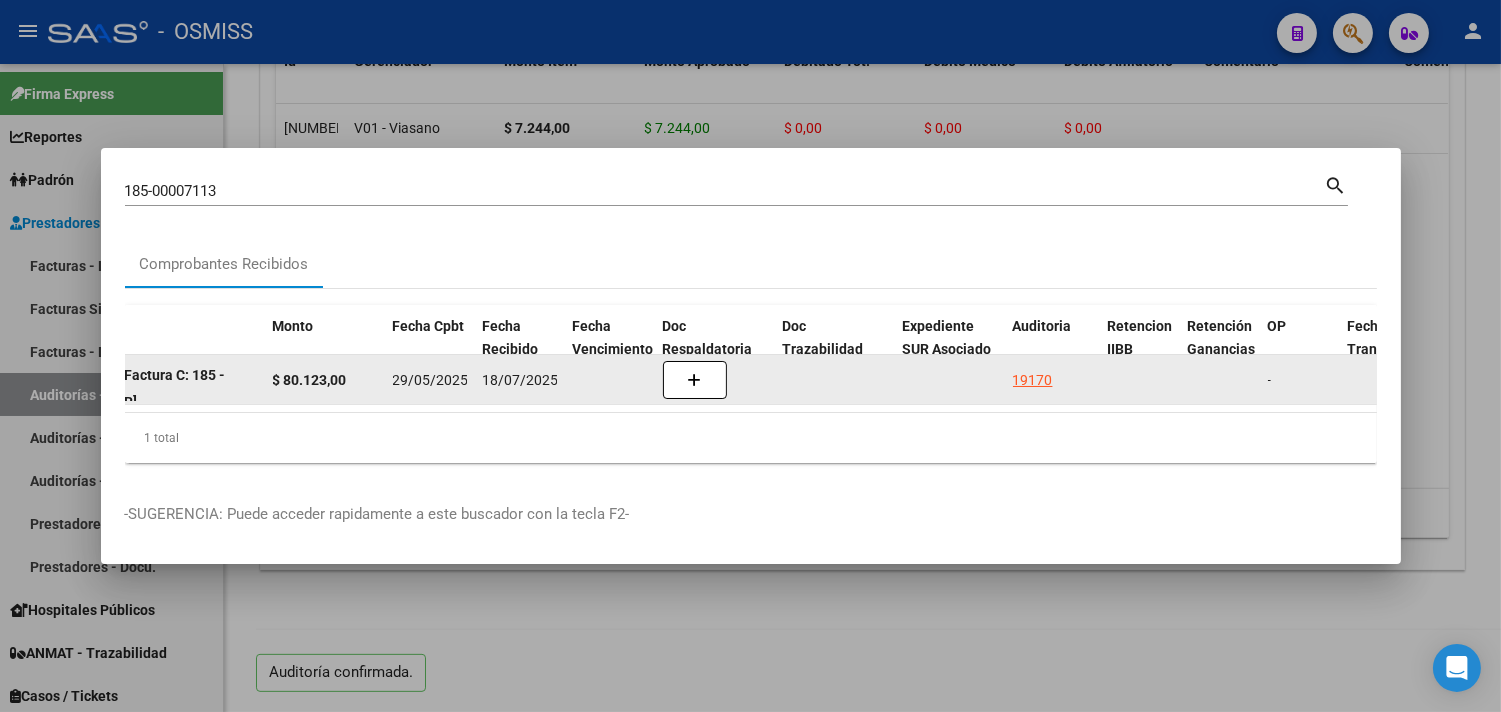 click on "19170" 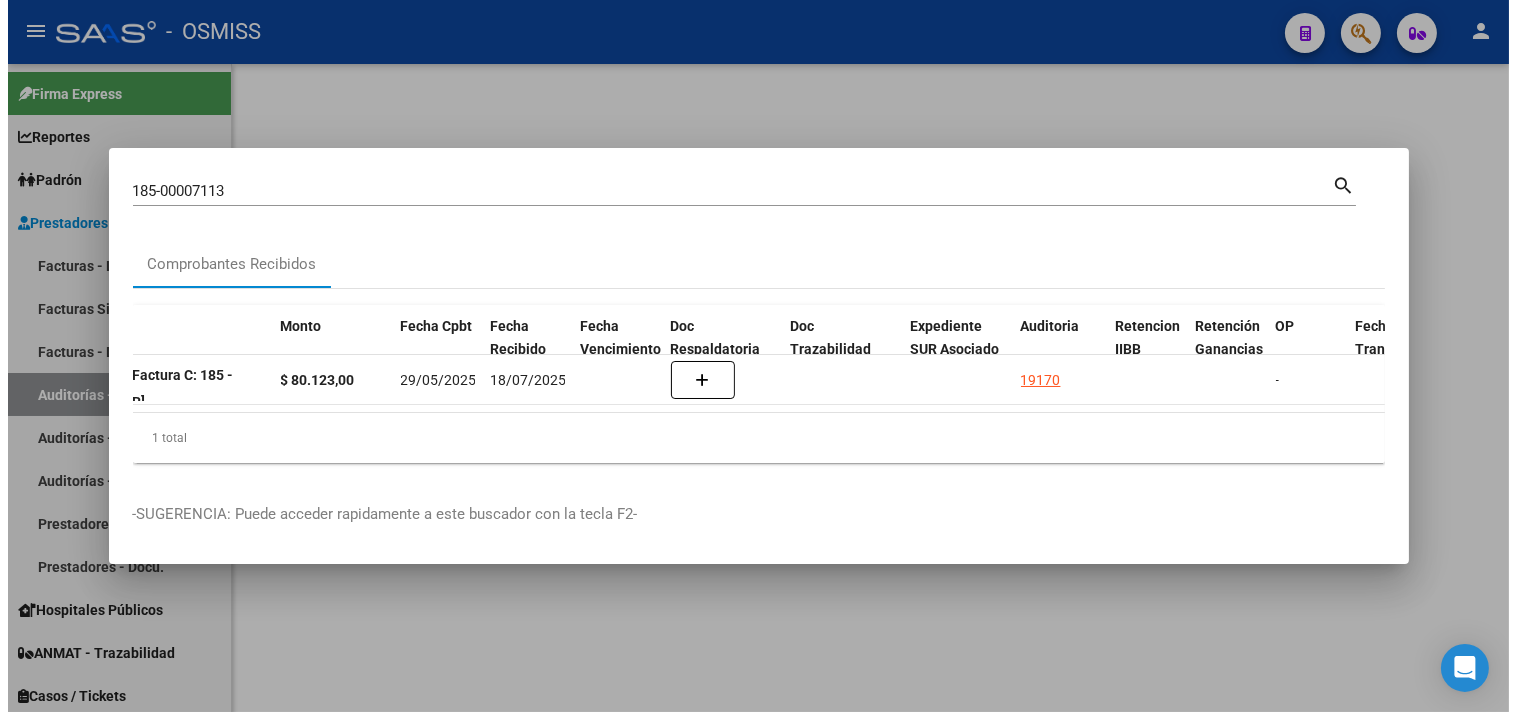 scroll, scrollTop: 0, scrollLeft: 0, axis: both 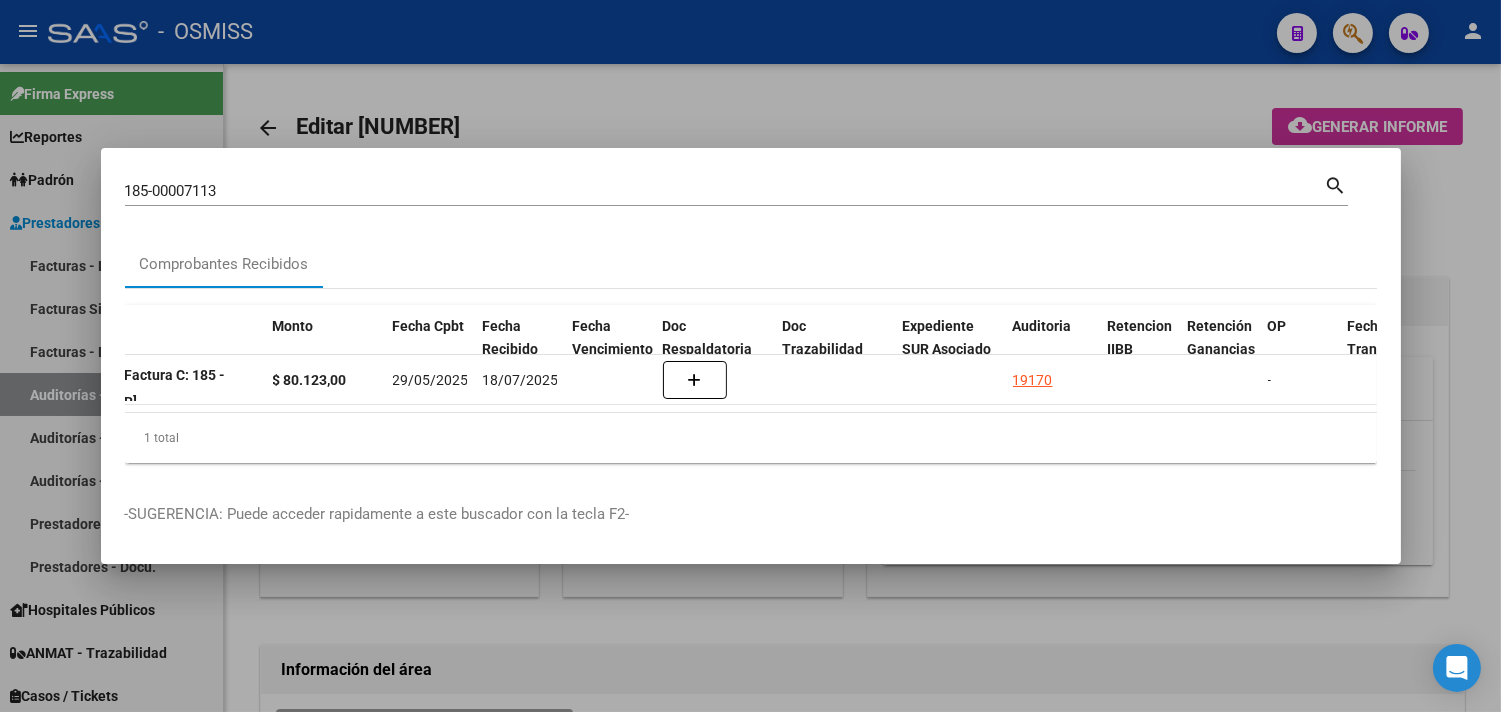 click at bounding box center [750, 356] 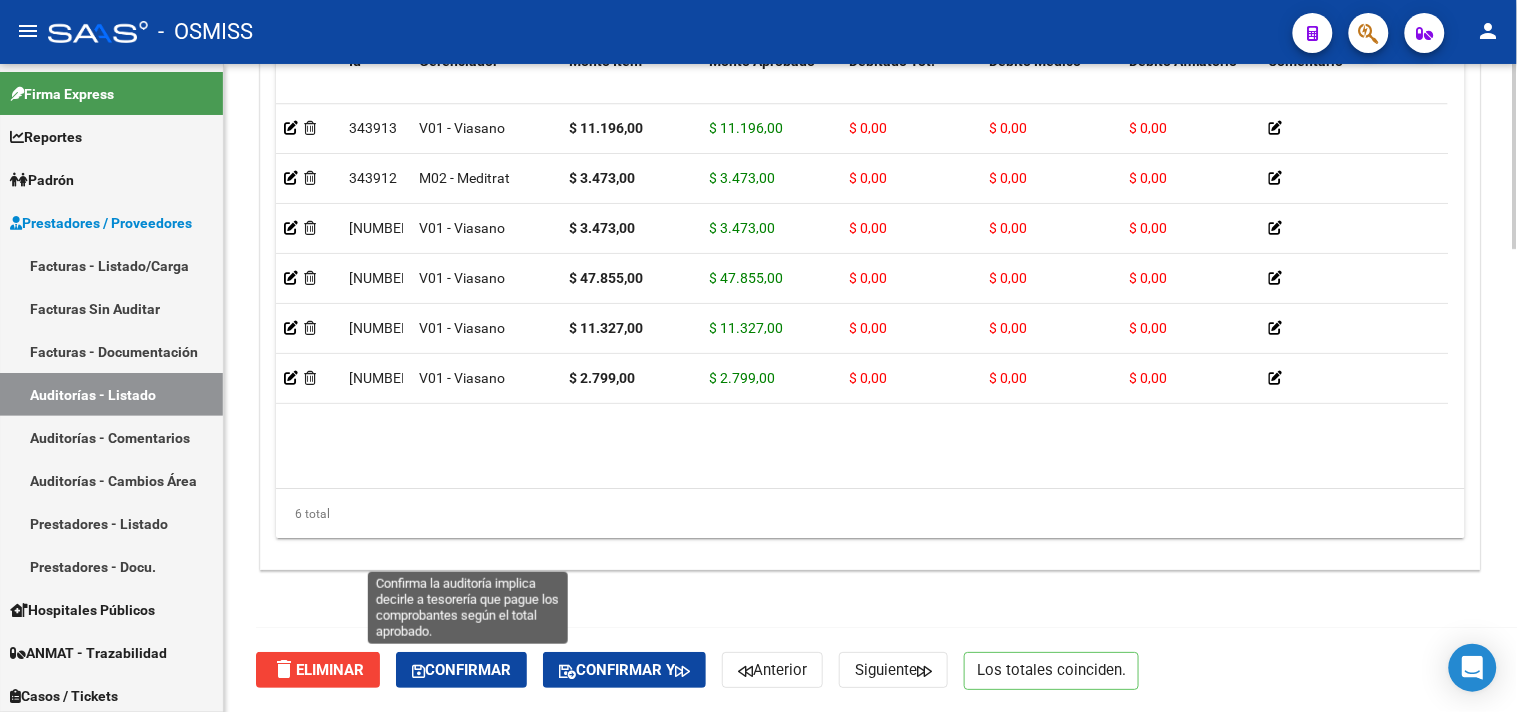 drag, startPoint x: 480, startPoint y: 680, endPoint x: 506, endPoint y: 672, distance: 27.202942 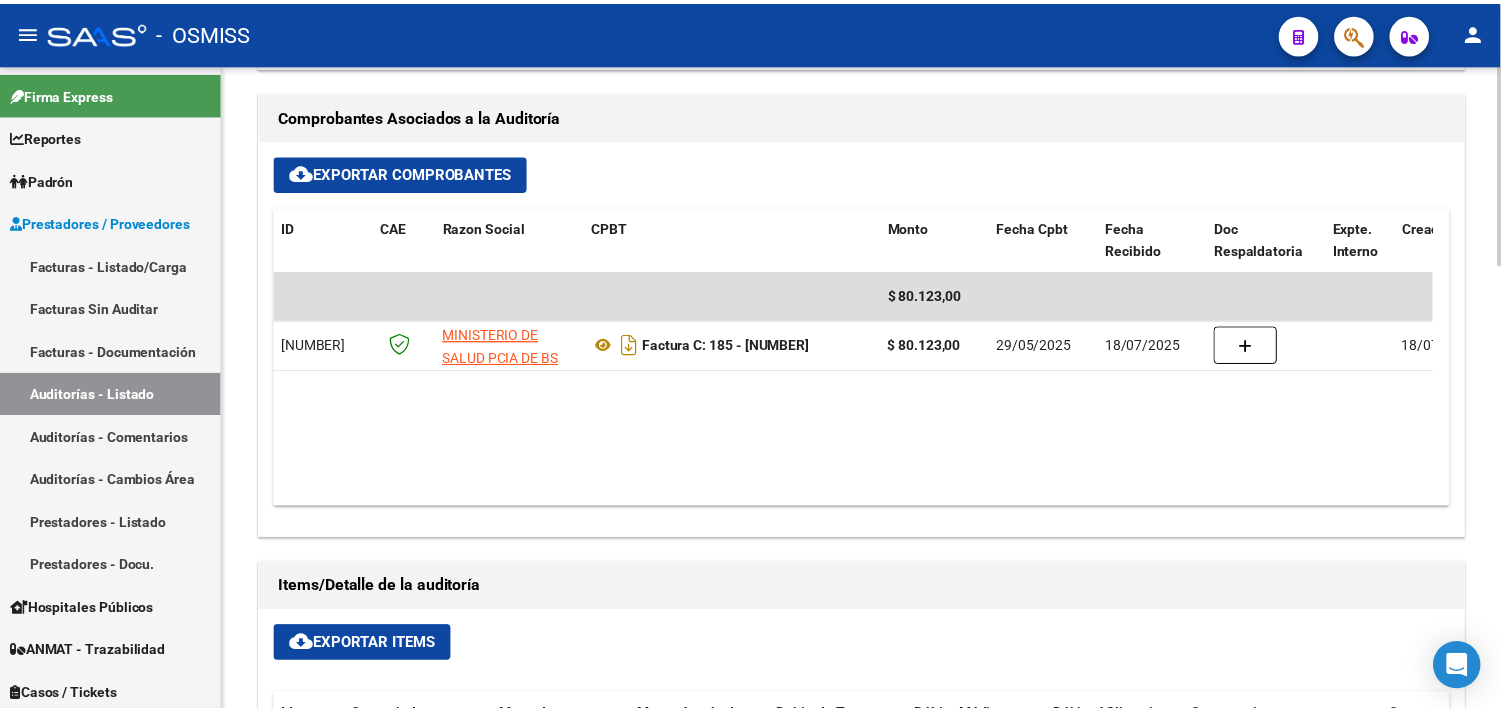 scroll, scrollTop: 772, scrollLeft: 0, axis: vertical 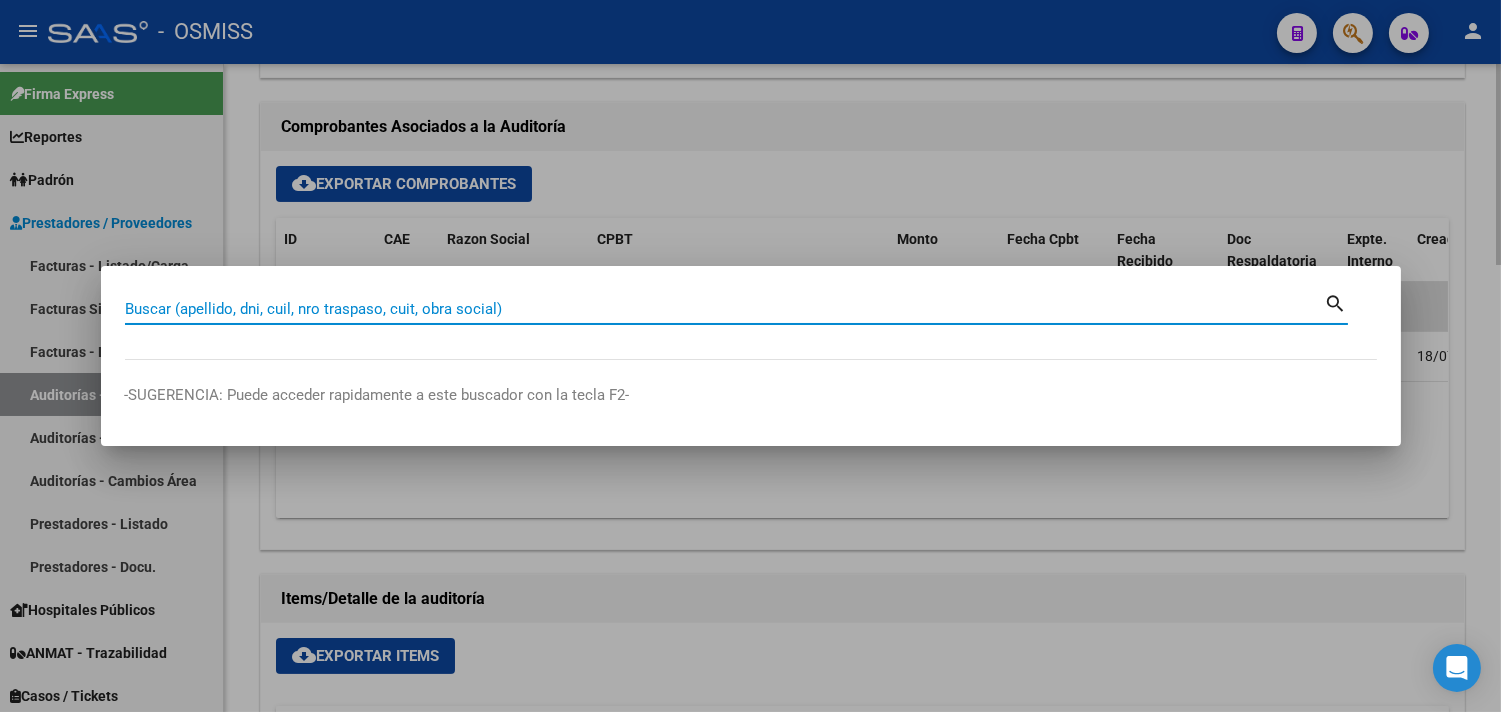 paste on "[NUMBER]" 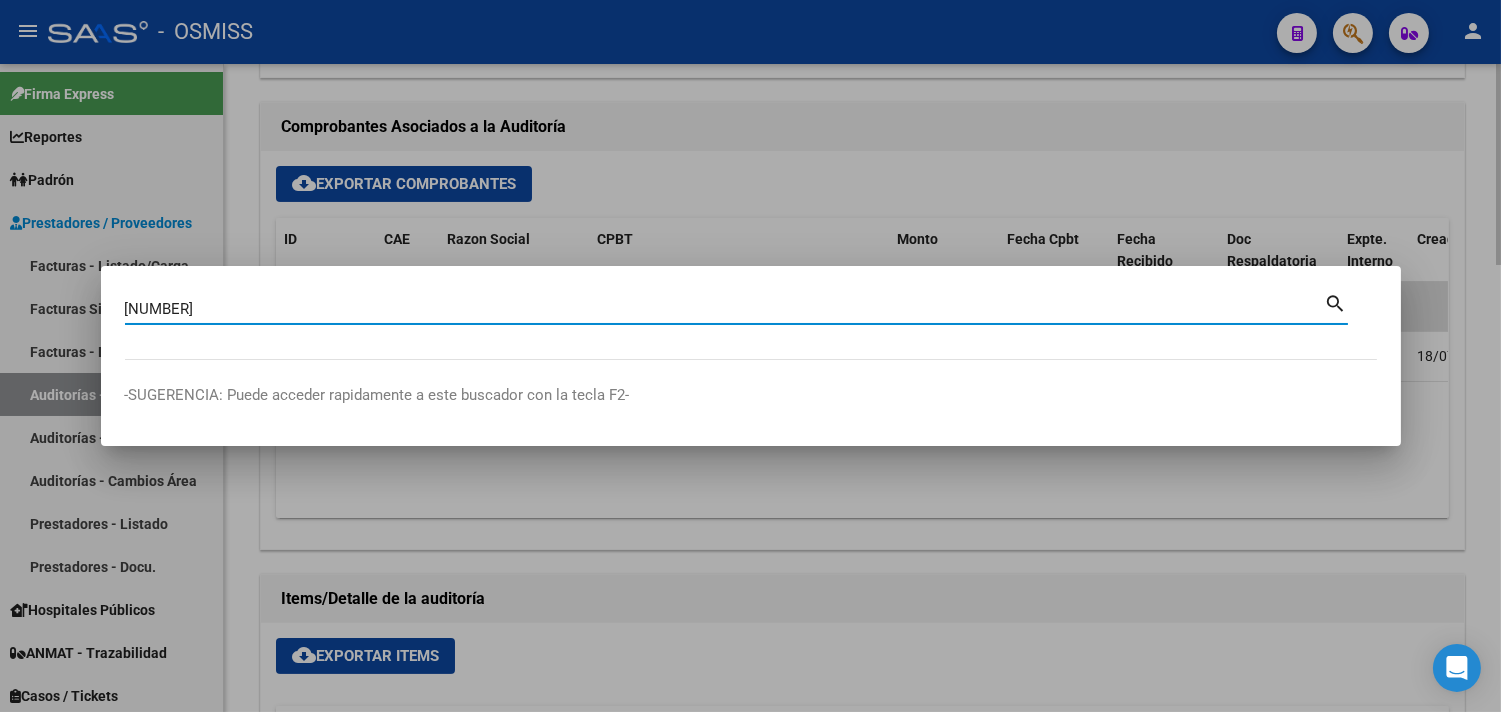 type on "[NUMBER]" 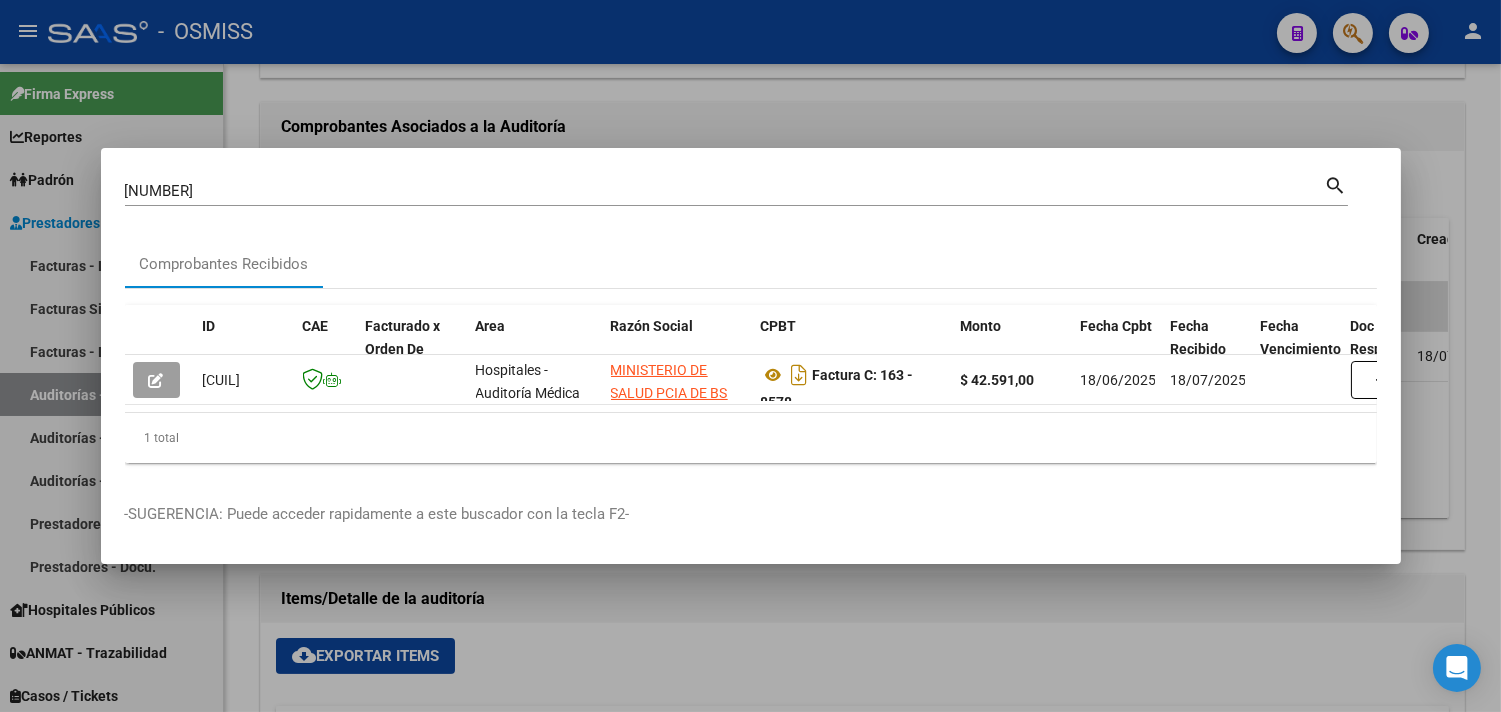 scroll, scrollTop: 0, scrollLeft: 844, axis: horizontal 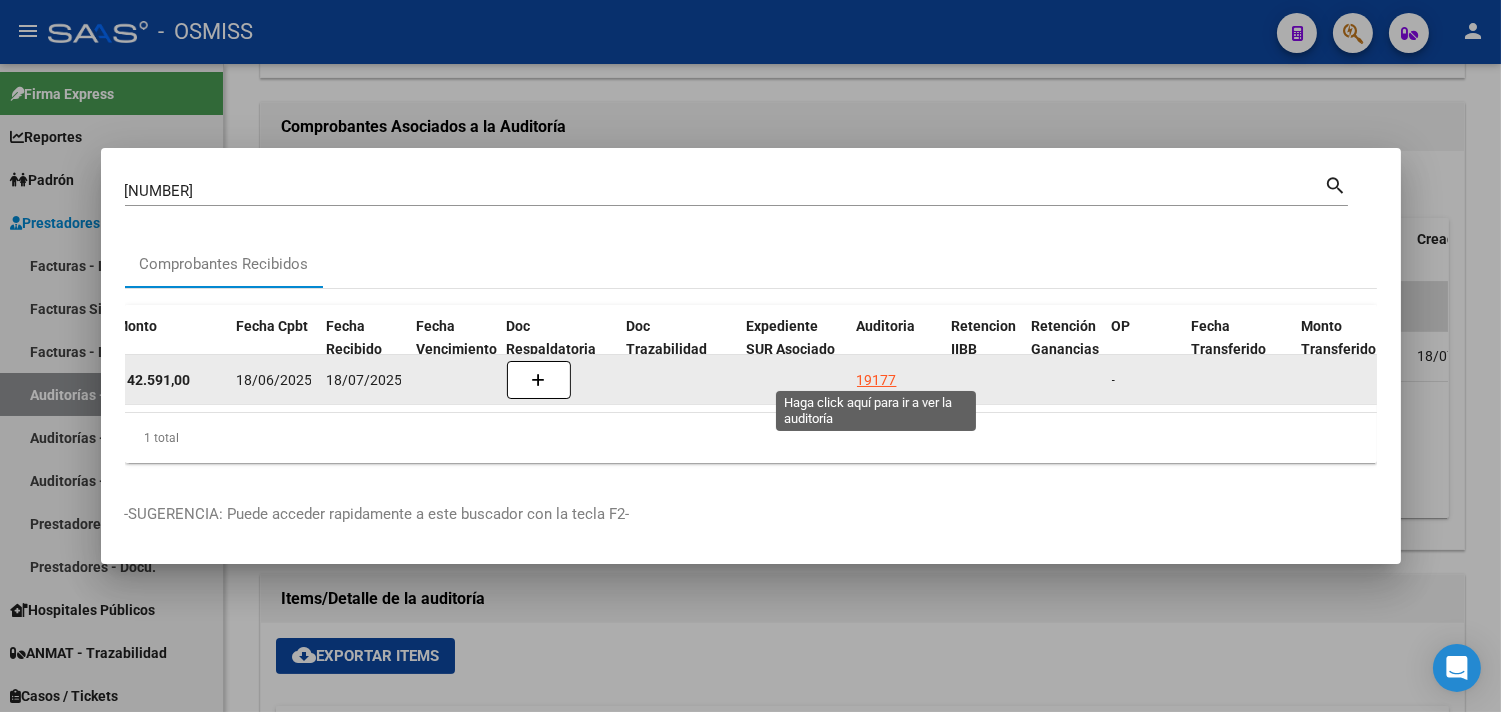 click on "19177" 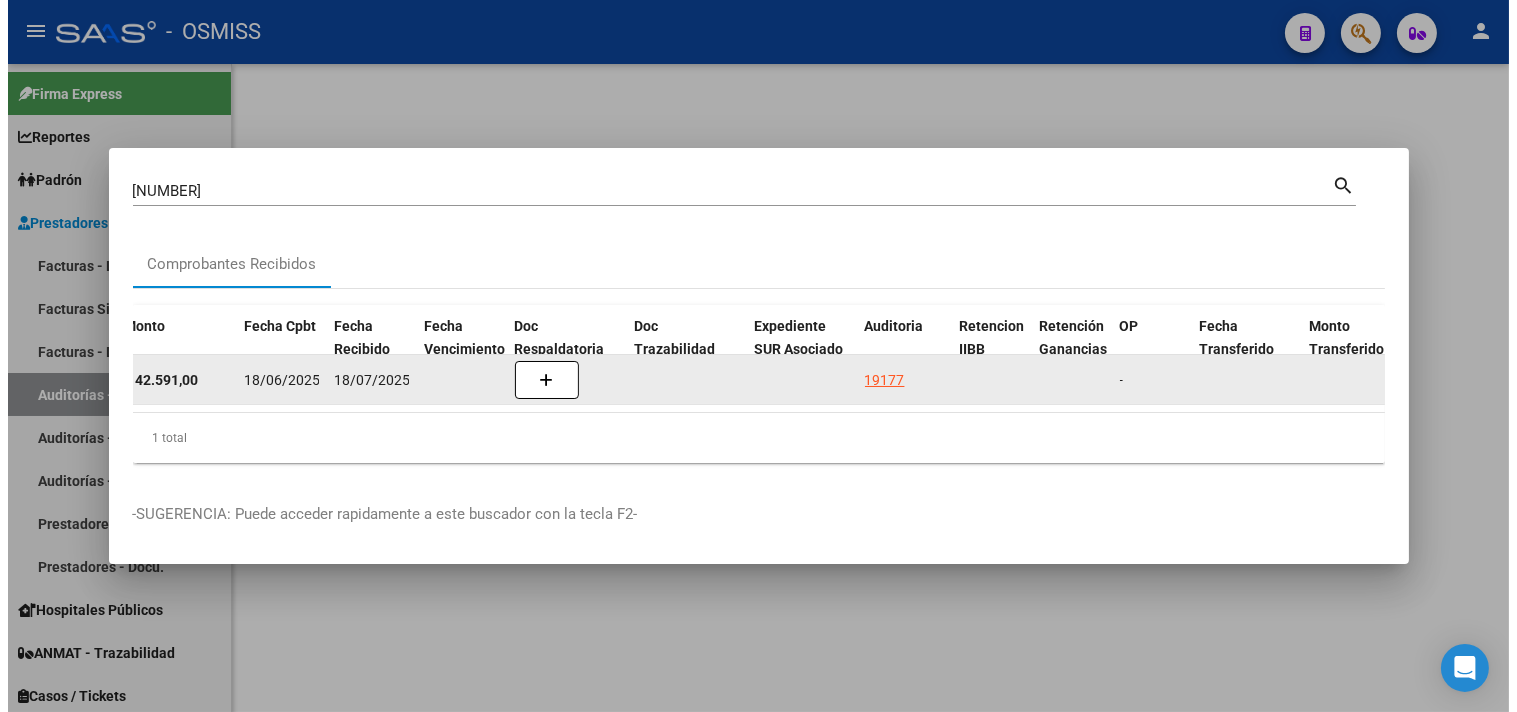 scroll, scrollTop: 0, scrollLeft: 0, axis: both 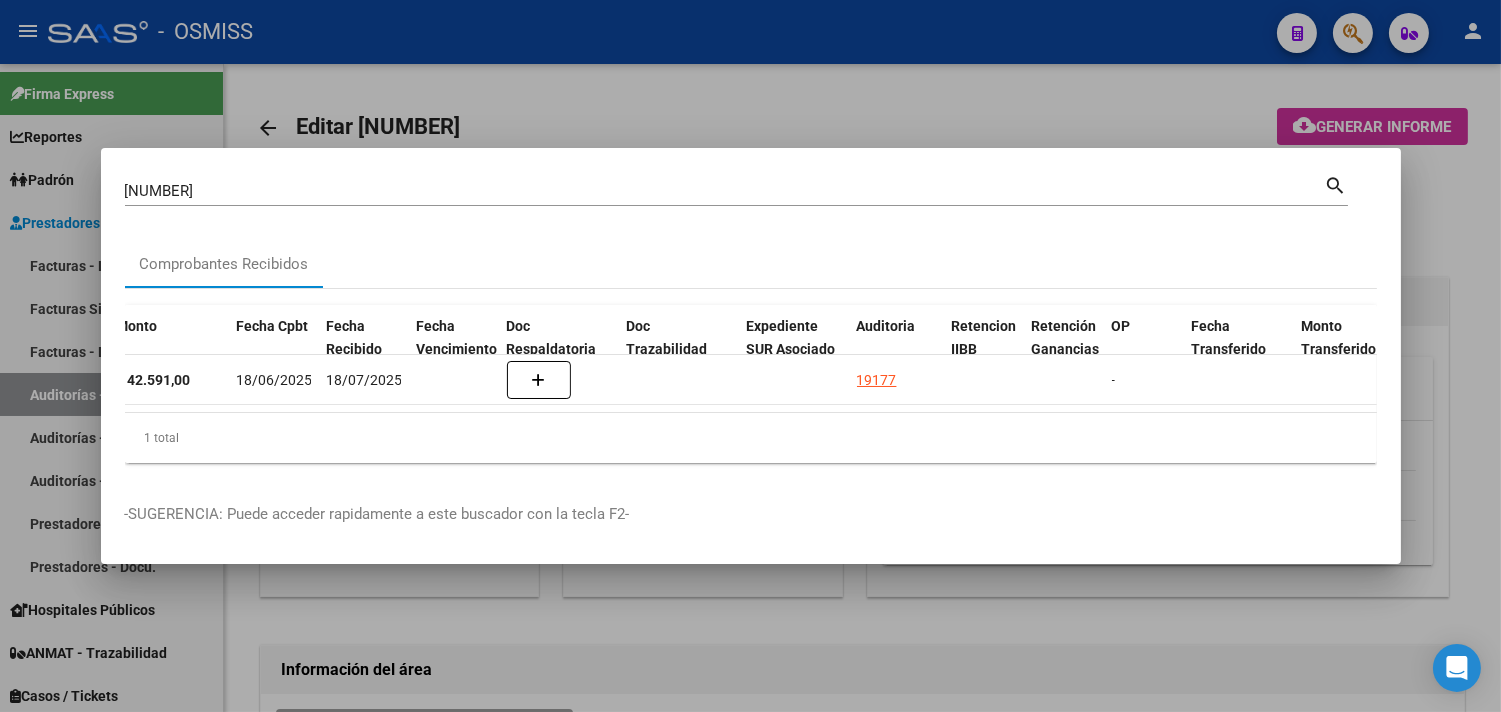 click at bounding box center (750, 356) 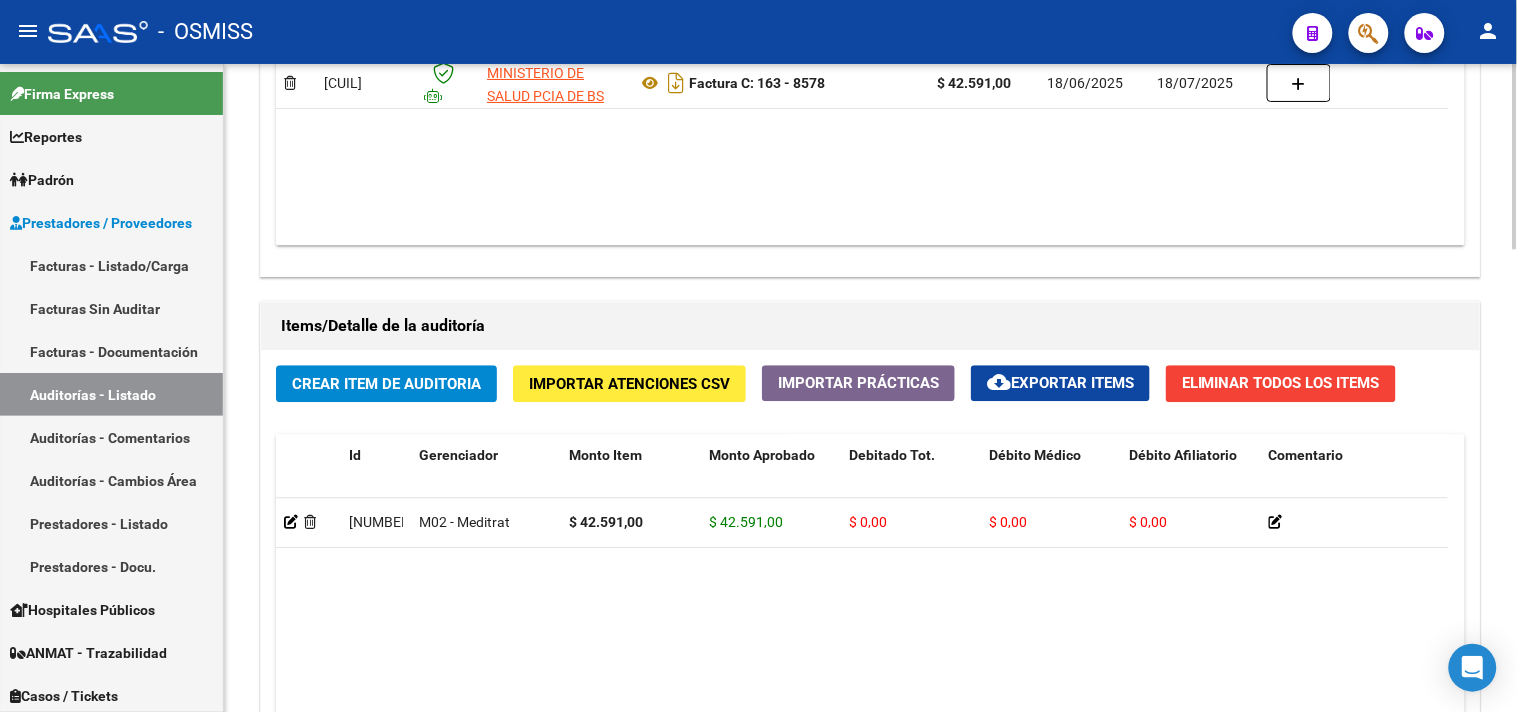 scroll, scrollTop: 1618, scrollLeft: 0, axis: vertical 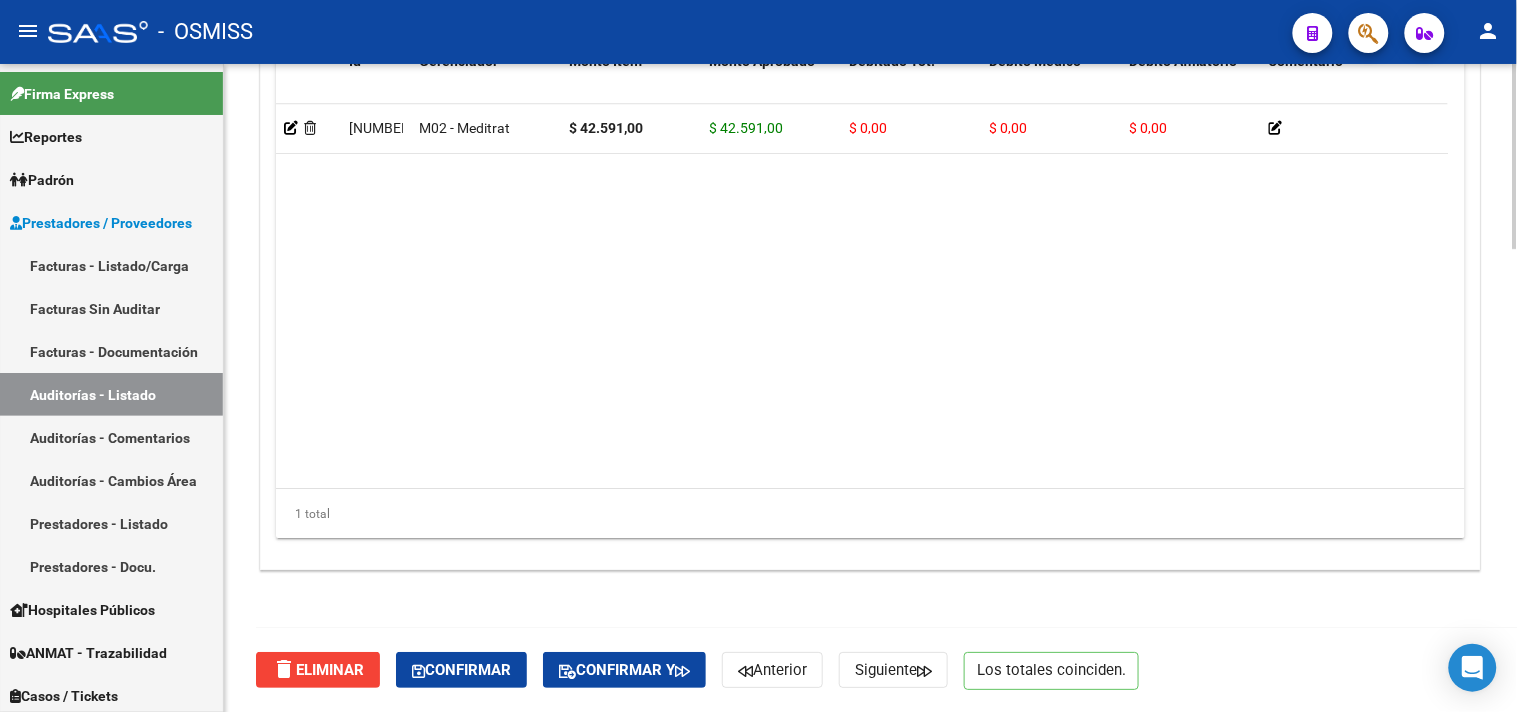 click on "Confirmar" 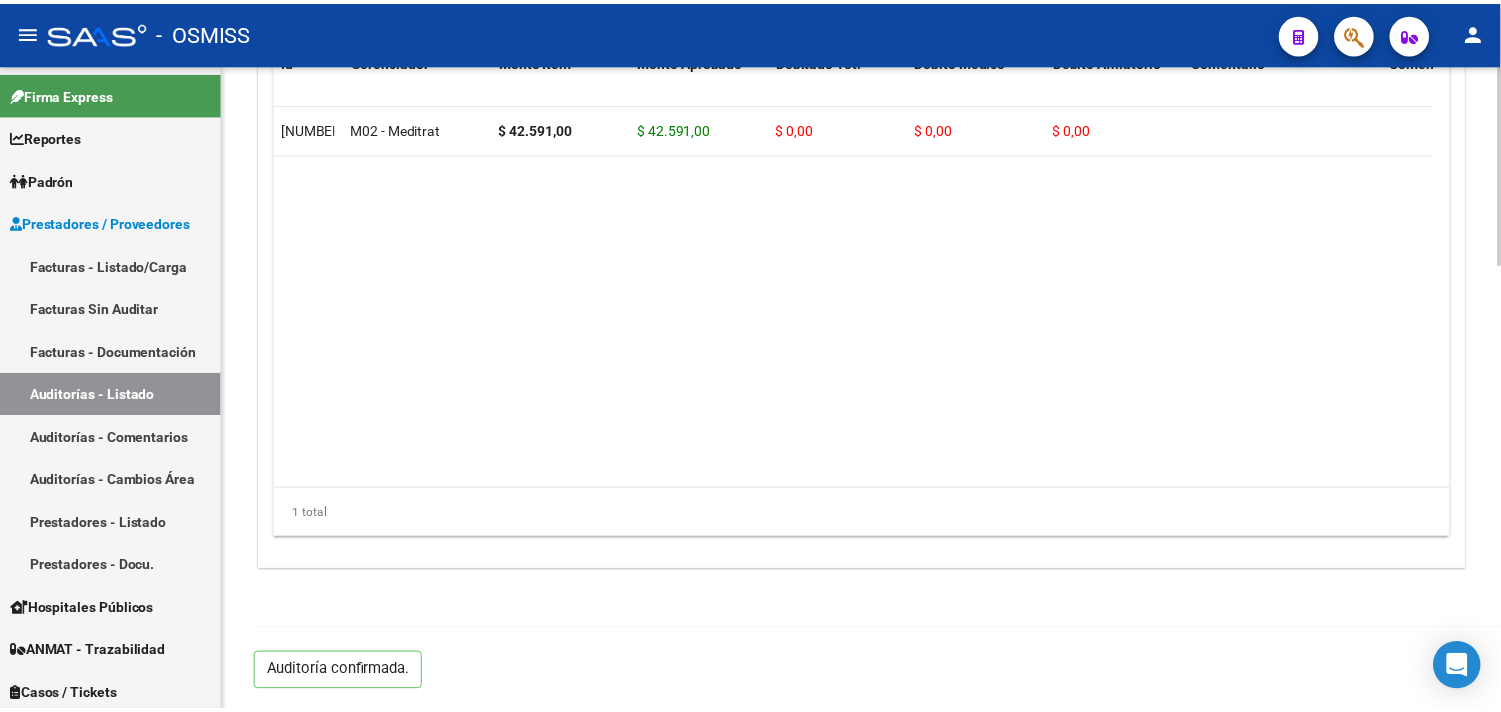 scroll, scrollTop: 1438, scrollLeft: 0, axis: vertical 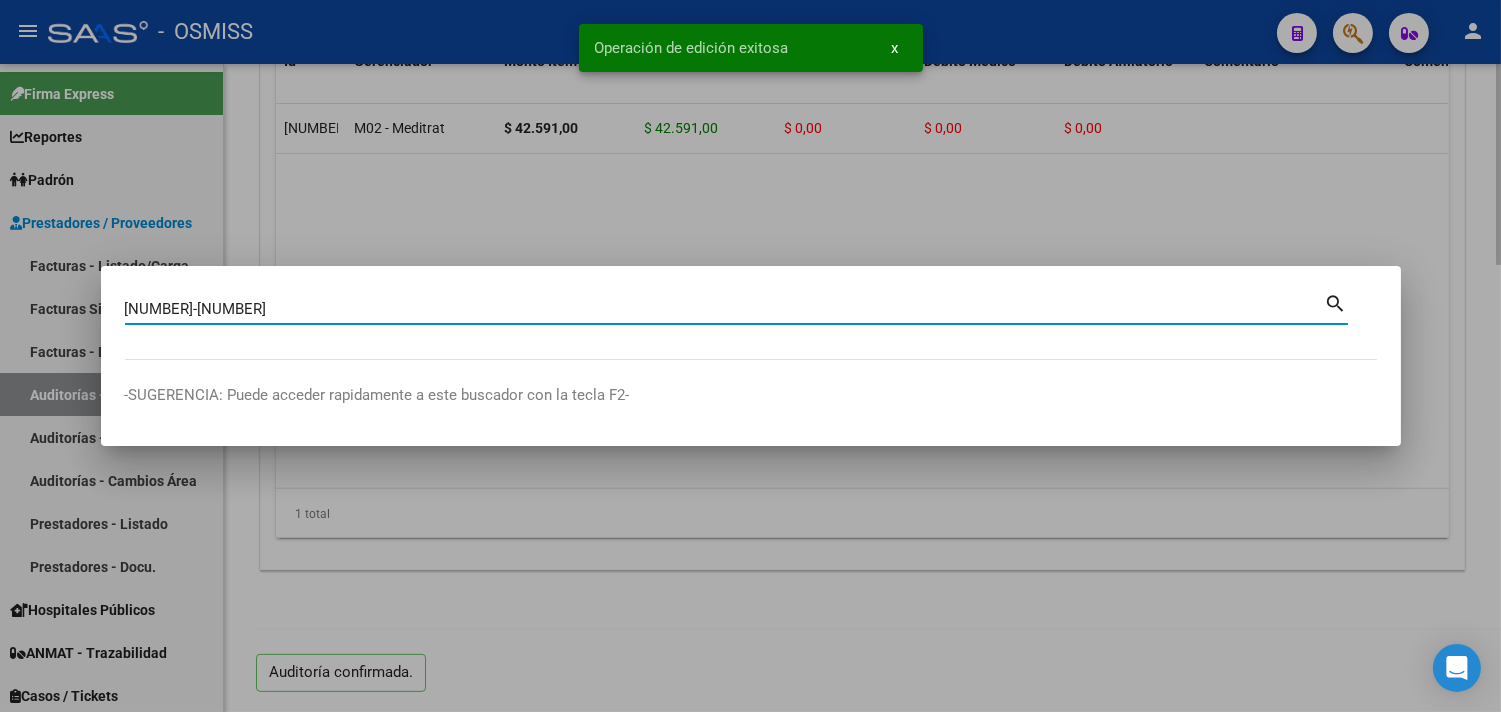 type on "[NUMBER]-[NUMBER]" 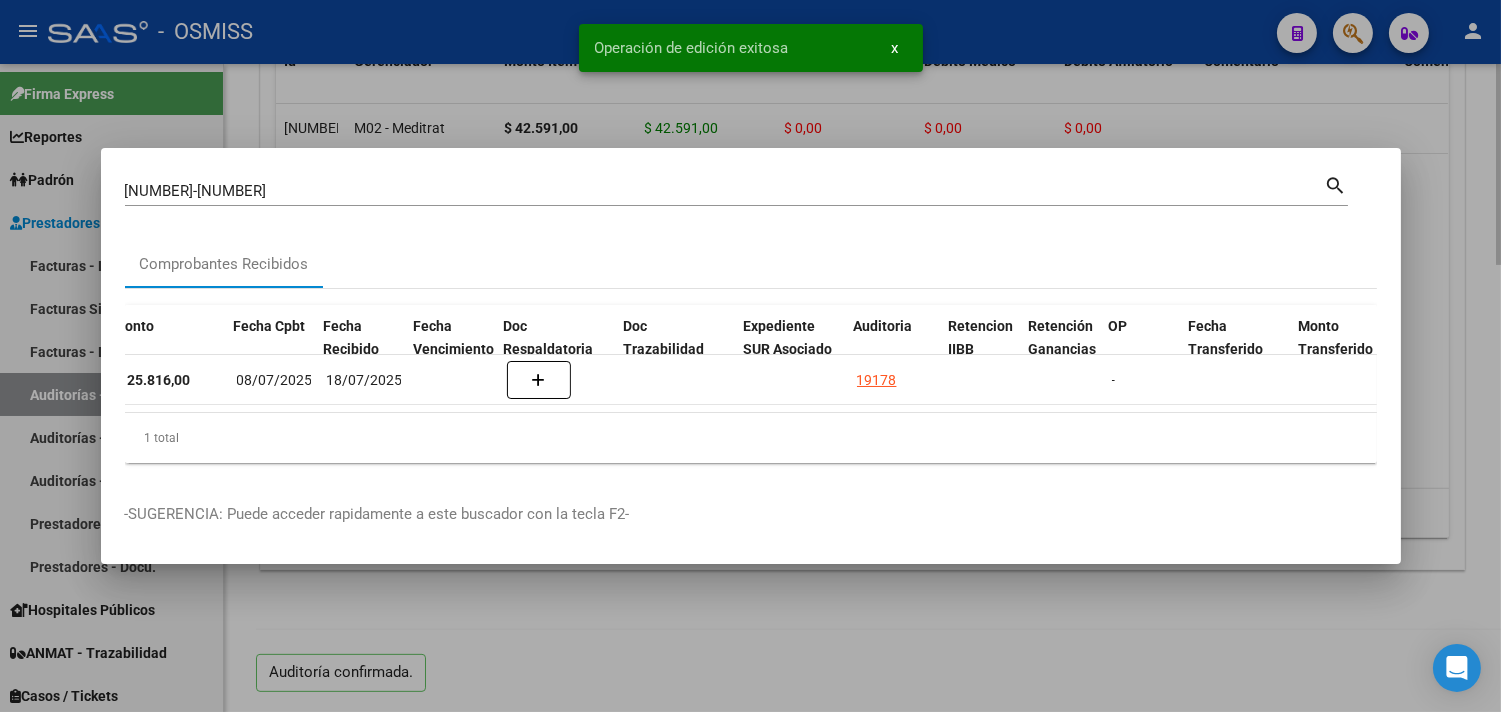 scroll, scrollTop: 0, scrollLeft: 847, axis: horizontal 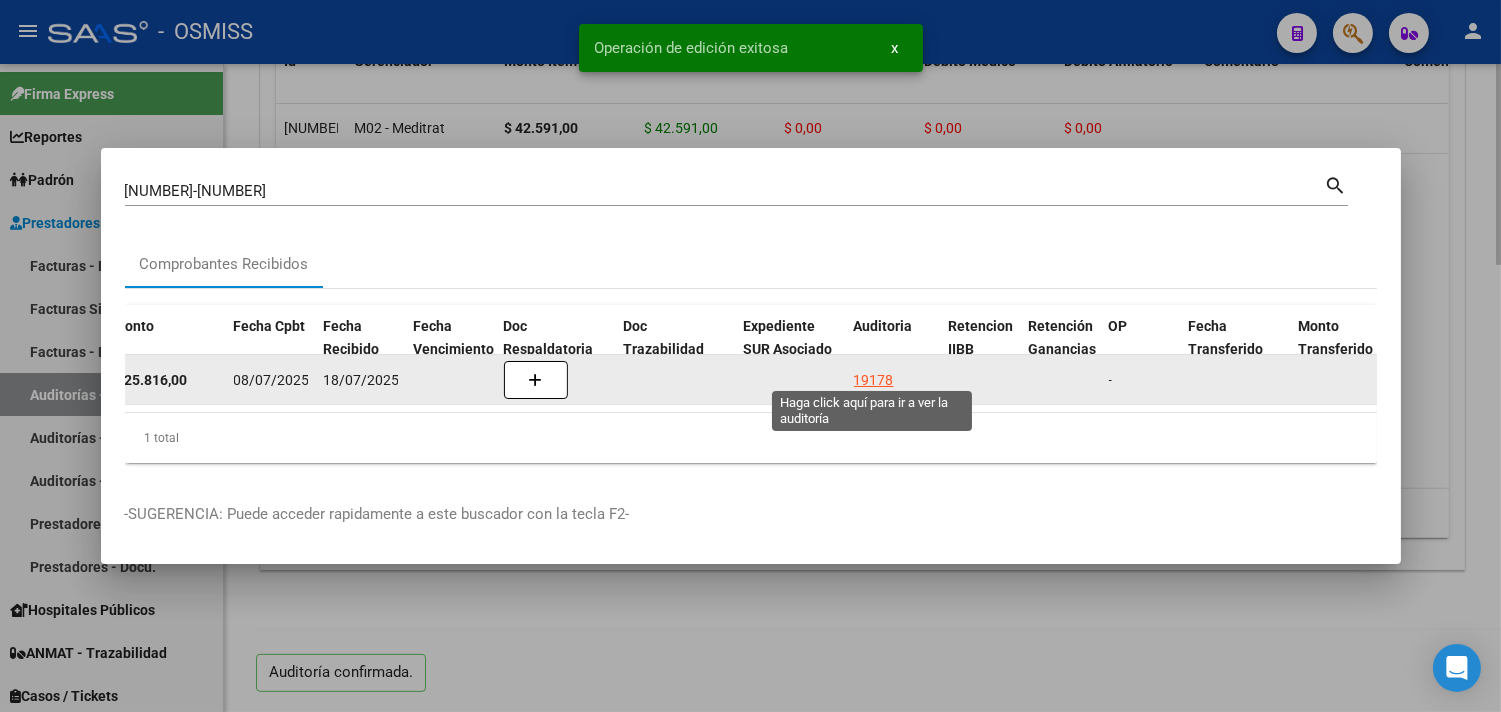 click on "19178" 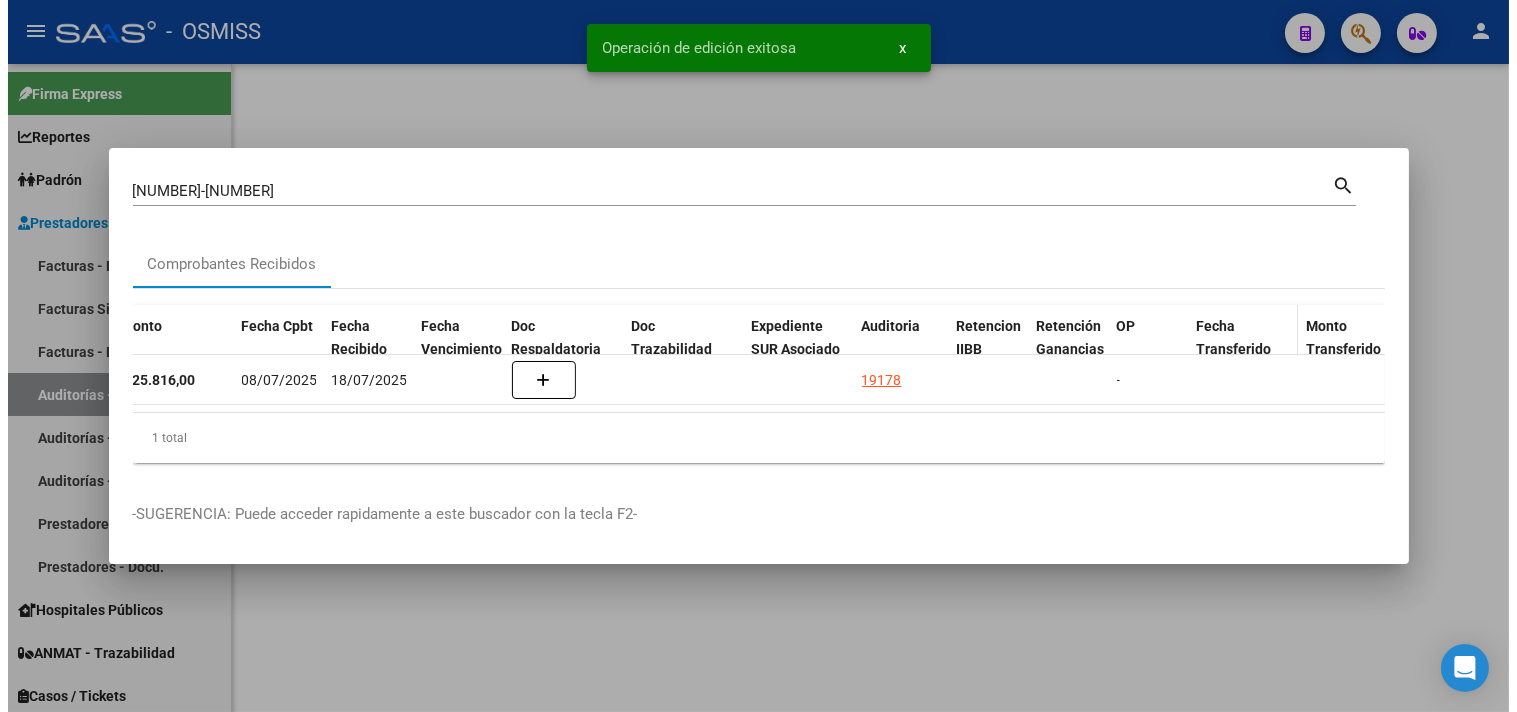 scroll, scrollTop: 0, scrollLeft: 0, axis: both 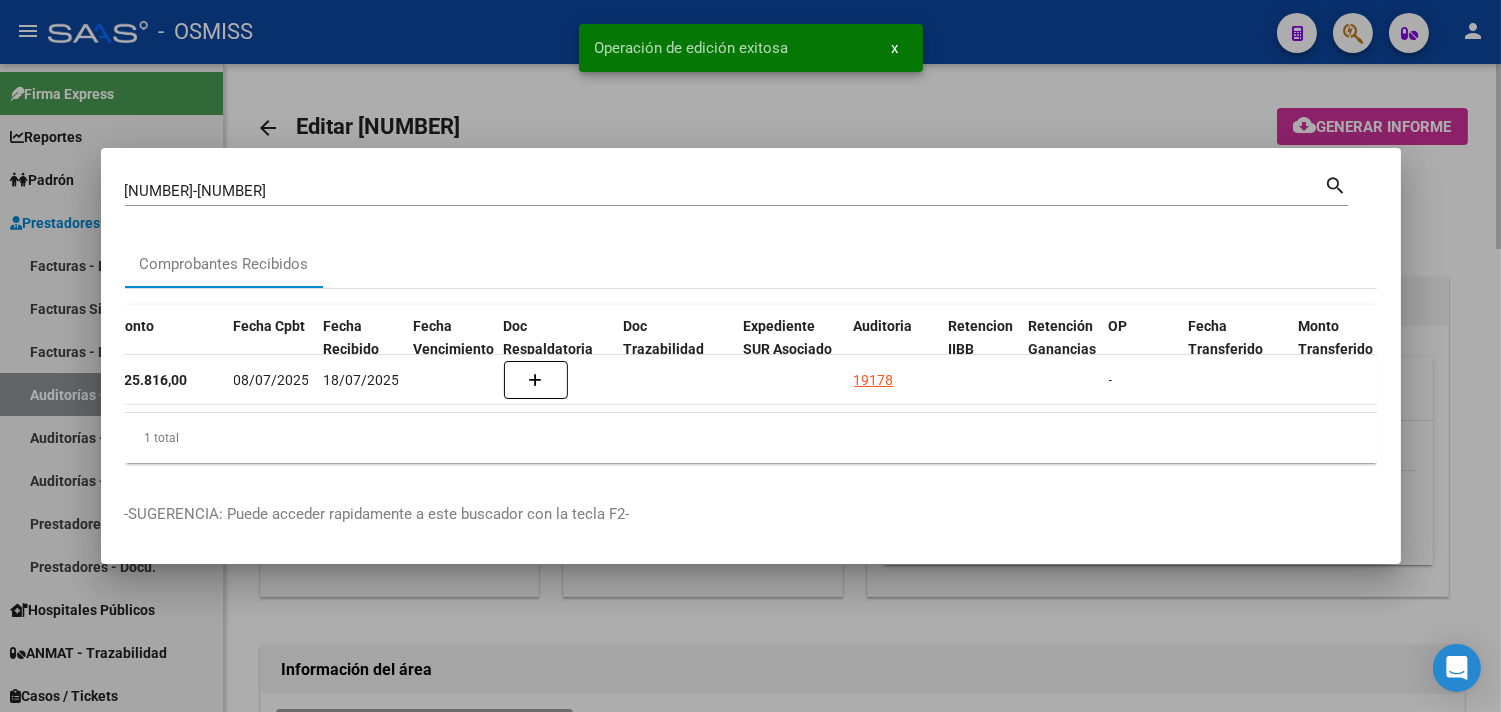 click at bounding box center [750, 356] 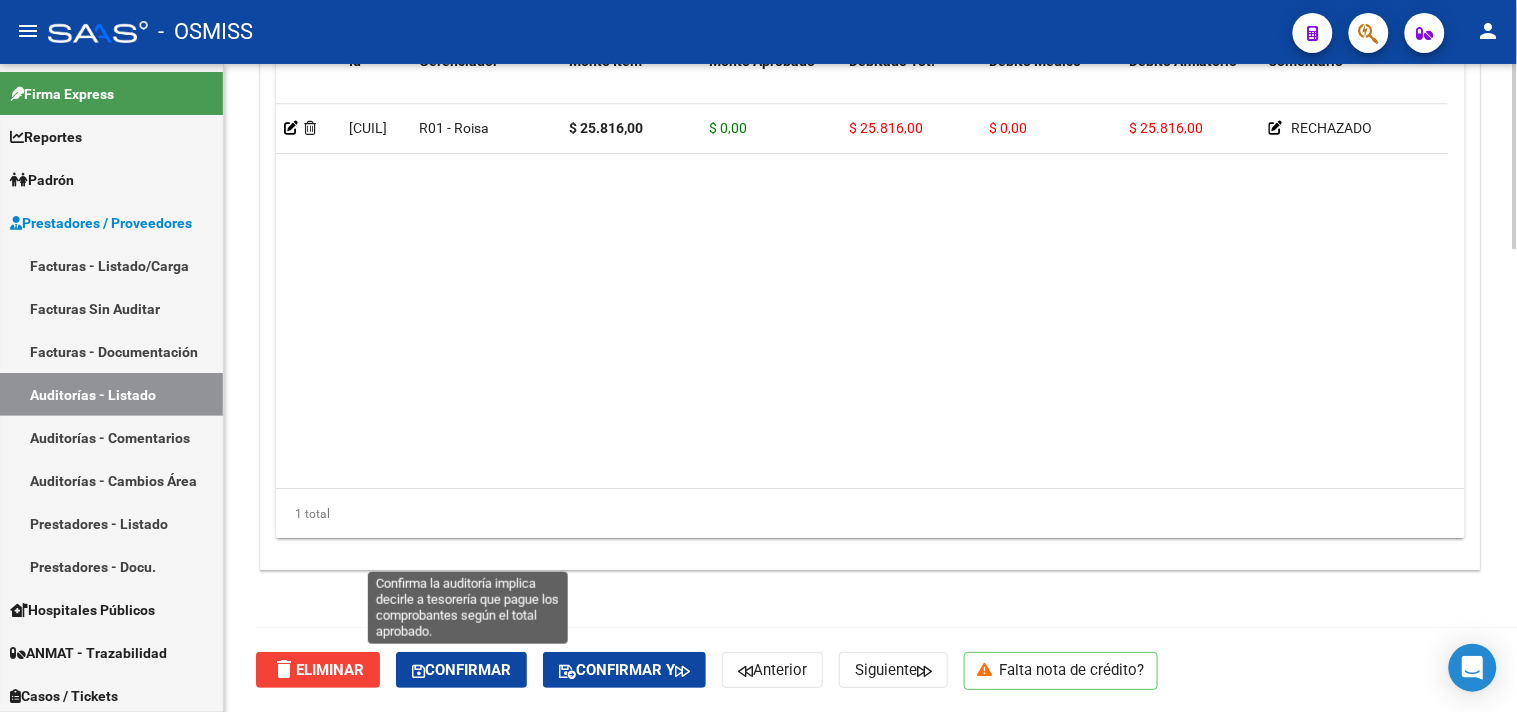click on "Confirmar" 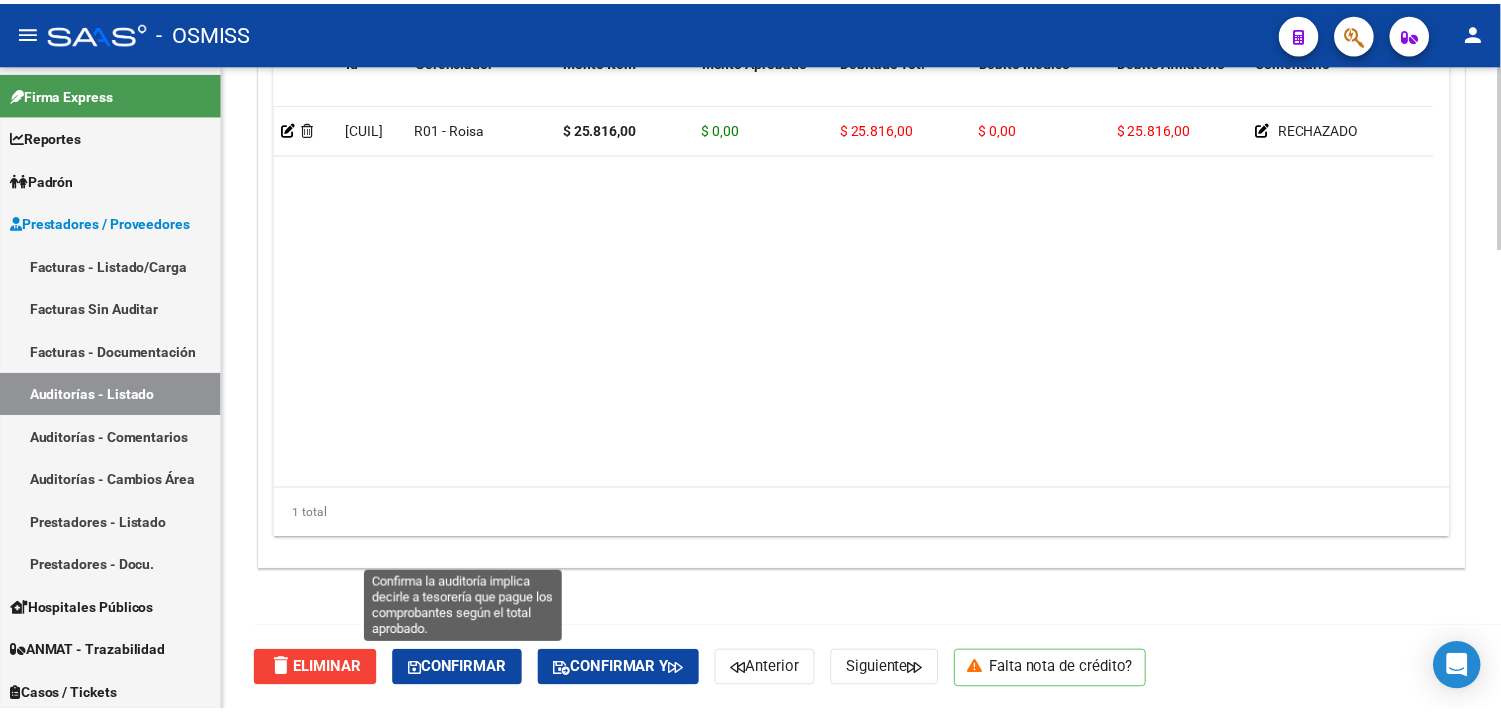scroll, scrollTop: 1438, scrollLeft: 0, axis: vertical 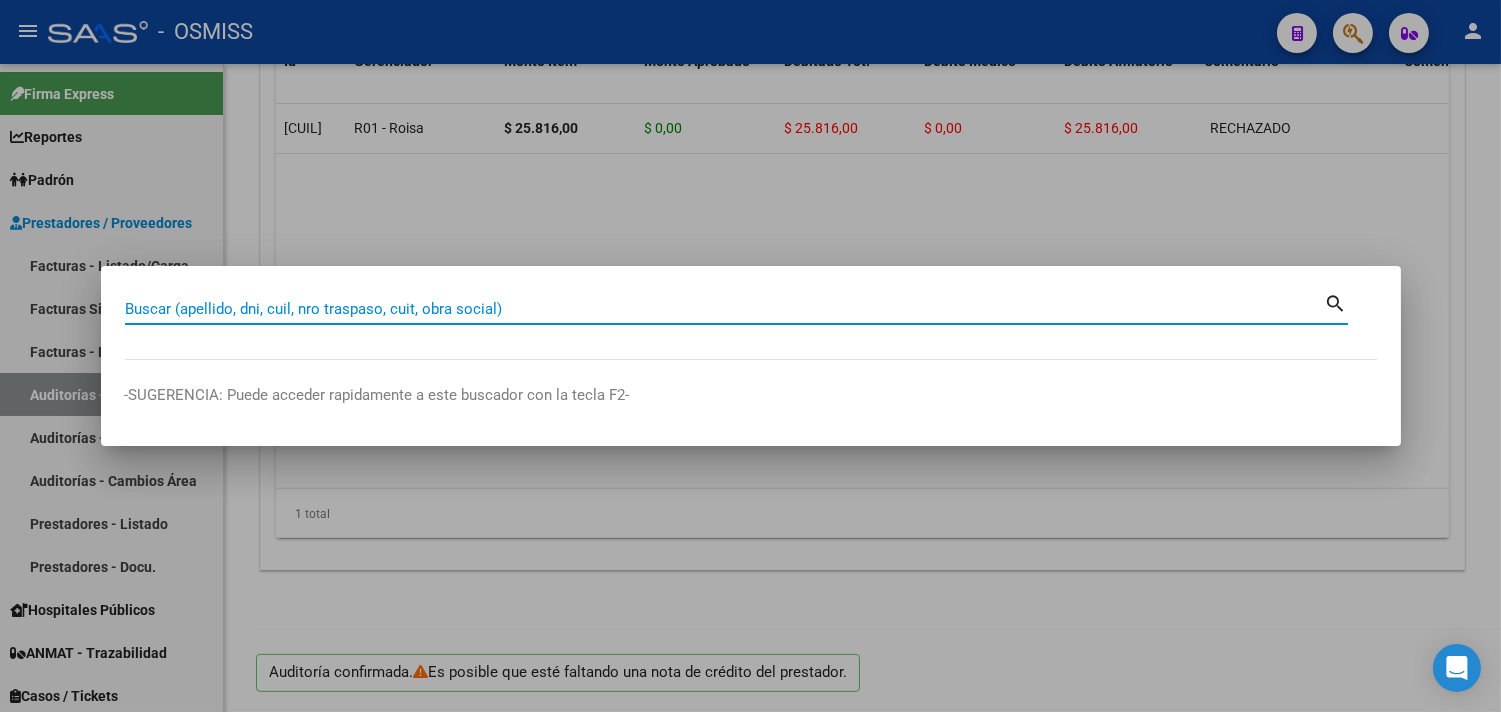 paste on "[NUMBER]-[NUMBER]" 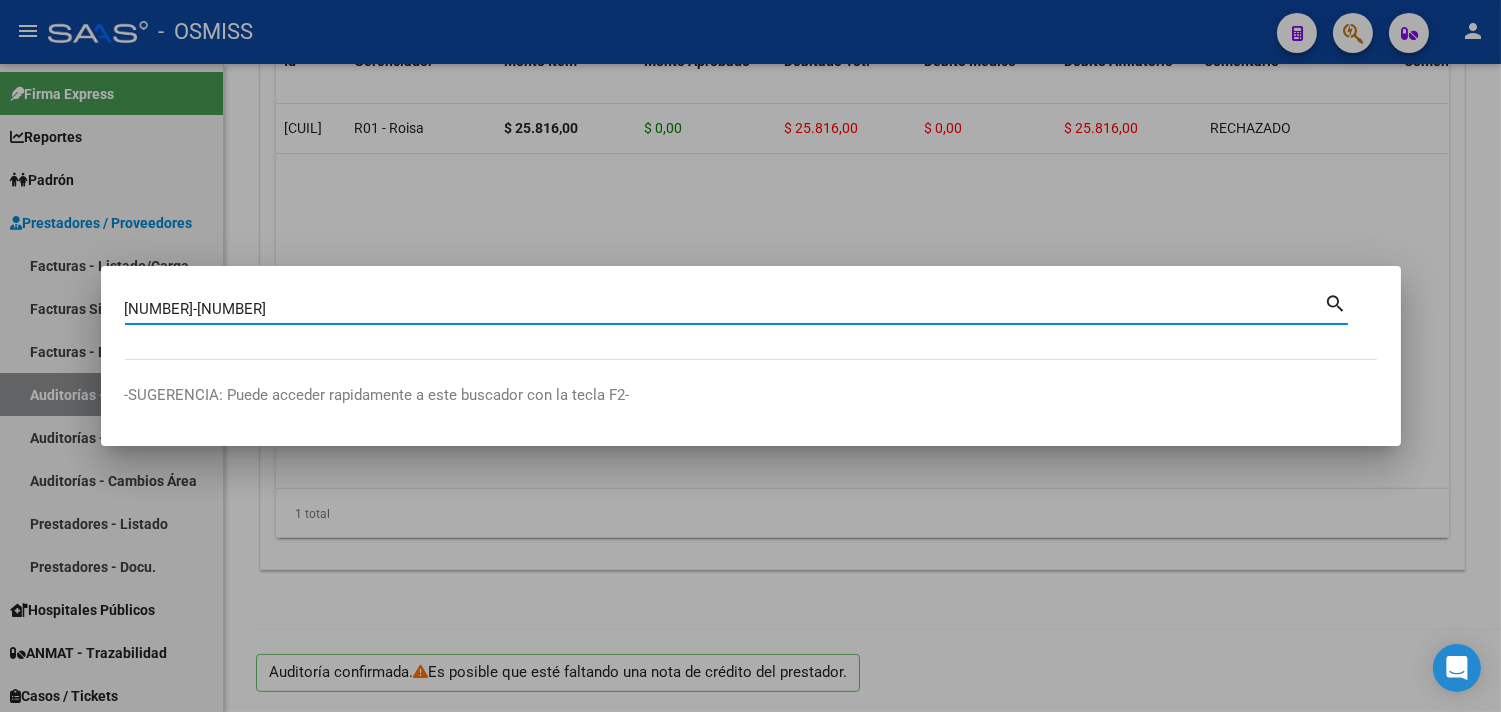 type on "[NUMBER]-[NUMBER]" 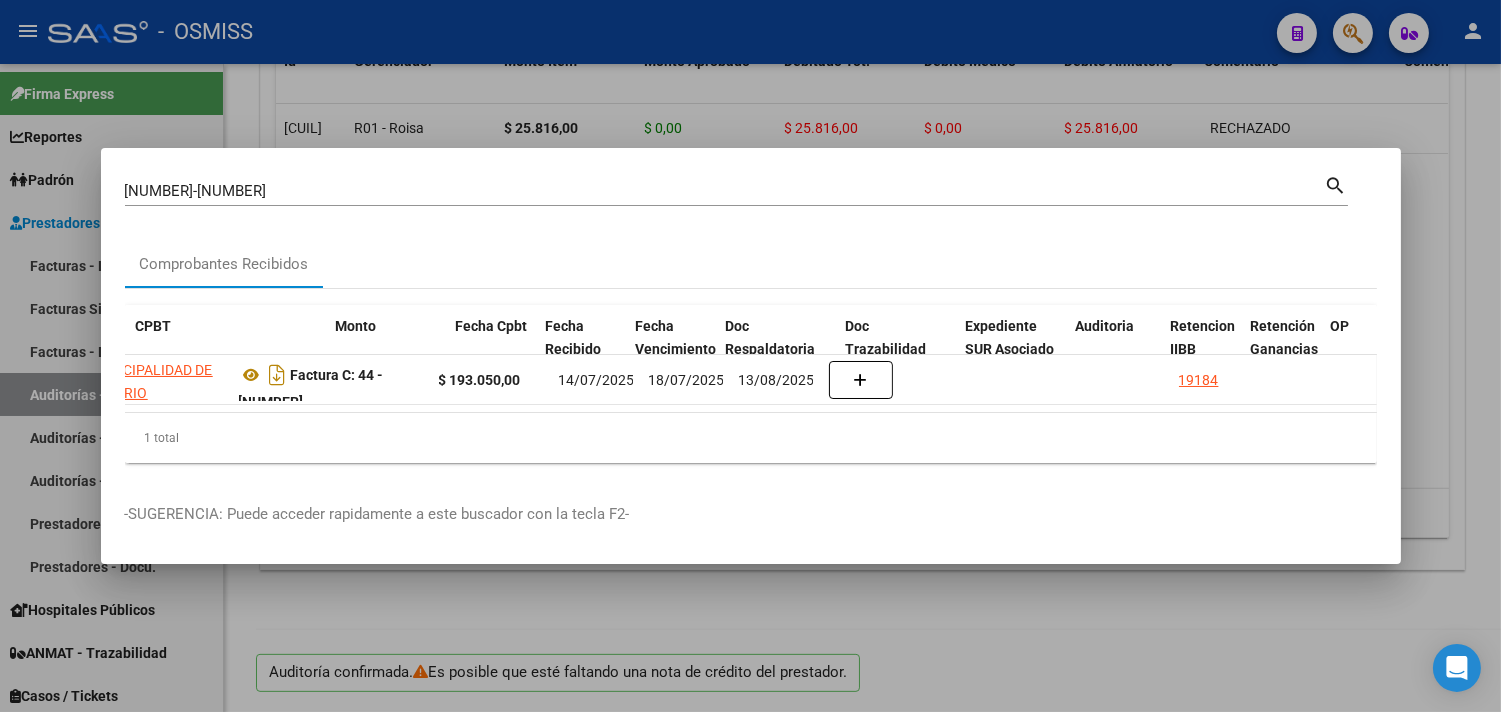 scroll, scrollTop: 0, scrollLeft: 741, axis: horizontal 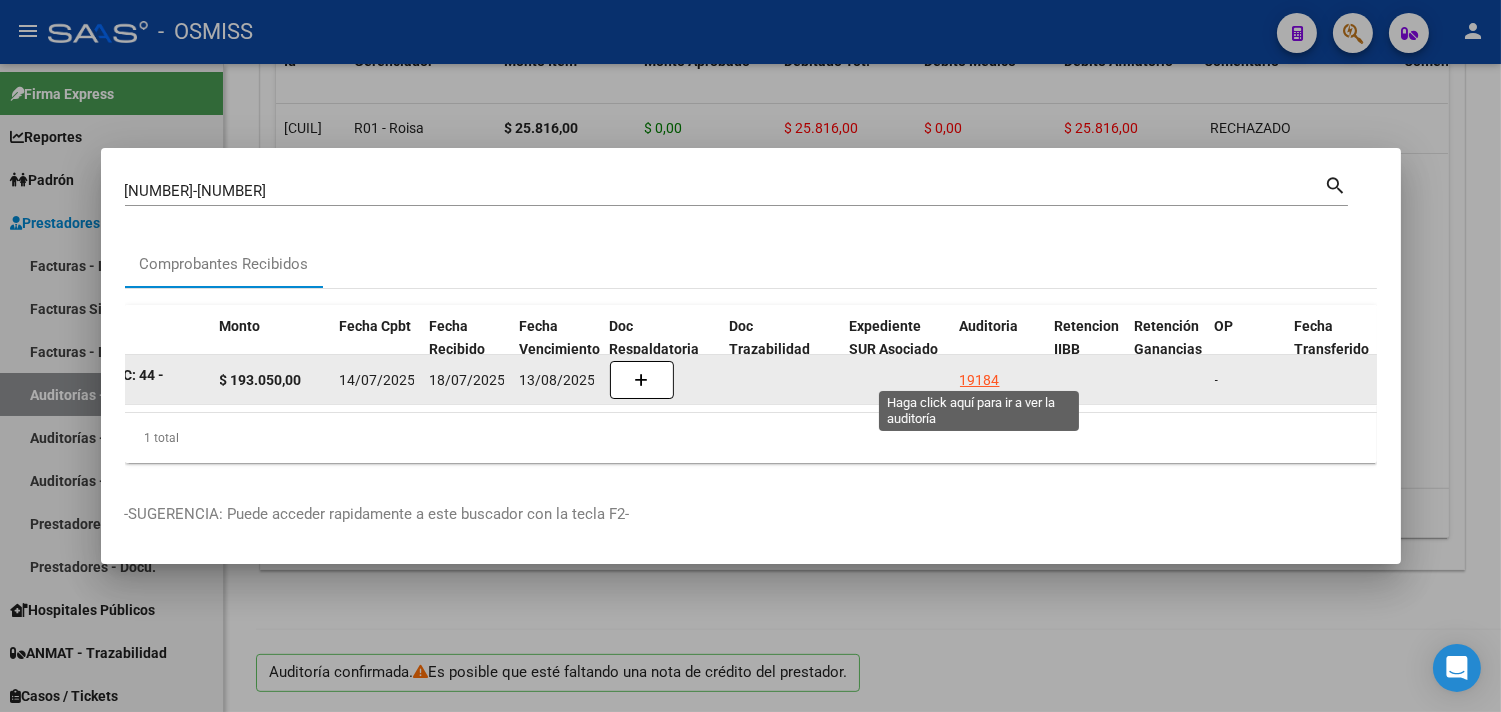 click on "19184" 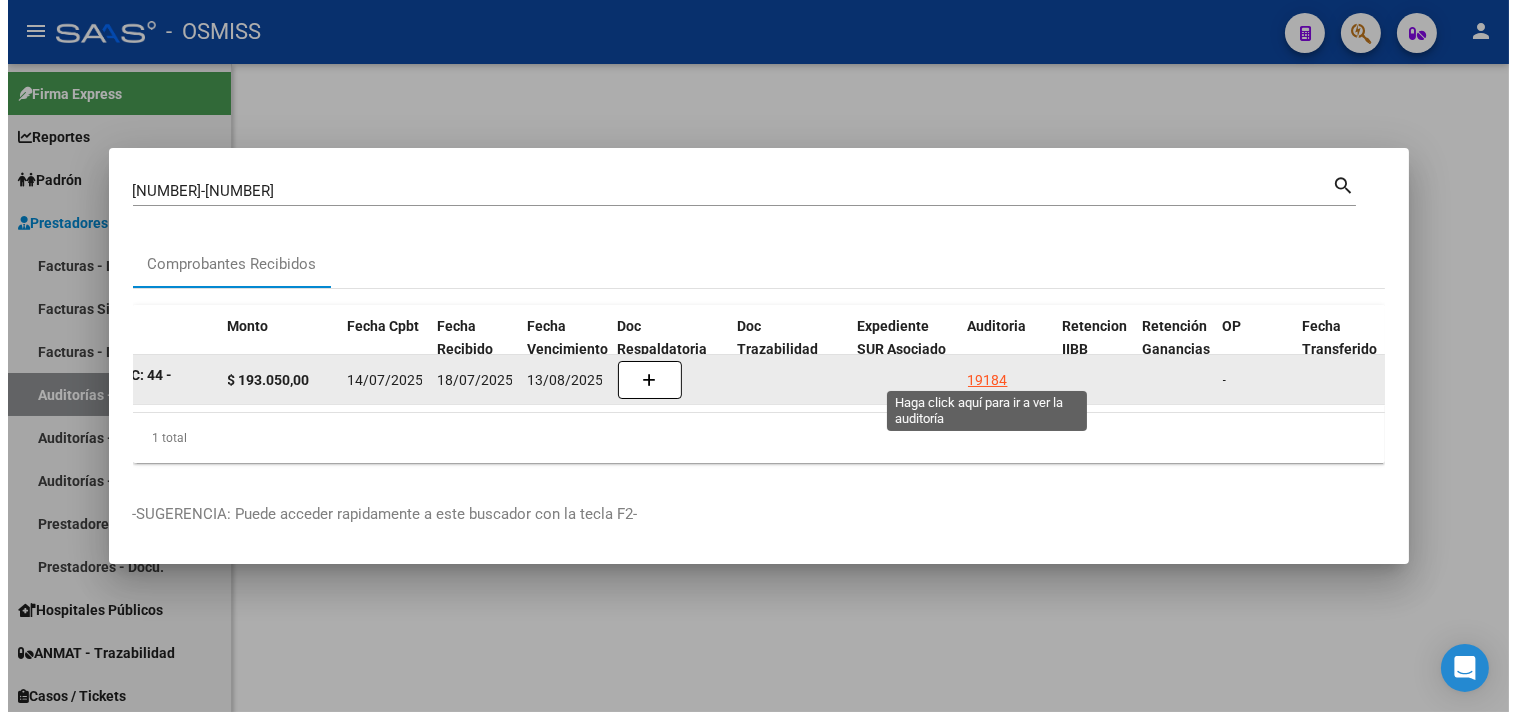 scroll, scrollTop: 0, scrollLeft: 0, axis: both 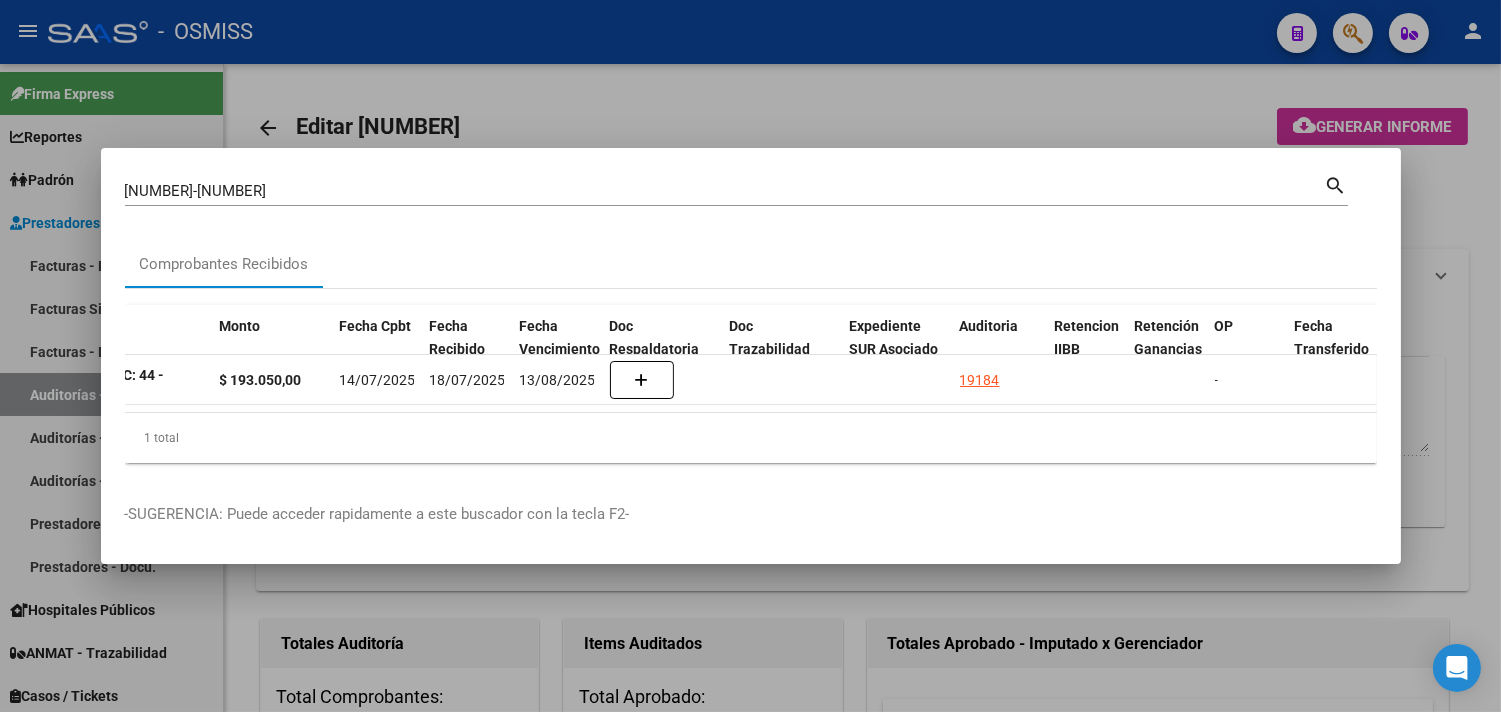 click at bounding box center [750, 356] 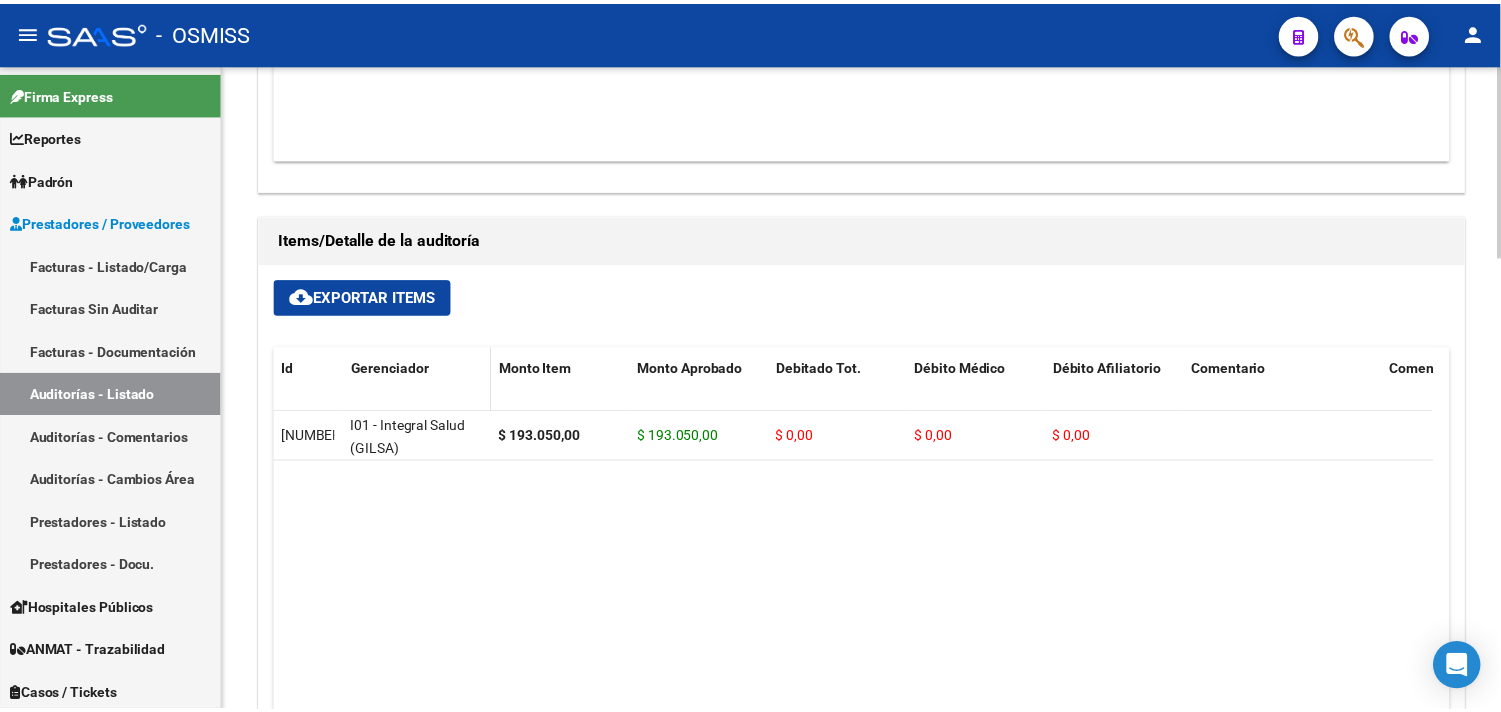scroll, scrollTop: 1530, scrollLeft: 0, axis: vertical 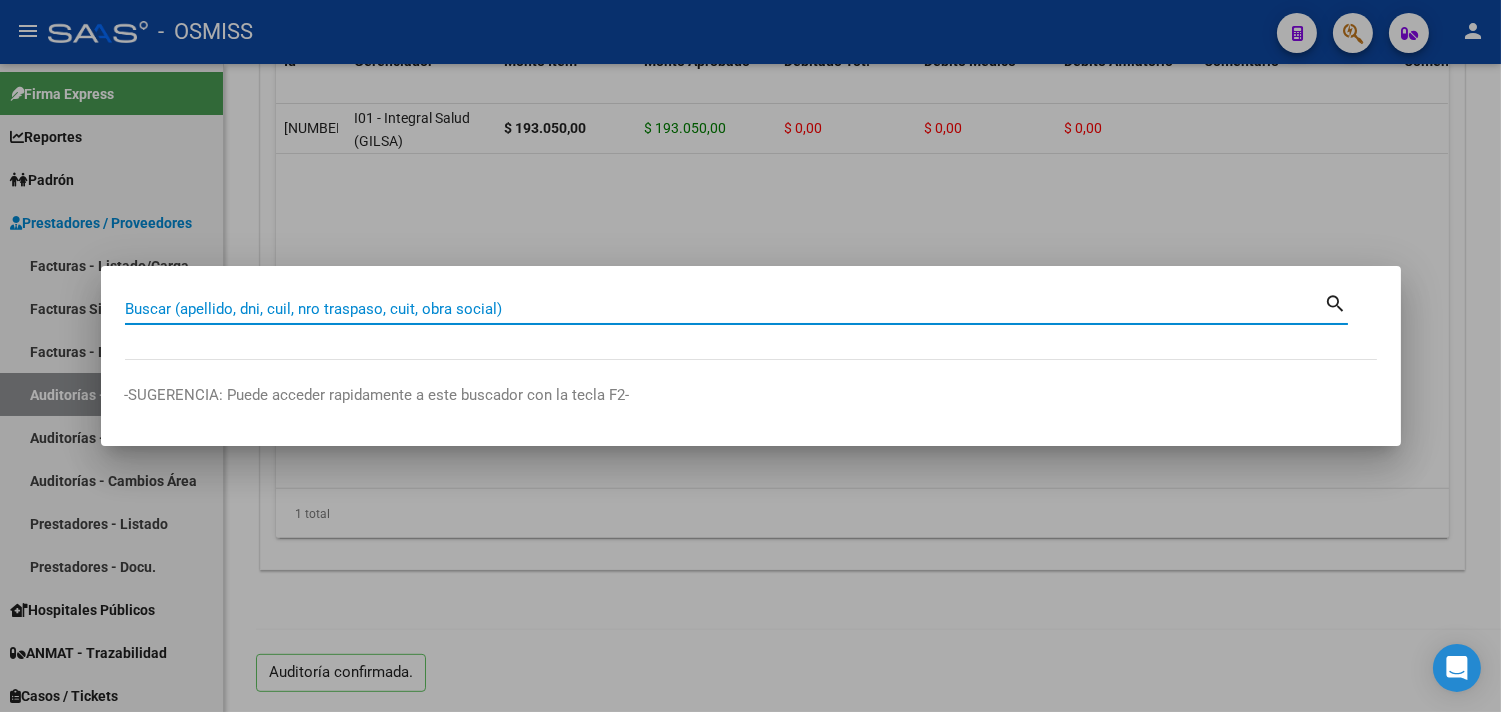 paste on "44-605" 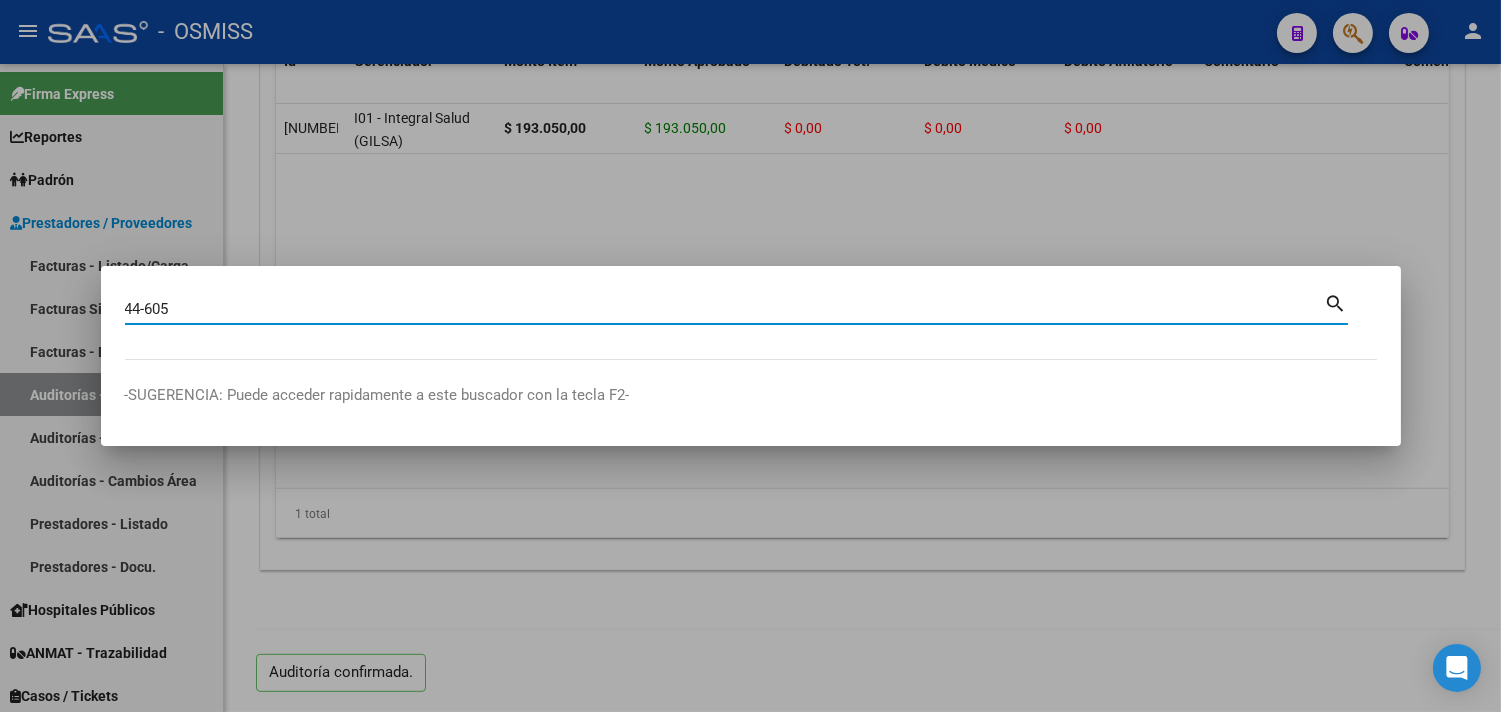type on "44-605" 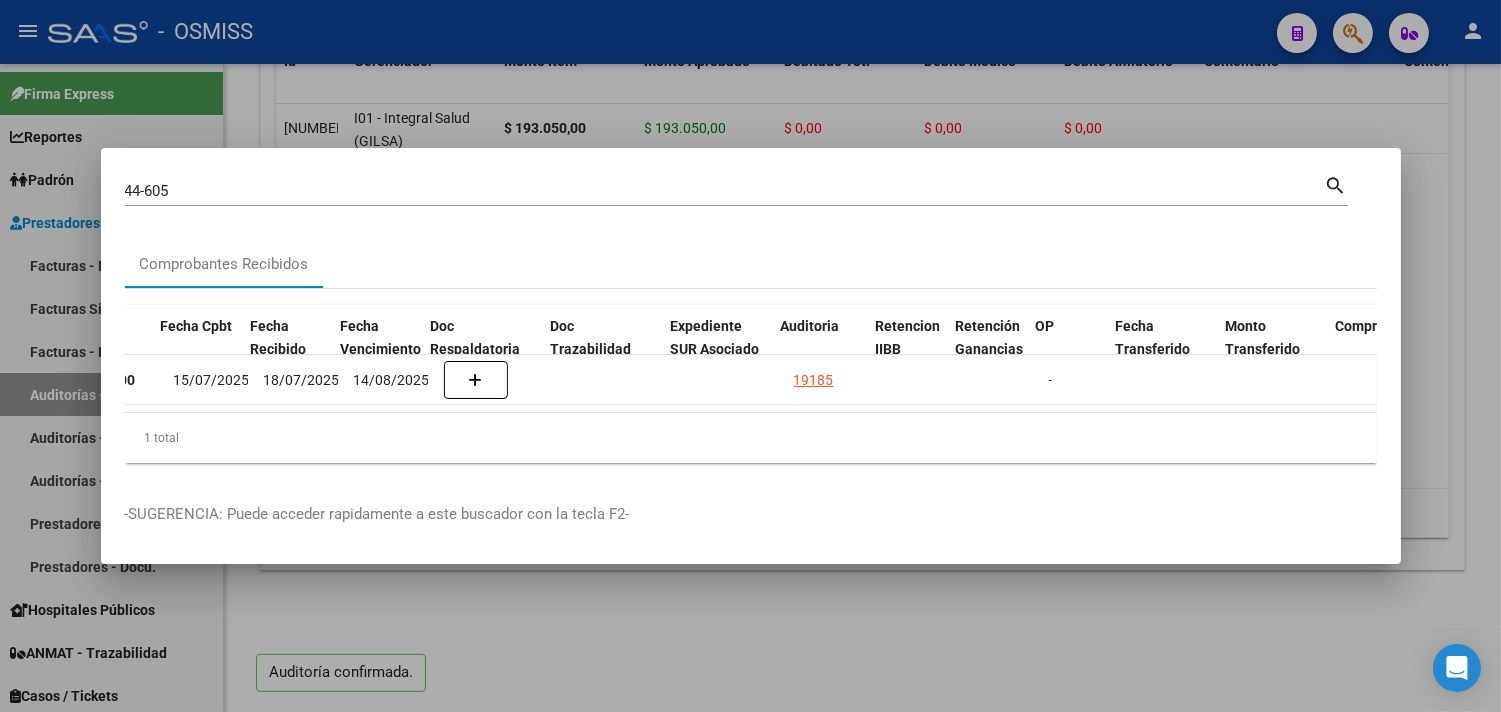 scroll, scrollTop: 0, scrollLeft: 920, axis: horizontal 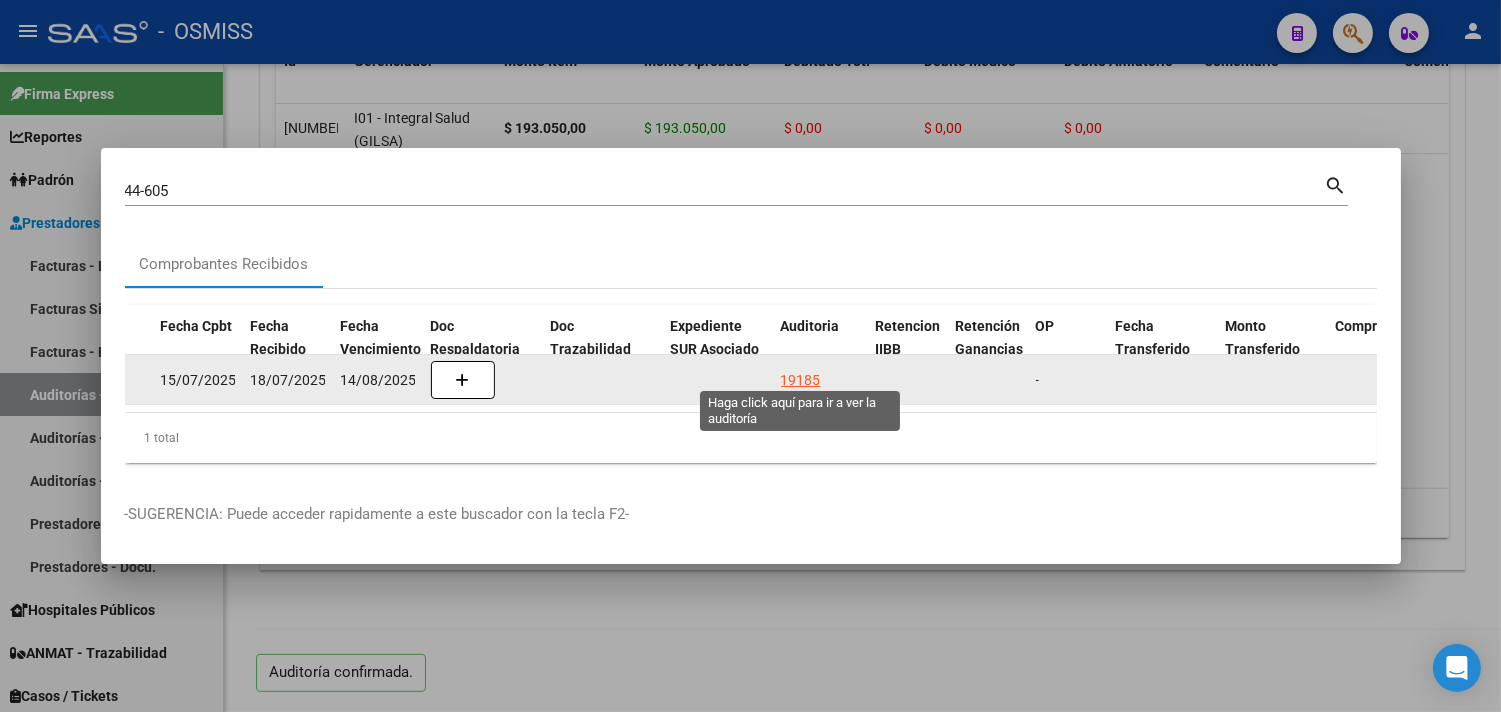 click on "19185" 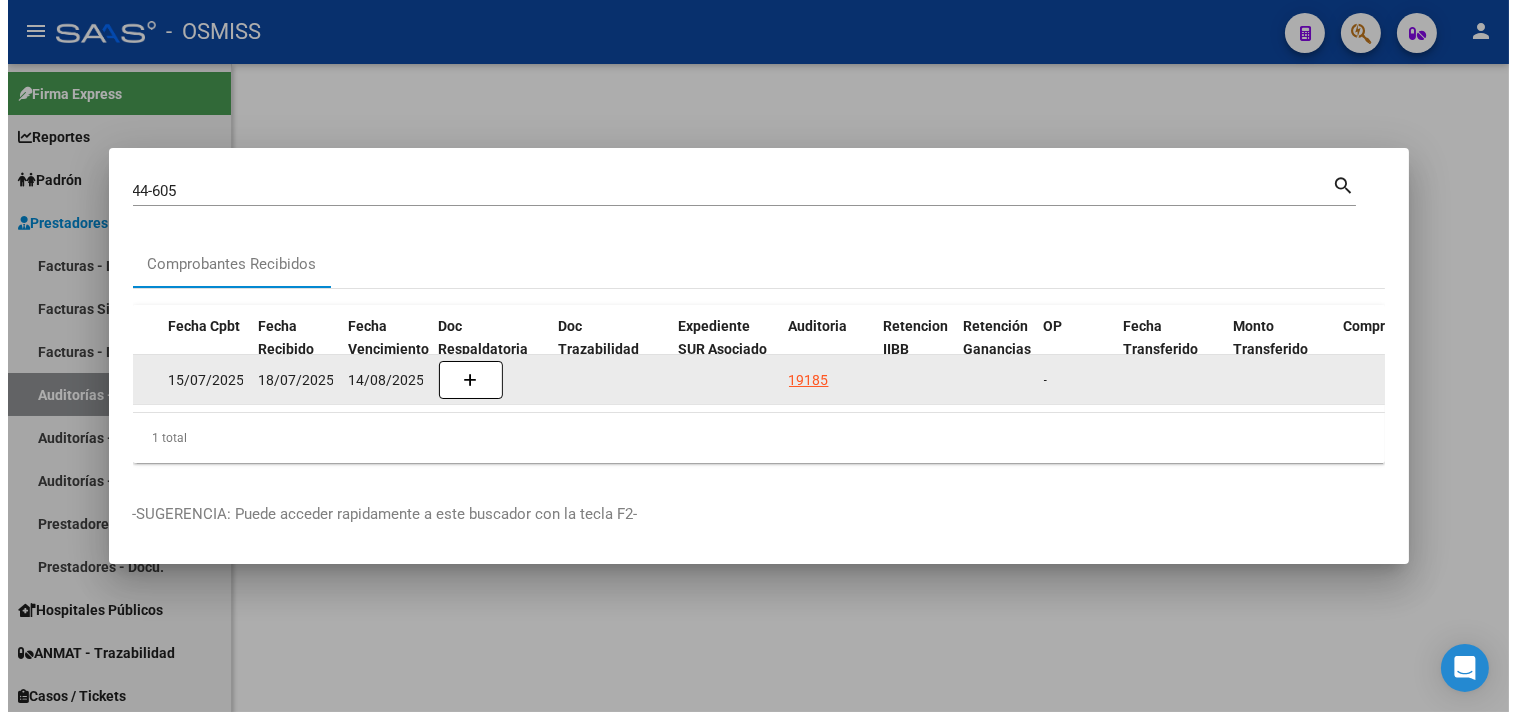 scroll, scrollTop: 0, scrollLeft: 0, axis: both 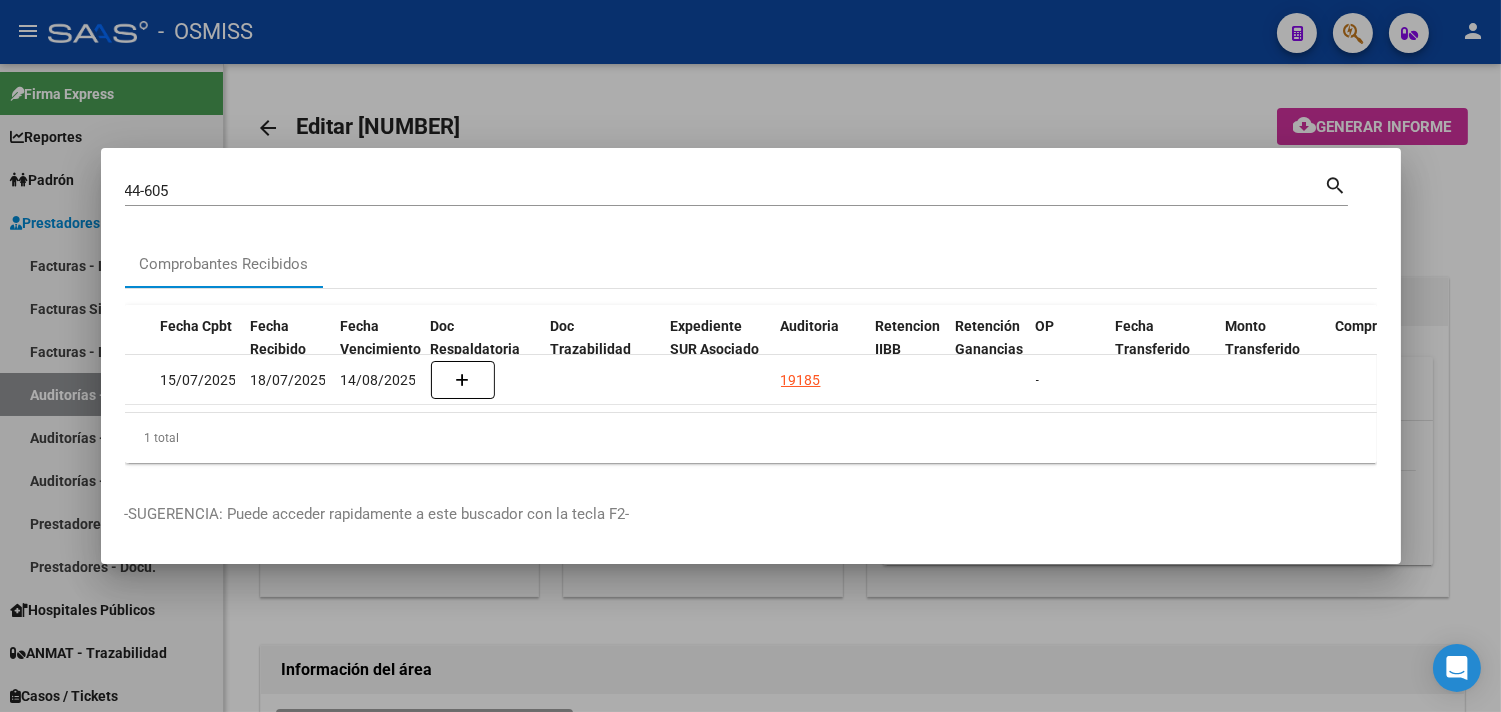 click at bounding box center (750, 356) 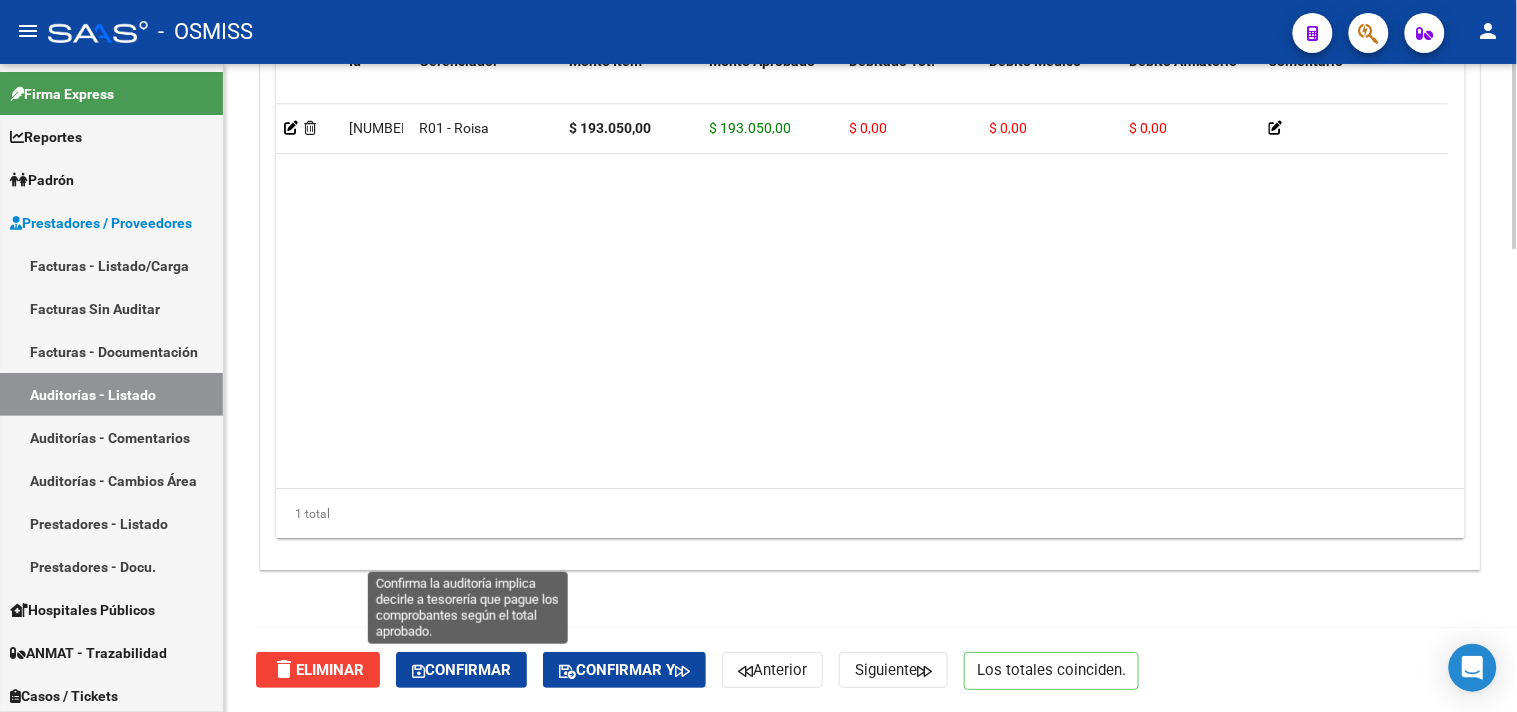click on "Confirmar" 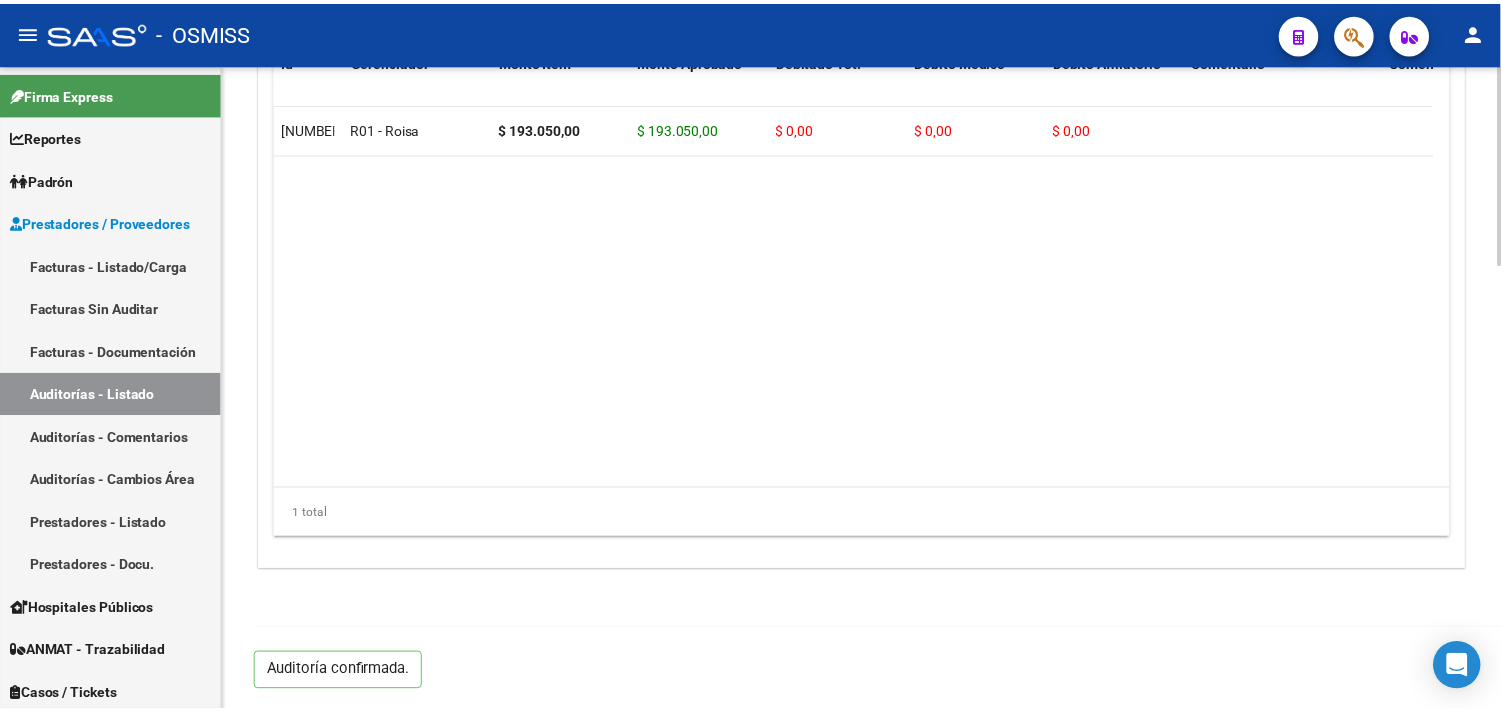 scroll, scrollTop: 1438, scrollLeft: 0, axis: vertical 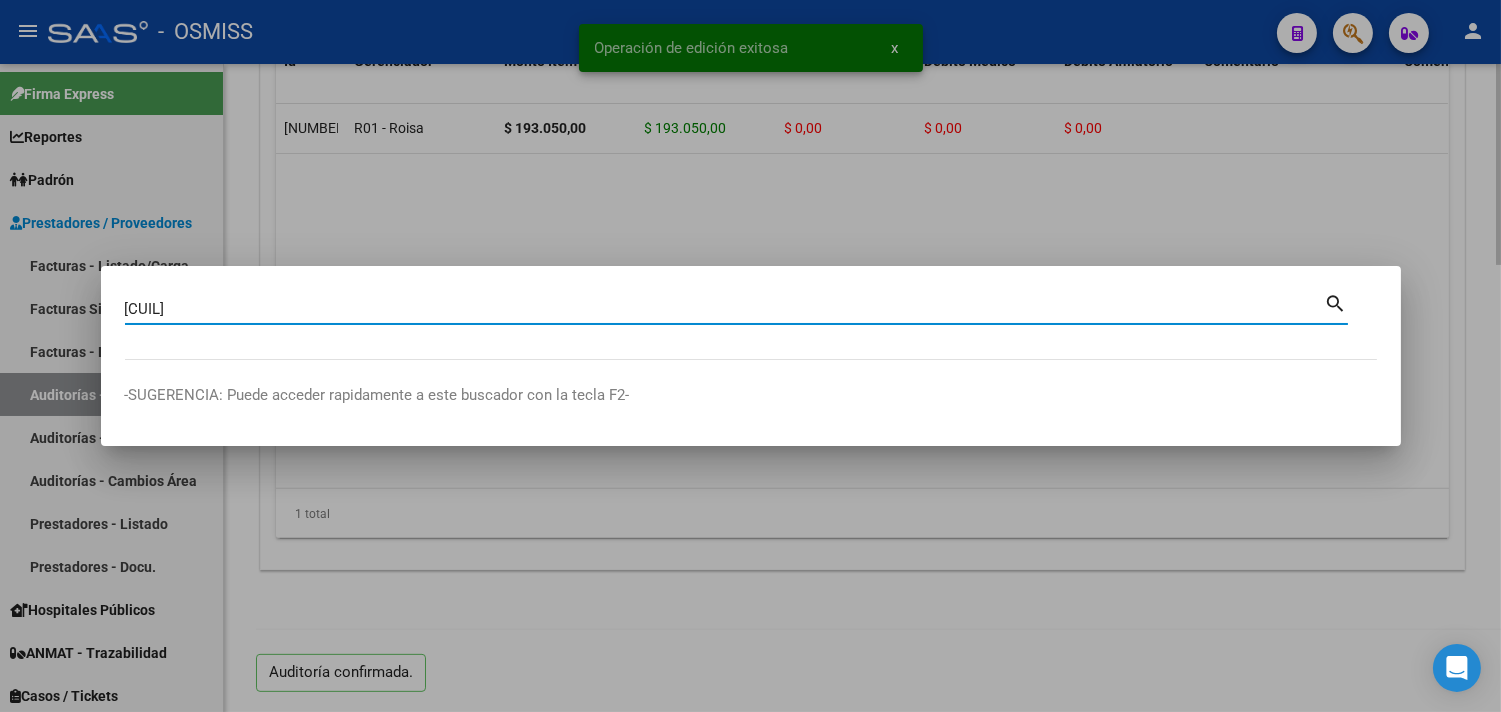 type on "[CUIL]" 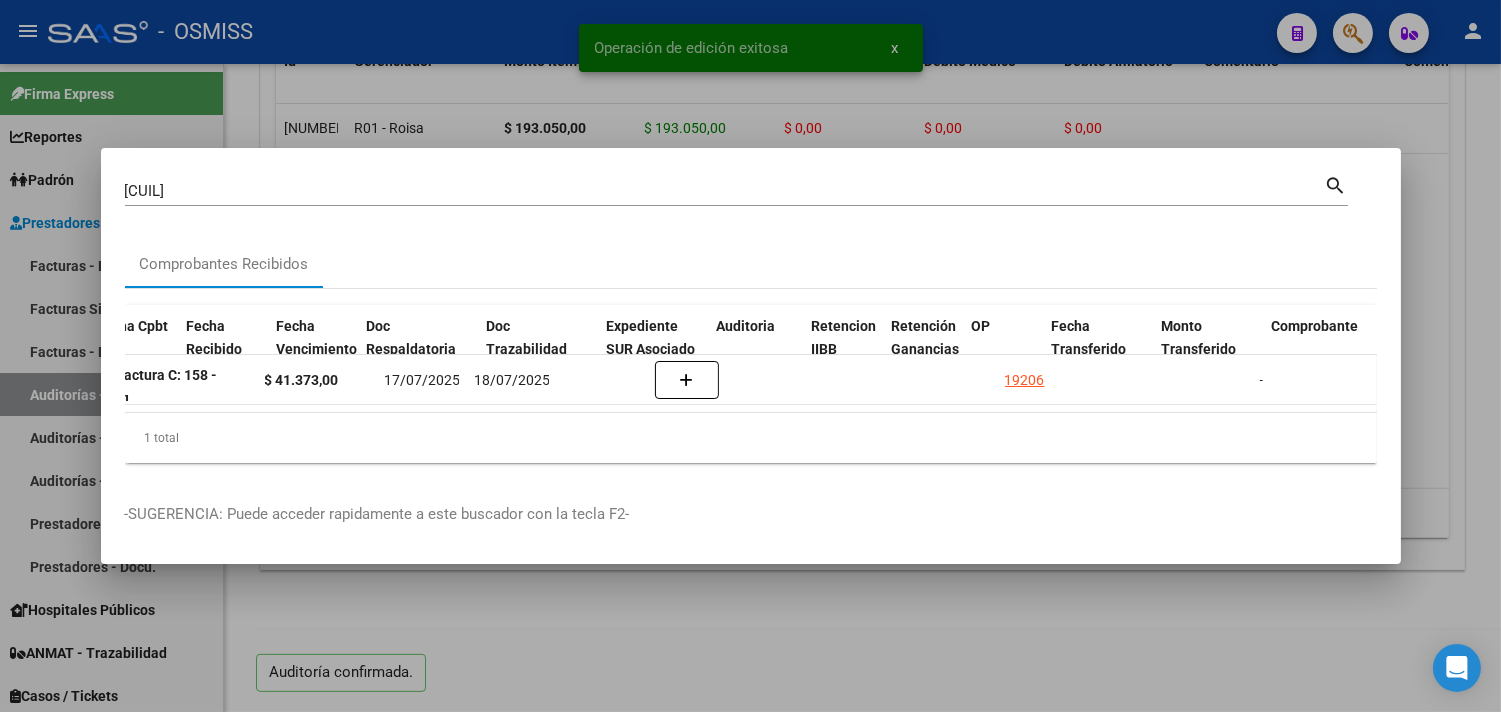 scroll, scrollTop: 0, scrollLeft: 984, axis: horizontal 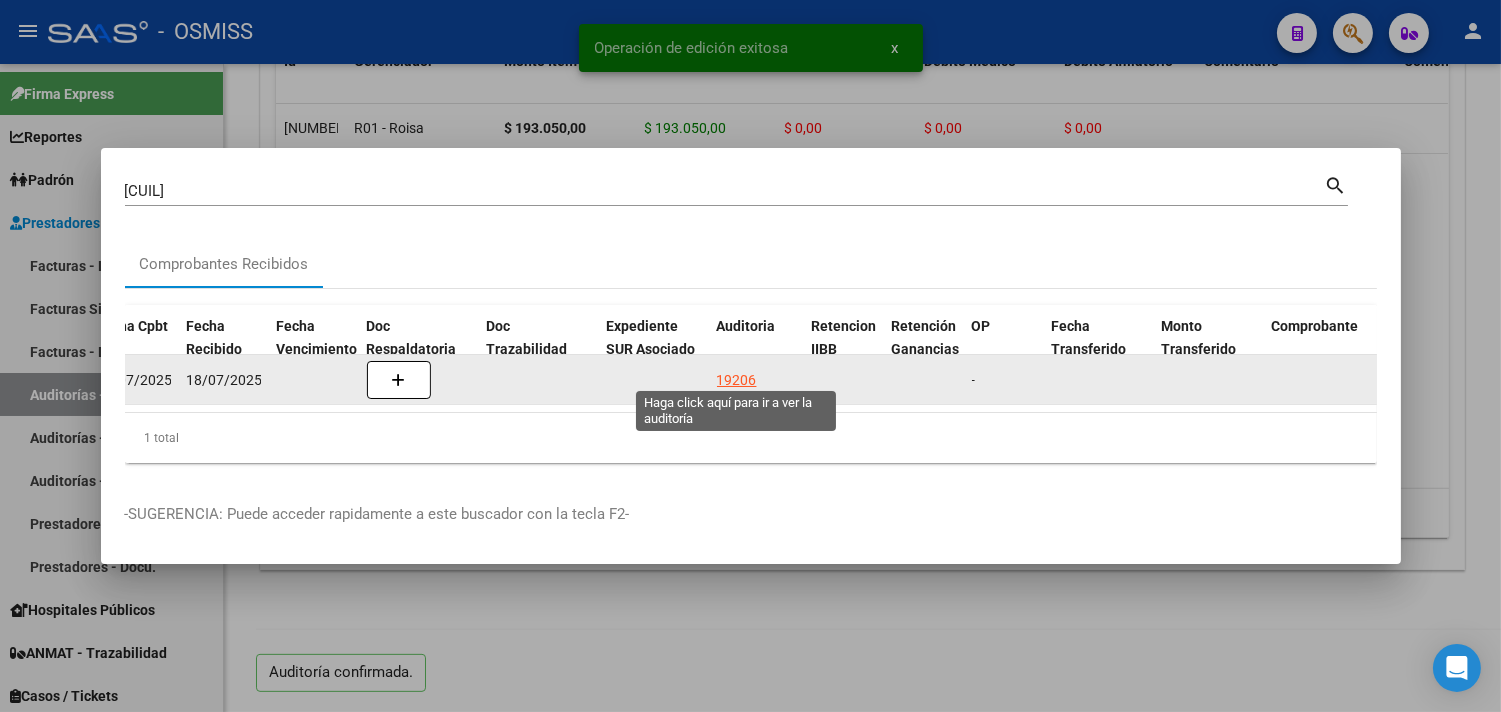 click on "19206" 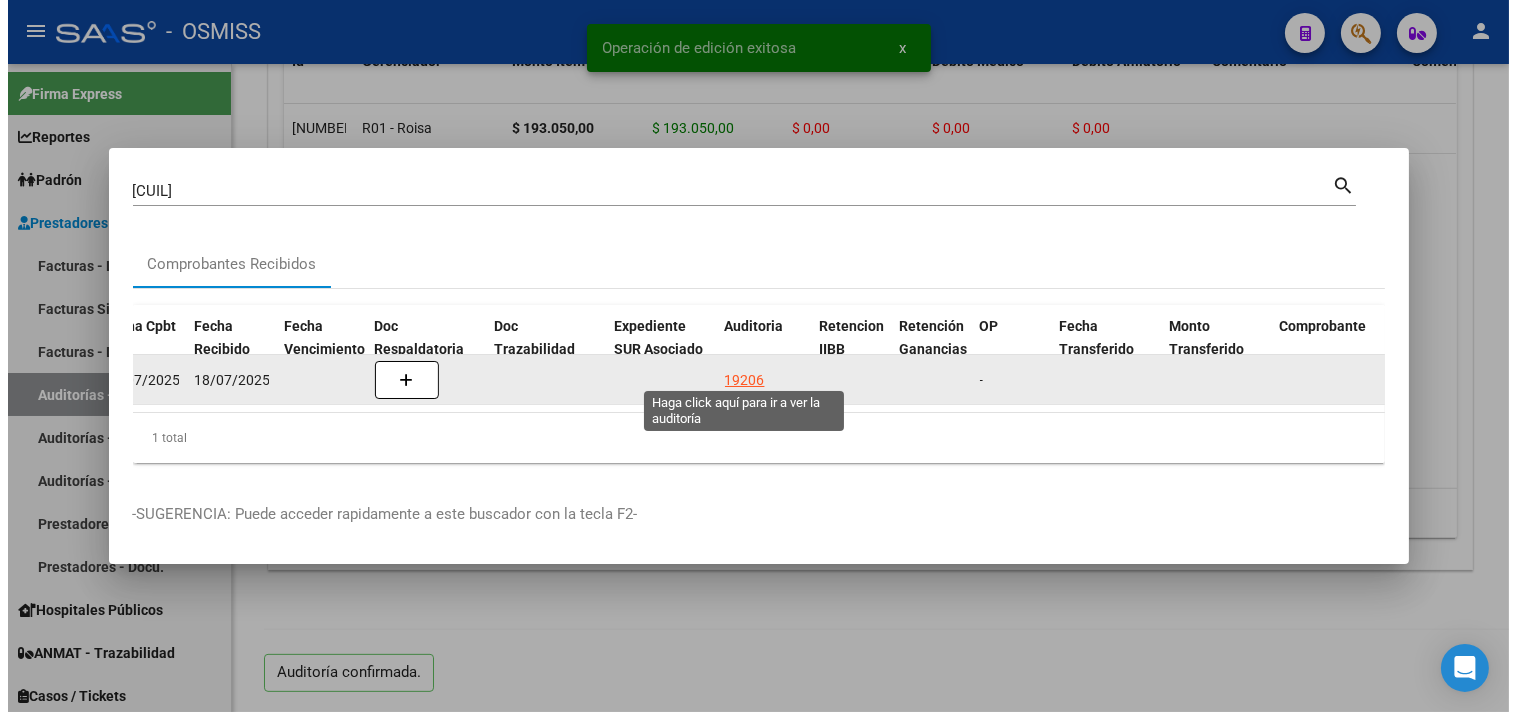 scroll, scrollTop: 0, scrollLeft: 0, axis: both 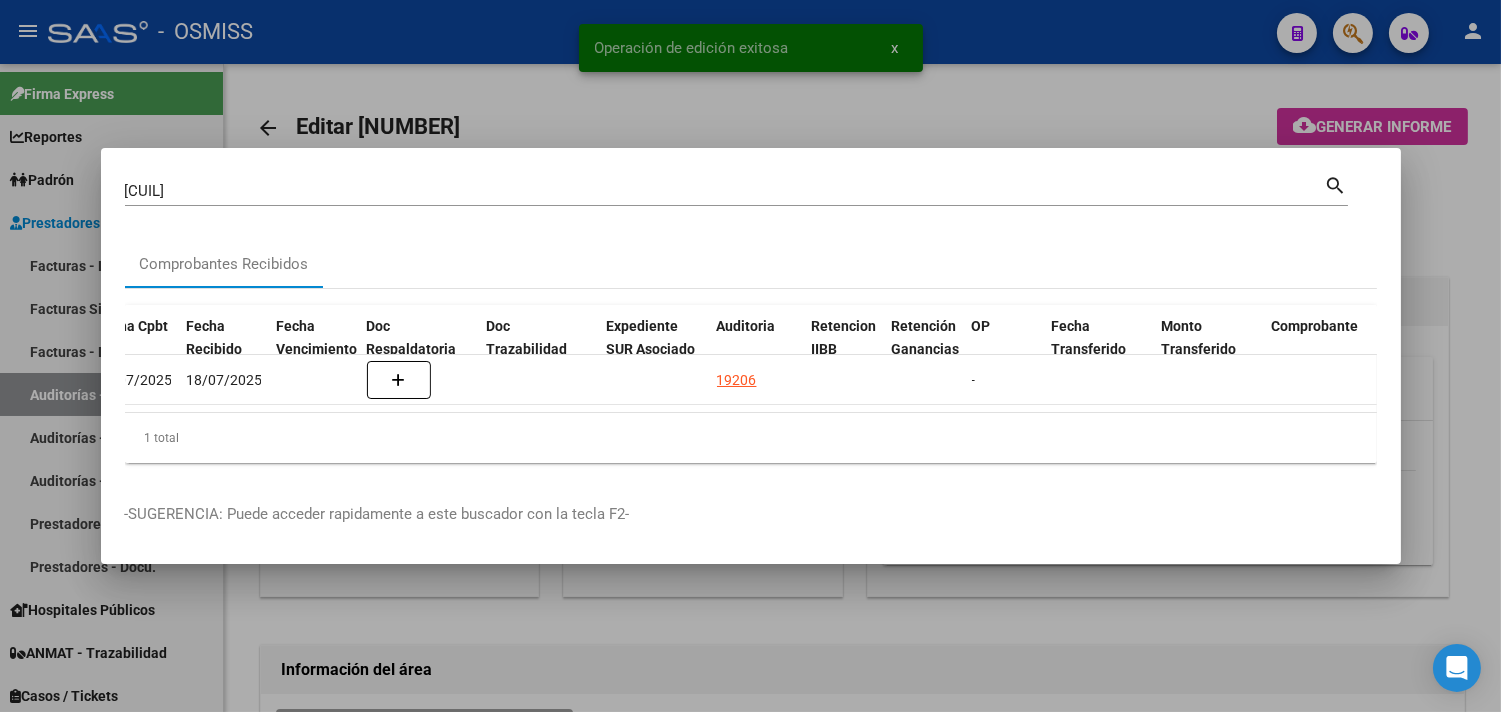 click at bounding box center (750, 356) 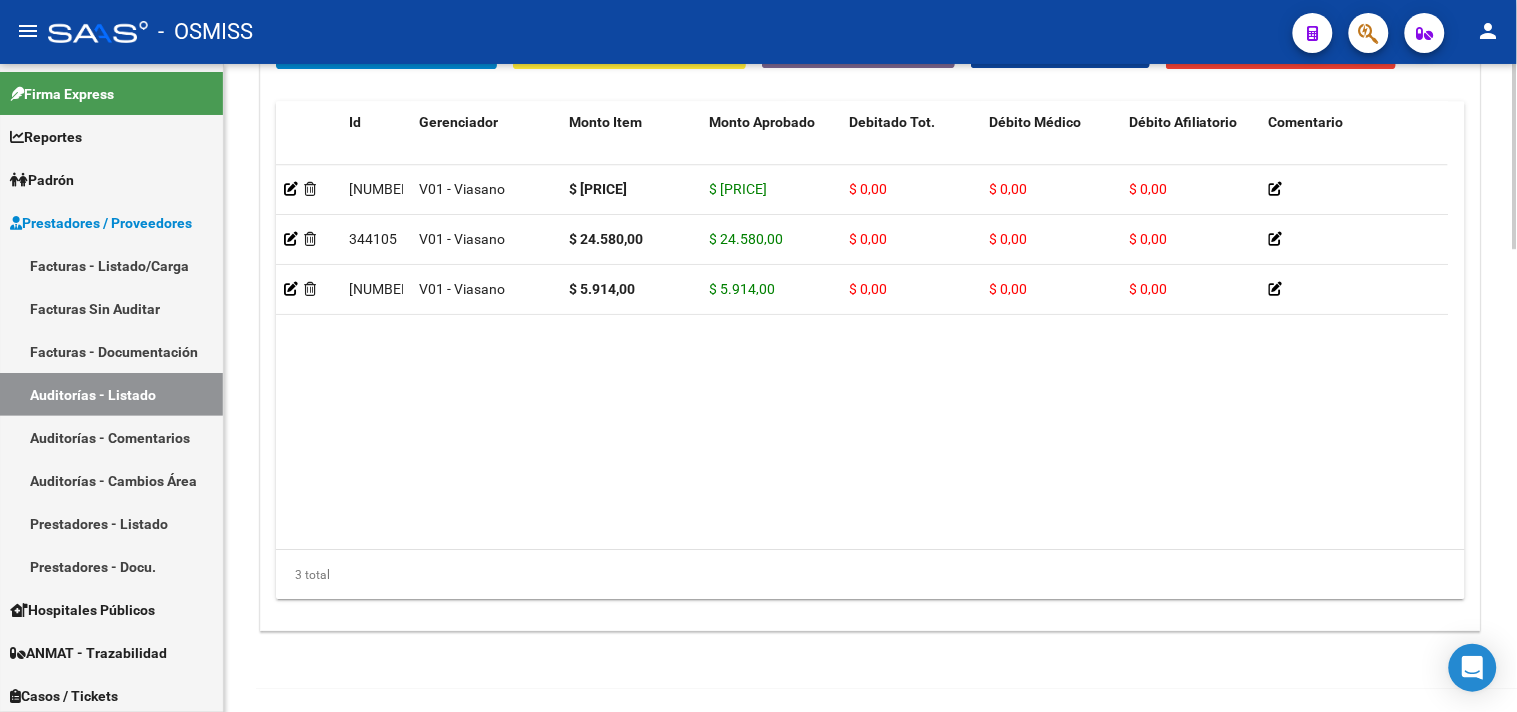 scroll, scrollTop: 1618, scrollLeft: 0, axis: vertical 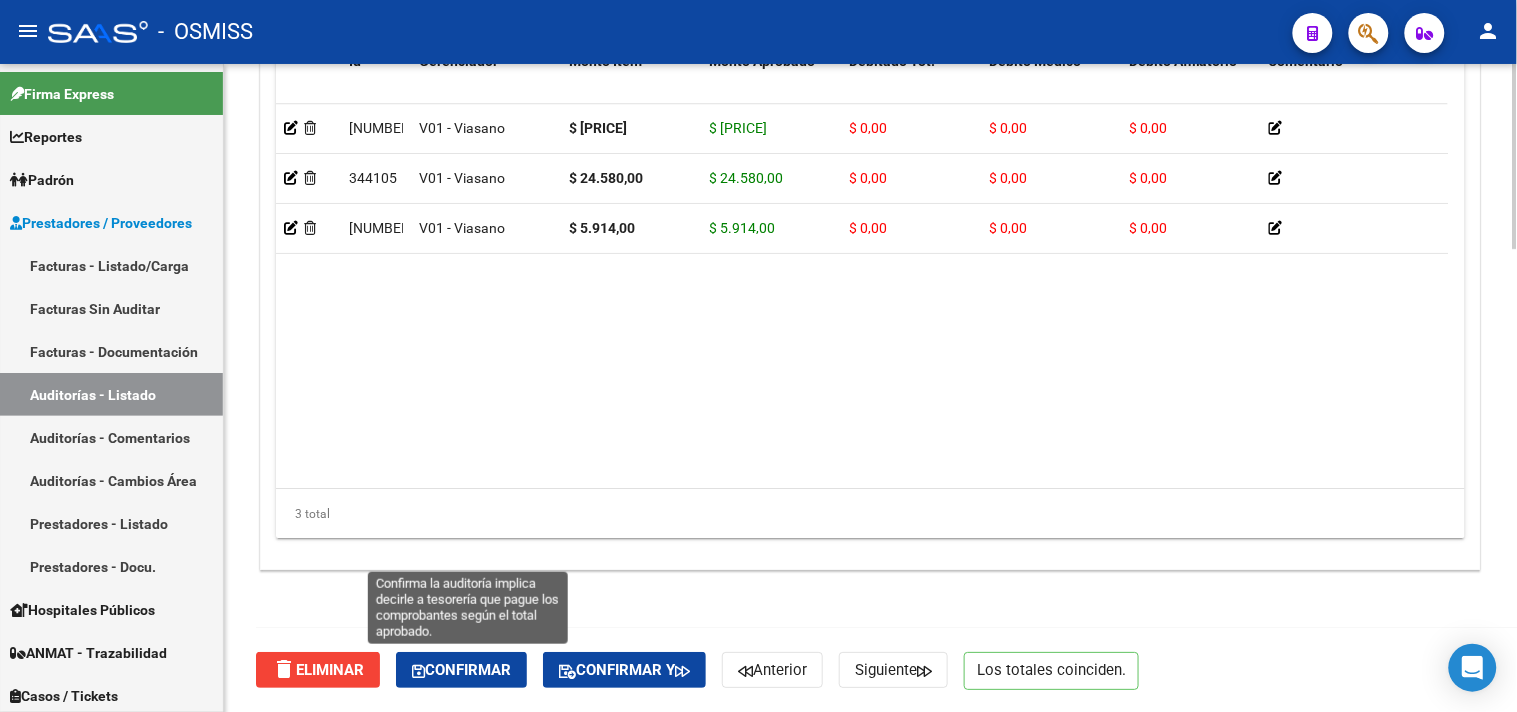click on "Confirmar" 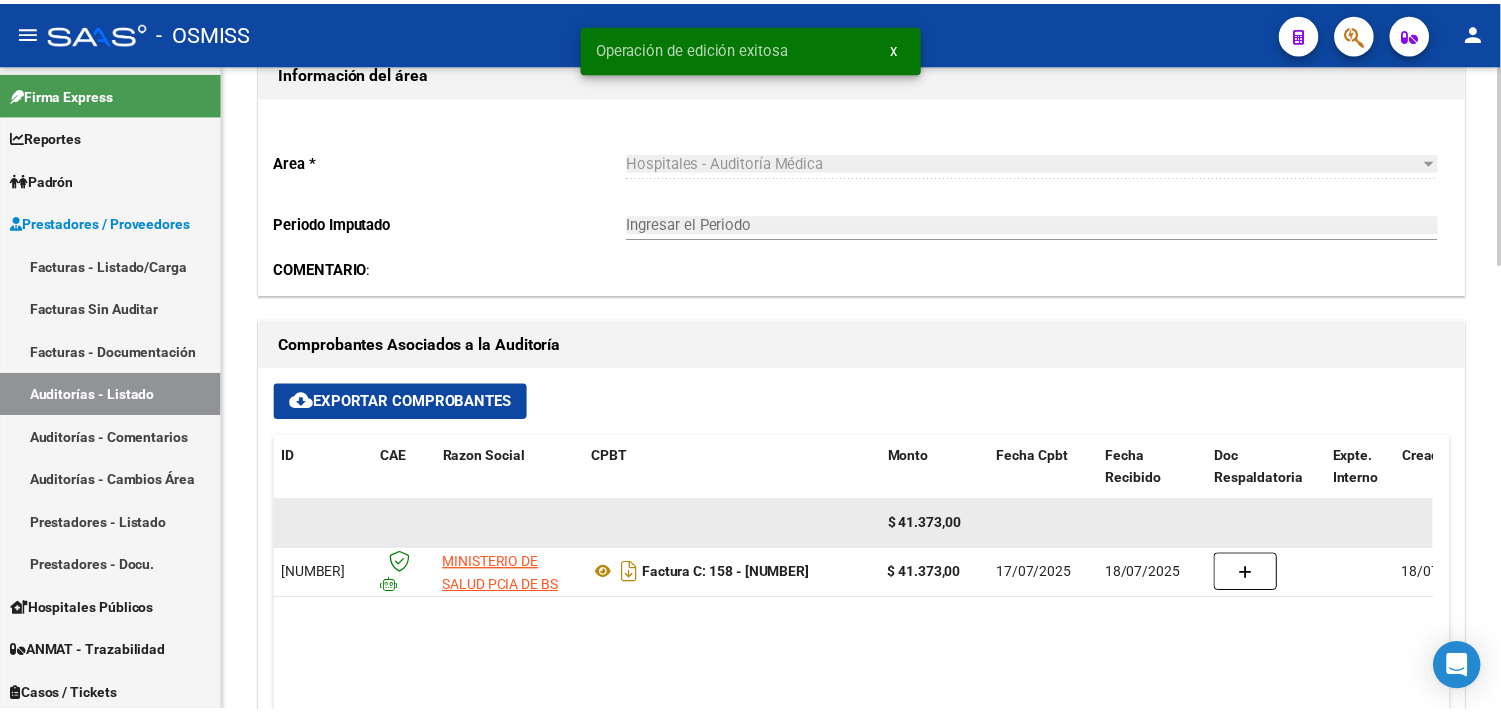 scroll, scrollTop: 550, scrollLeft: 0, axis: vertical 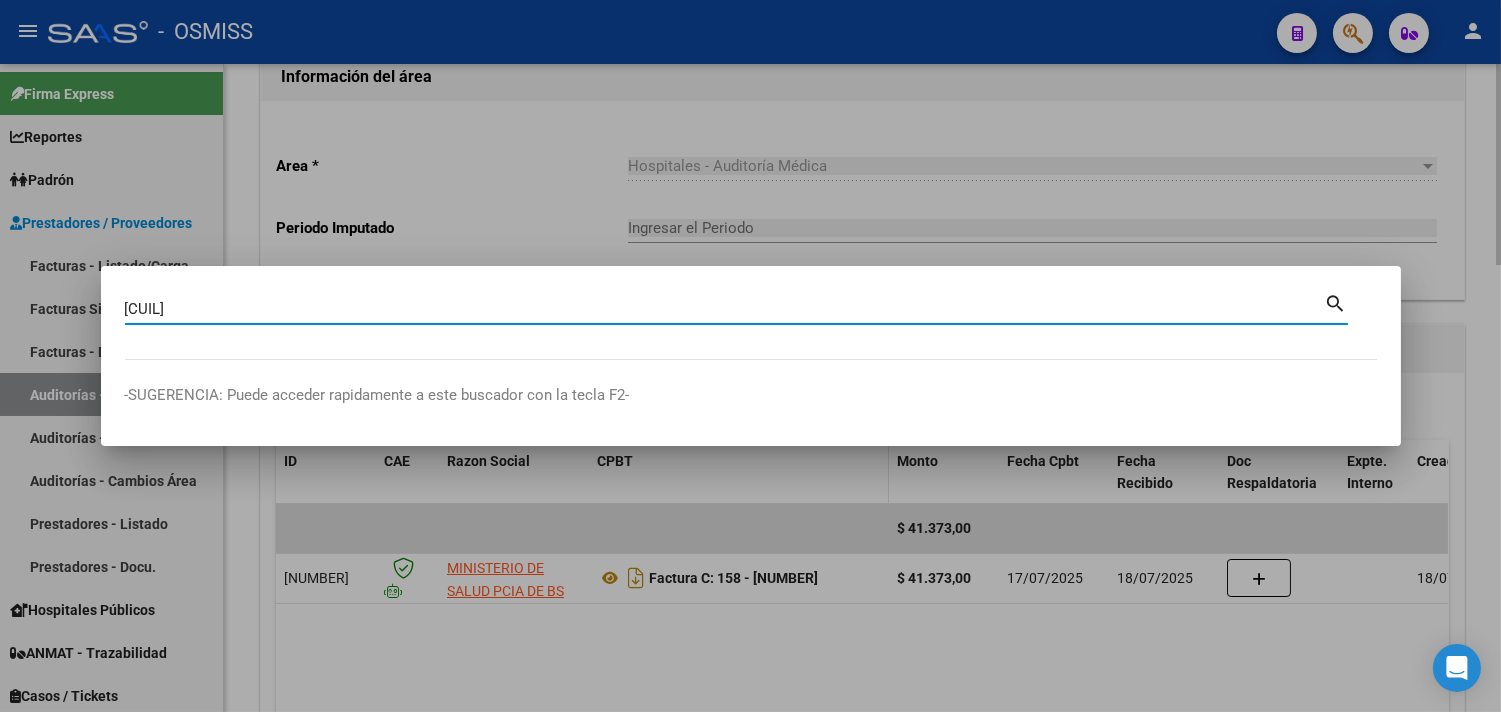 type on "[CUIL]" 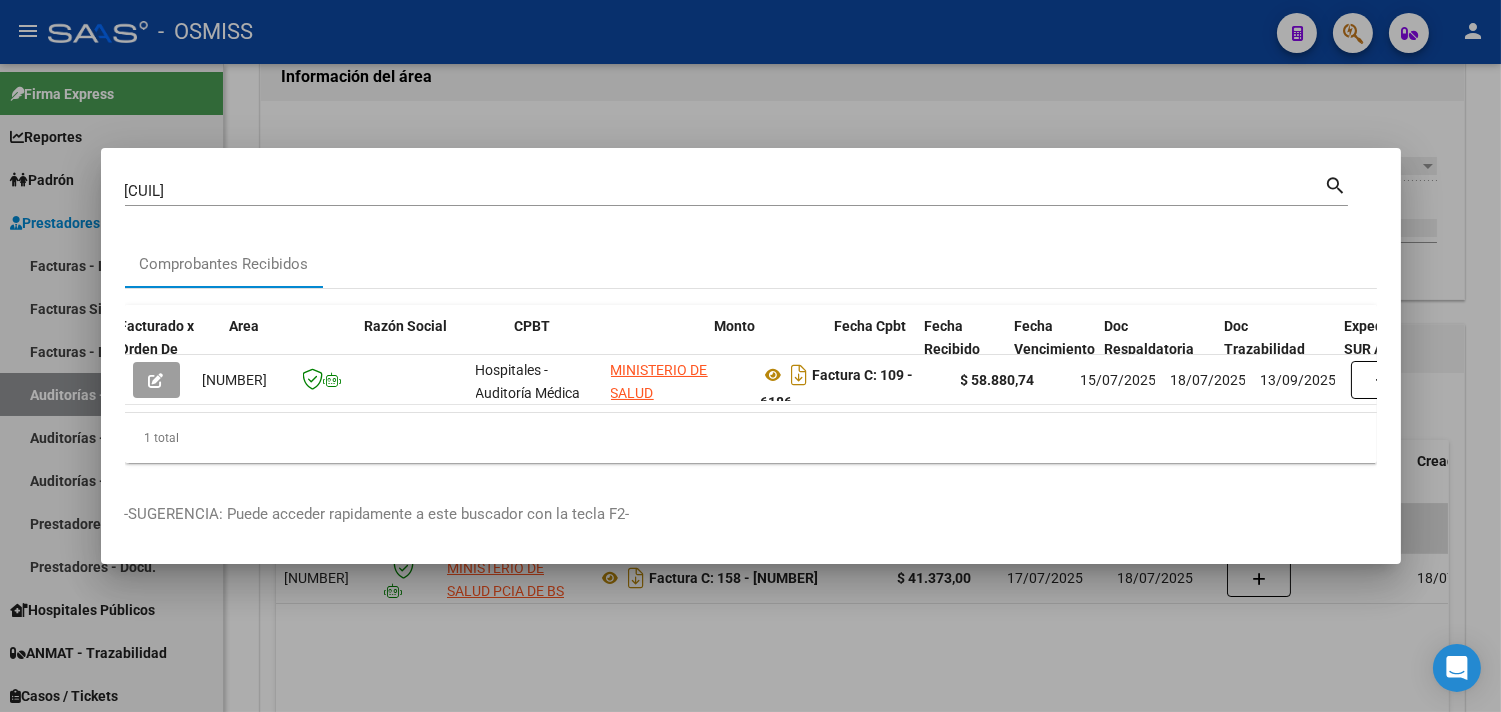 scroll, scrollTop: 0, scrollLeft: 1071, axis: horizontal 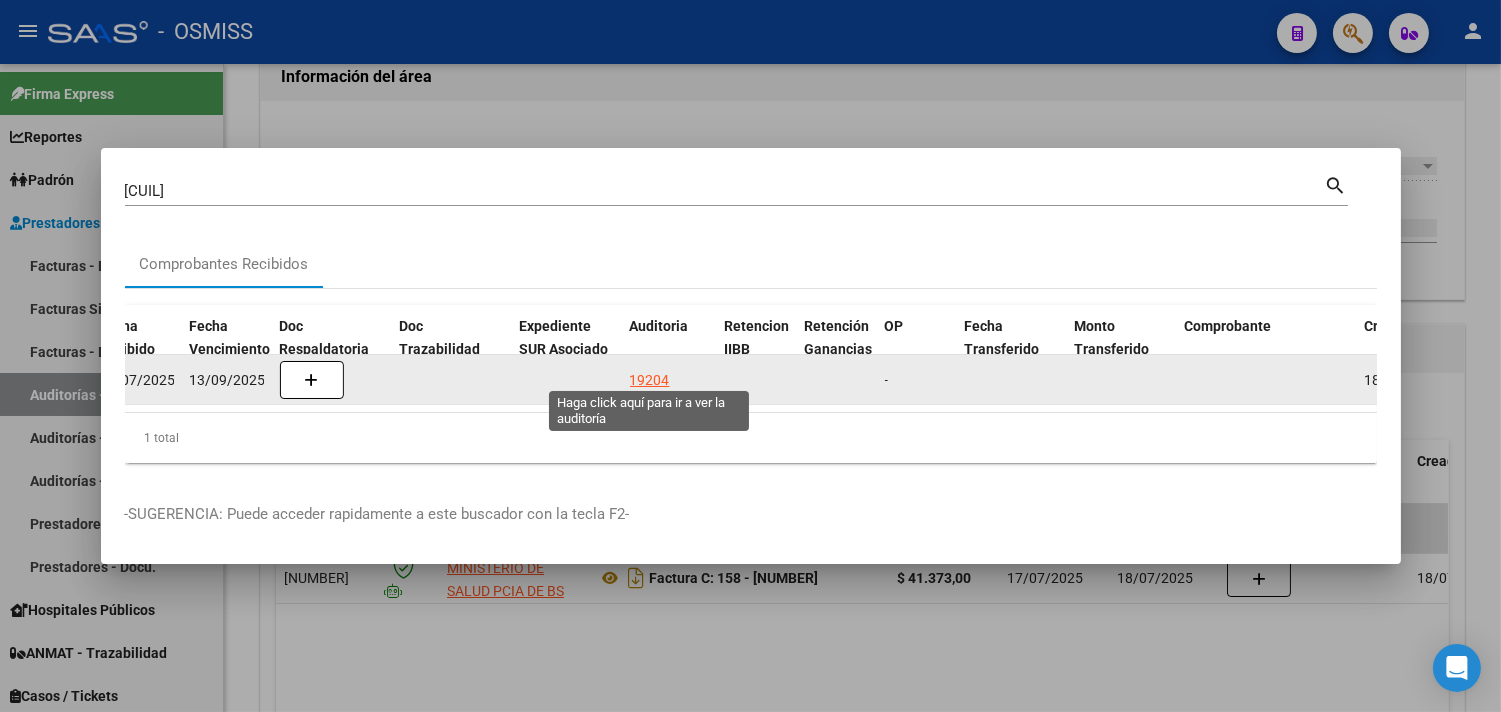 click on "19204" 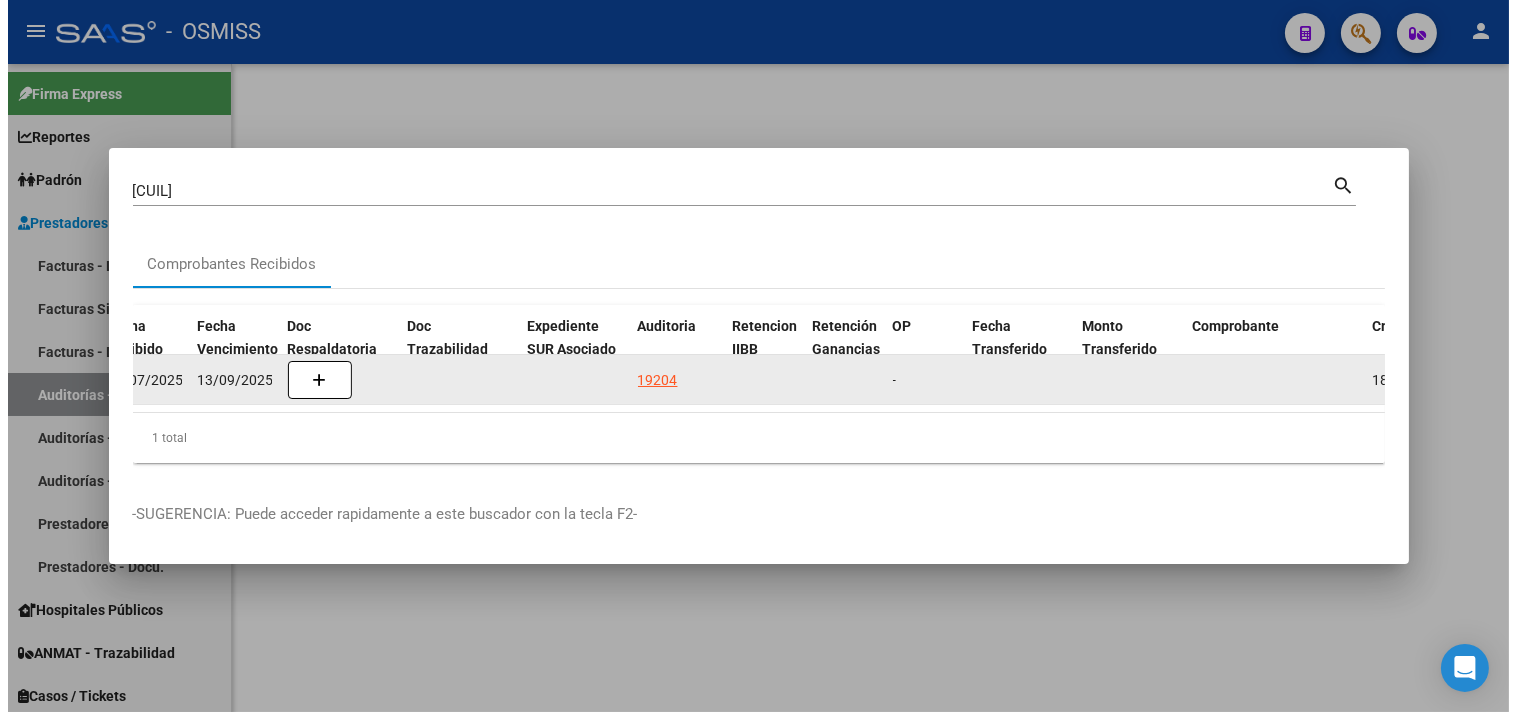 scroll, scrollTop: 0, scrollLeft: 0, axis: both 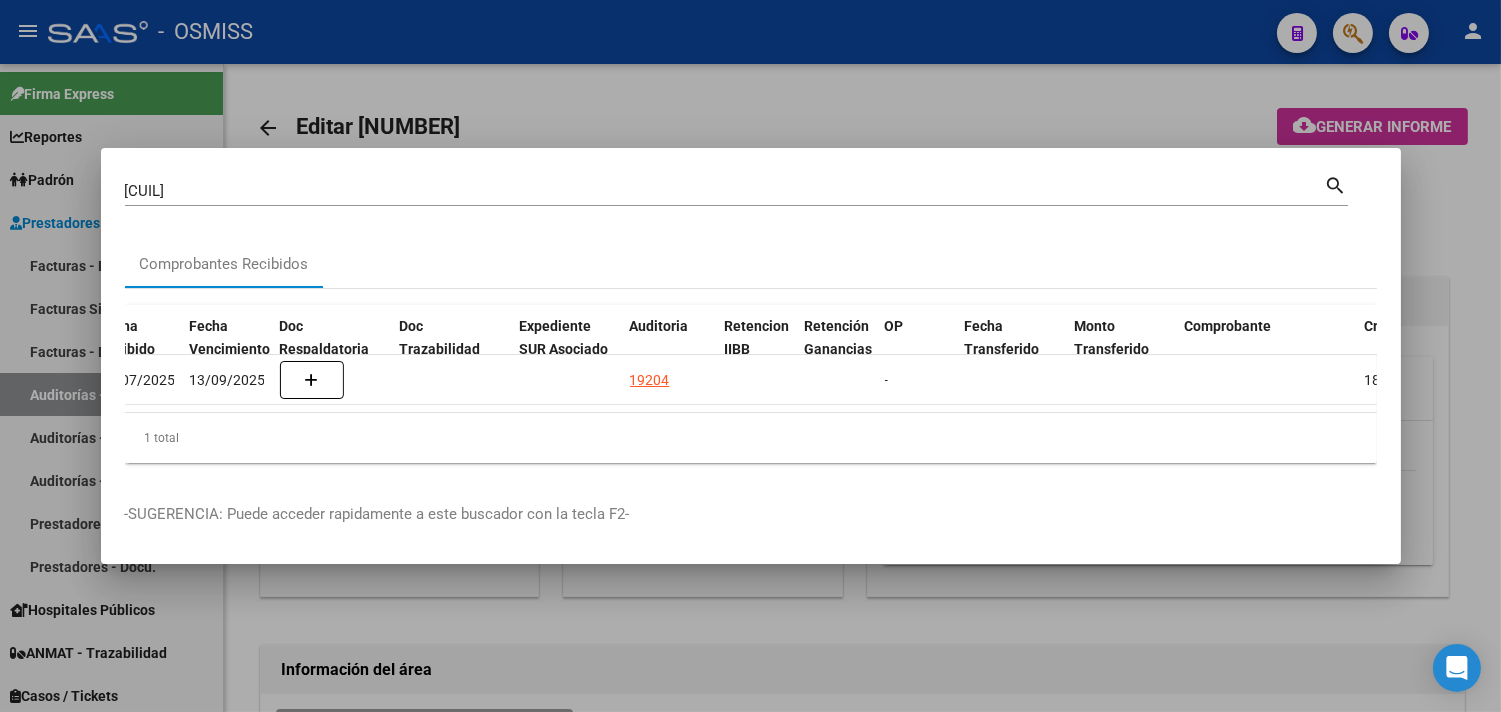 click at bounding box center (750, 356) 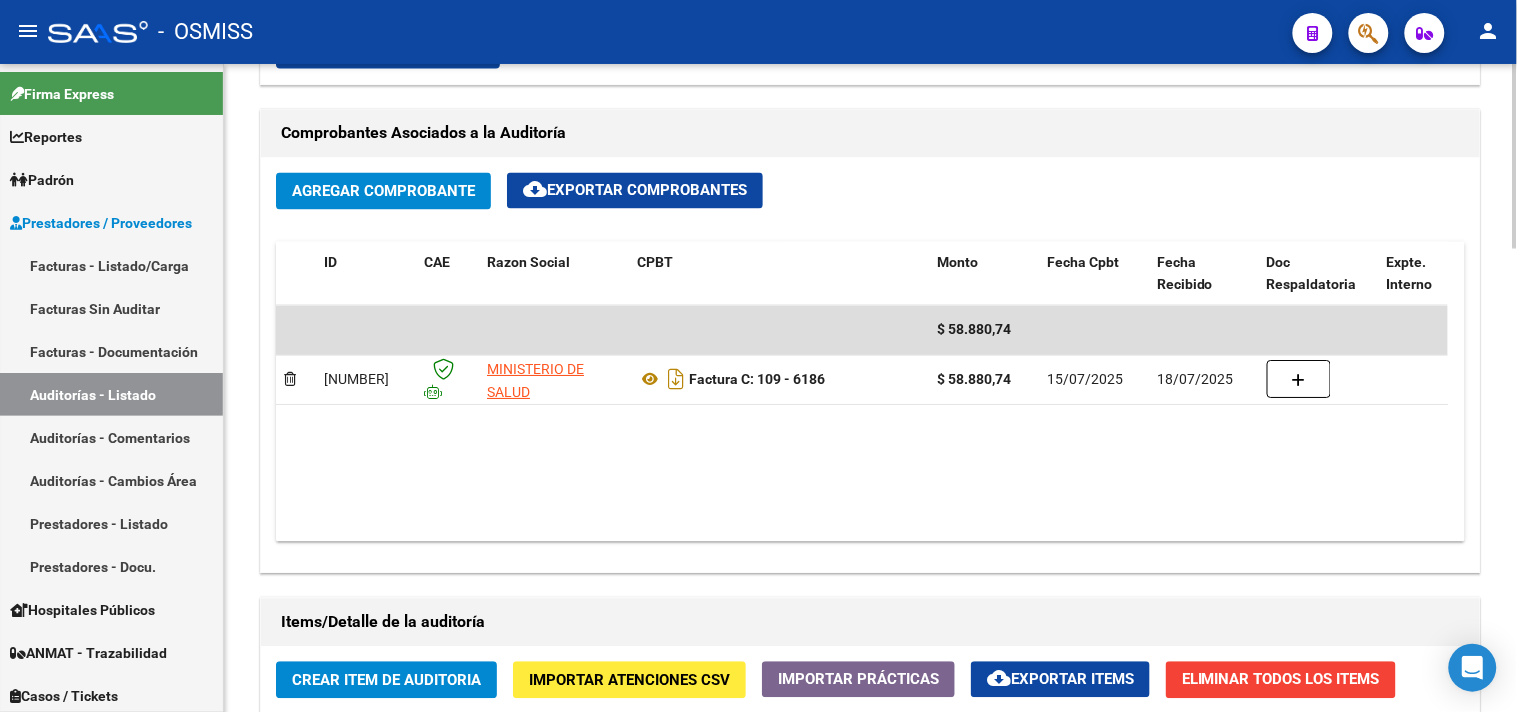 scroll, scrollTop: 1000, scrollLeft: 0, axis: vertical 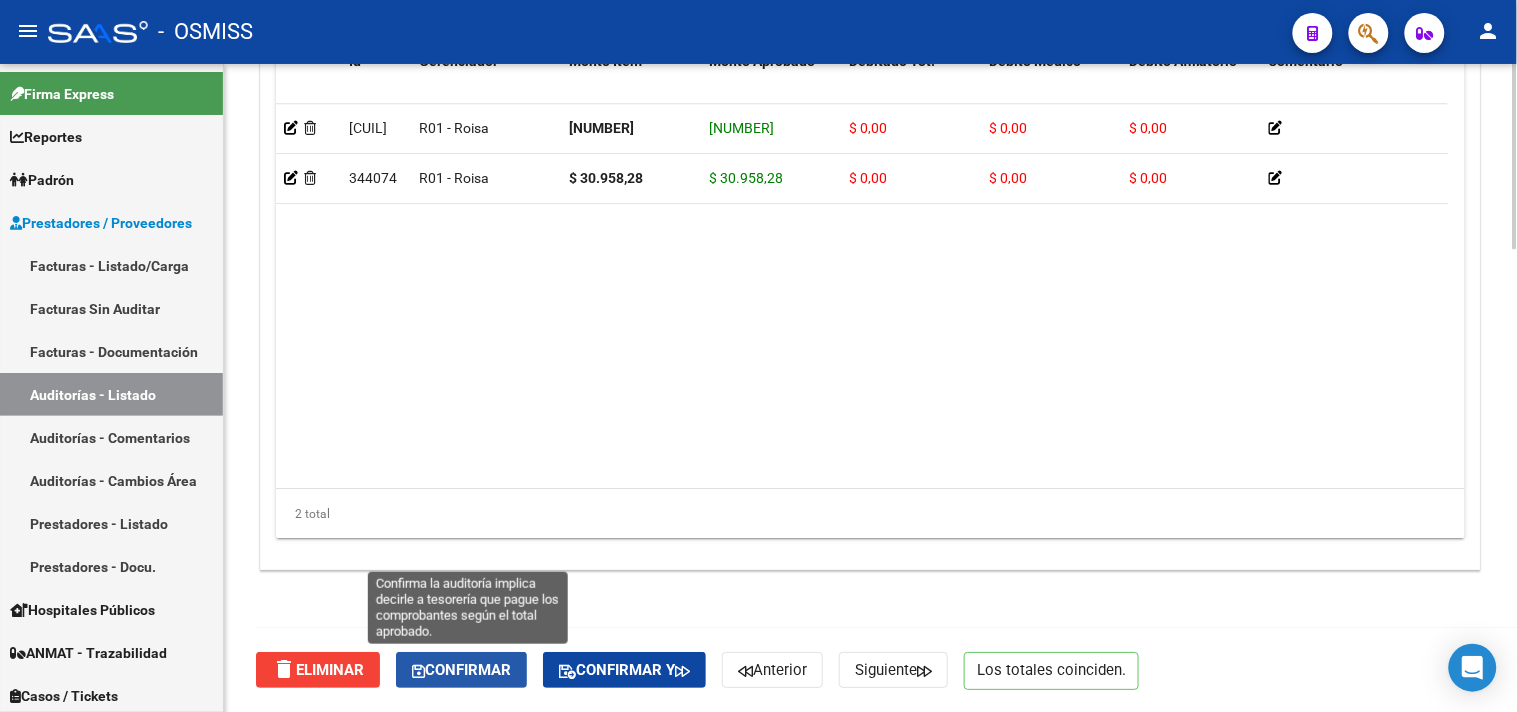 click on "Confirmar" 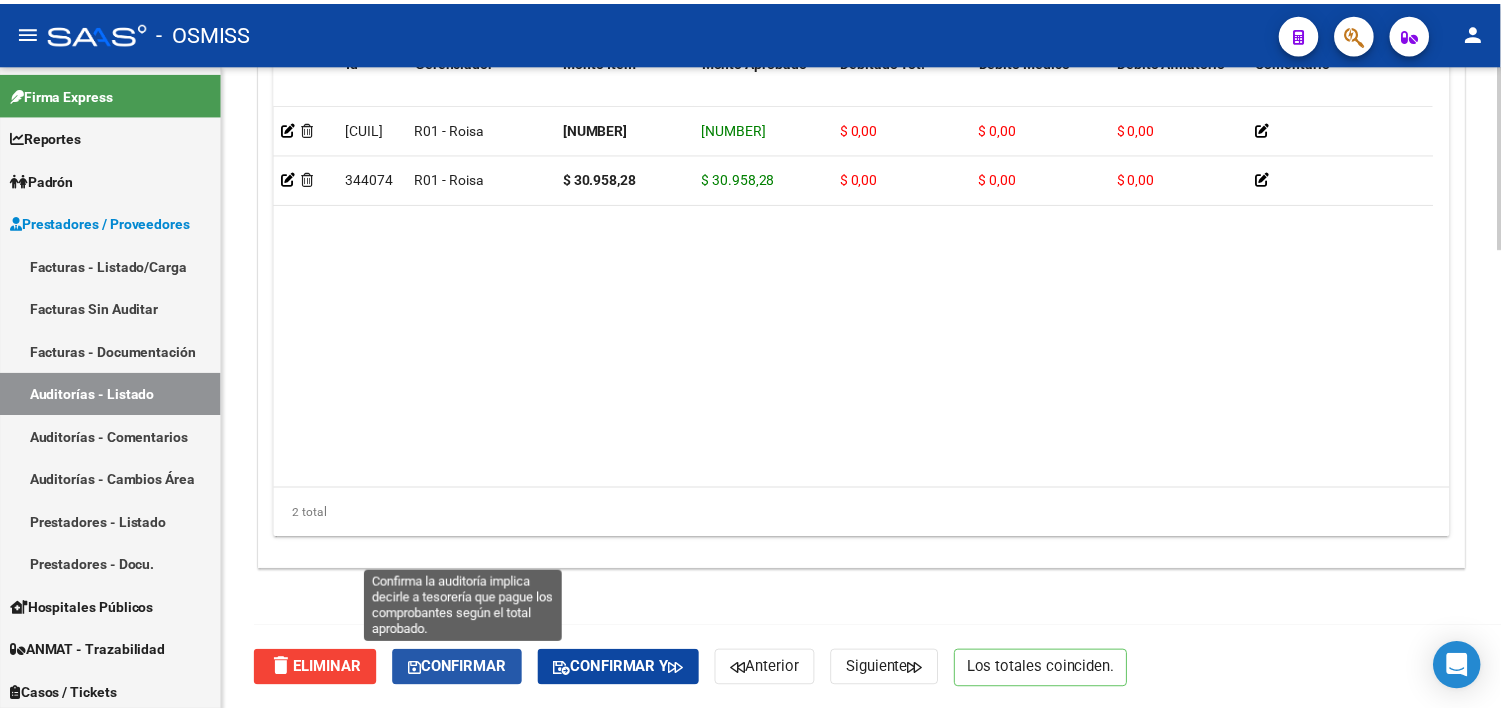 scroll, scrollTop: 1438, scrollLeft: 0, axis: vertical 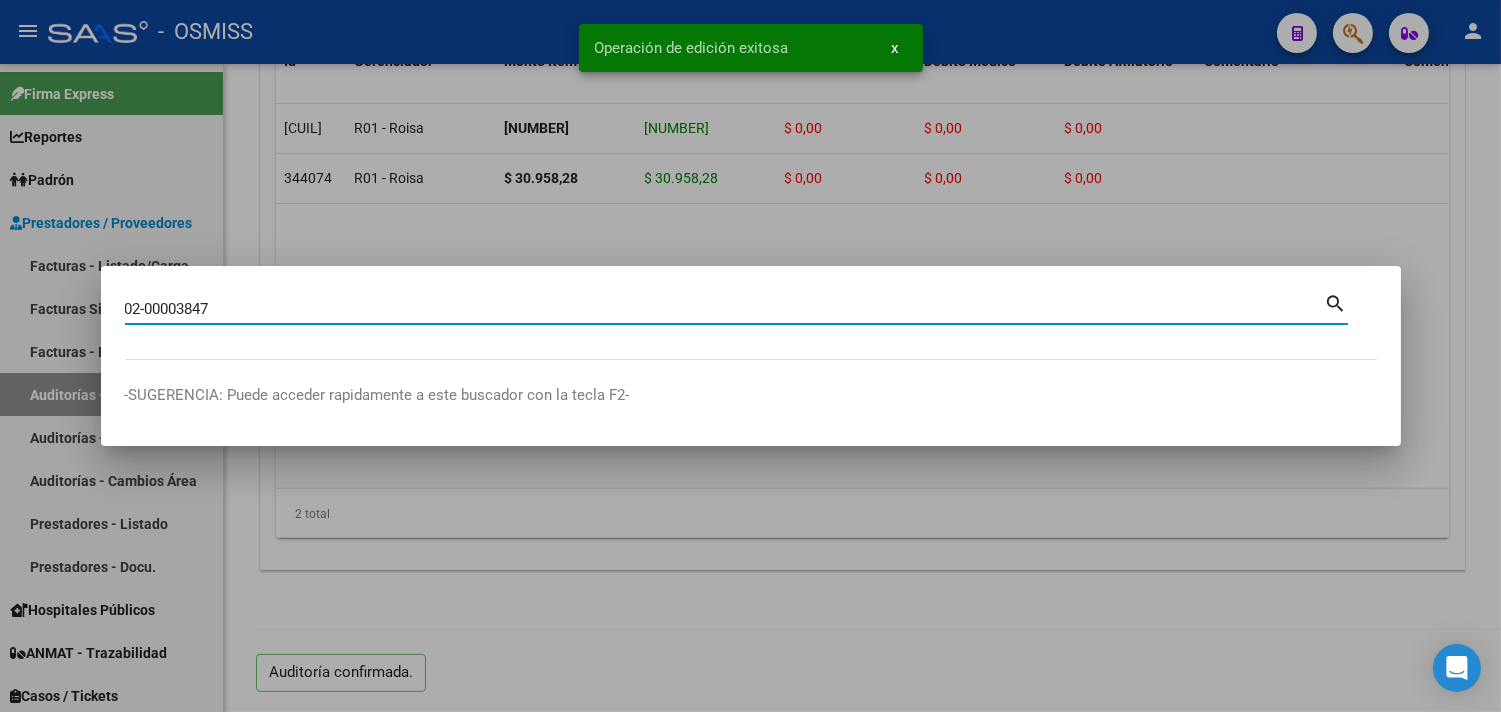 type on "02-00003847" 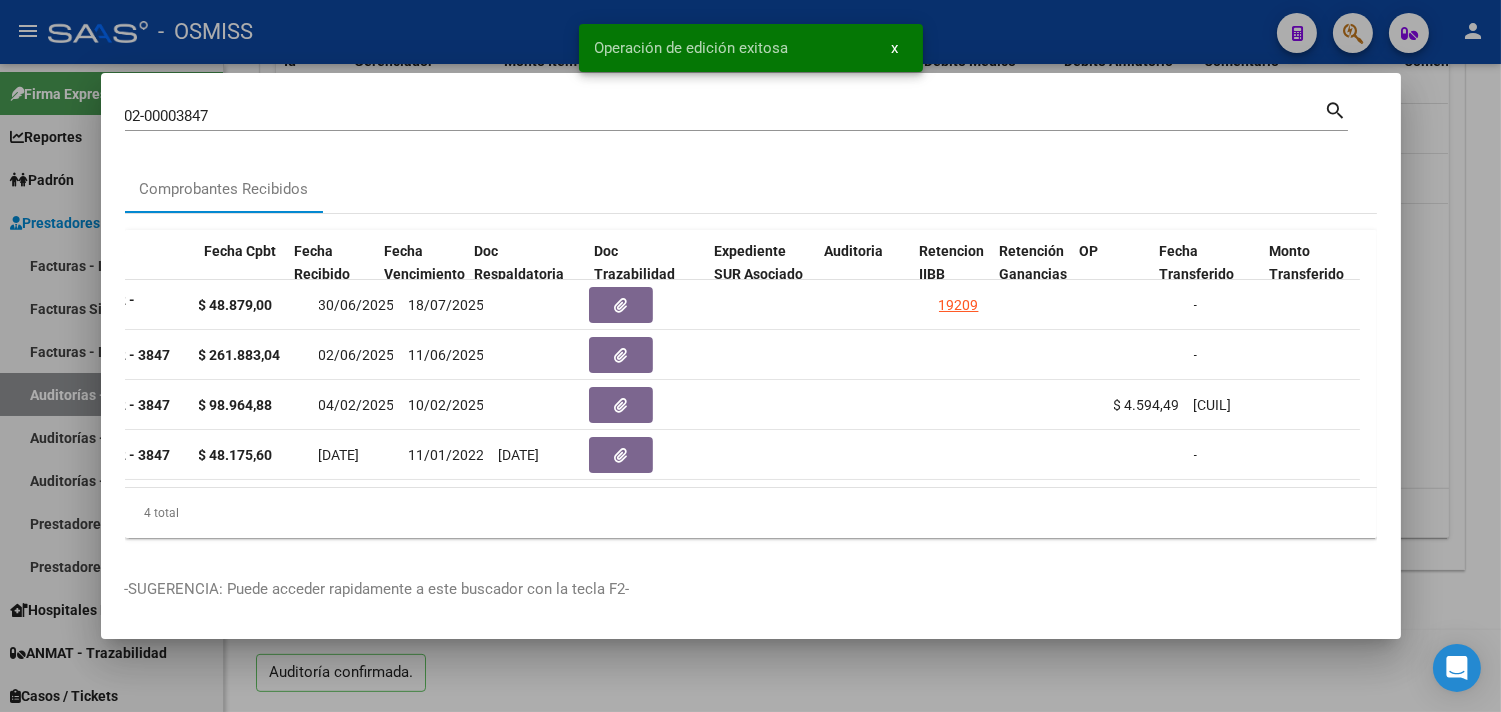 scroll, scrollTop: 0, scrollLeft: 876, axis: horizontal 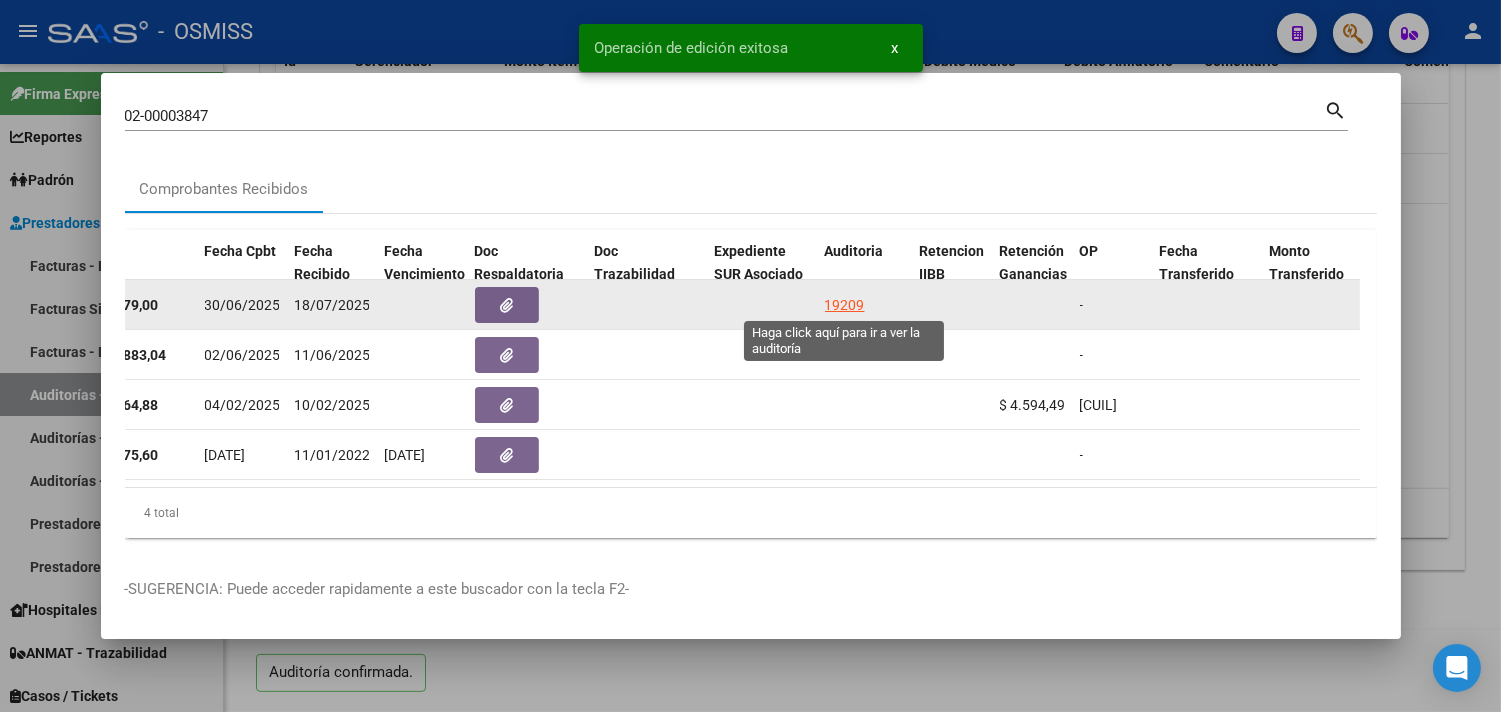 click on "19209" 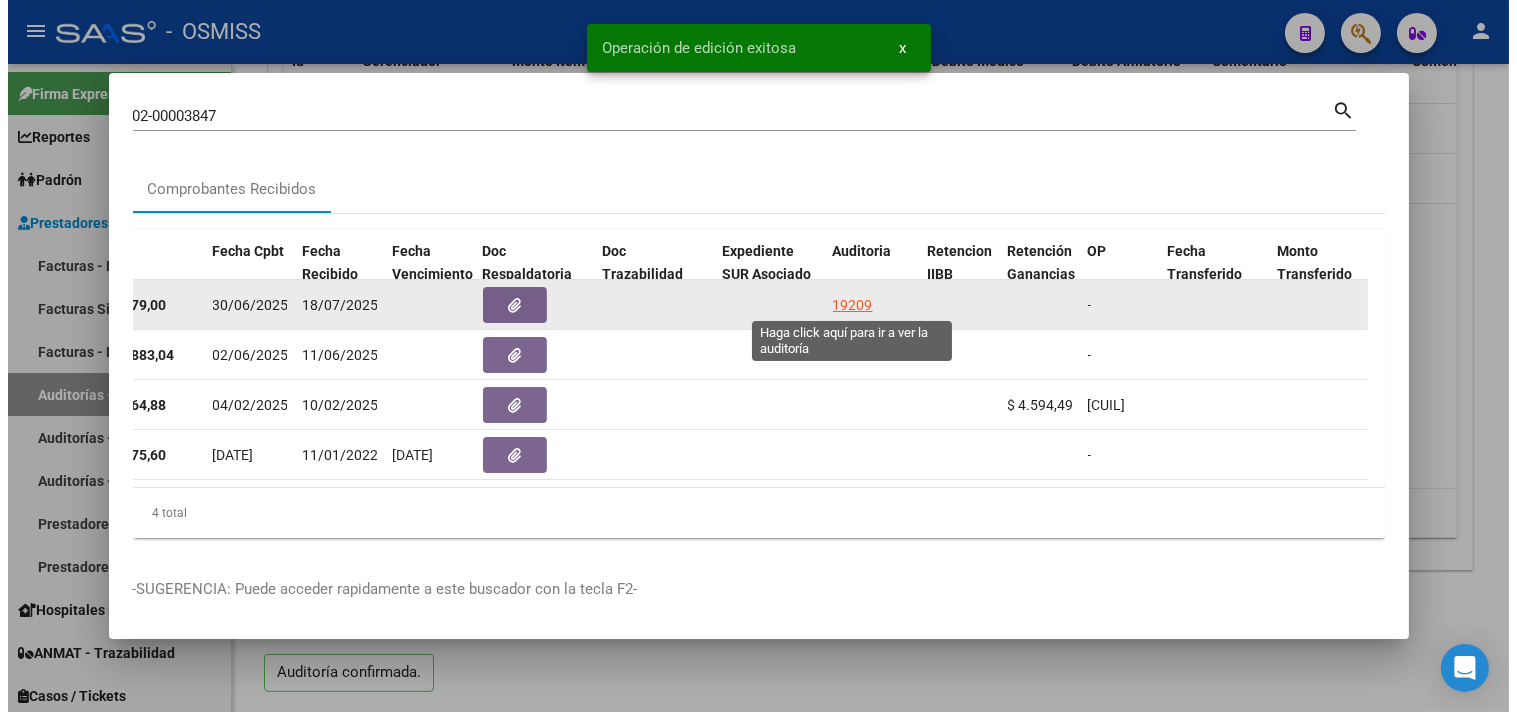 scroll, scrollTop: 0, scrollLeft: 0, axis: both 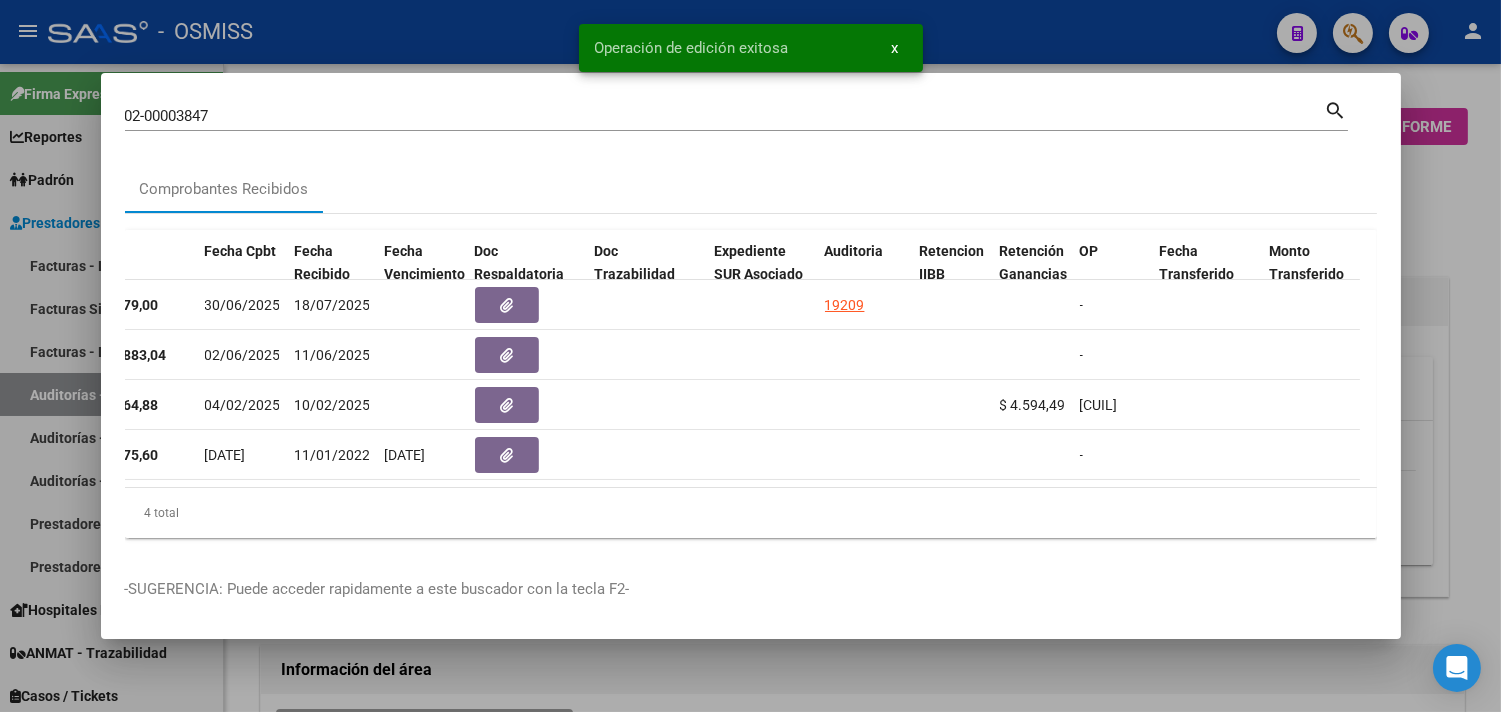 click at bounding box center (750, 356) 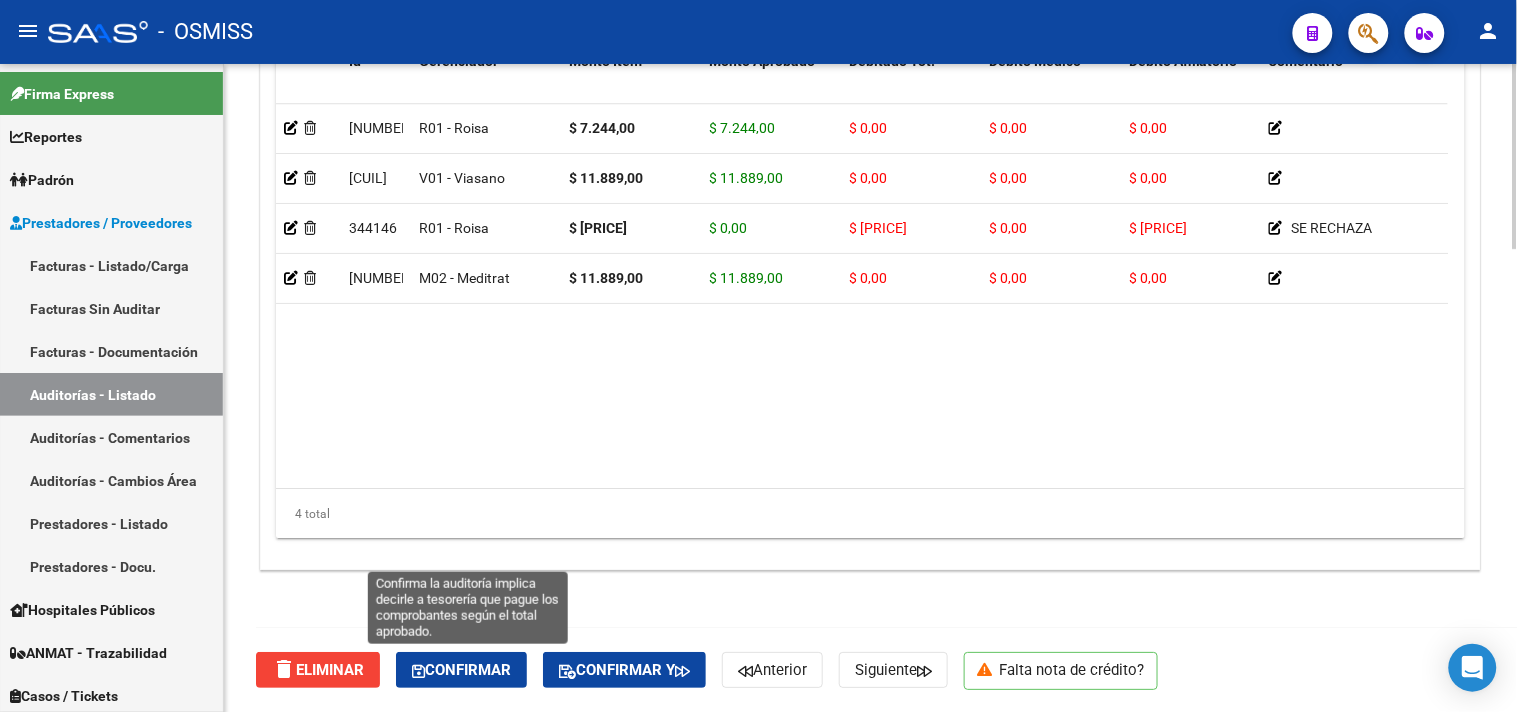 click on "Confirmar" 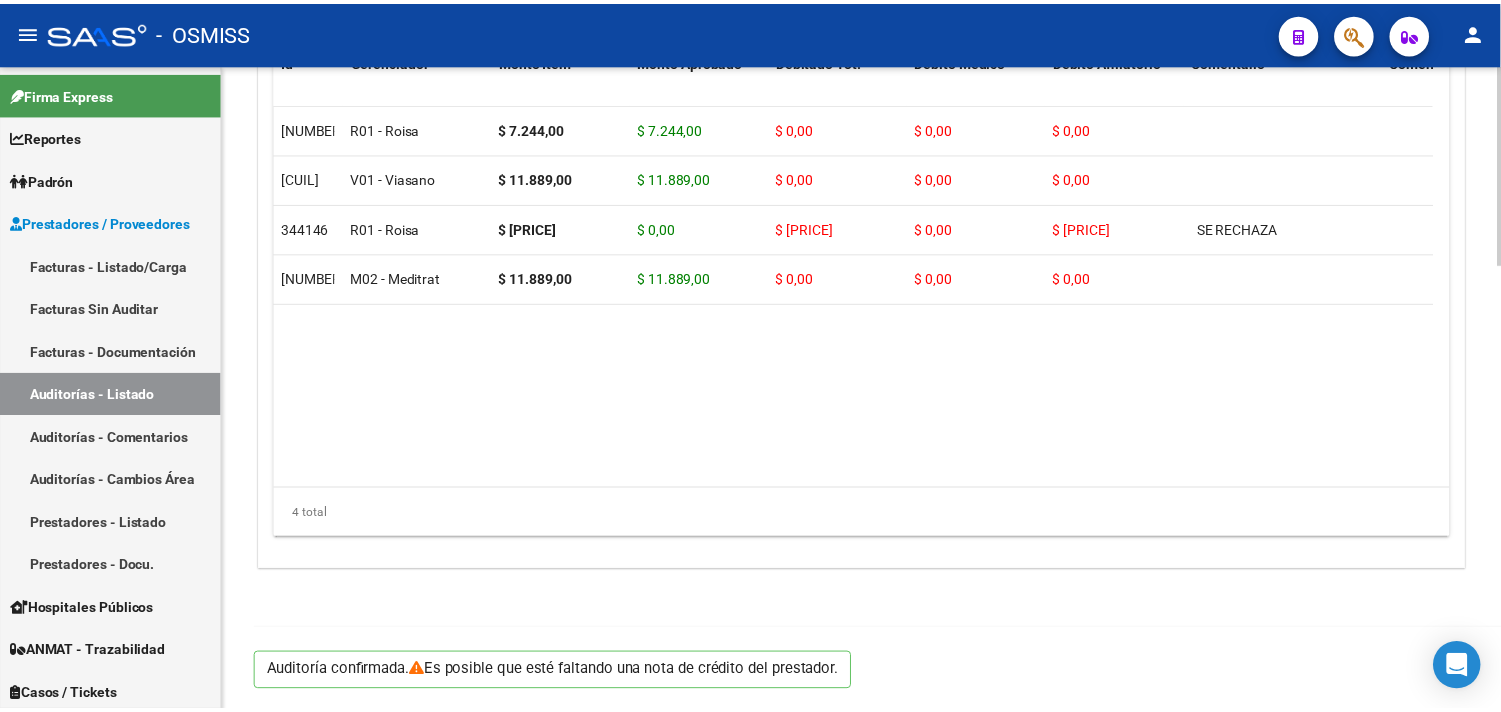 scroll, scrollTop: 1438, scrollLeft: 0, axis: vertical 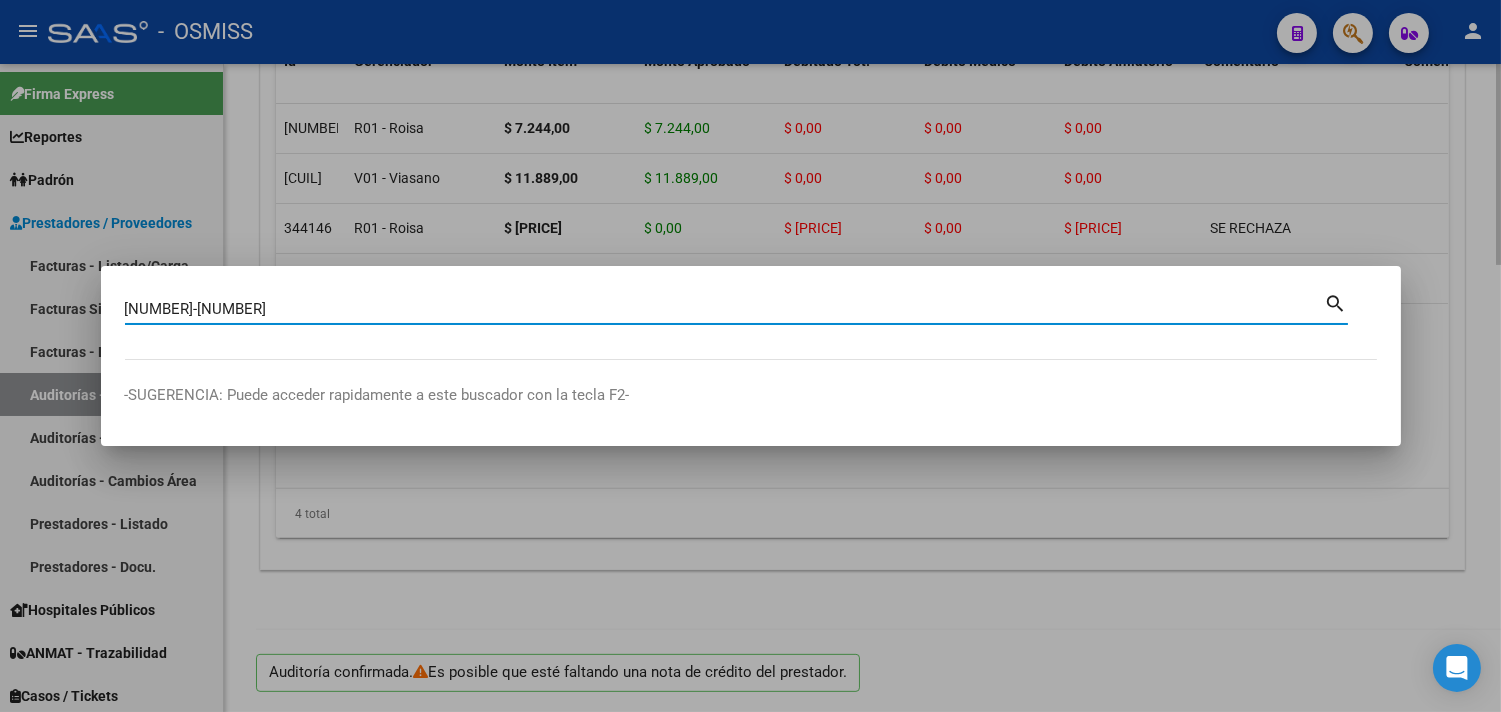 type on "[NUMBER]-[NUMBER]" 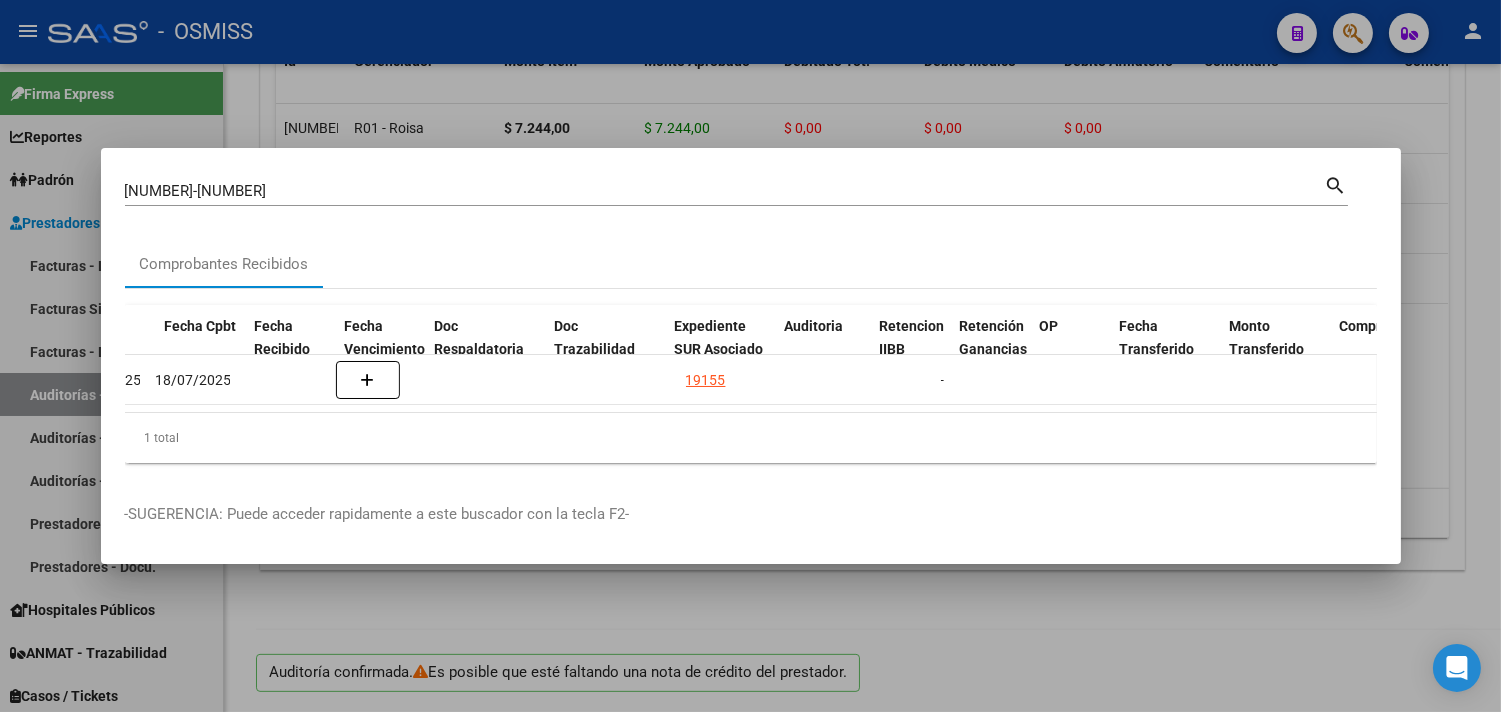 scroll, scrollTop: 0, scrollLeft: 1060, axis: horizontal 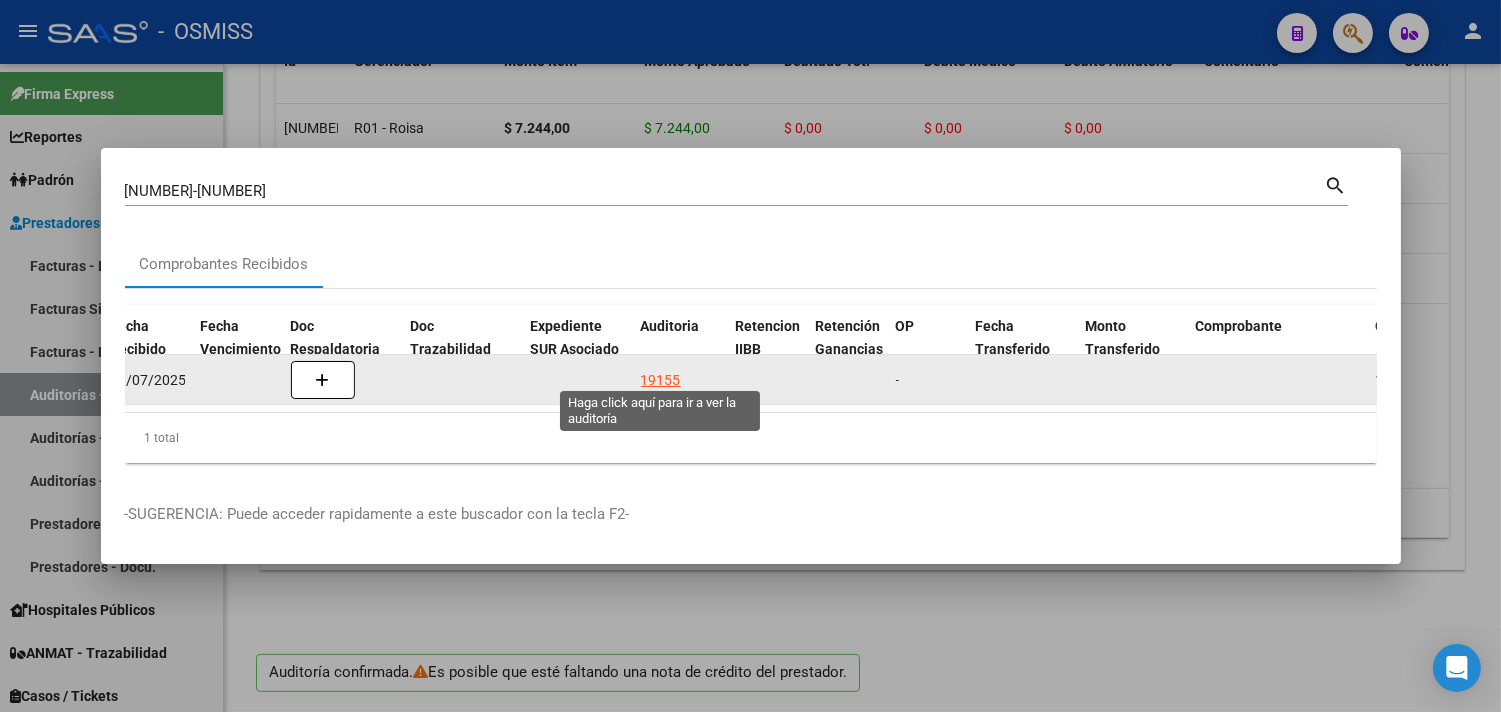 click on "19155" 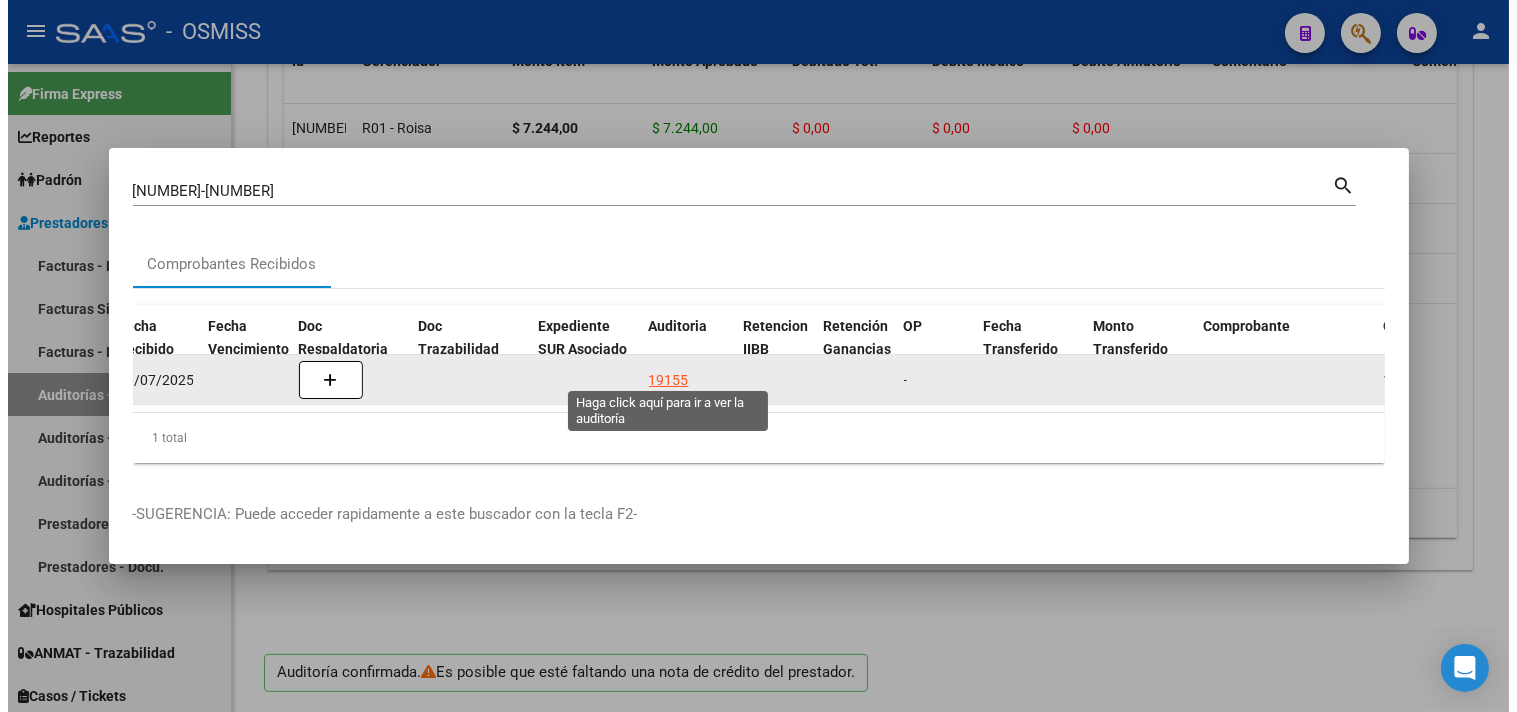 scroll, scrollTop: 0, scrollLeft: 0, axis: both 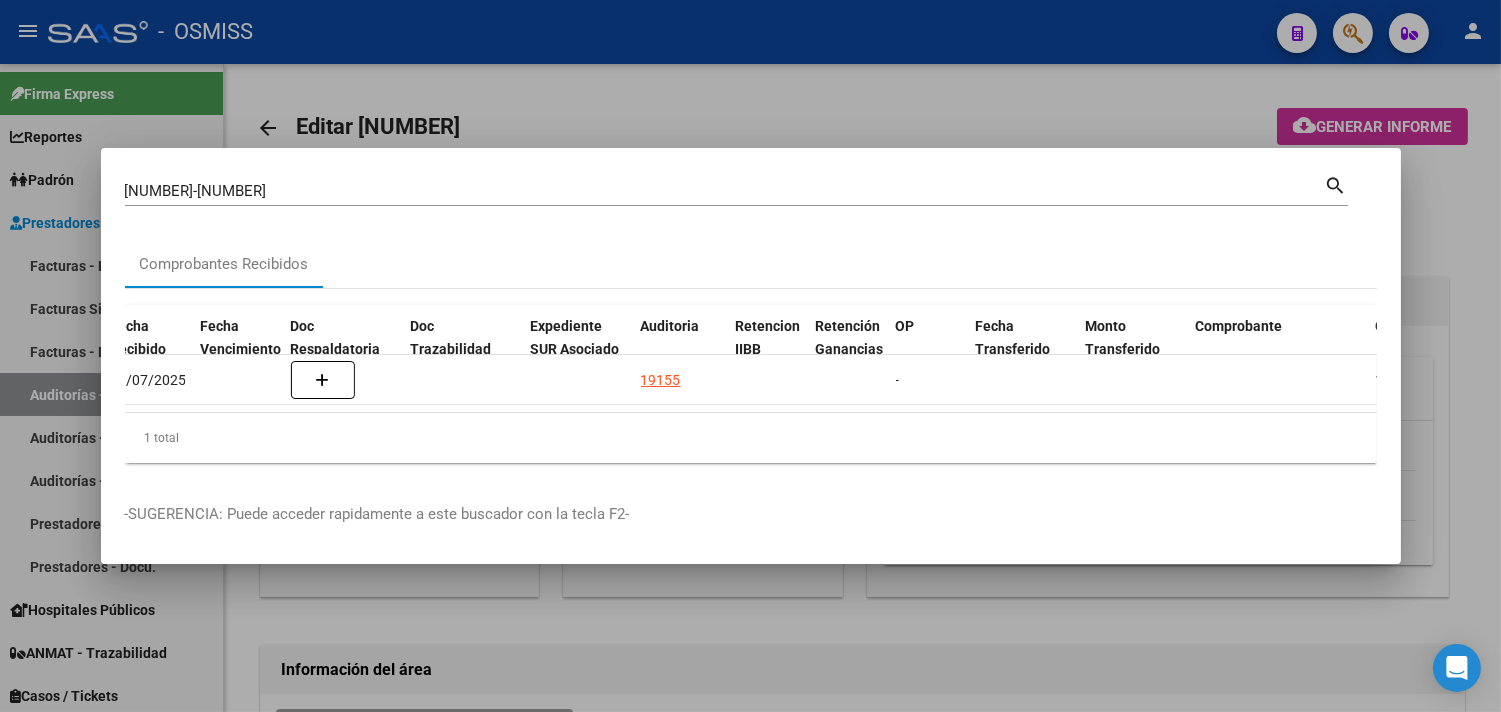 click at bounding box center [750, 356] 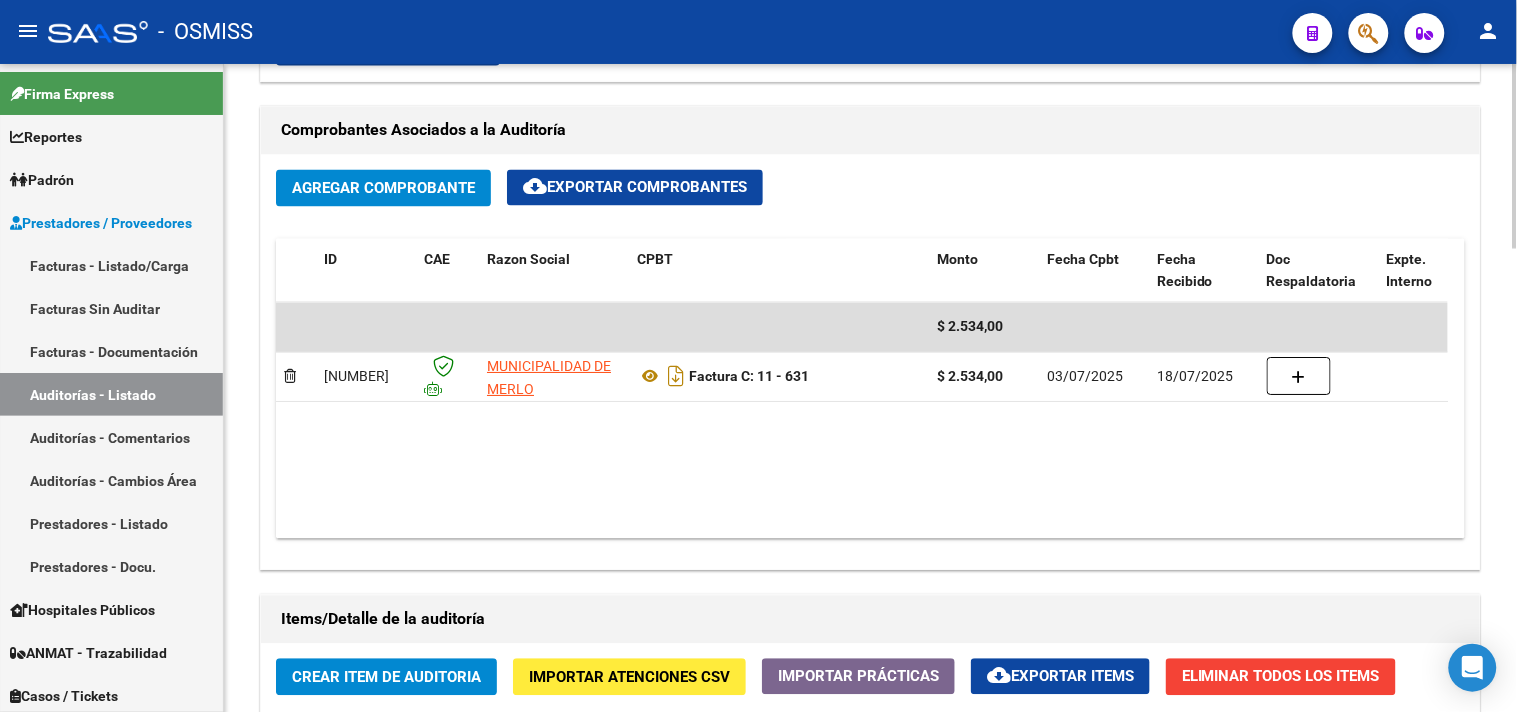 scroll, scrollTop: 1222, scrollLeft: 0, axis: vertical 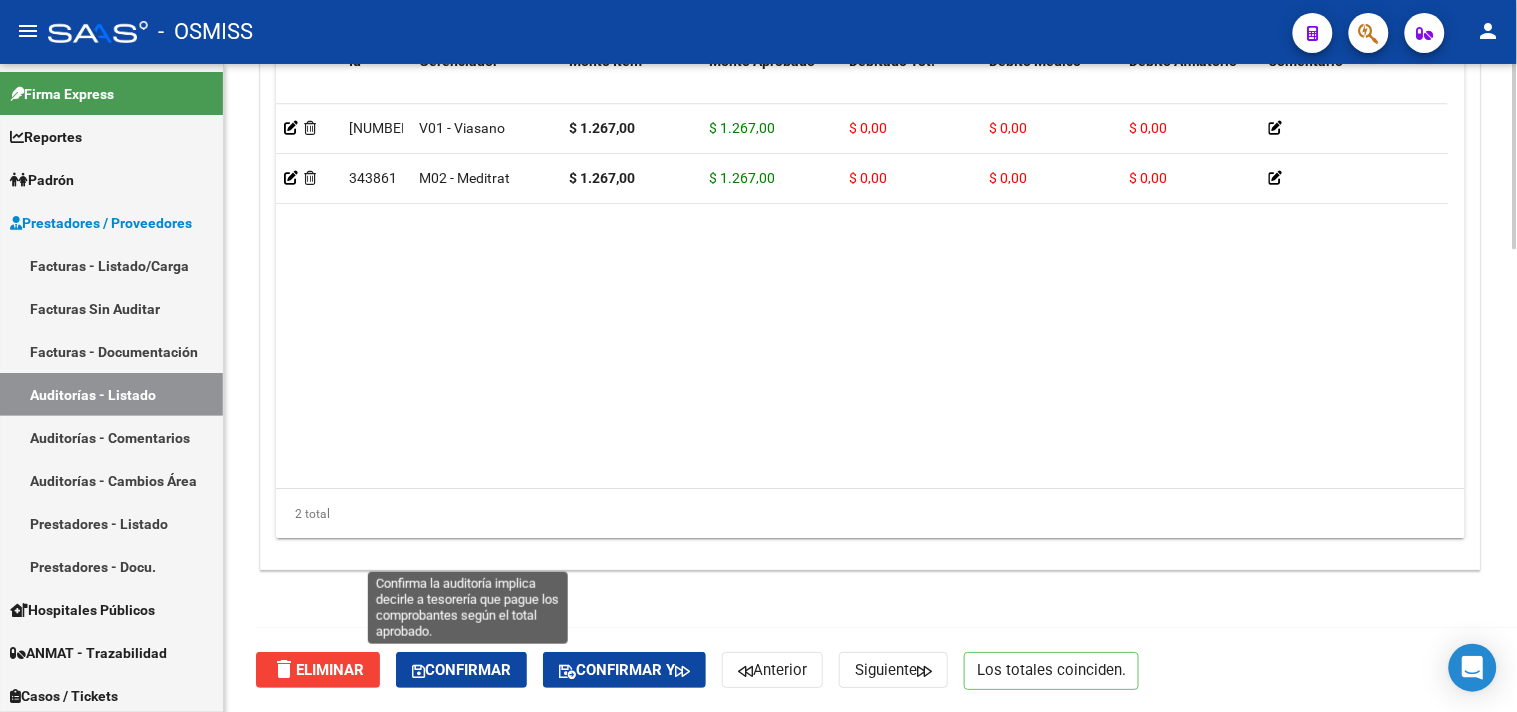 click on "Confirmar" 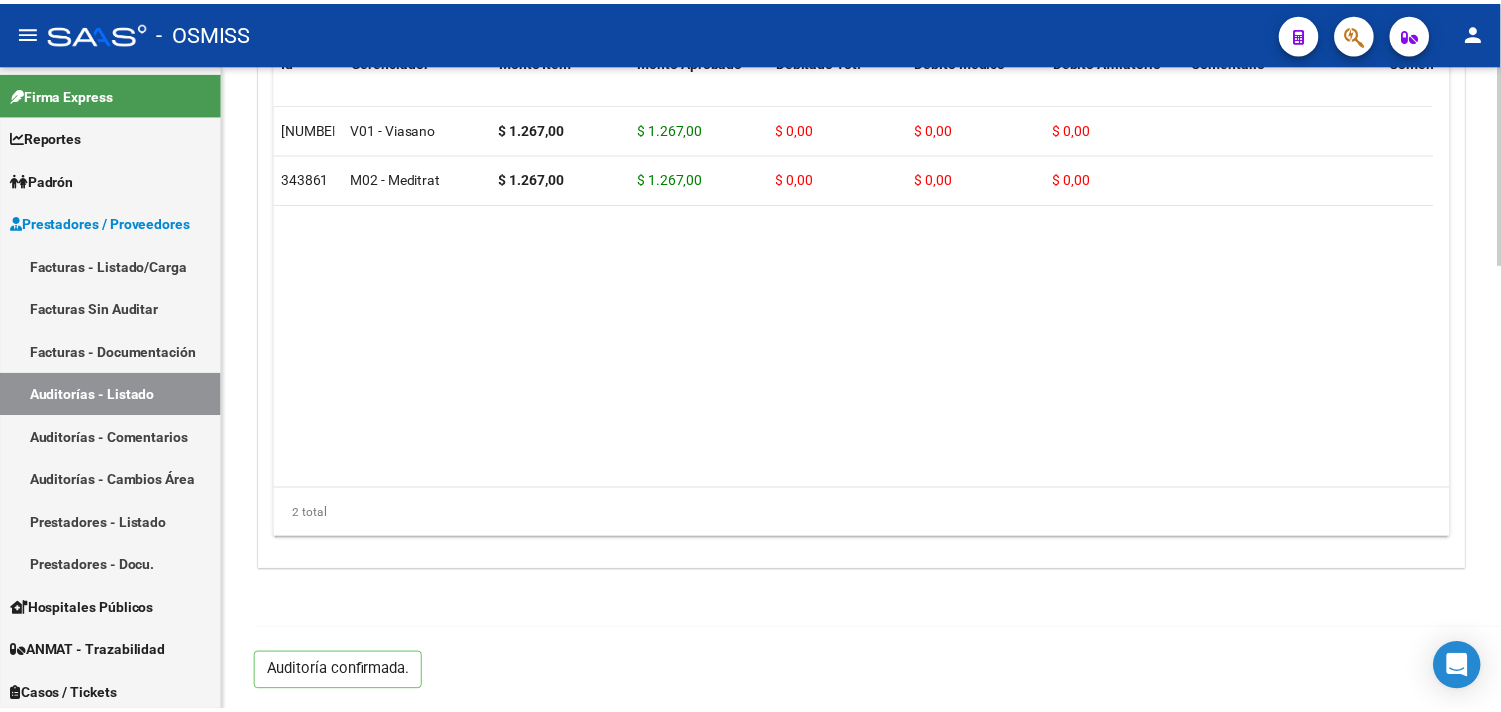 scroll, scrollTop: 1438, scrollLeft: 0, axis: vertical 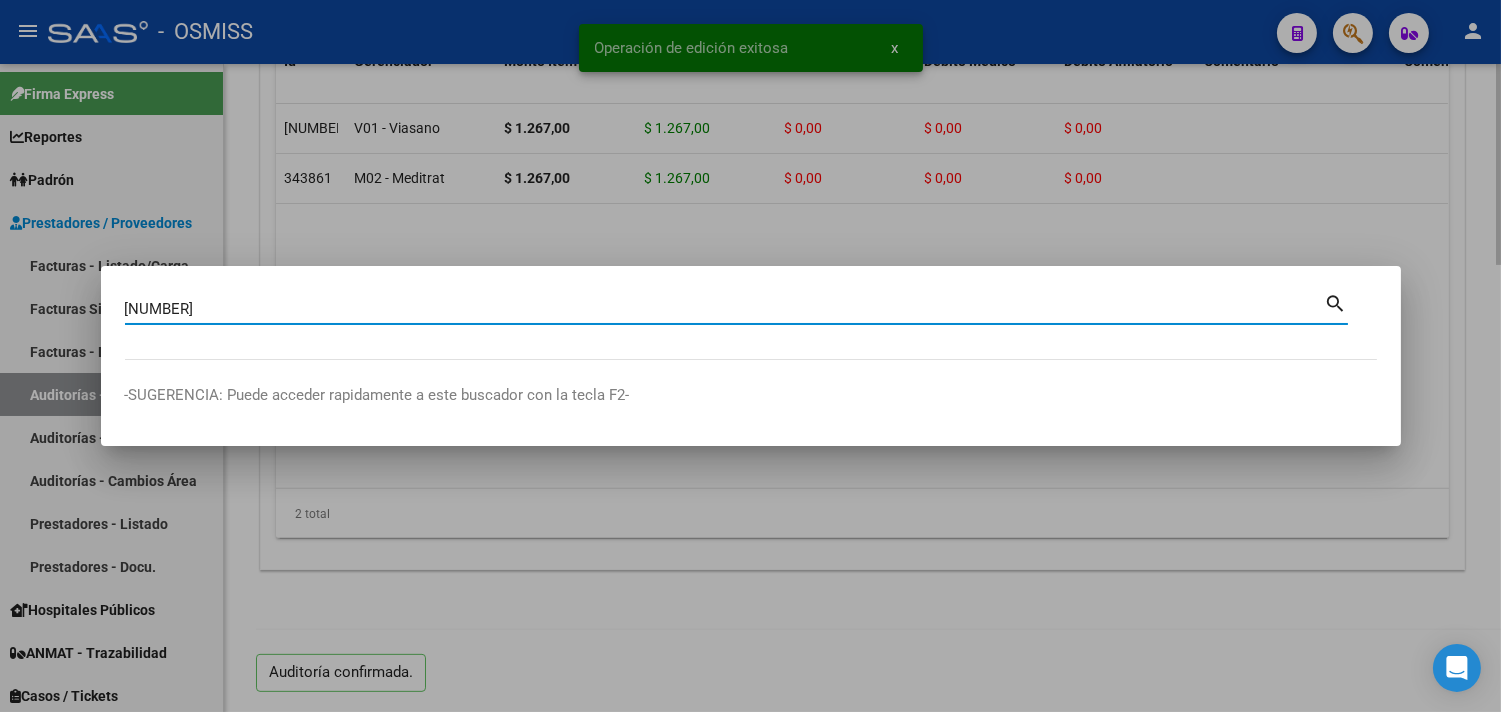 type on "[NUMBER]" 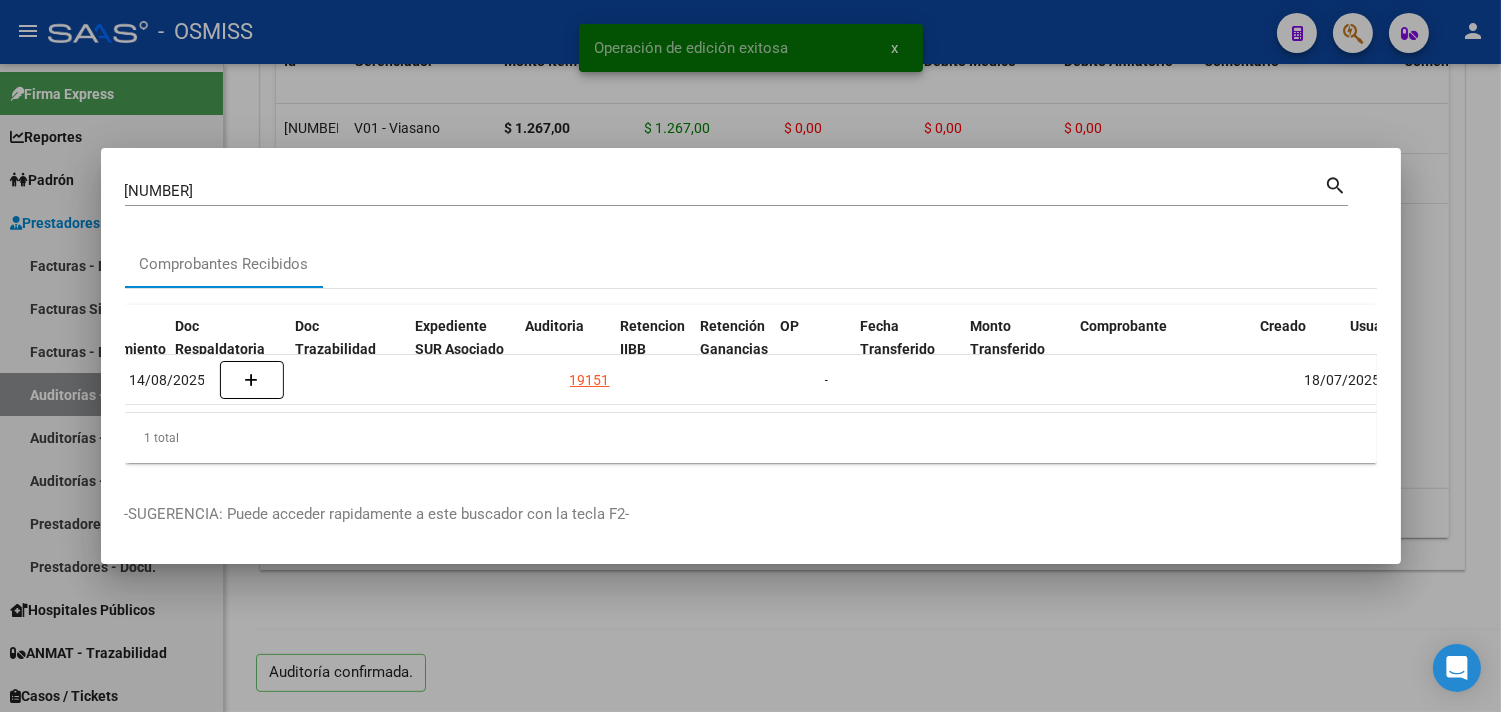 scroll, scrollTop: 0, scrollLeft: 1175, axis: horizontal 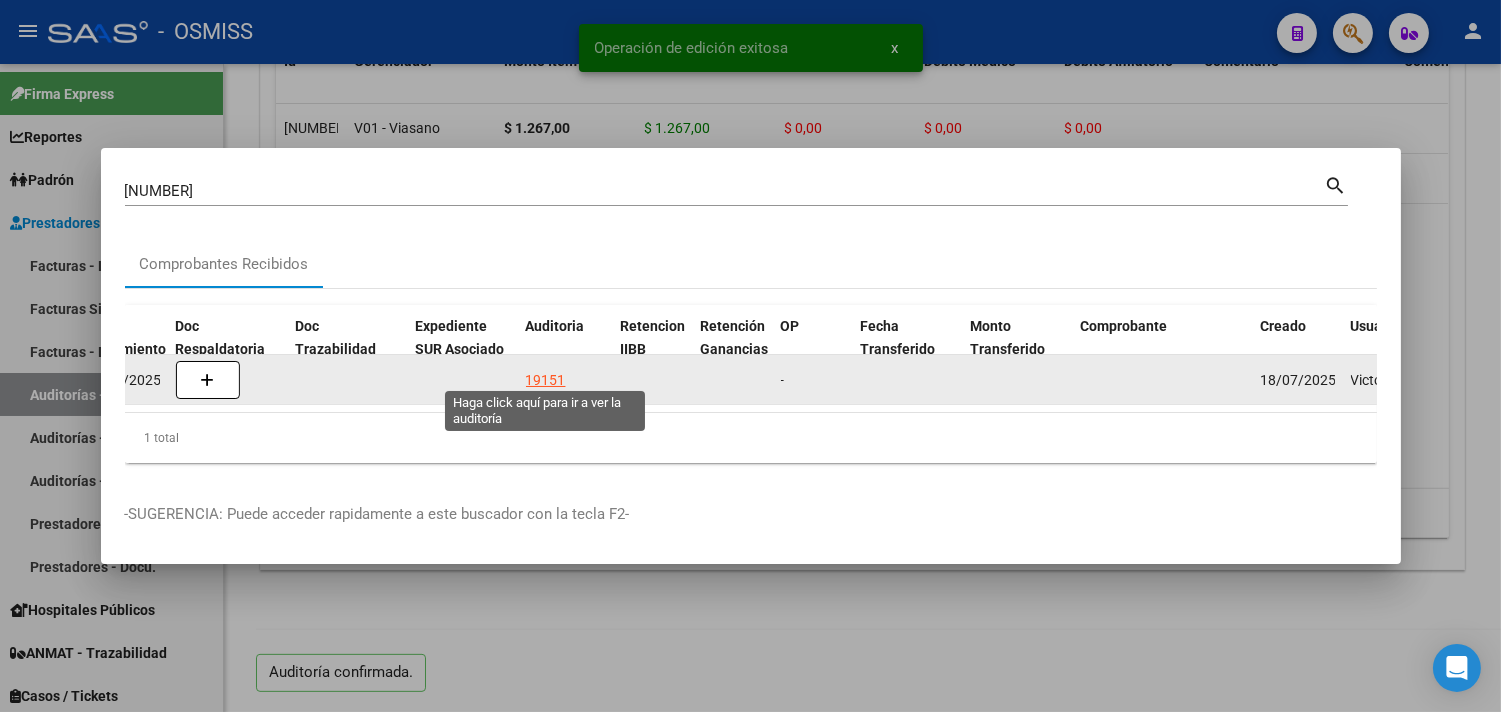 click on "19151" 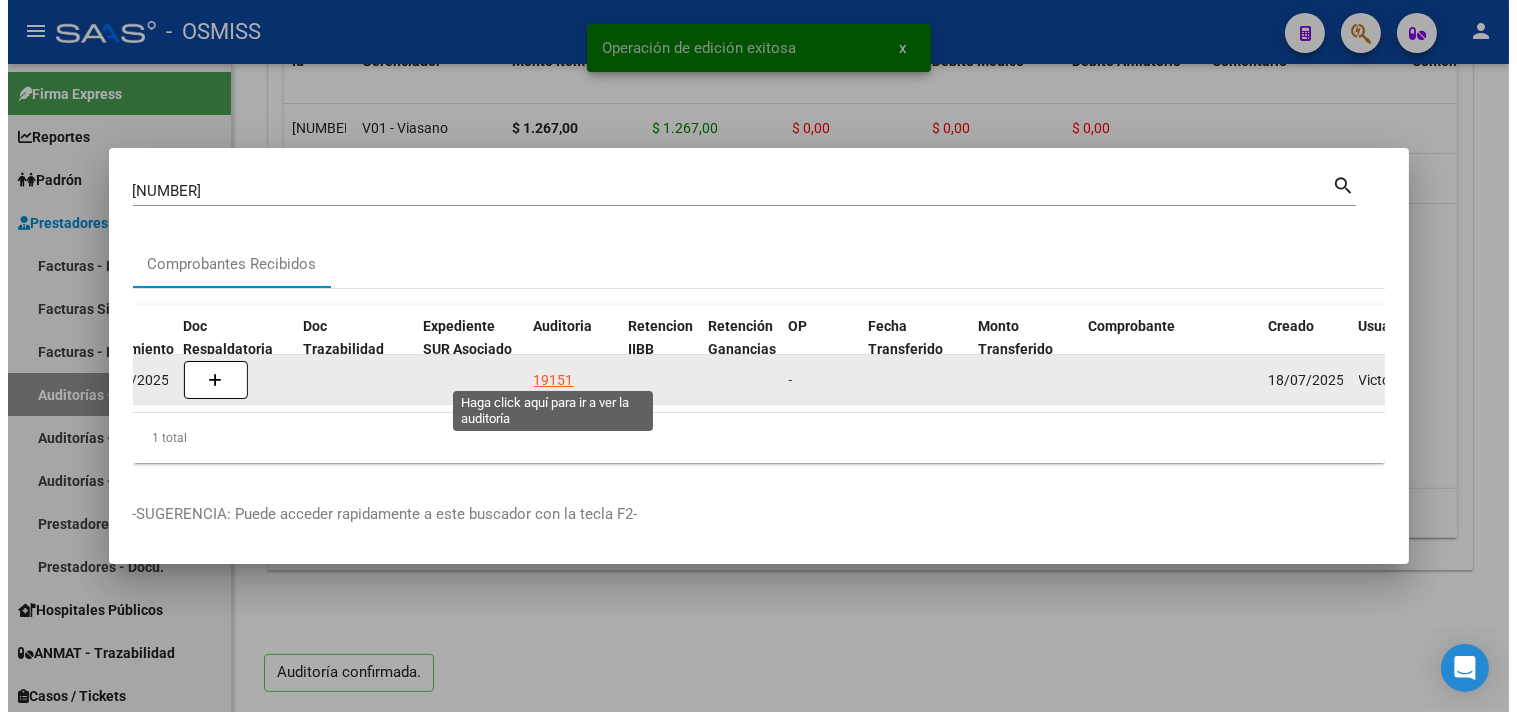 scroll, scrollTop: 0, scrollLeft: 0, axis: both 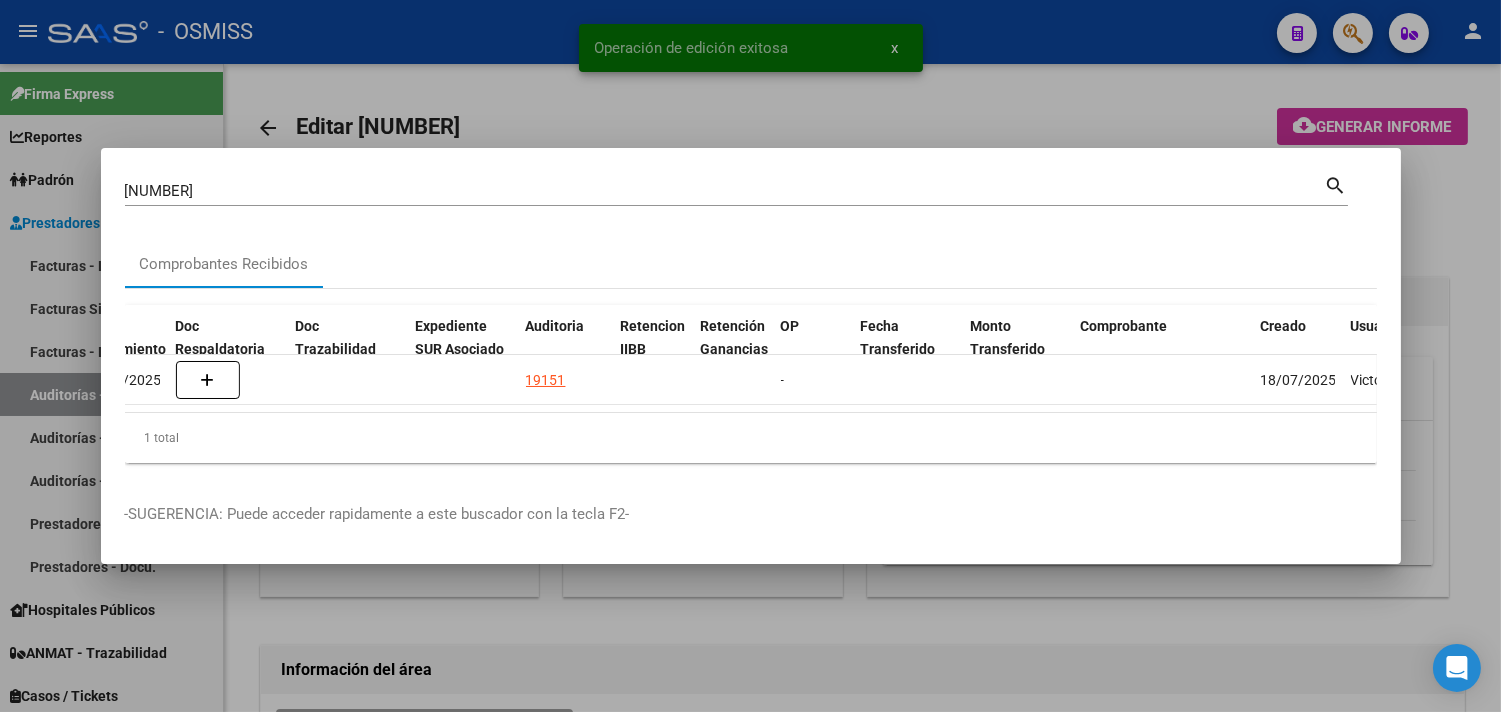 click at bounding box center [750, 356] 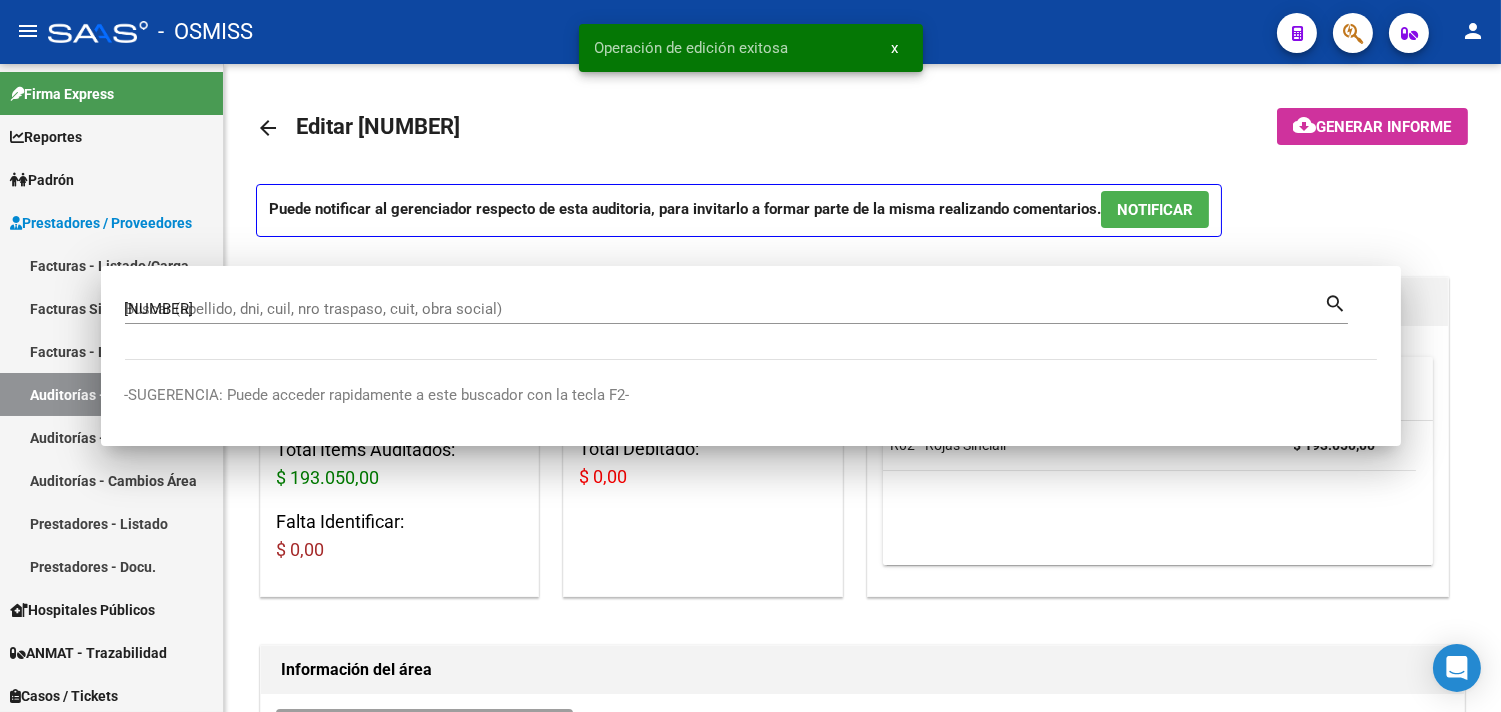 type 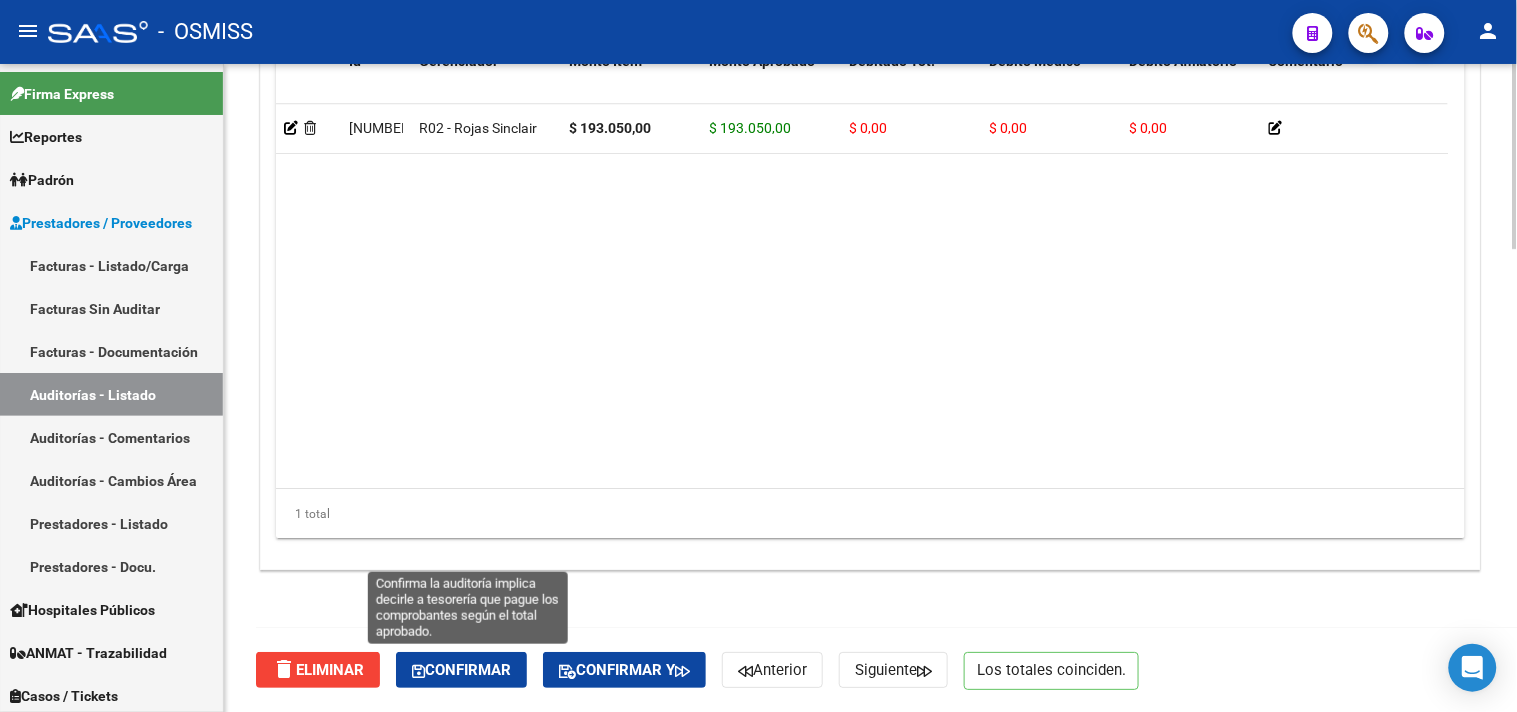 click on "Confirmar" 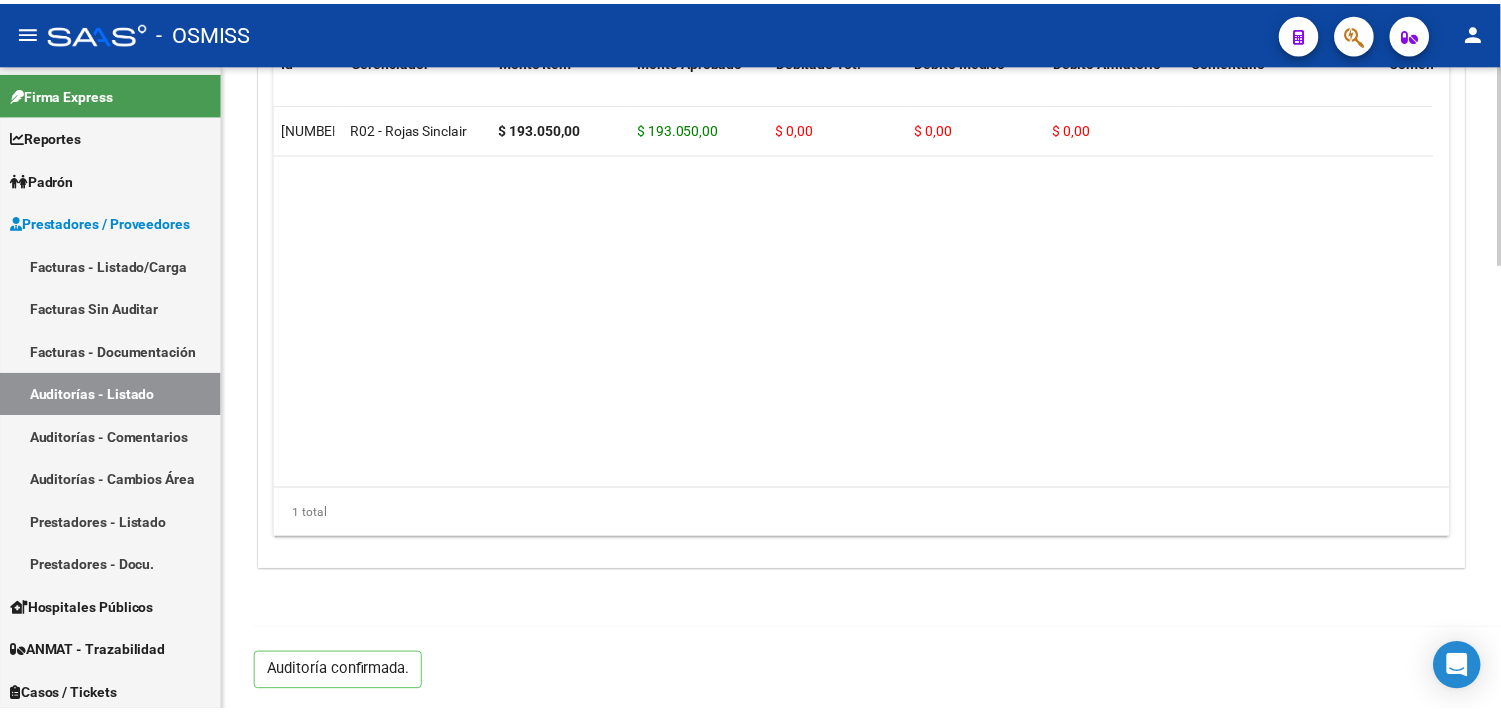 scroll, scrollTop: 1438, scrollLeft: 0, axis: vertical 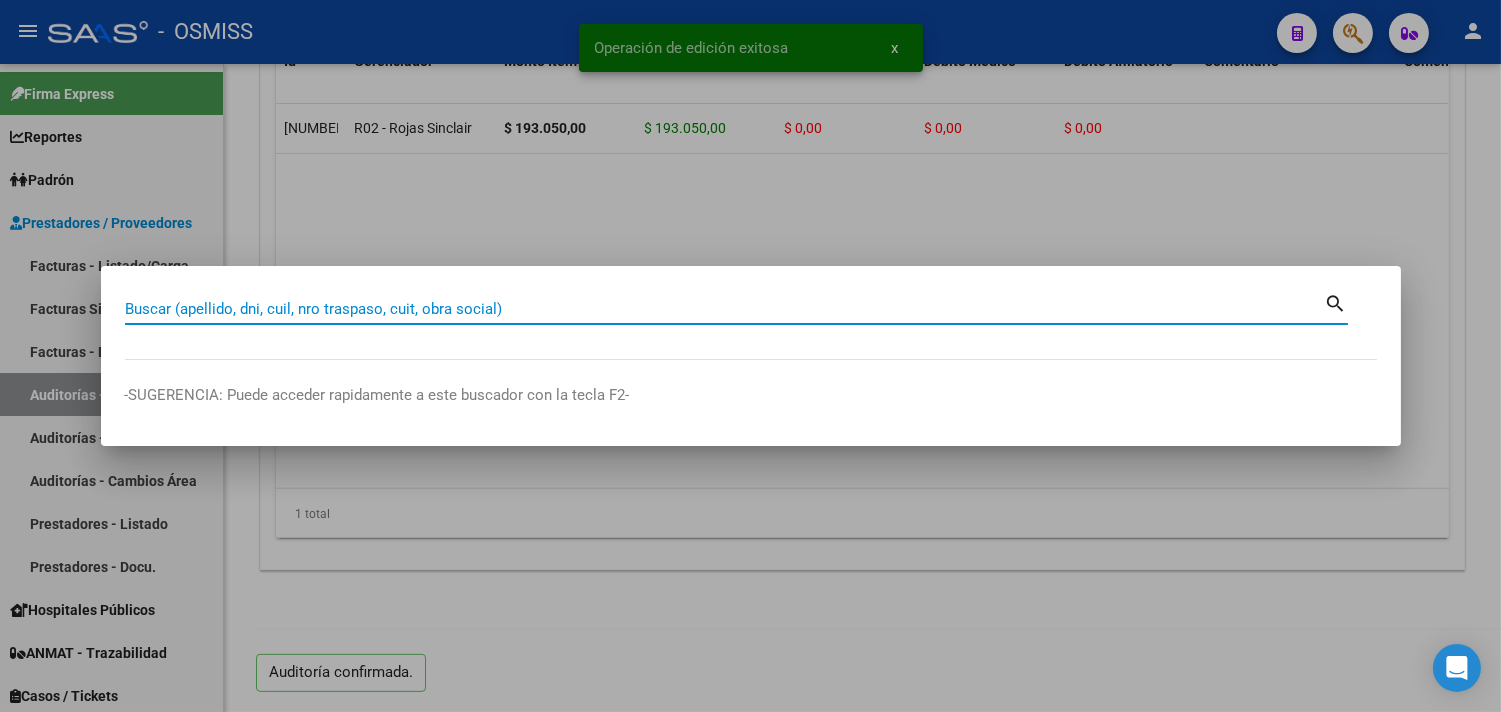 paste on "[NUMBER]-[NUMBER]" 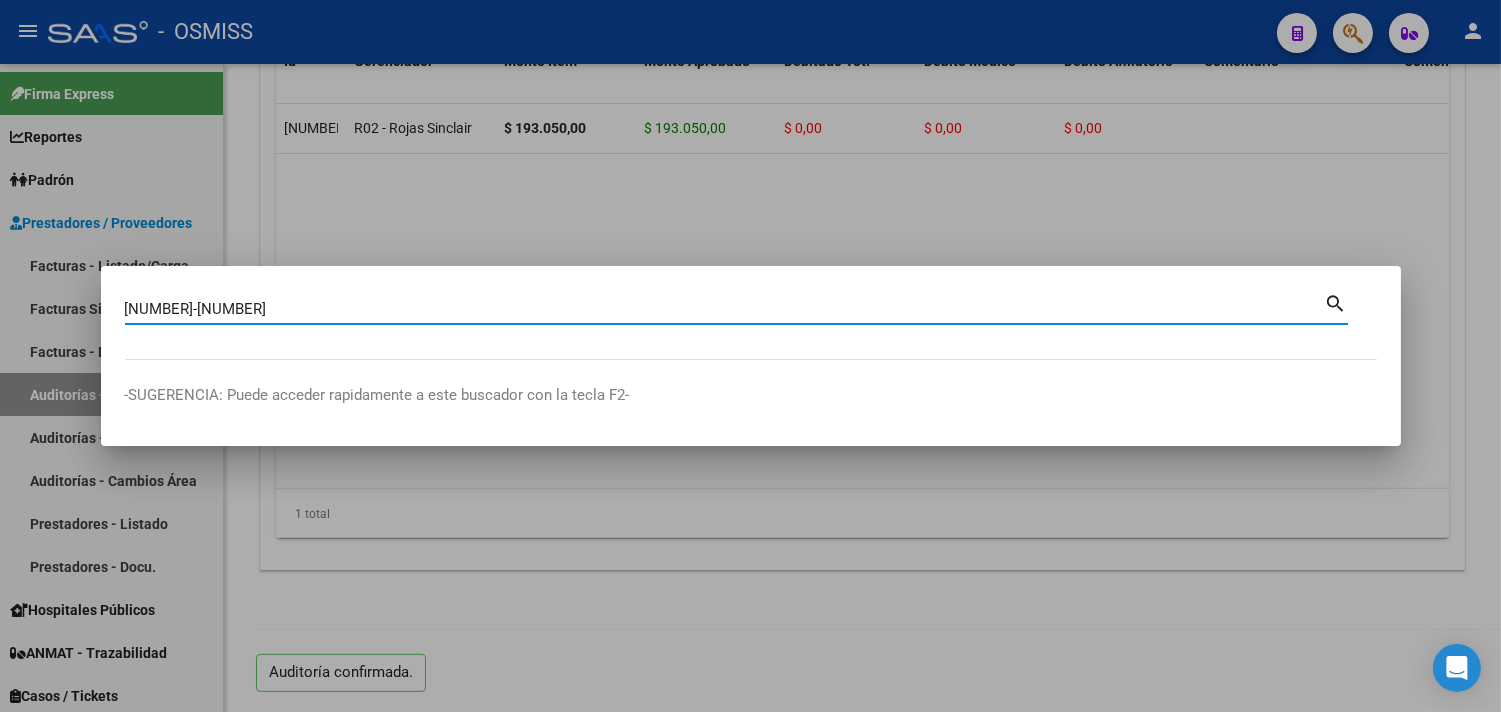 type on "[NUMBER]-[NUMBER]" 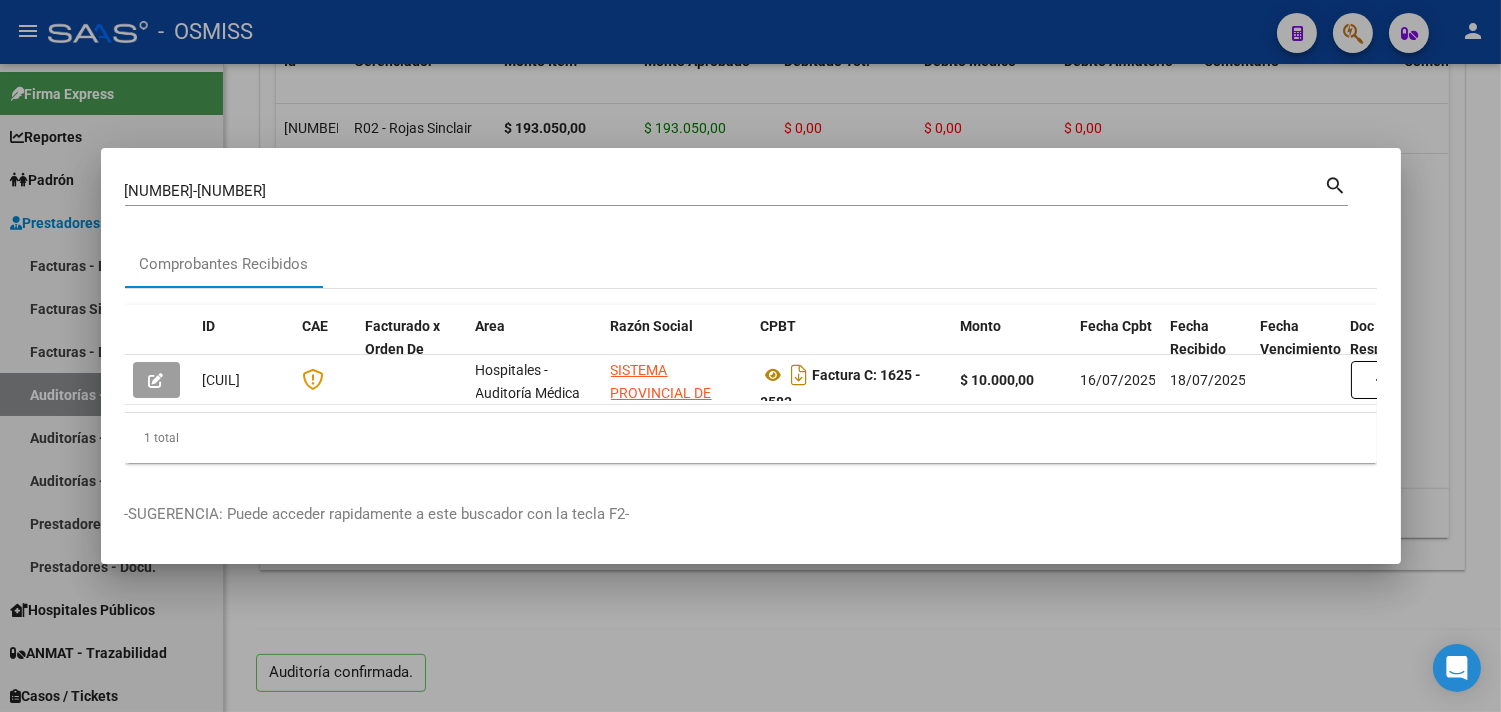 drag, startPoint x: 378, startPoint y: 420, endPoint x: 702, endPoint y: 425, distance: 324.03857 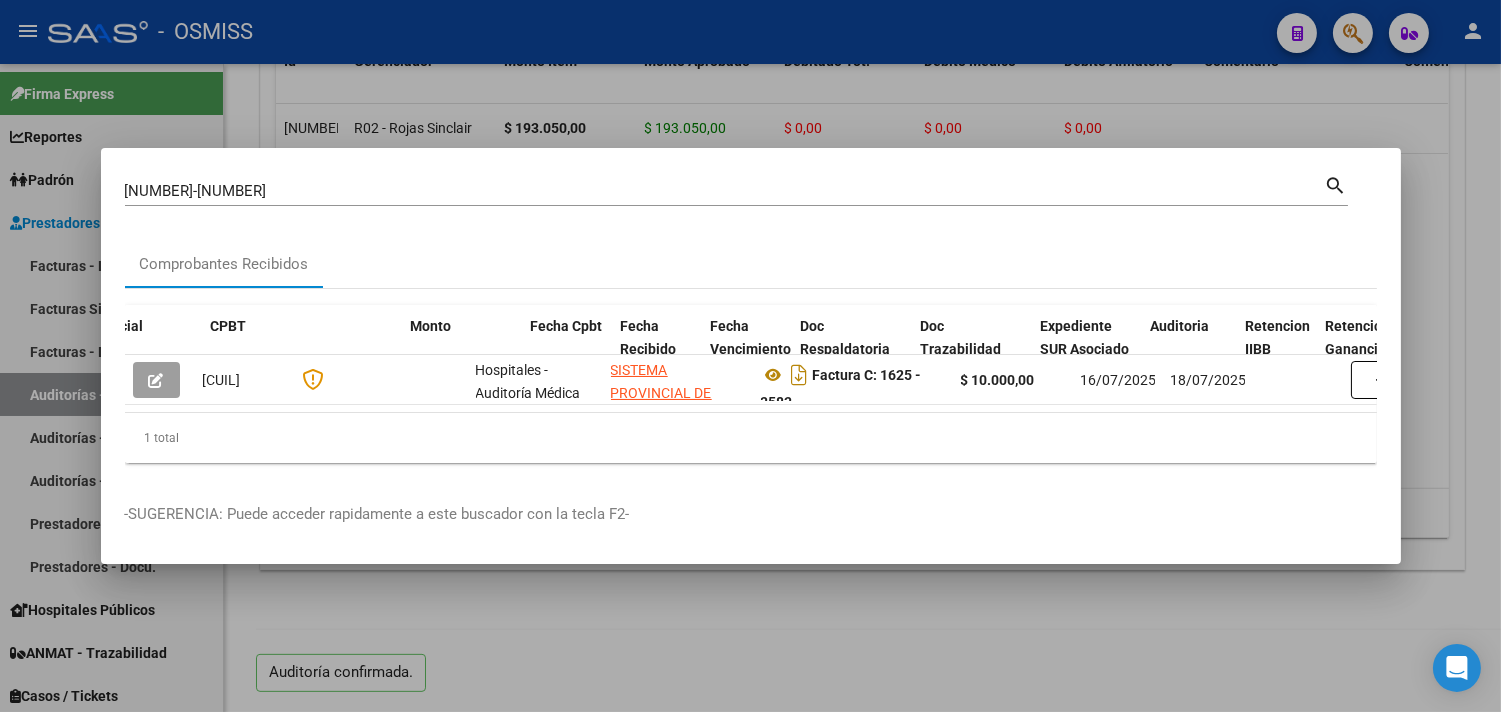 scroll, scrollTop: 0, scrollLeft: 593, axis: horizontal 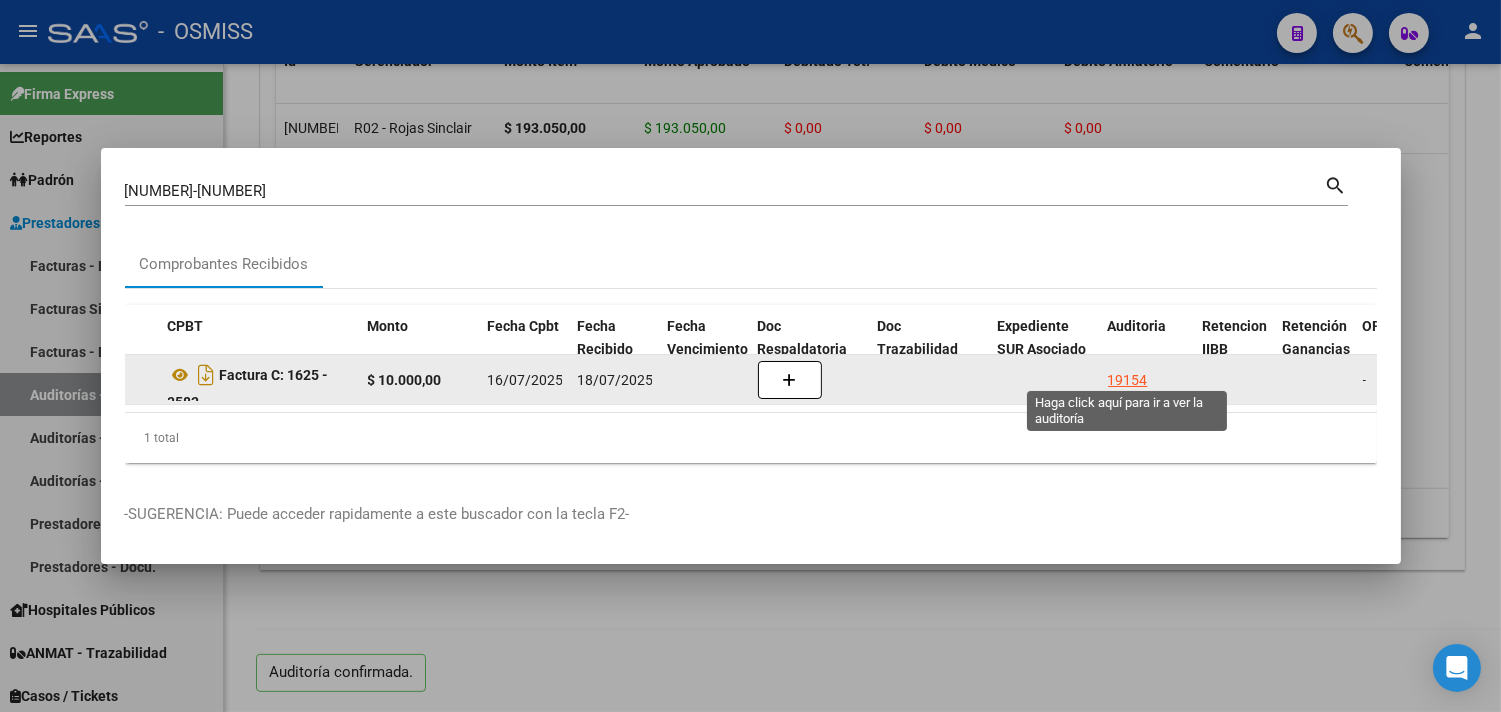 click on "19154" 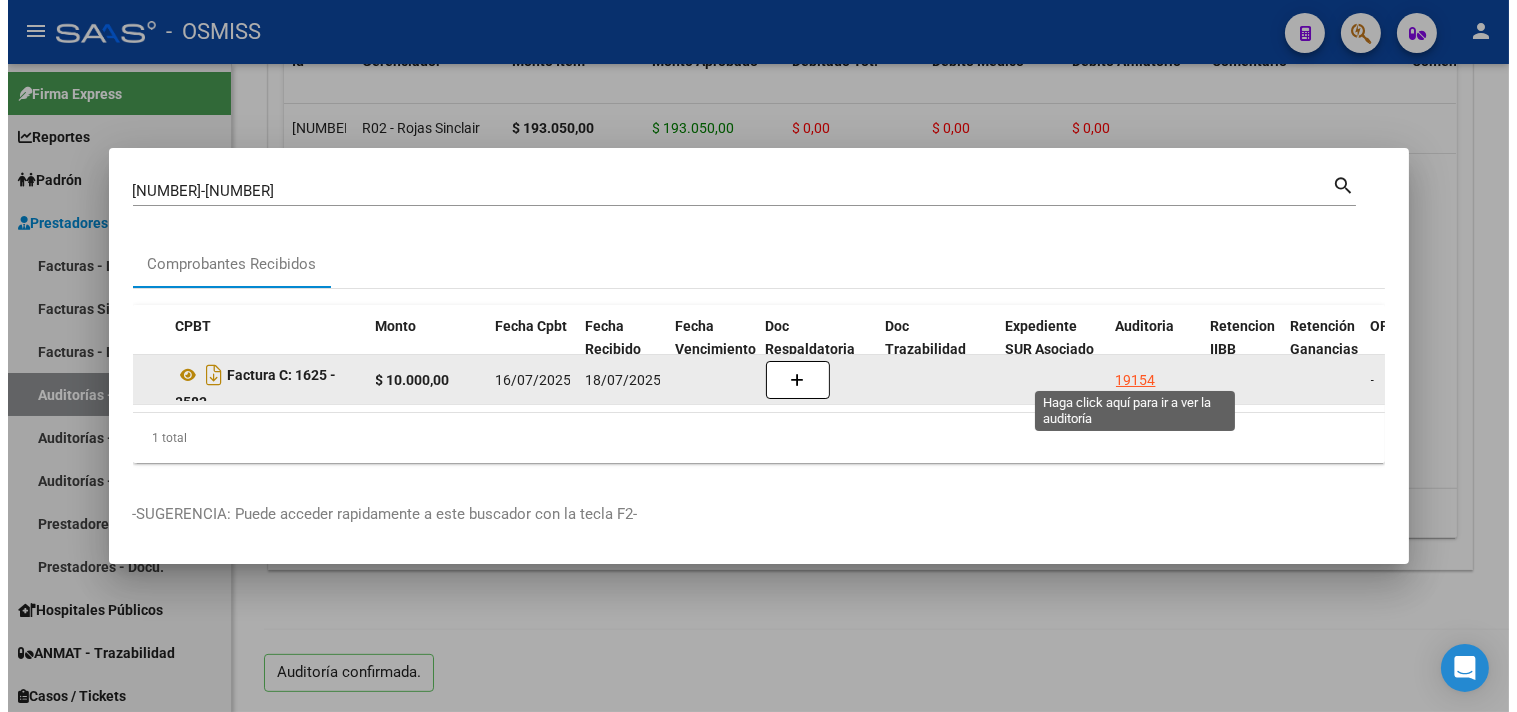 scroll, scrollTop: 0, scrollLeft: 0, axis: both 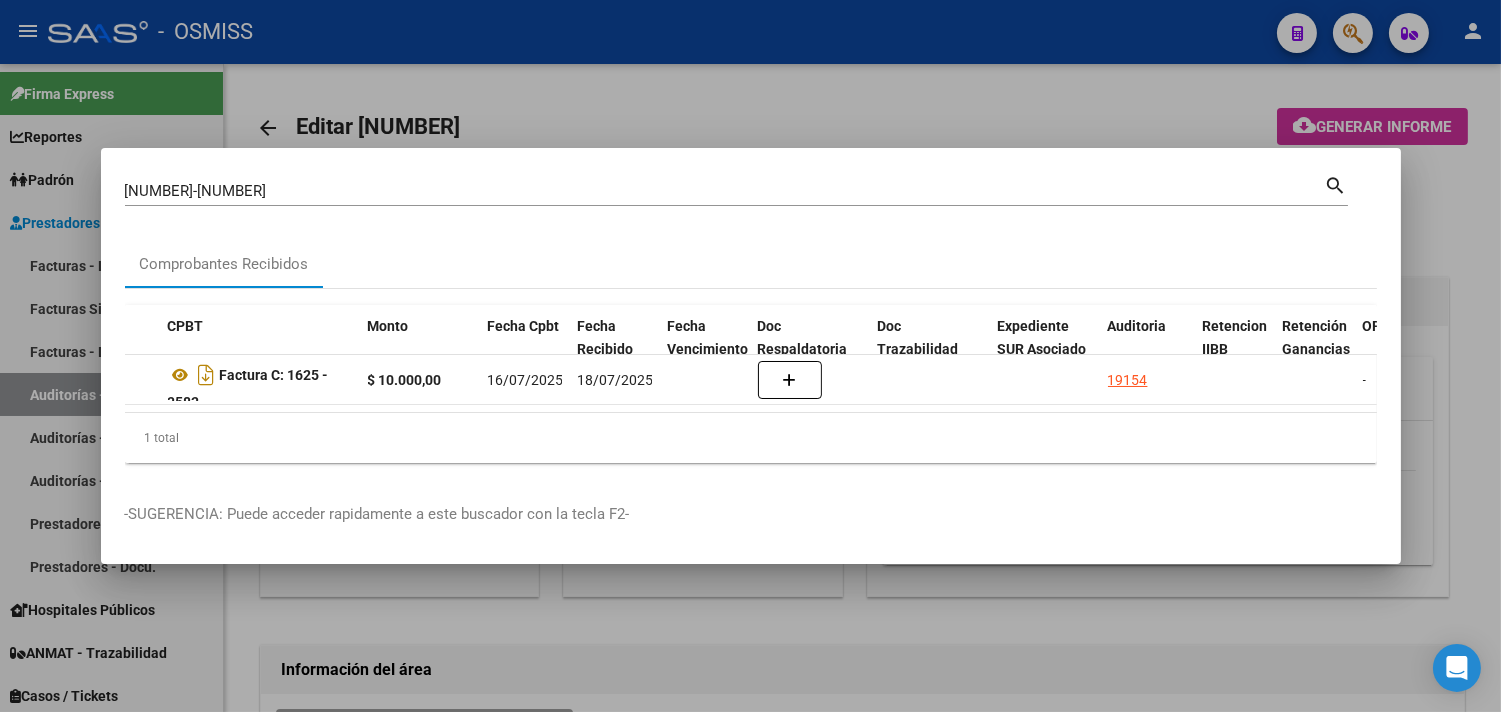 click at bounding box center [750, 356] 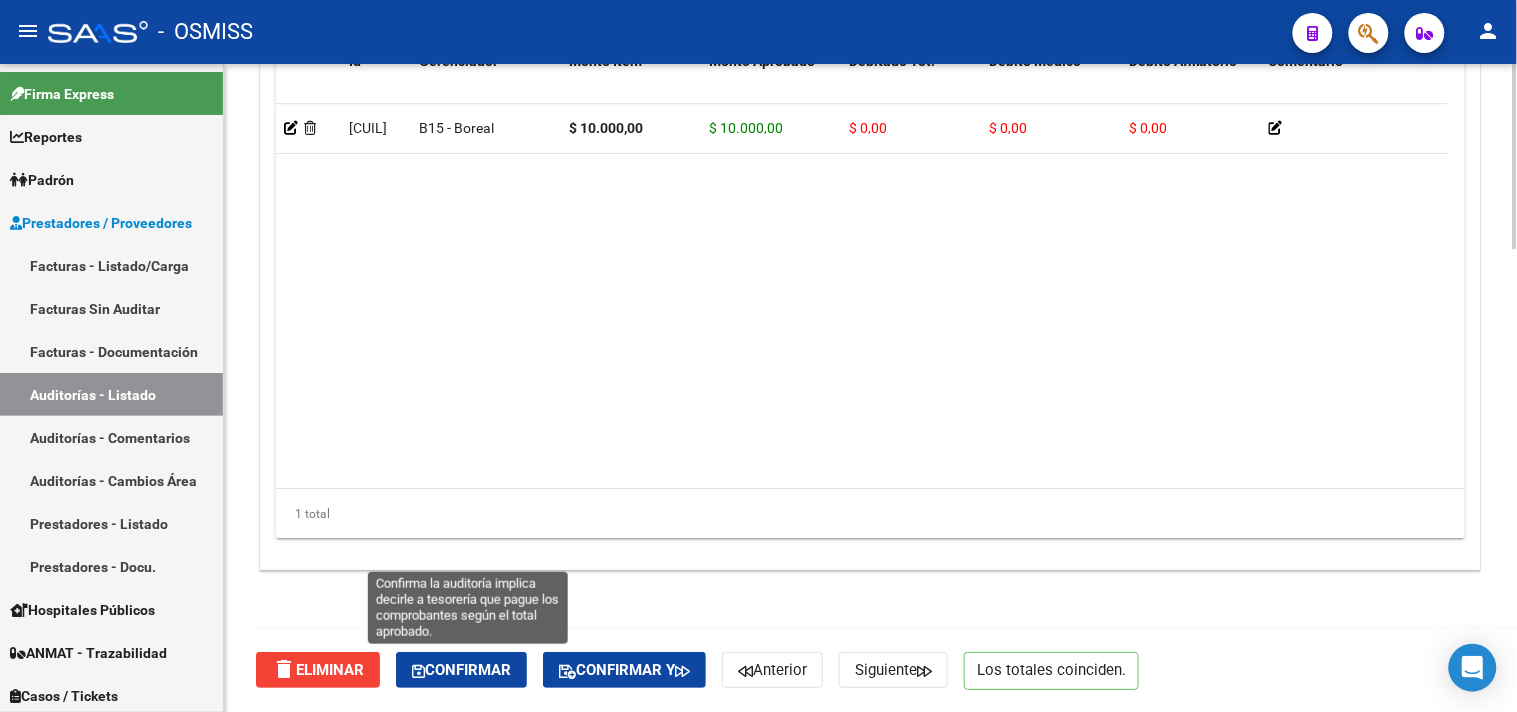 click on "Confirmar" 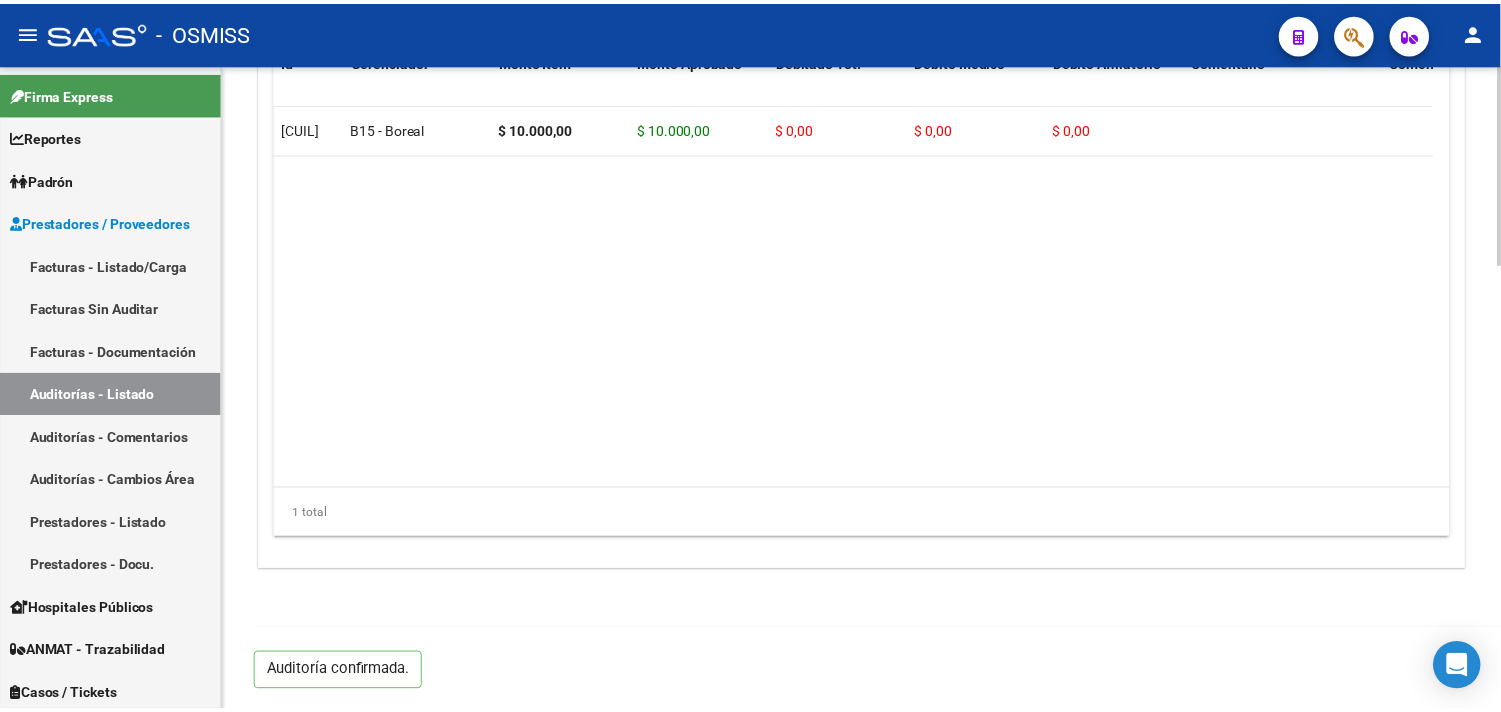 scroll, scrollTop: 1438, scrollLeft: 0, axis: vertical 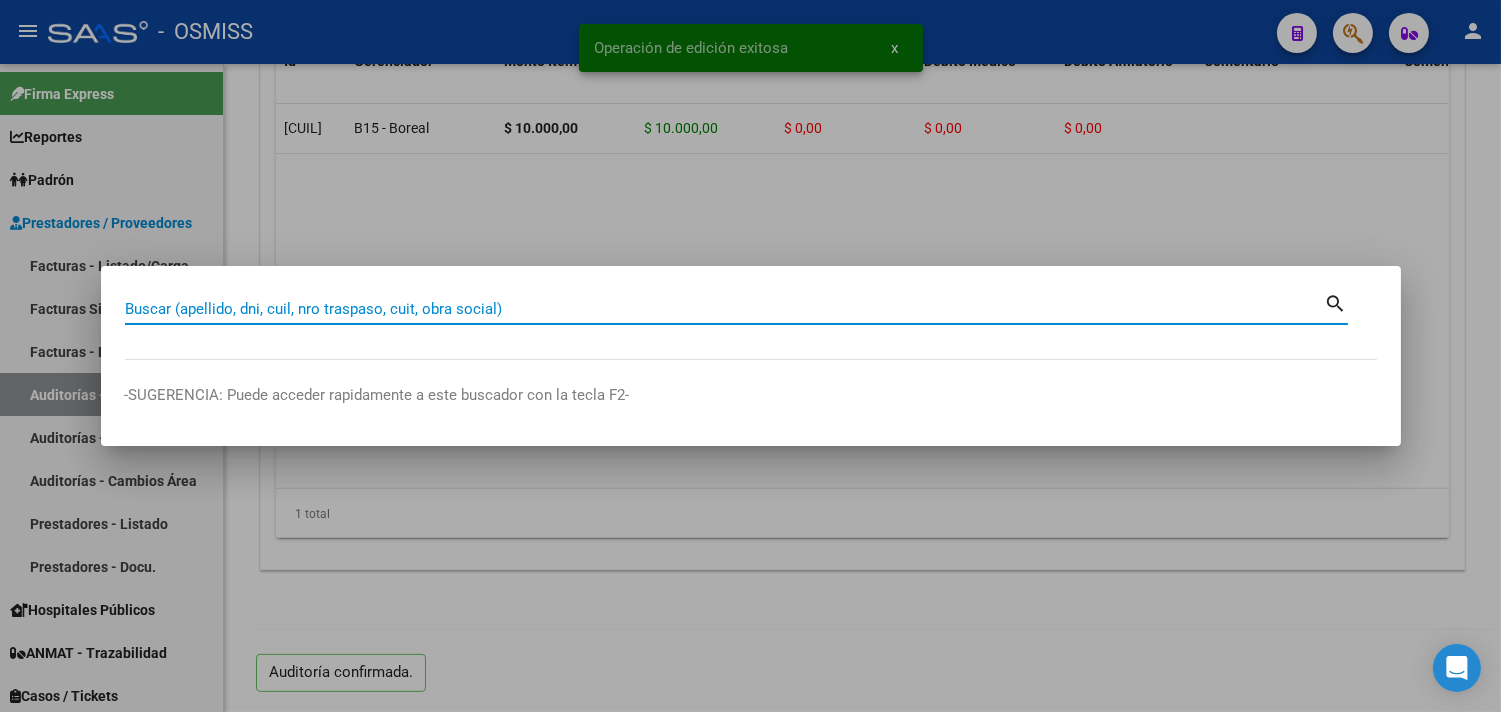 paste on "[NUMBER]-[NUMBER]" 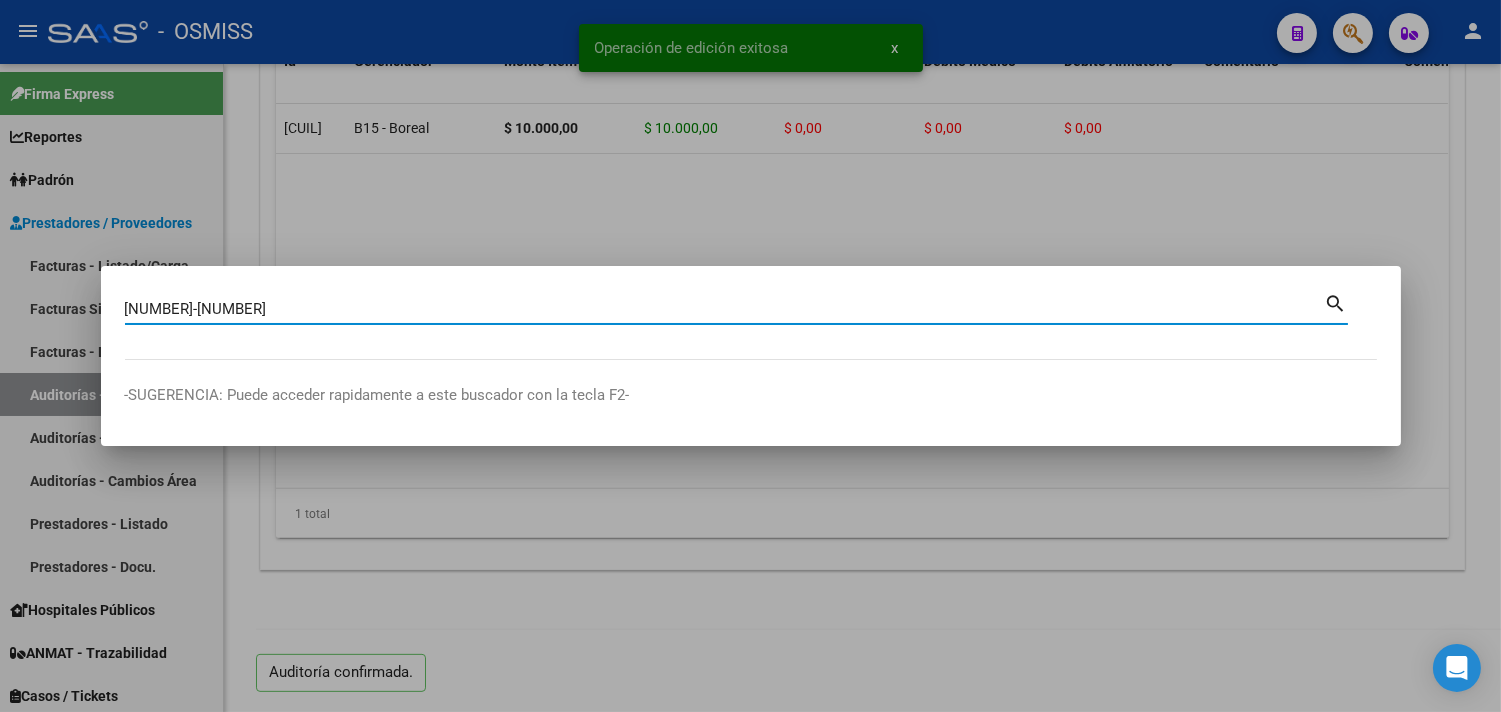 type on "[NUMBER]-[NUMBER]" 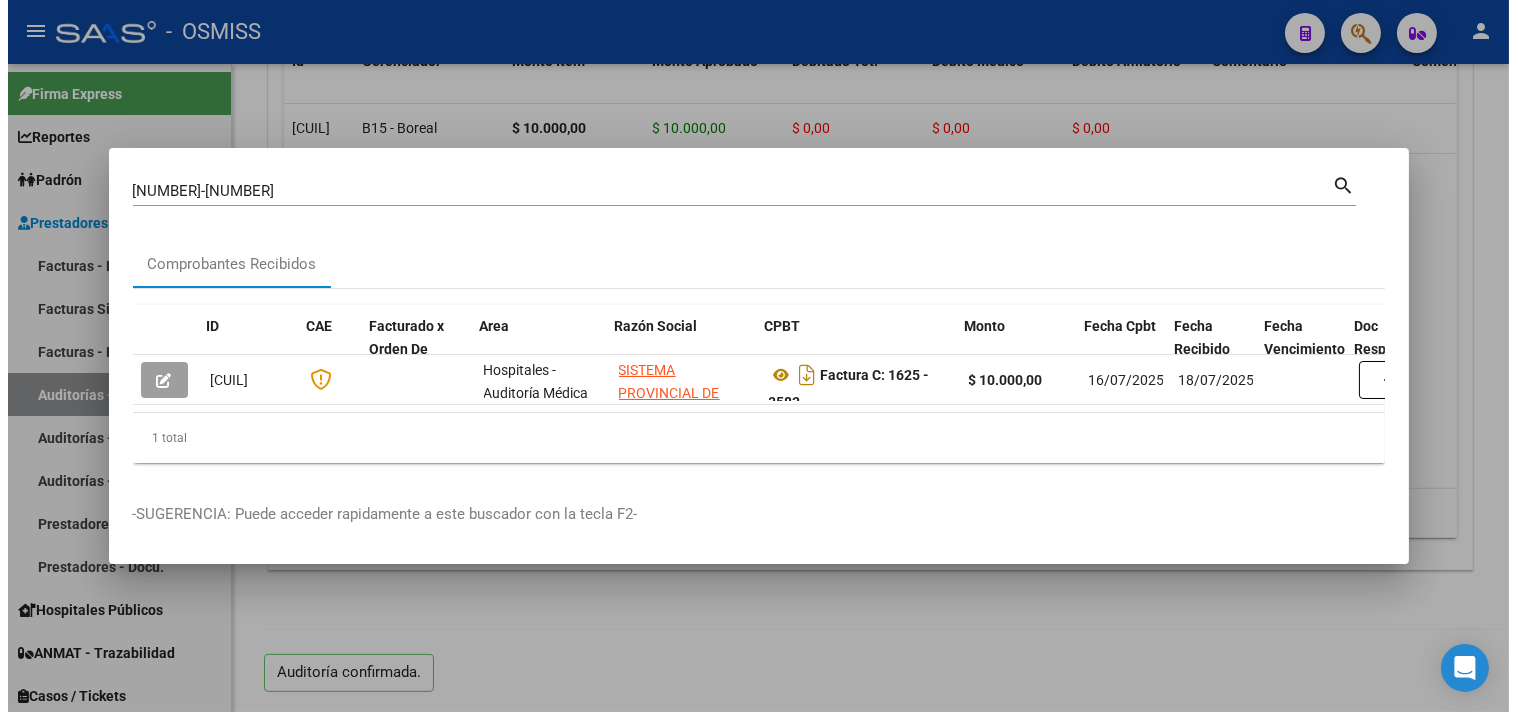 scroll, scrollTop: 0, scrollLeft: 1218, axis: horizontal 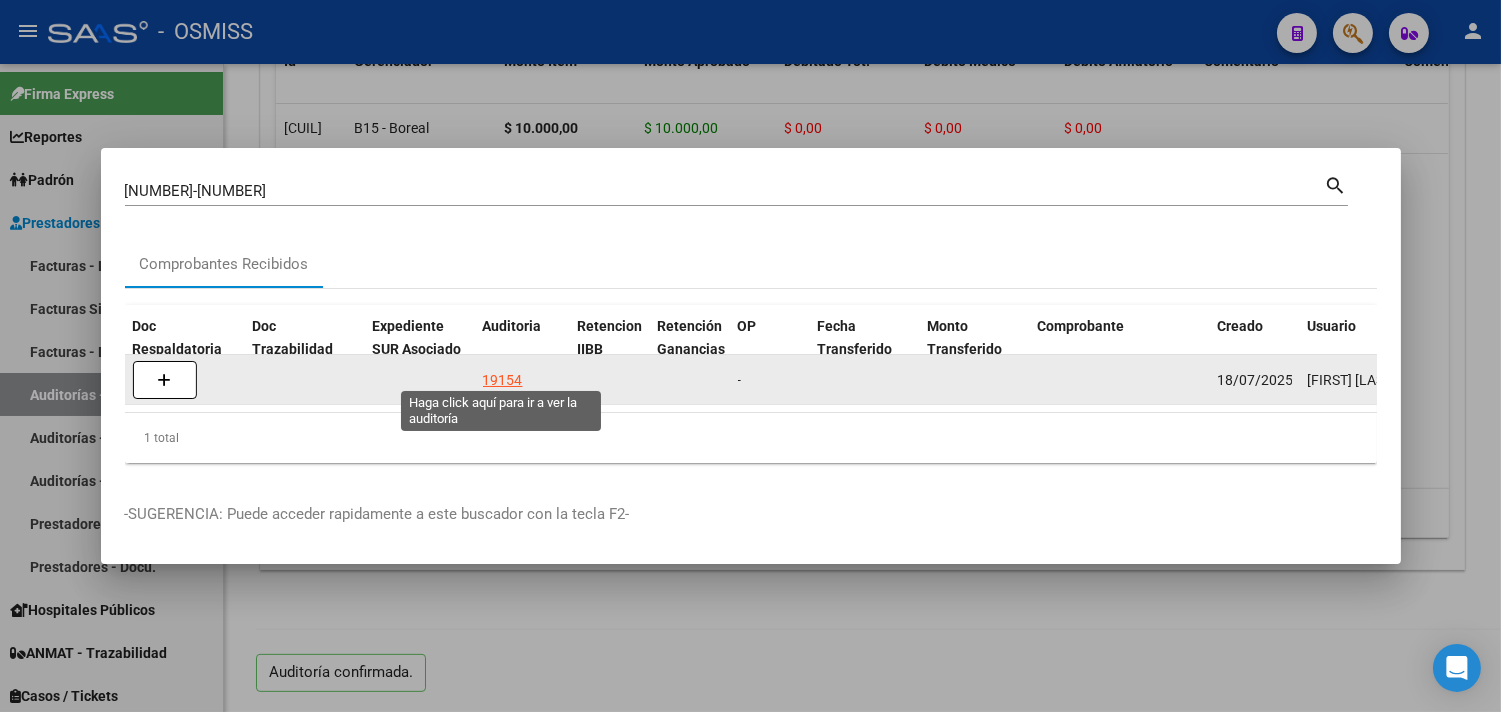 click on "19154" 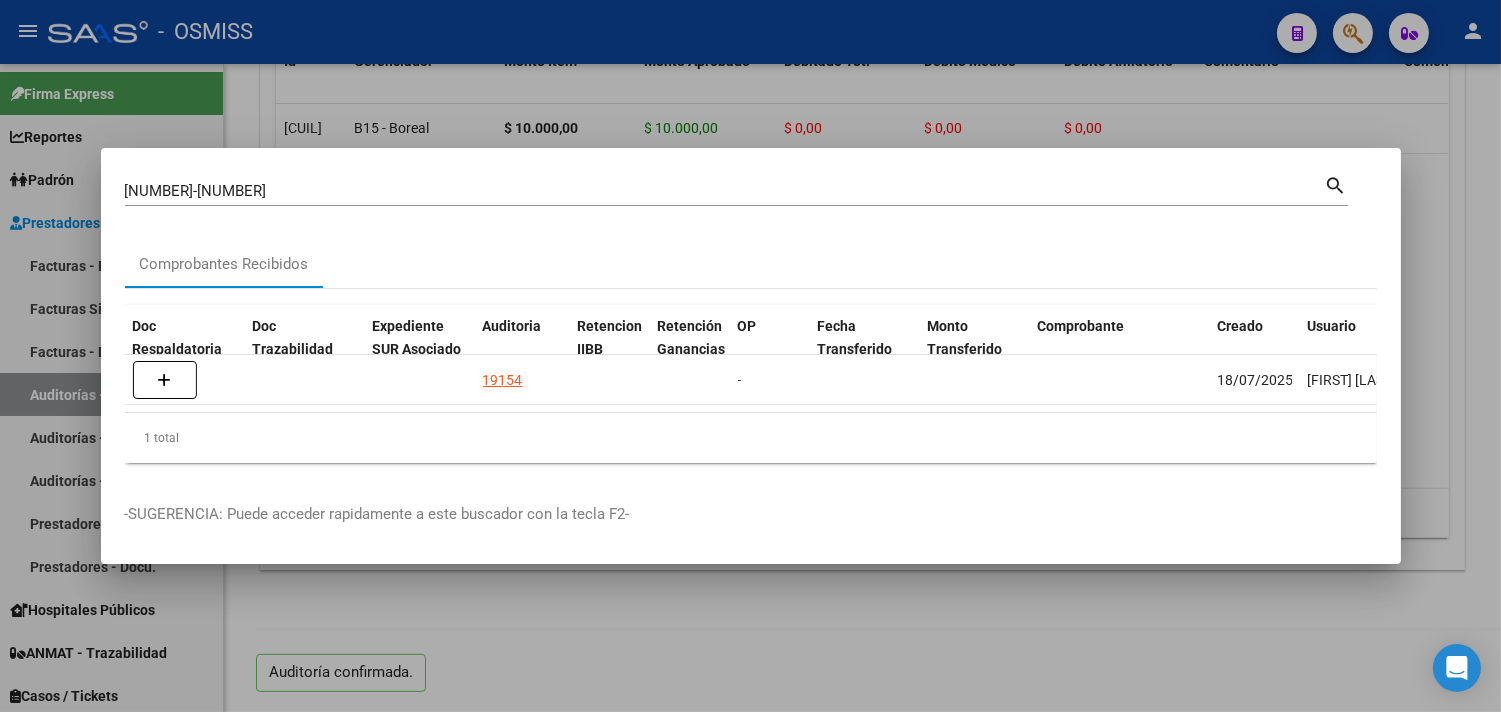click at bounding box center [750, 356] 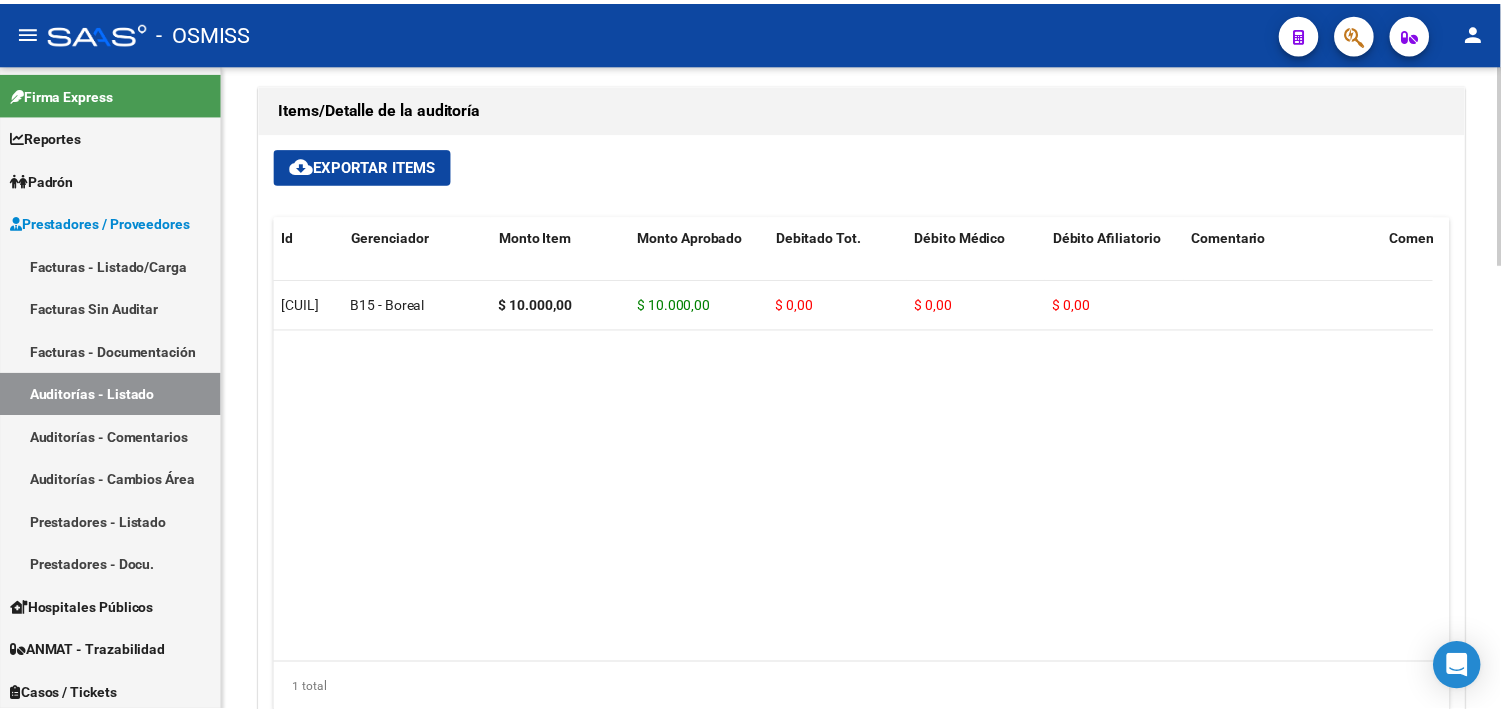 scroll, scrollTop: 772, scrollLeft: 0, axis: vertical 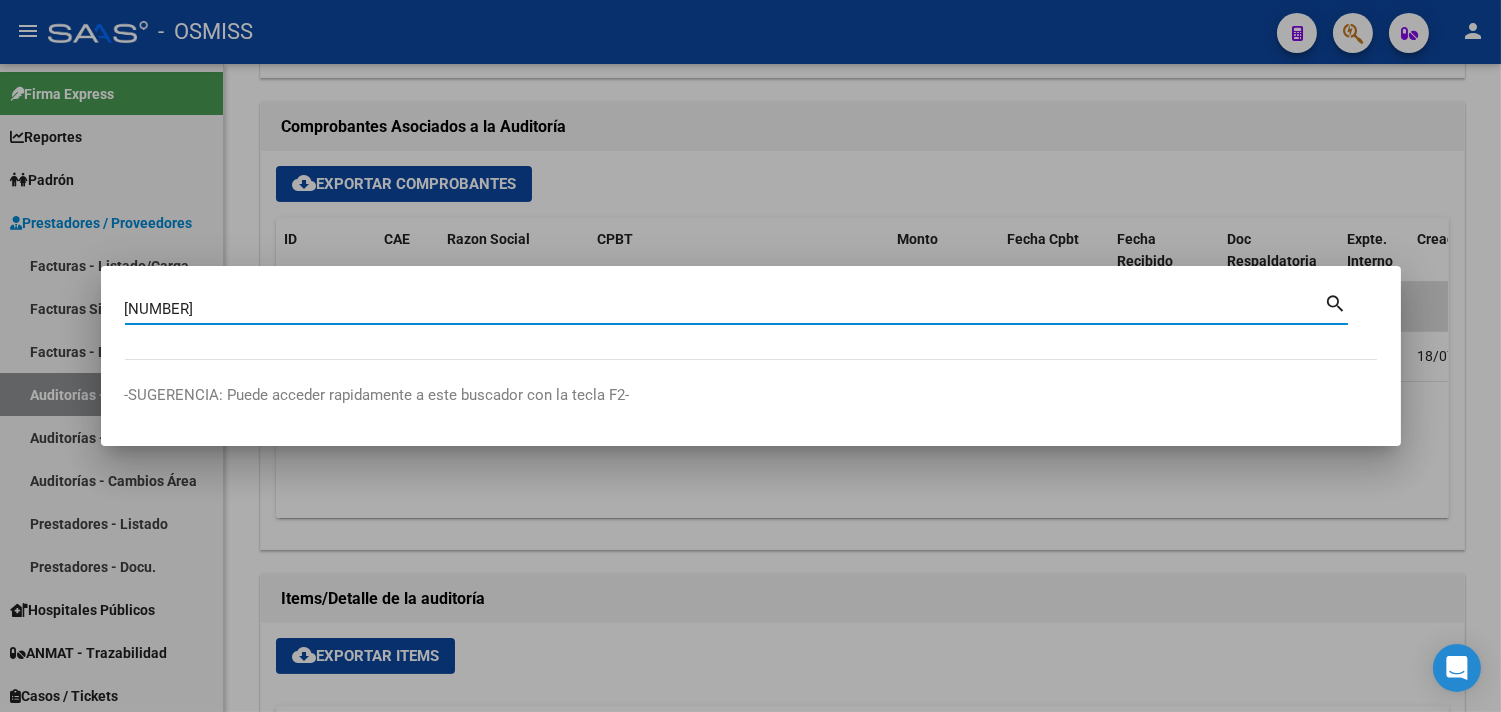 type on "[NUMBER]" 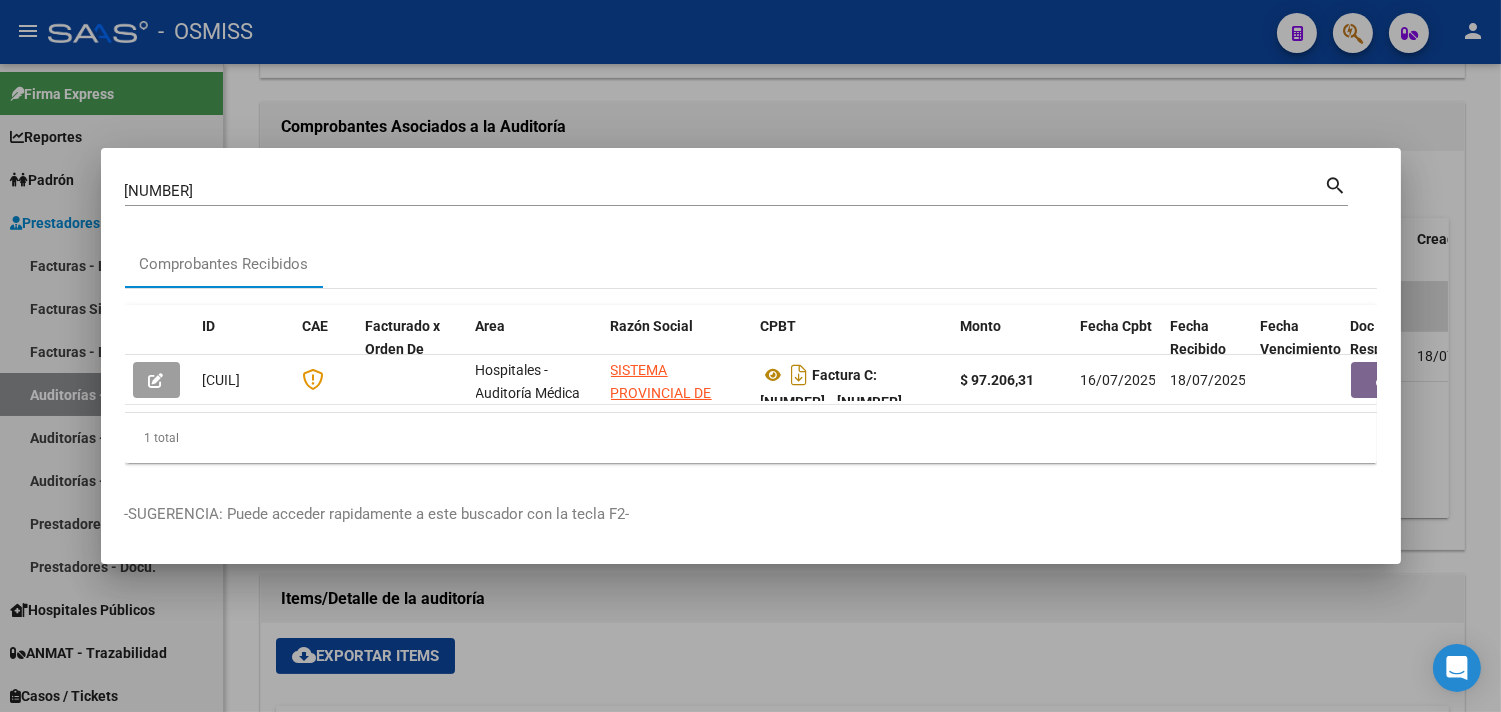drag, startPoint x: 313, startPoint y: 420, endPoint x: 662, endPoint y: 433, distance: 349.24203 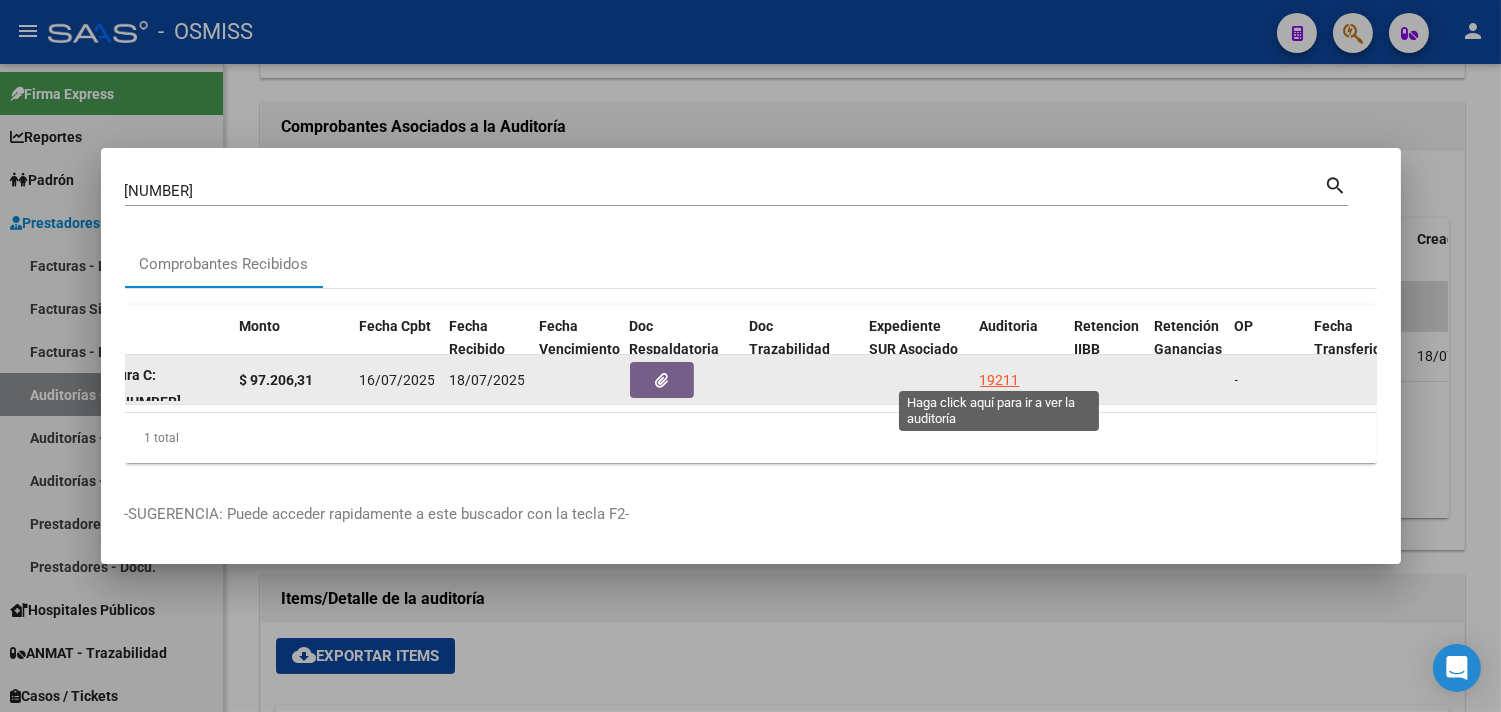 click on "19211" 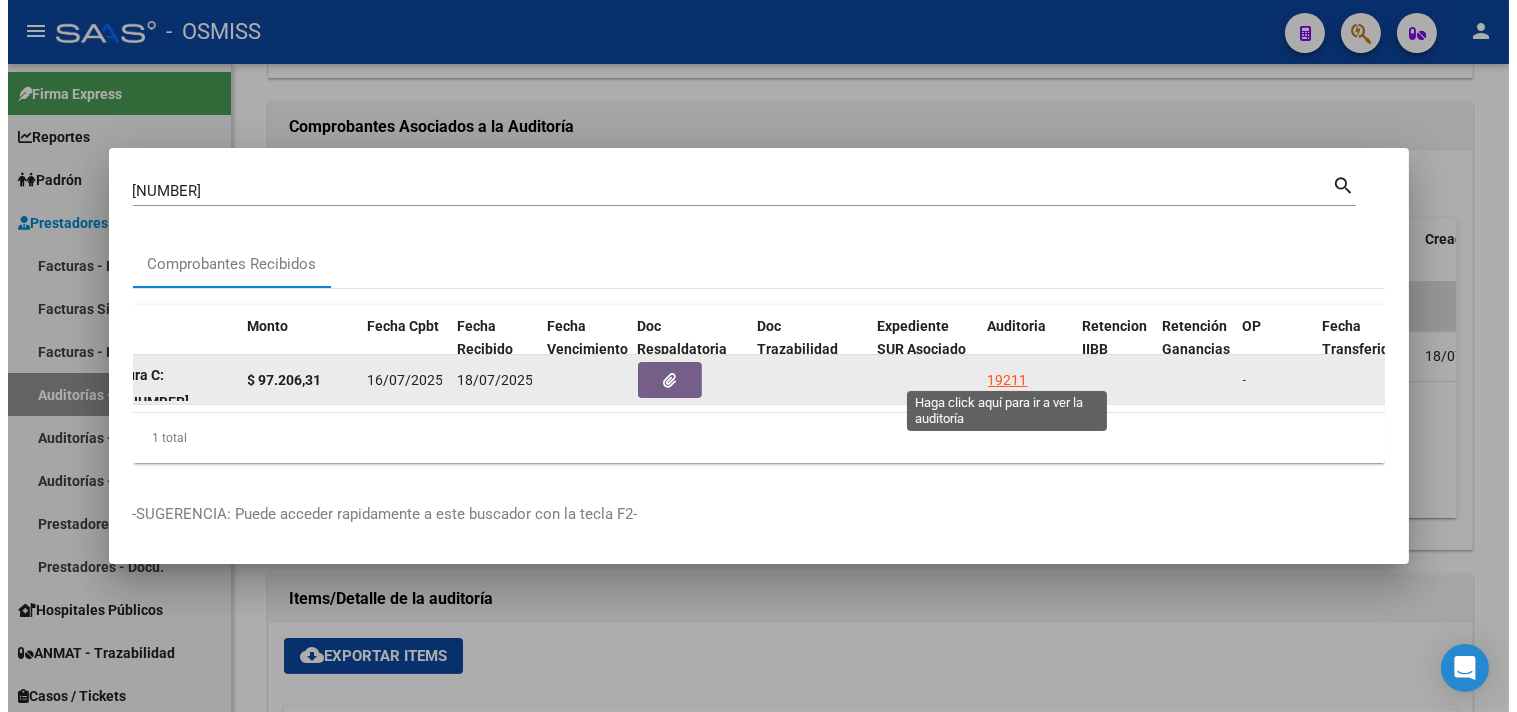 scroll, scrollTop: 0, scrollLeft: 0, axis: both 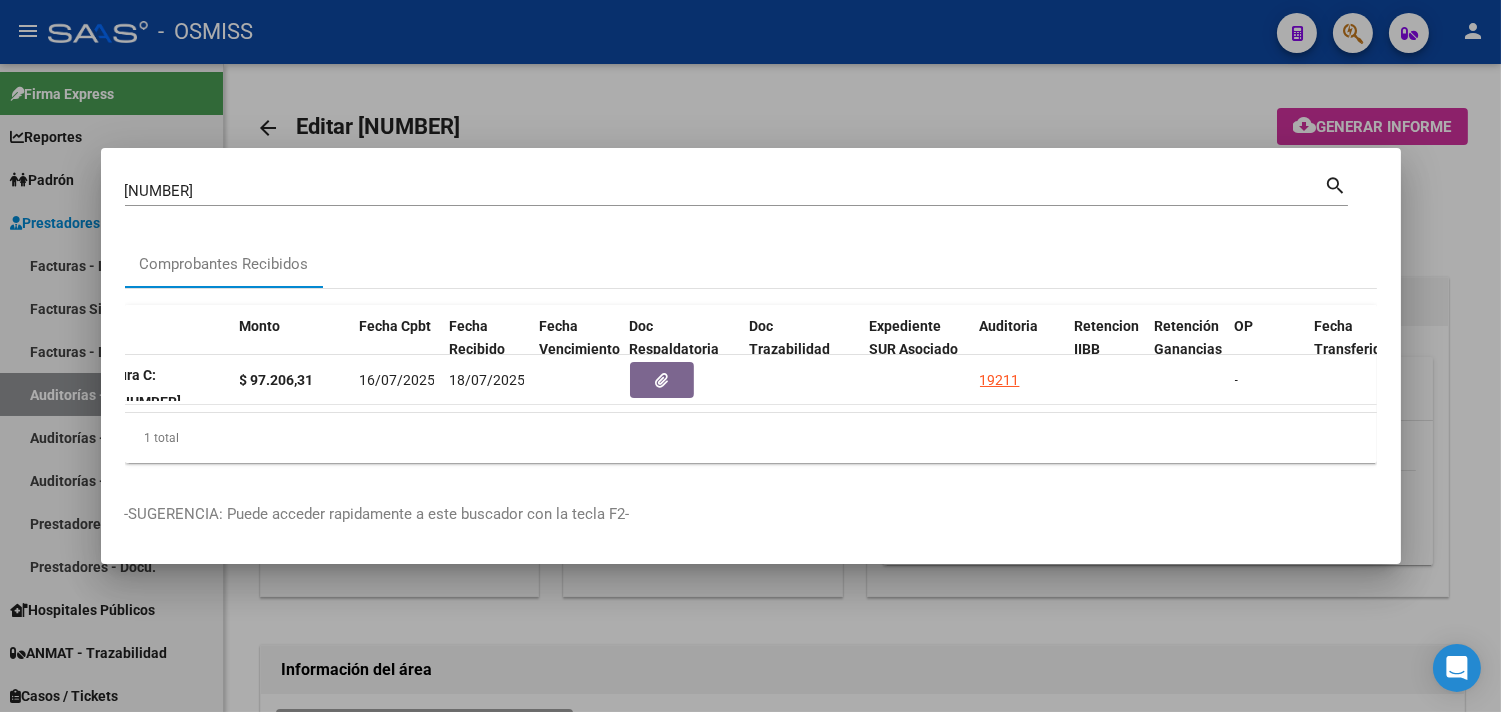 click at bounding box center (750, 356) 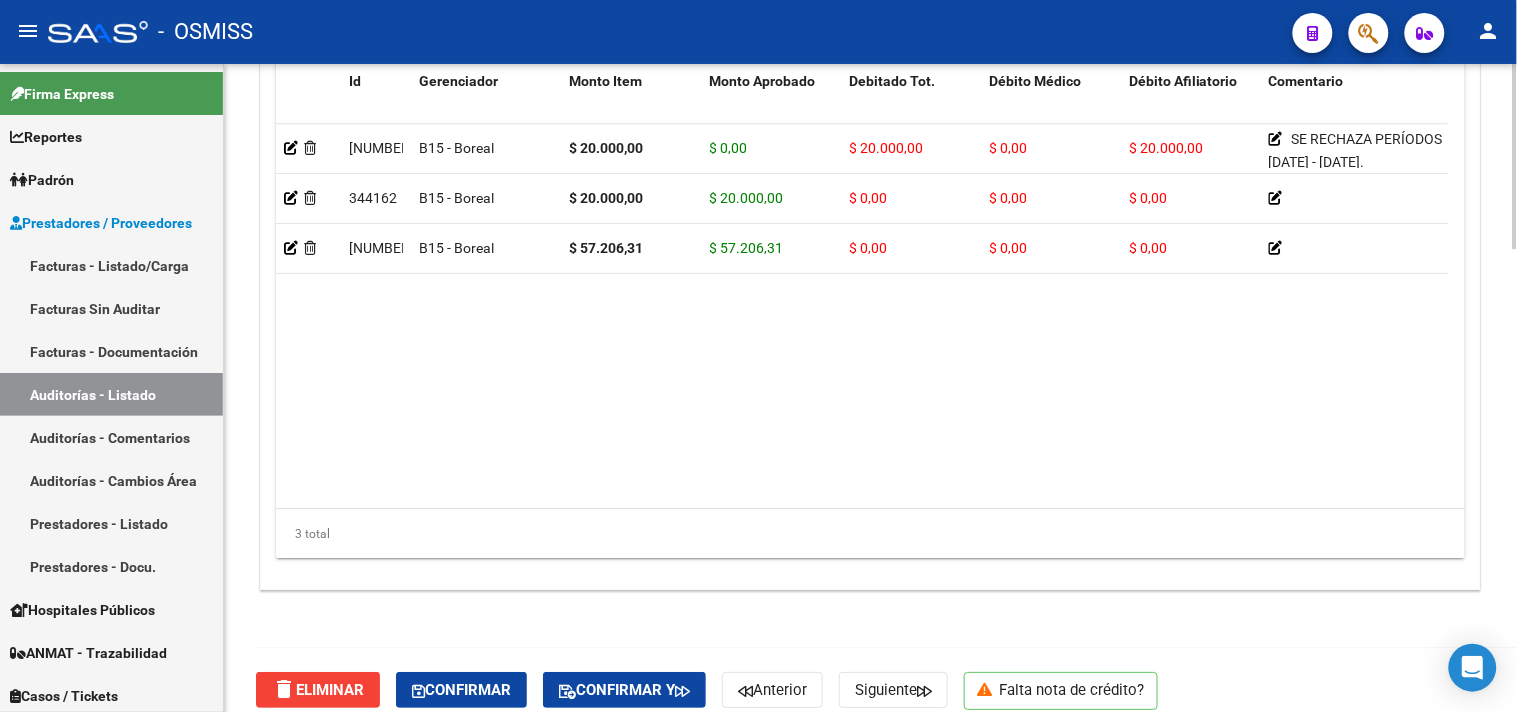 scroll, scrollTop: 1618, scrollLeft: 0, axis: vertical 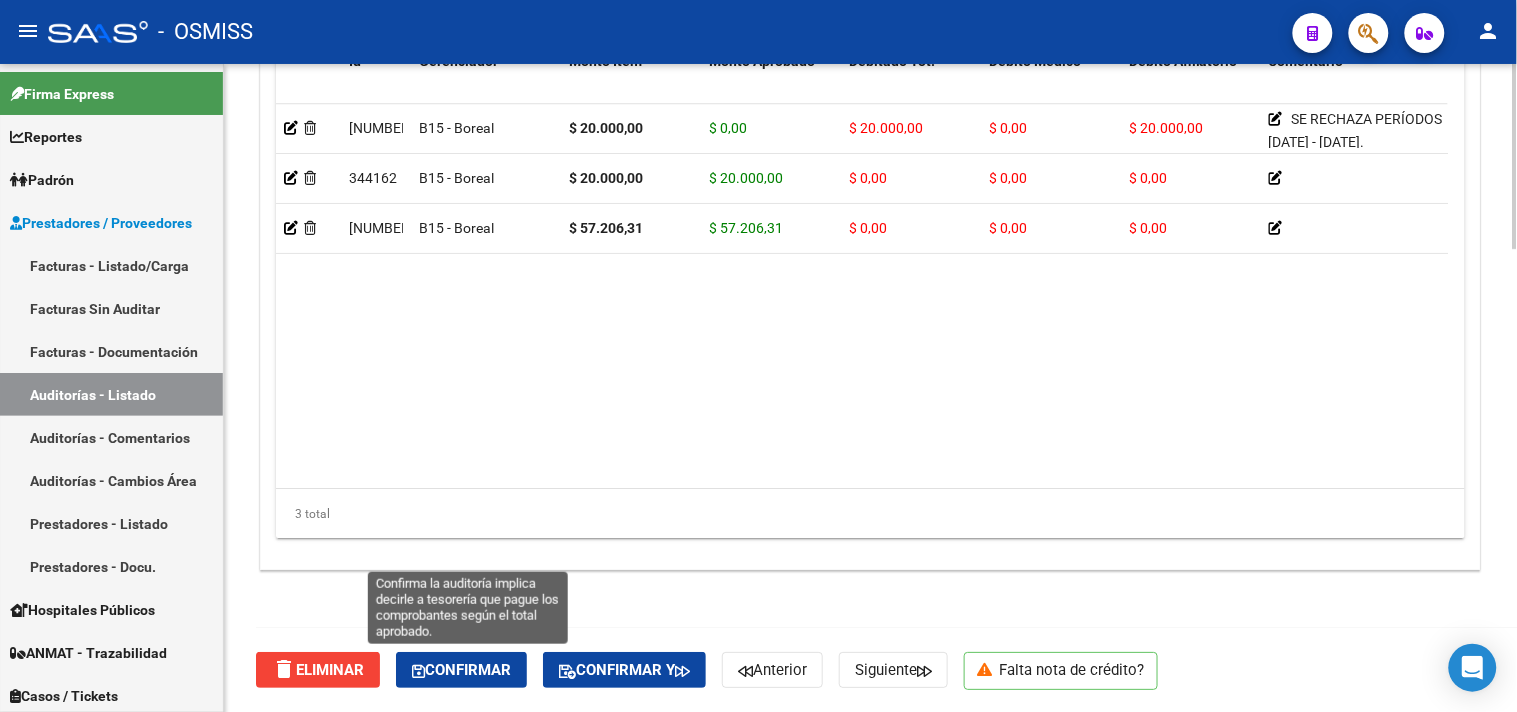 click on "Confirmar" 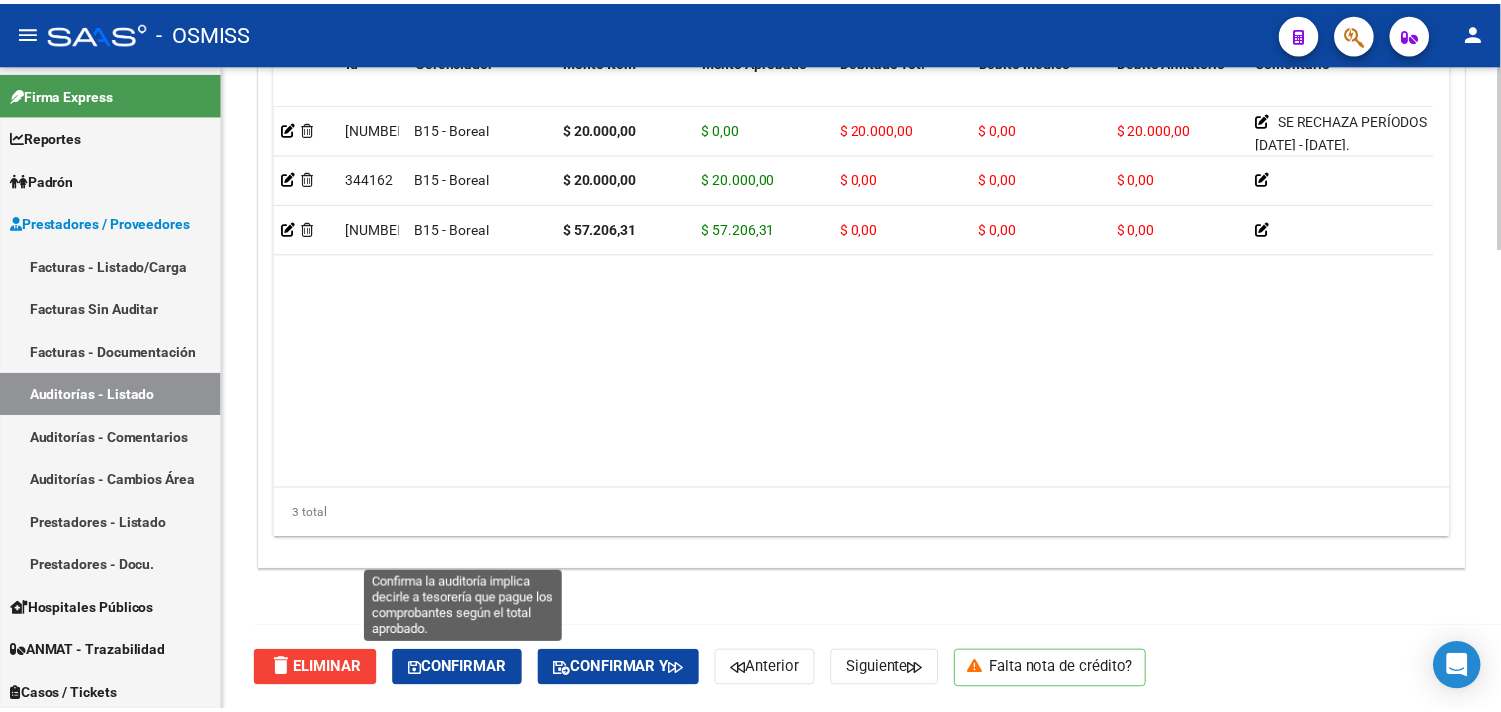 scroll, scrollTop: 1438, scrollLeft: 0, axis: vertical 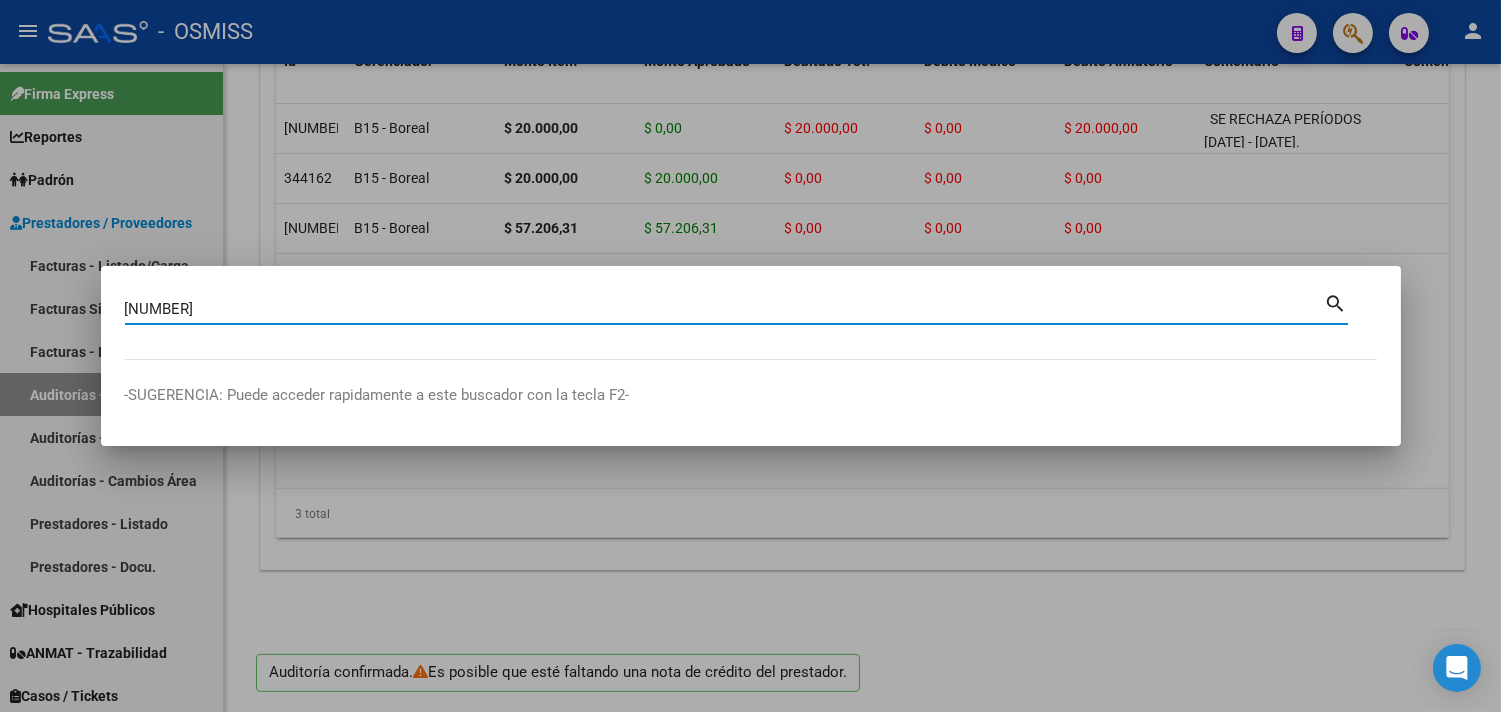 type on "[NUMBER]" 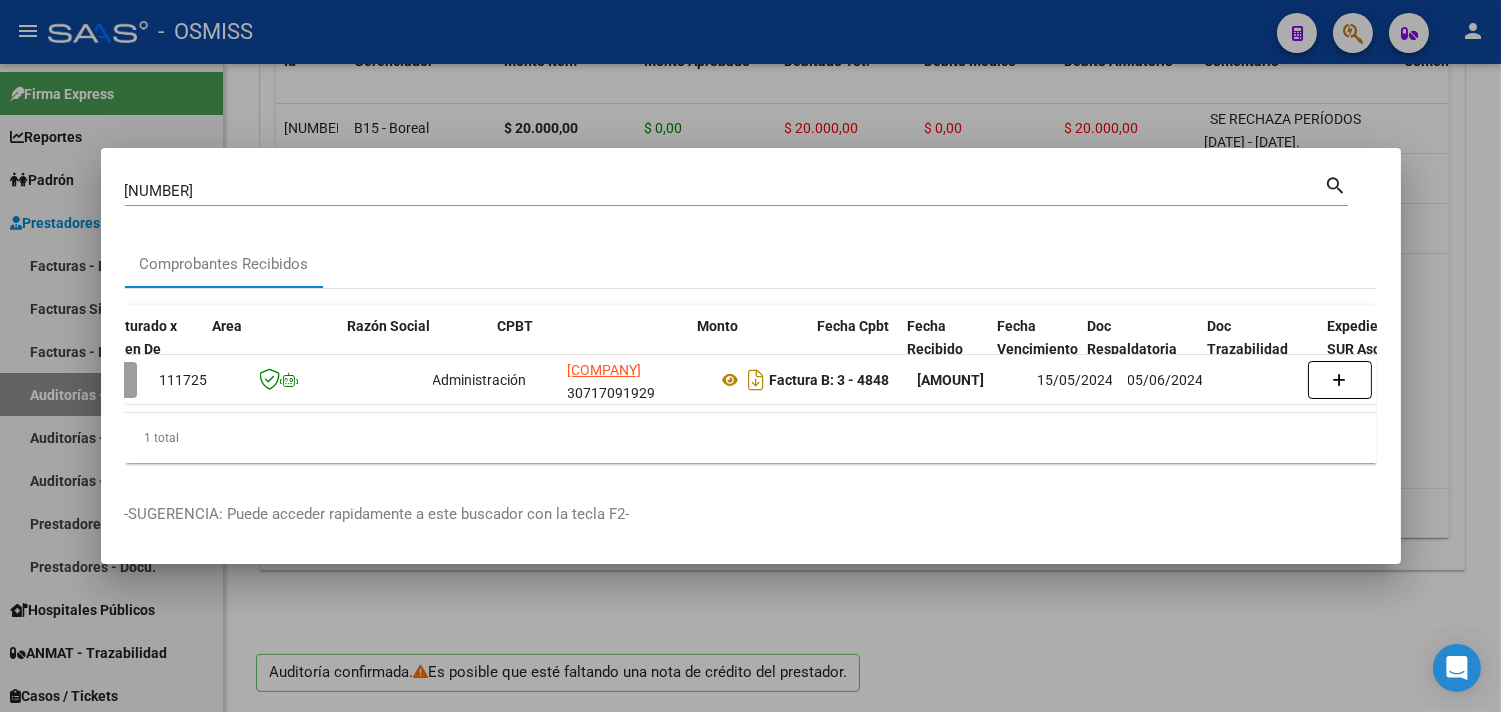 scroll, scrollTop: 0, scrollLeft: 298, axis: horizontal 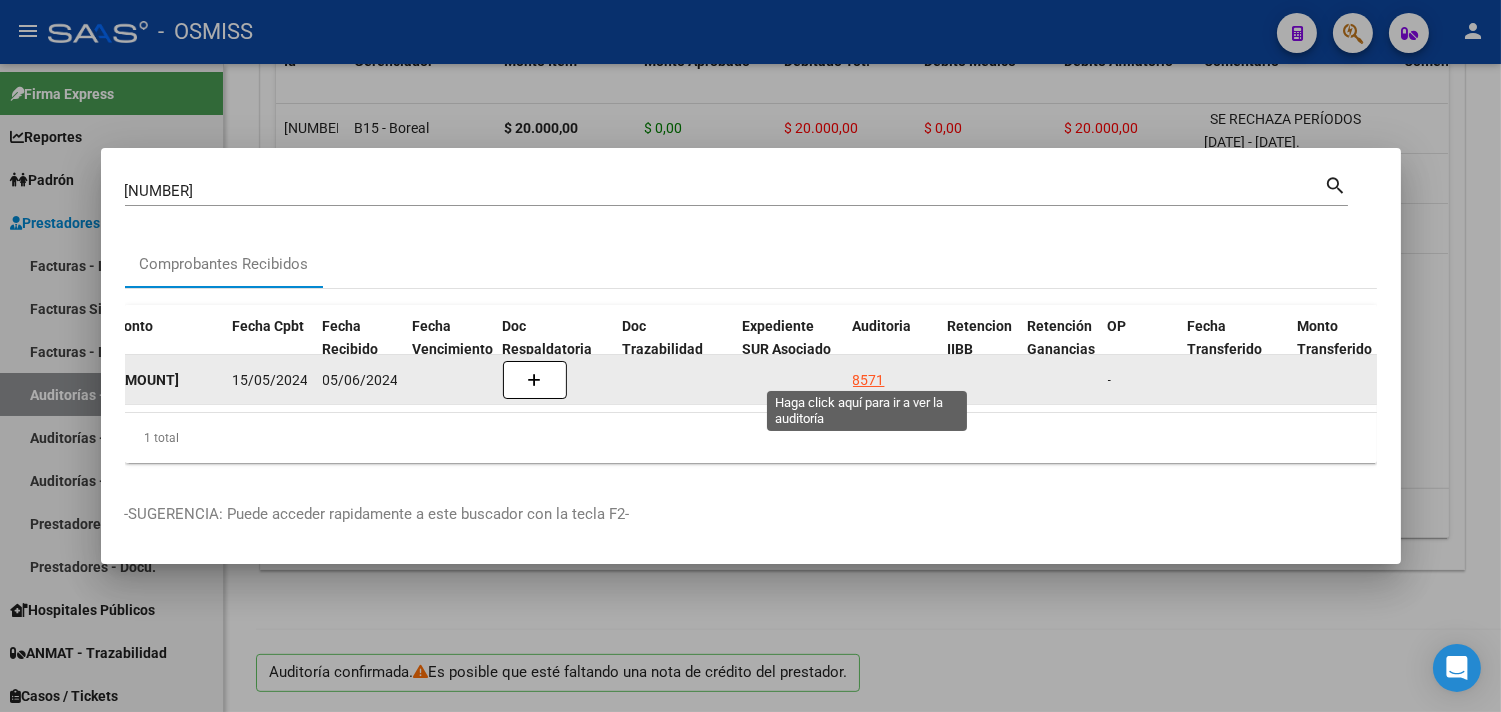 click on "8571" 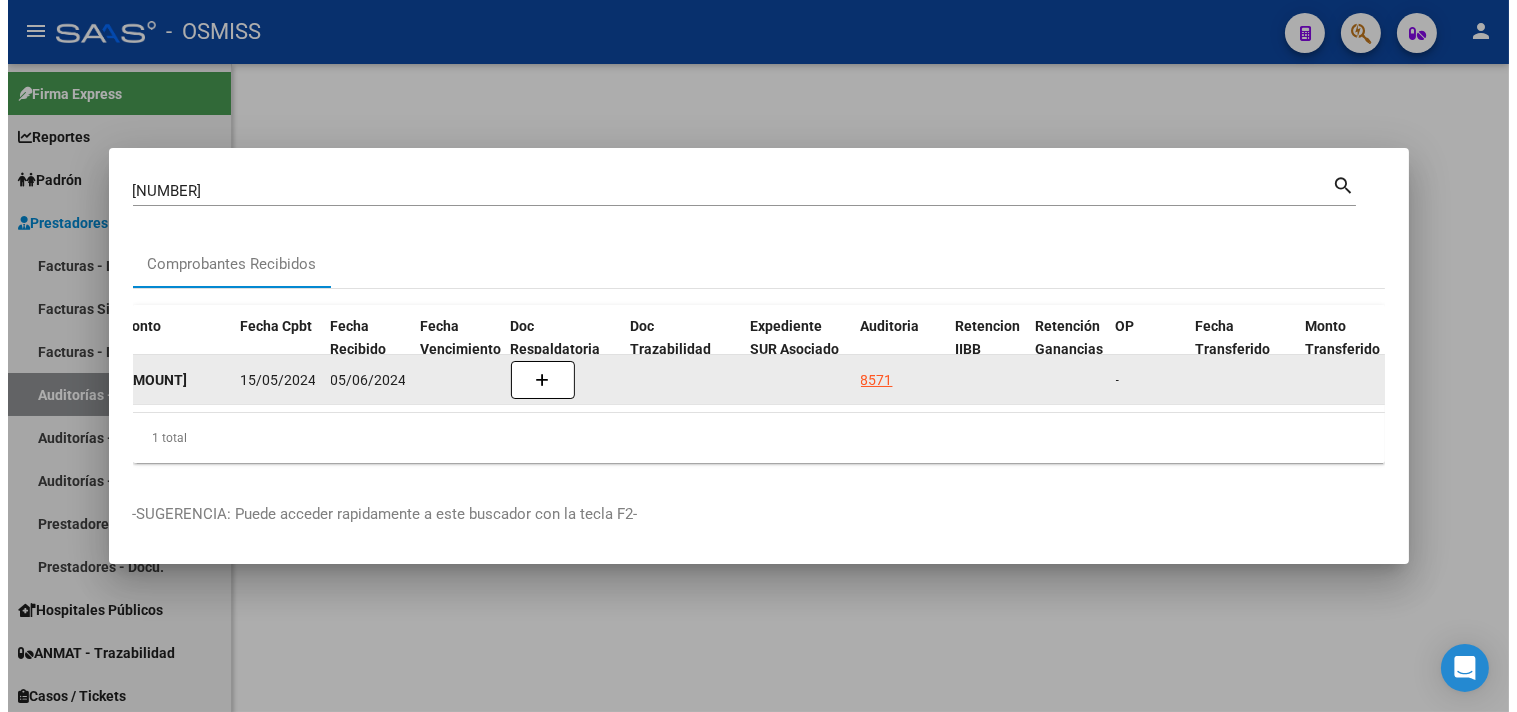 scroll, scrollTop: 0, scrollLeft: 0, axis: both 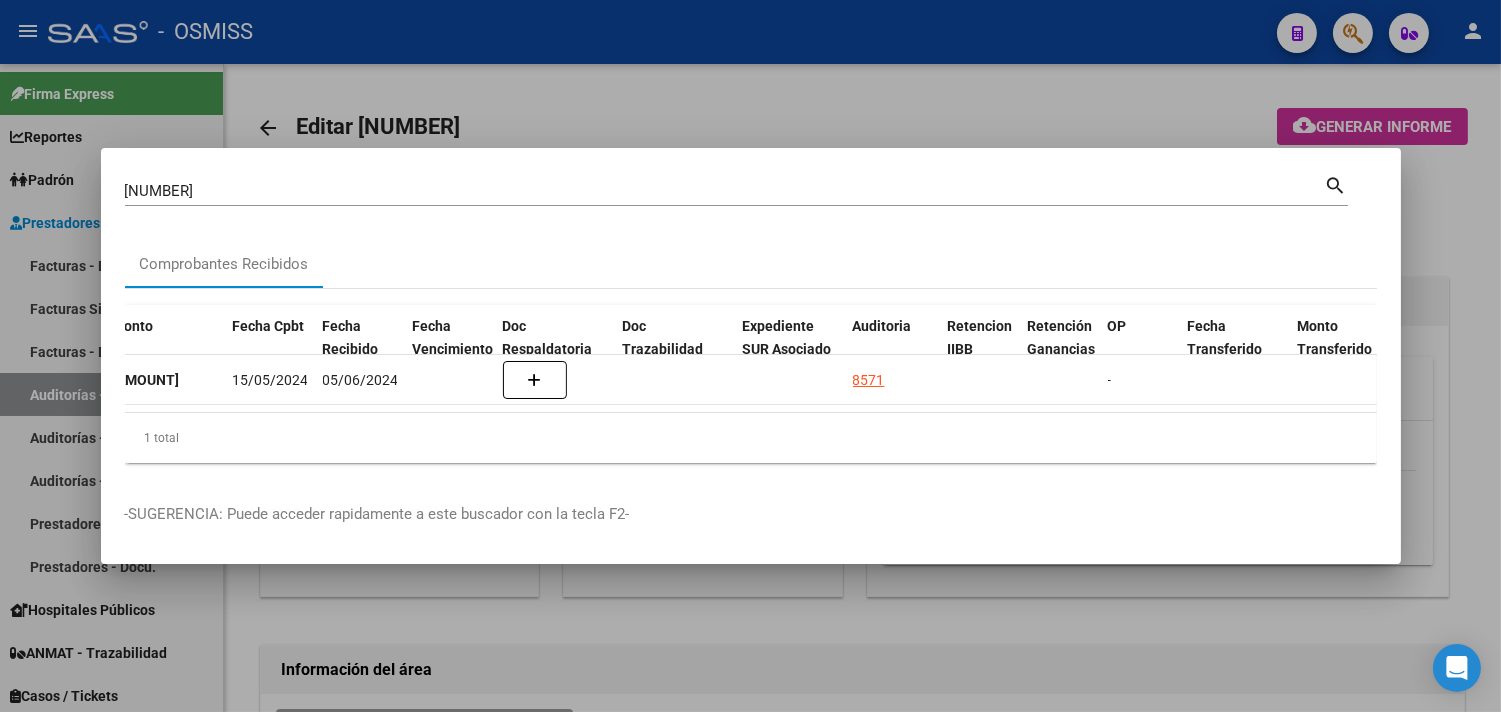 click at bounding box center [750, 356] 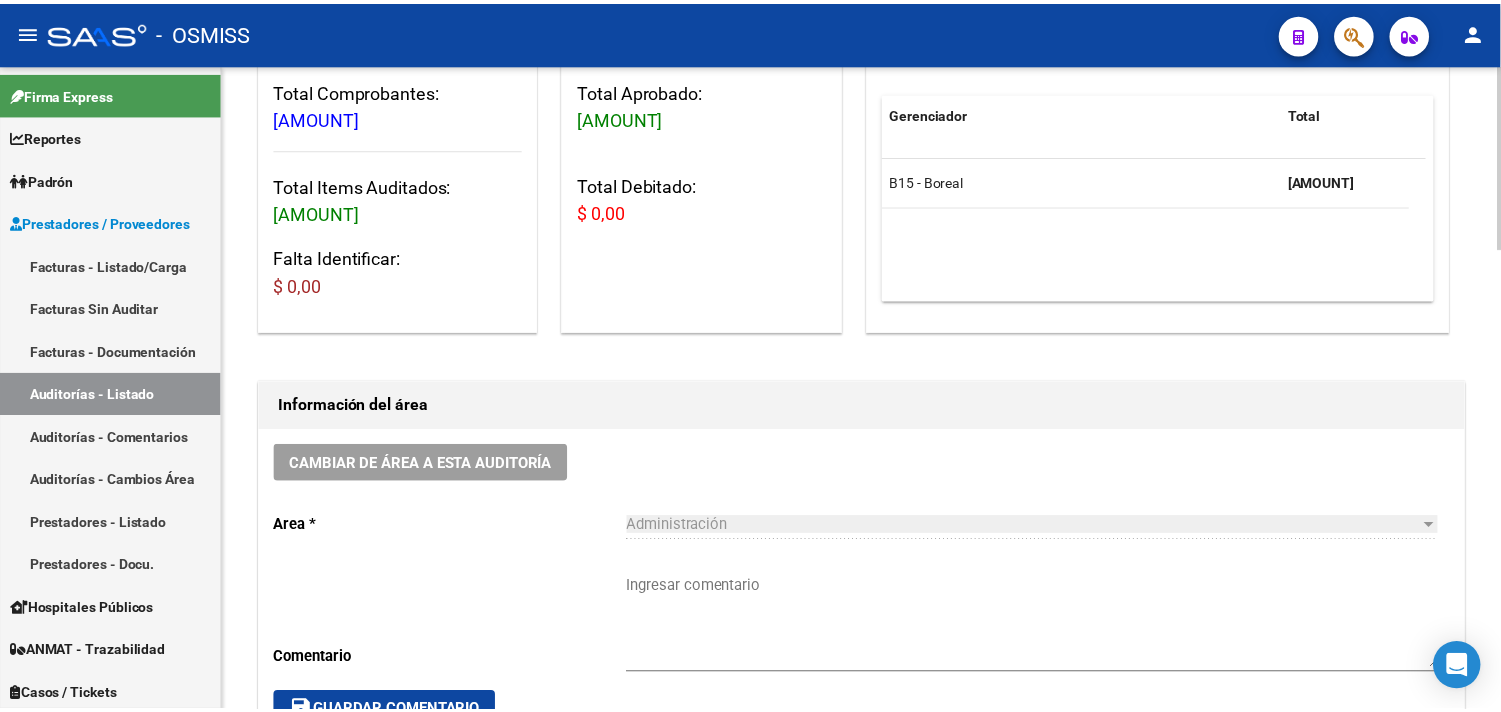 scroll, scrollTop: 555, scrollLeft: 0, axis: vertical 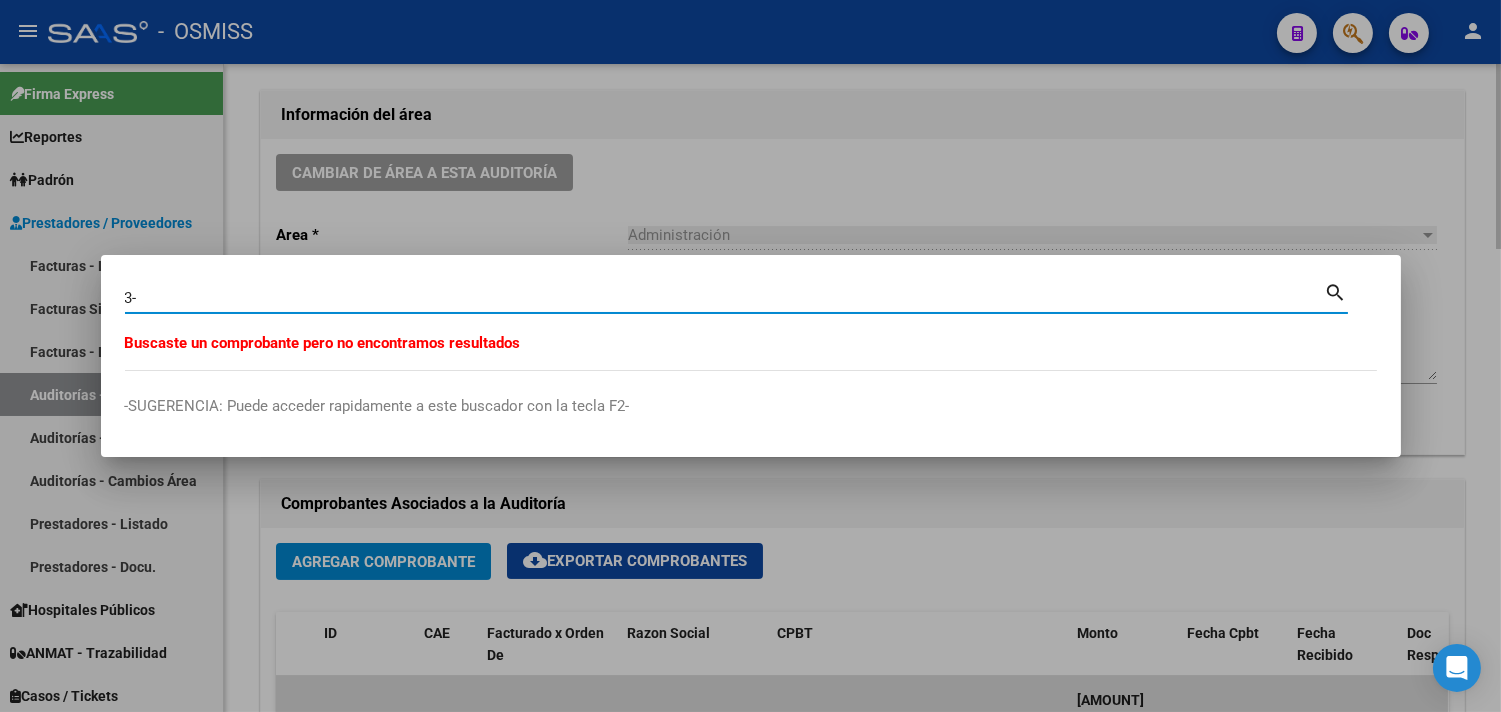 type on "3" 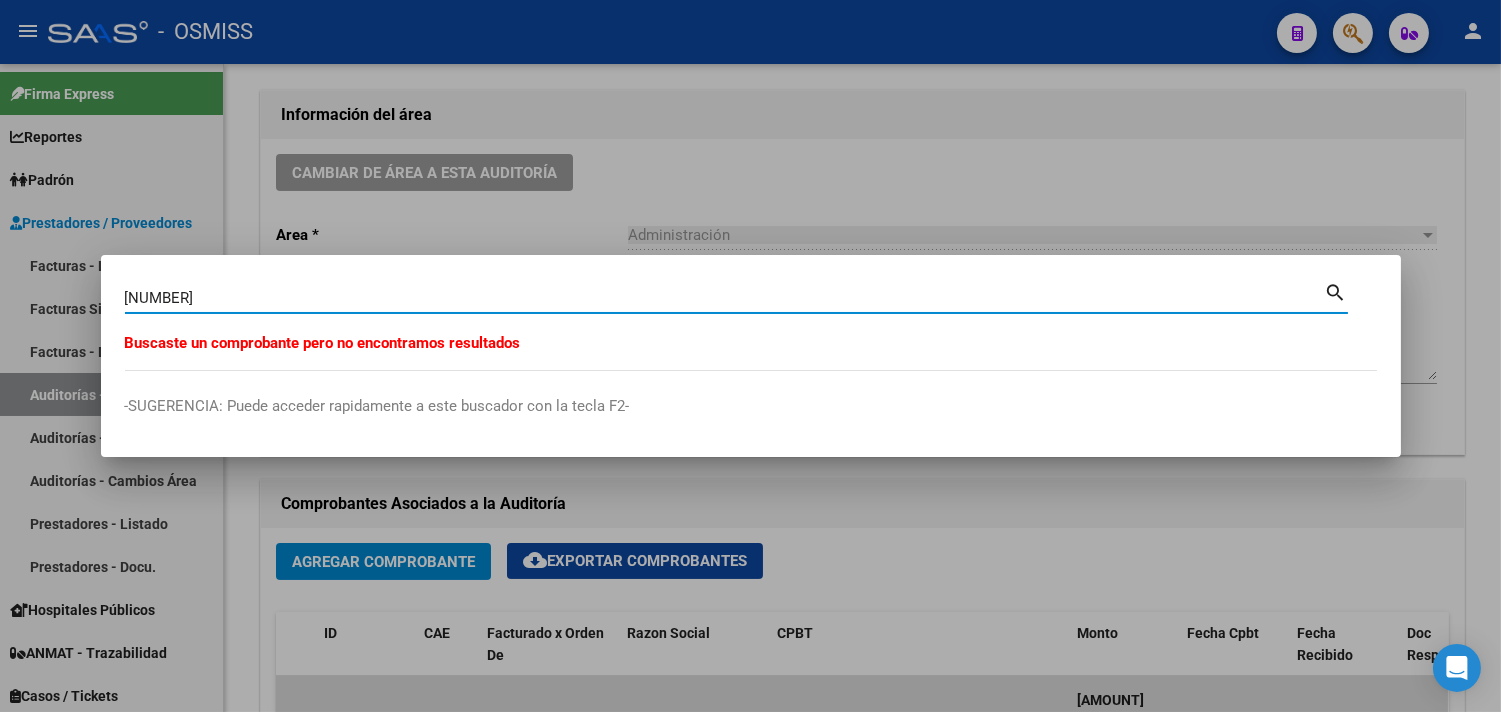 type on "[NUMBER]" 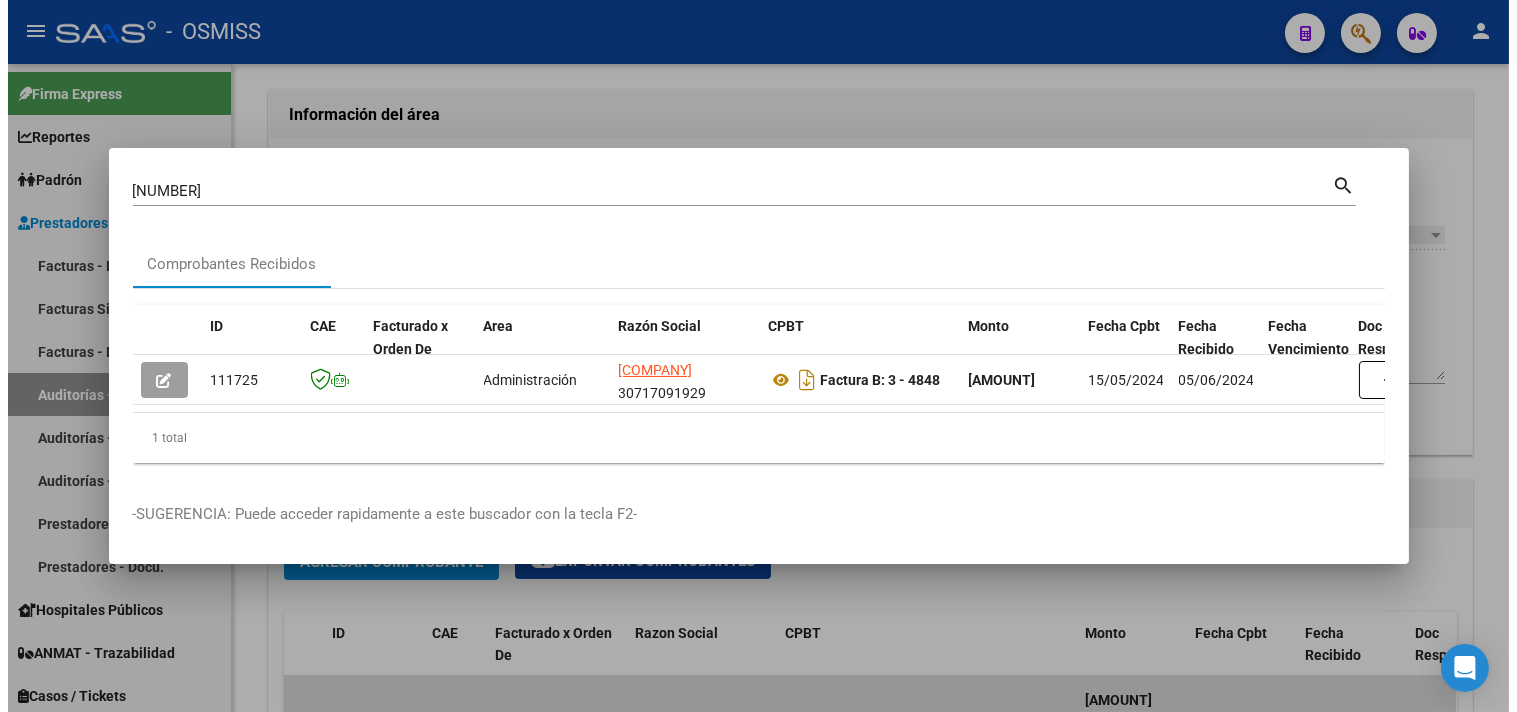 scroll, scrollTop: 0, scrollLeft: 545, axis: horizontal 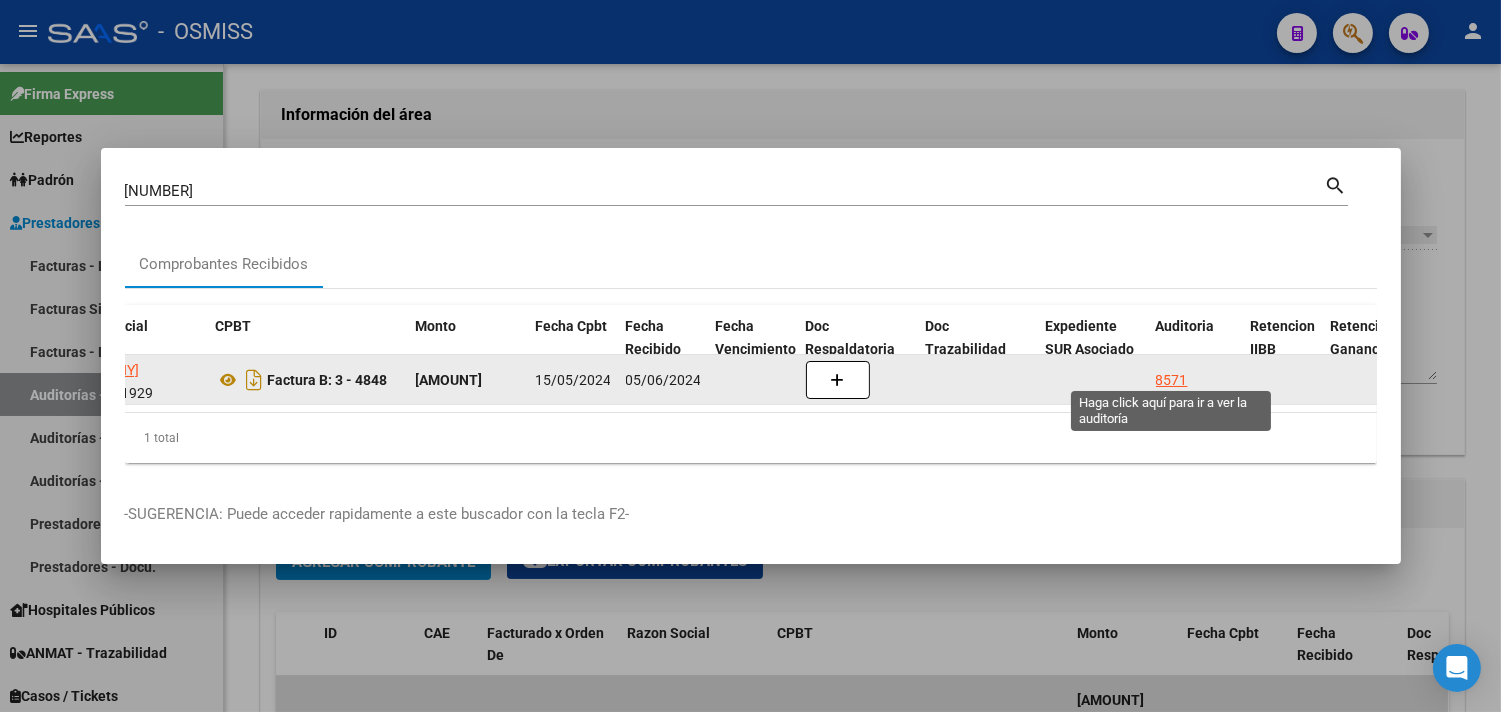 click on "8571" 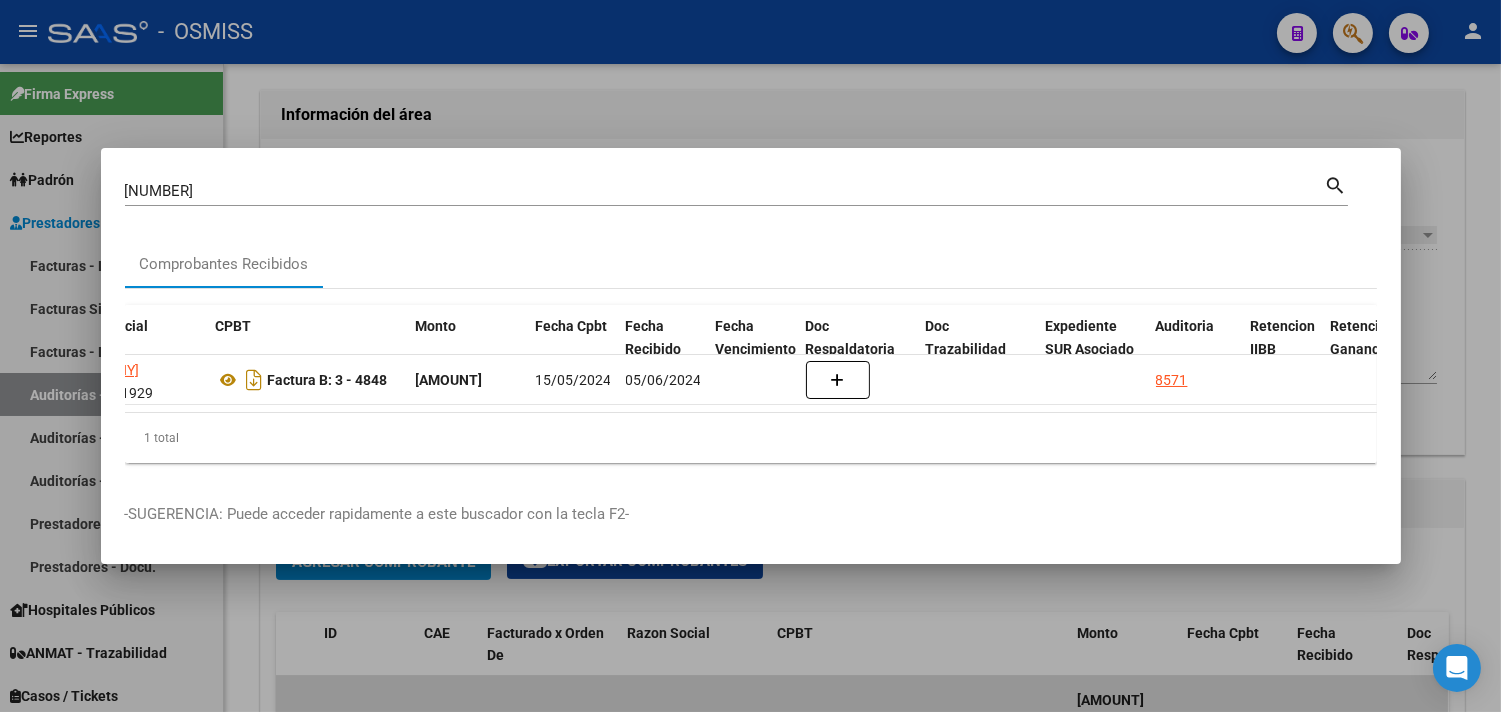 click at bounding box center (750, 356) 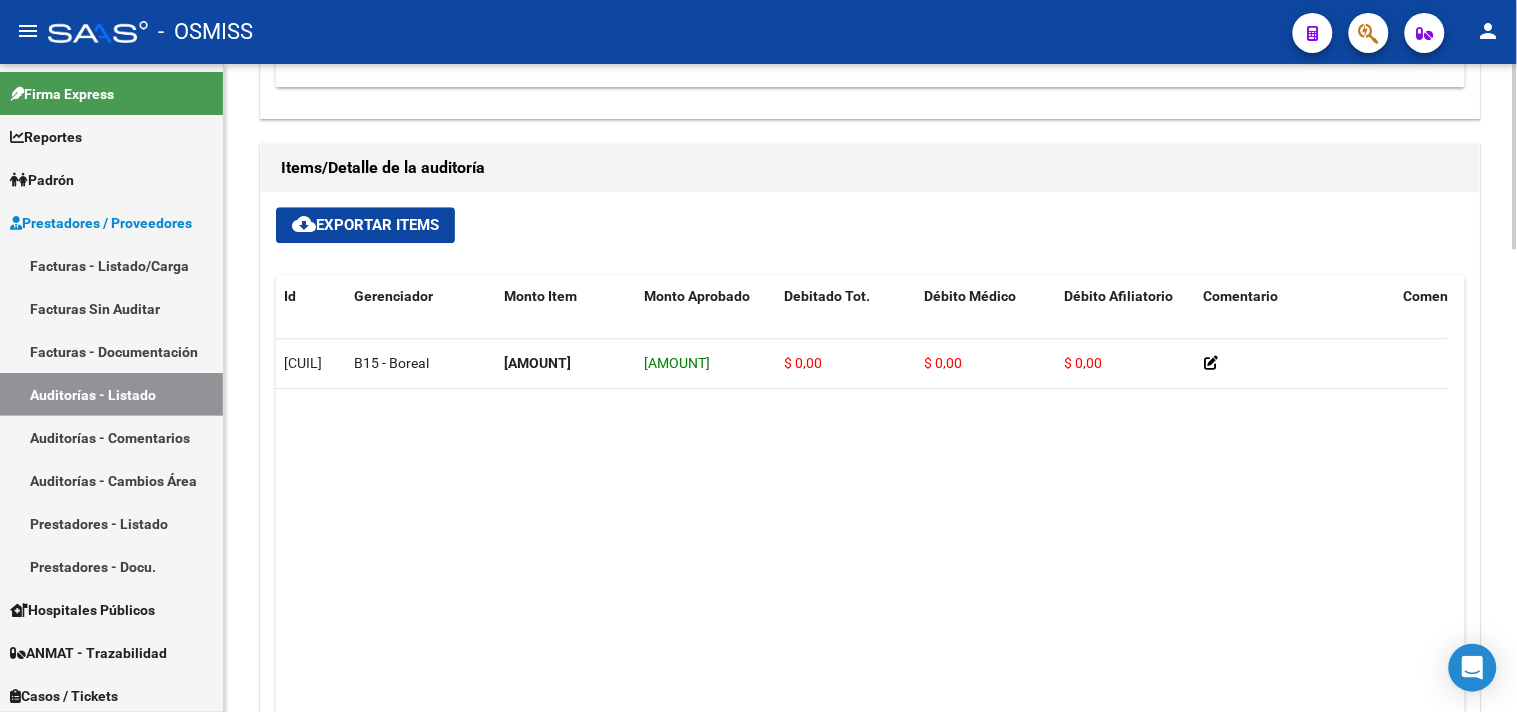 scroll, scrollTop: 1505, scrollLeft: 0, axis: vertical 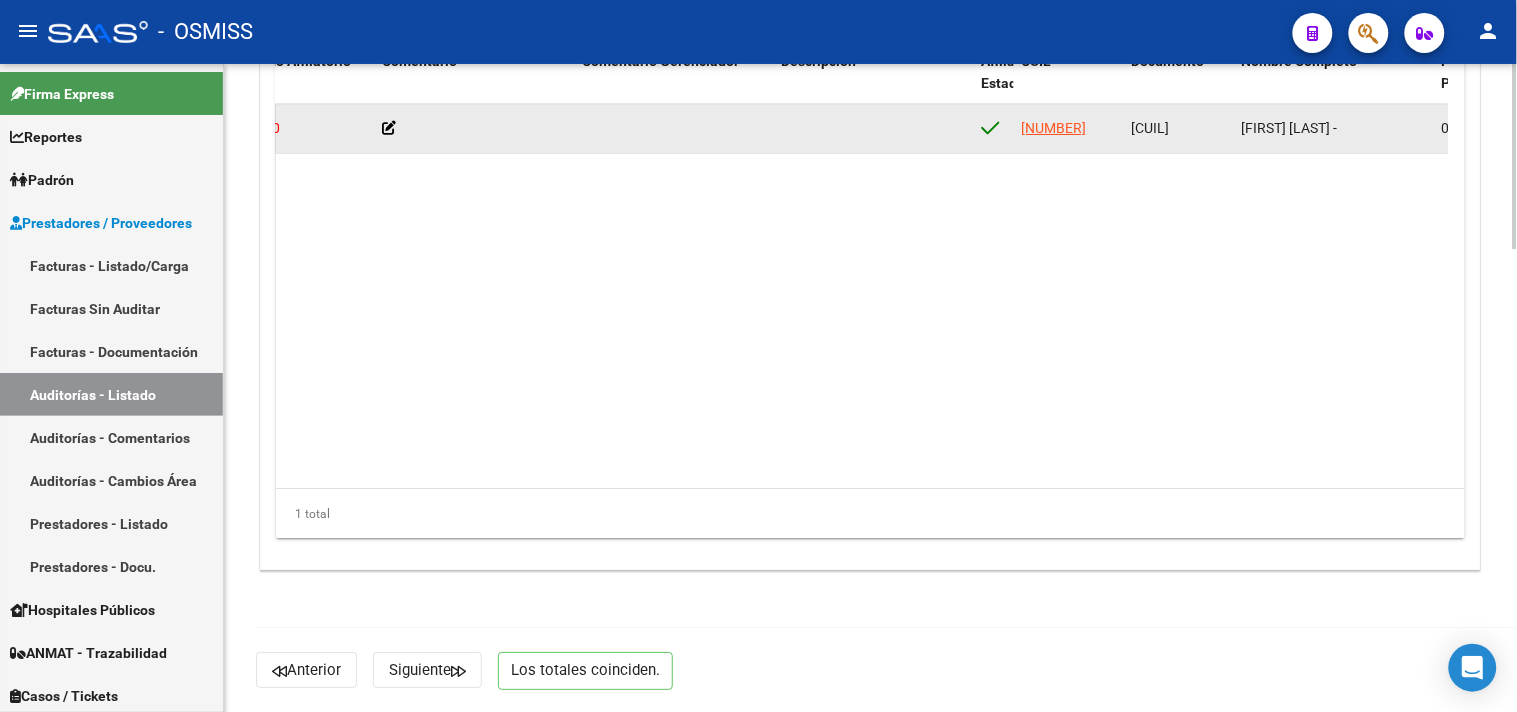 click on "[NUMBER]" 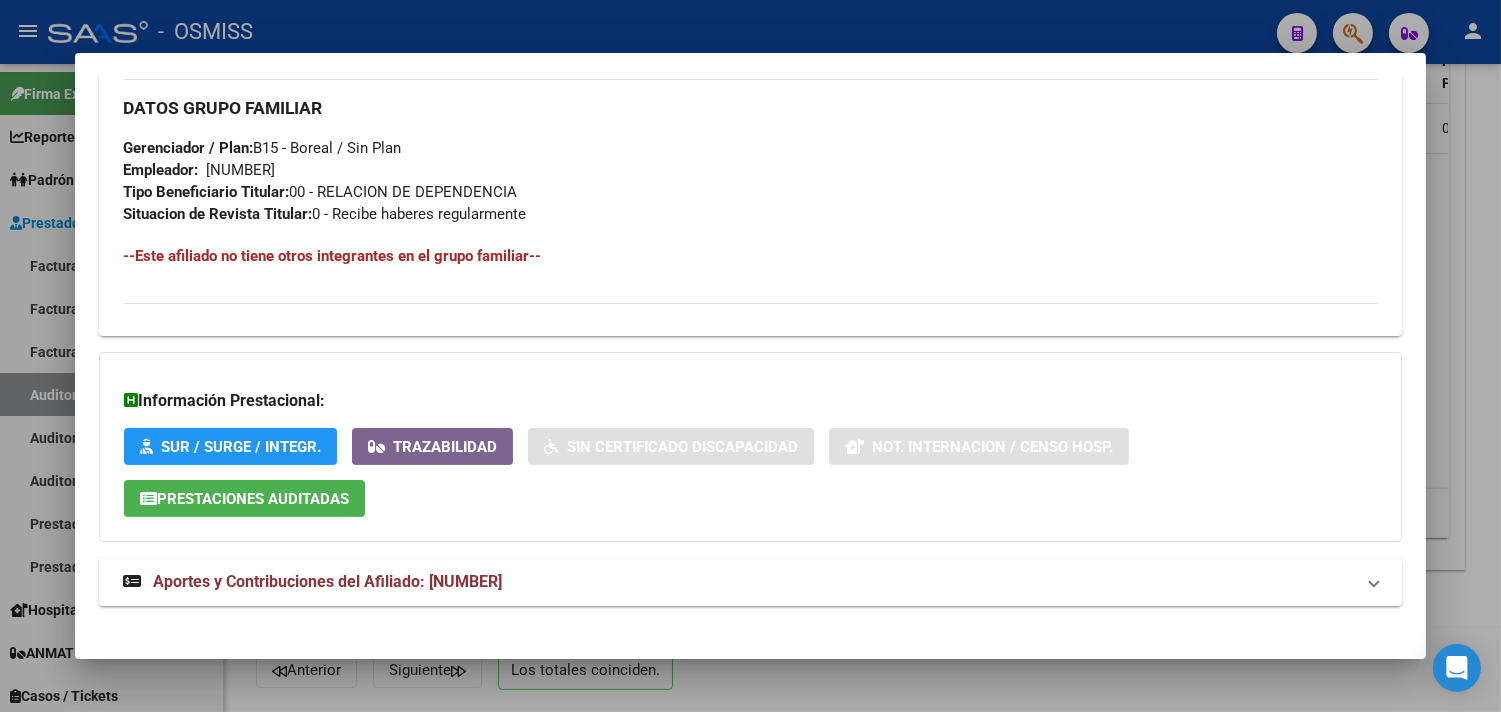 scroll, scrollTop: 973, scrollLeft: 0, axis: vertical 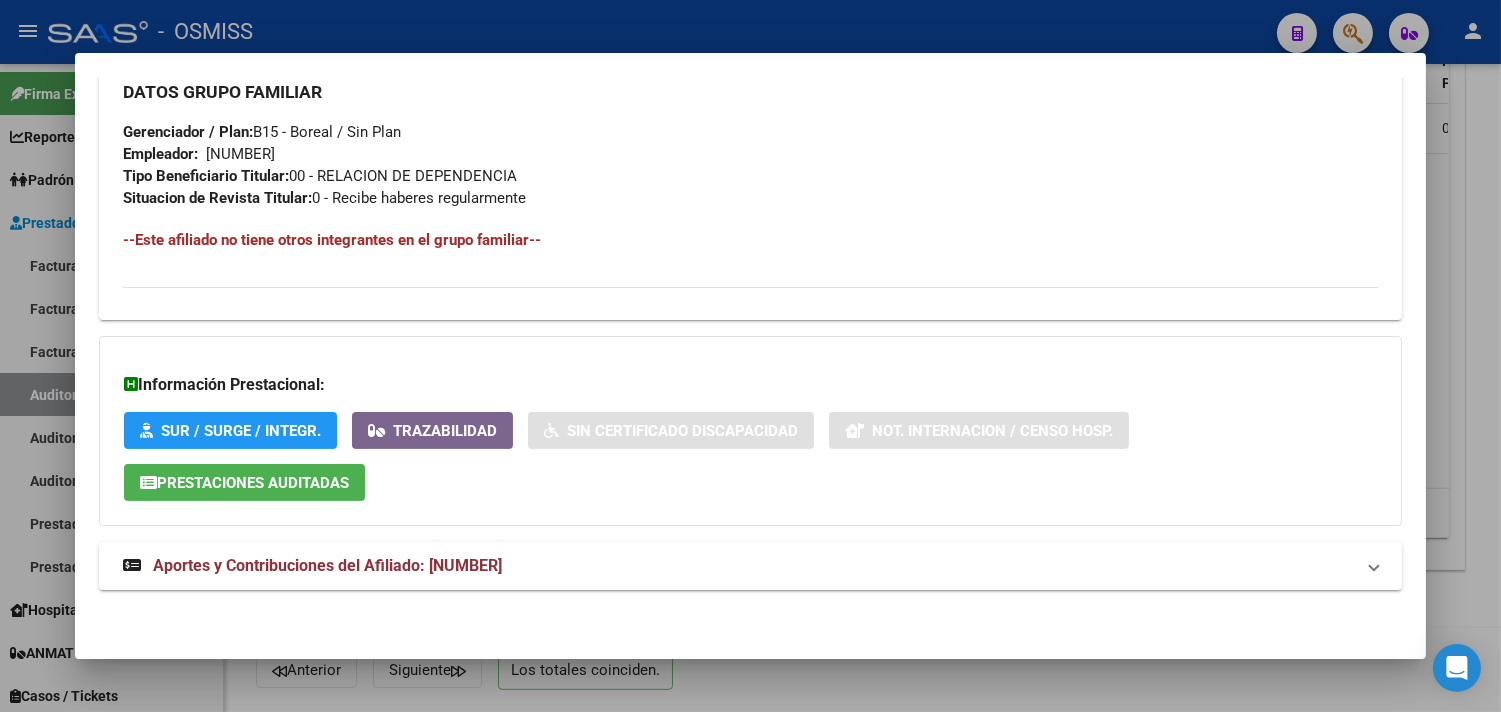 click on "Prestaciones Auditadas" 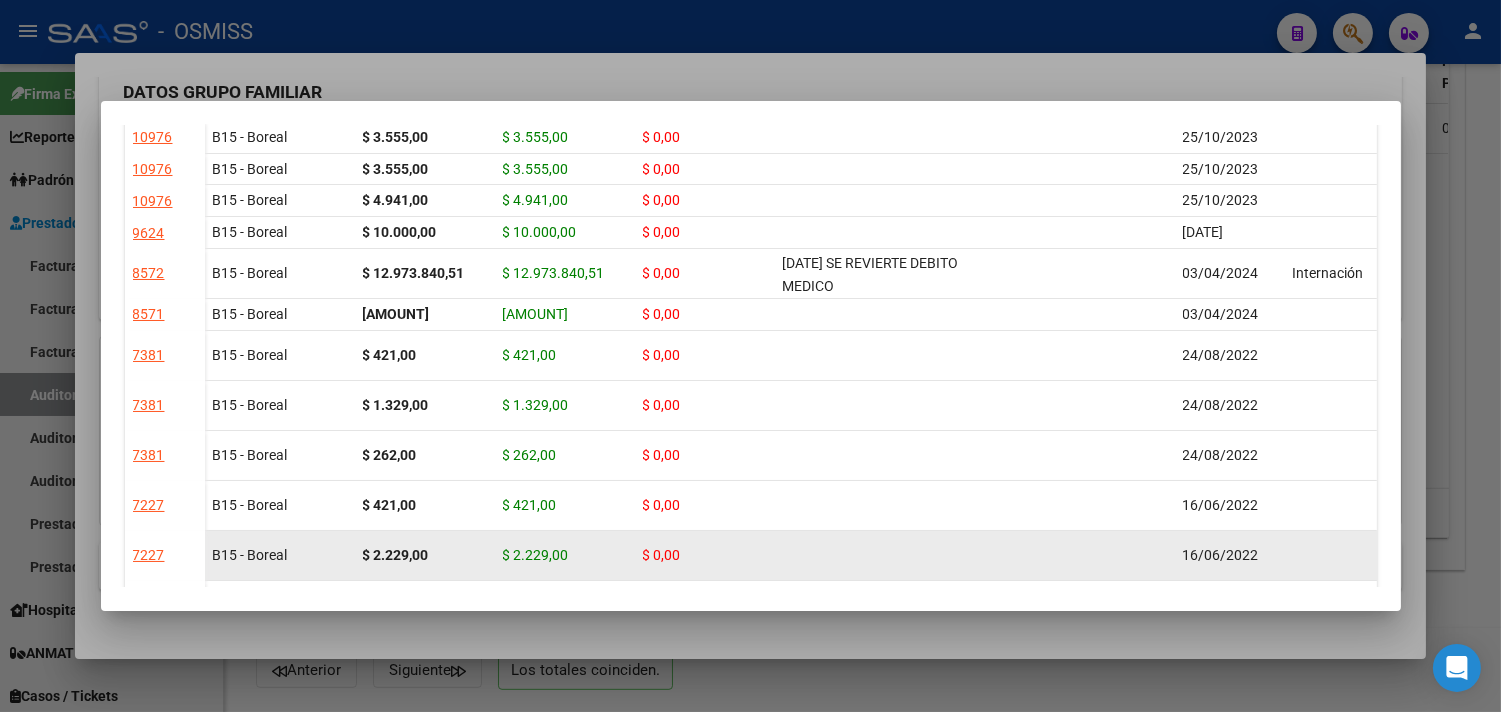 scroll, scrollTop: 222, scrollLeft: 0, axis: vertical 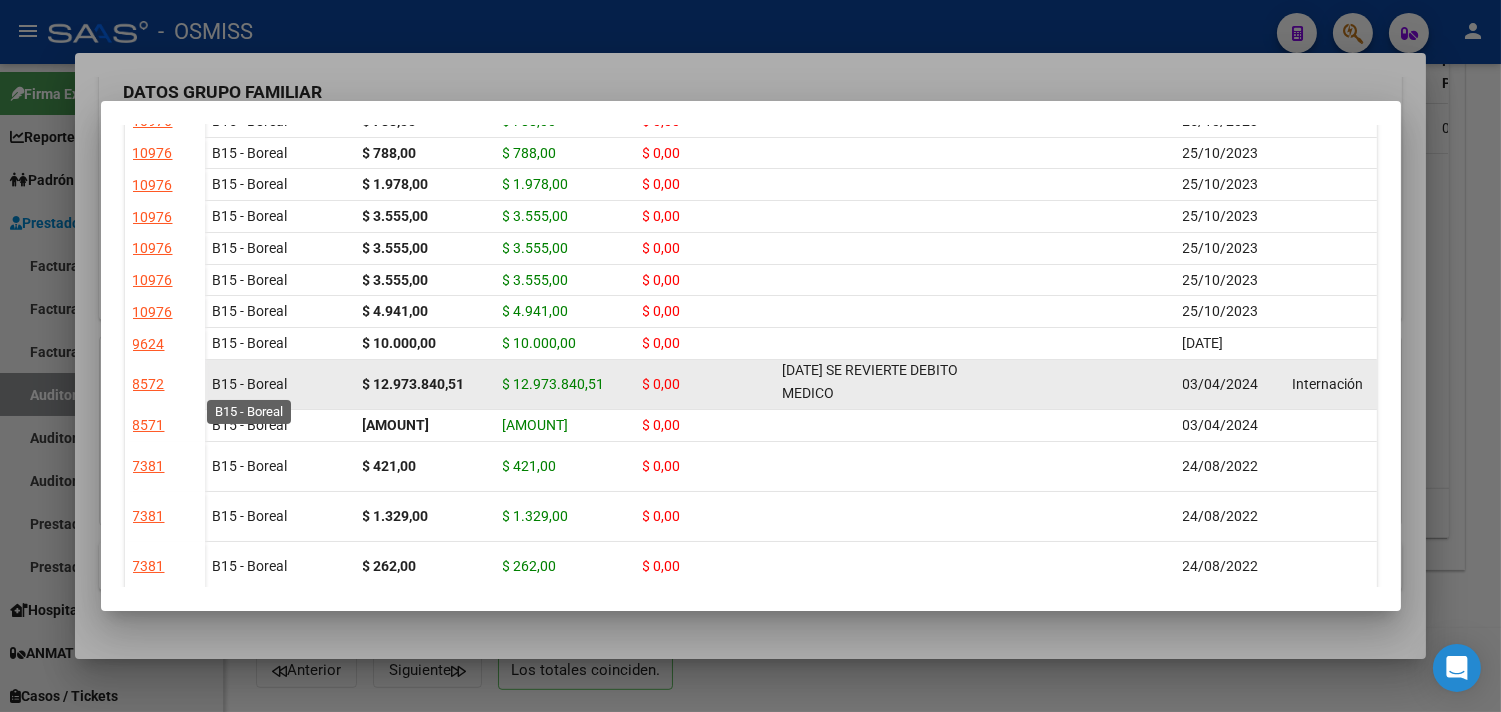 drag, startPoint x: 860, startPoint y: 381, endPoint x: 285, endPoint y: 392, distance: 575.1052 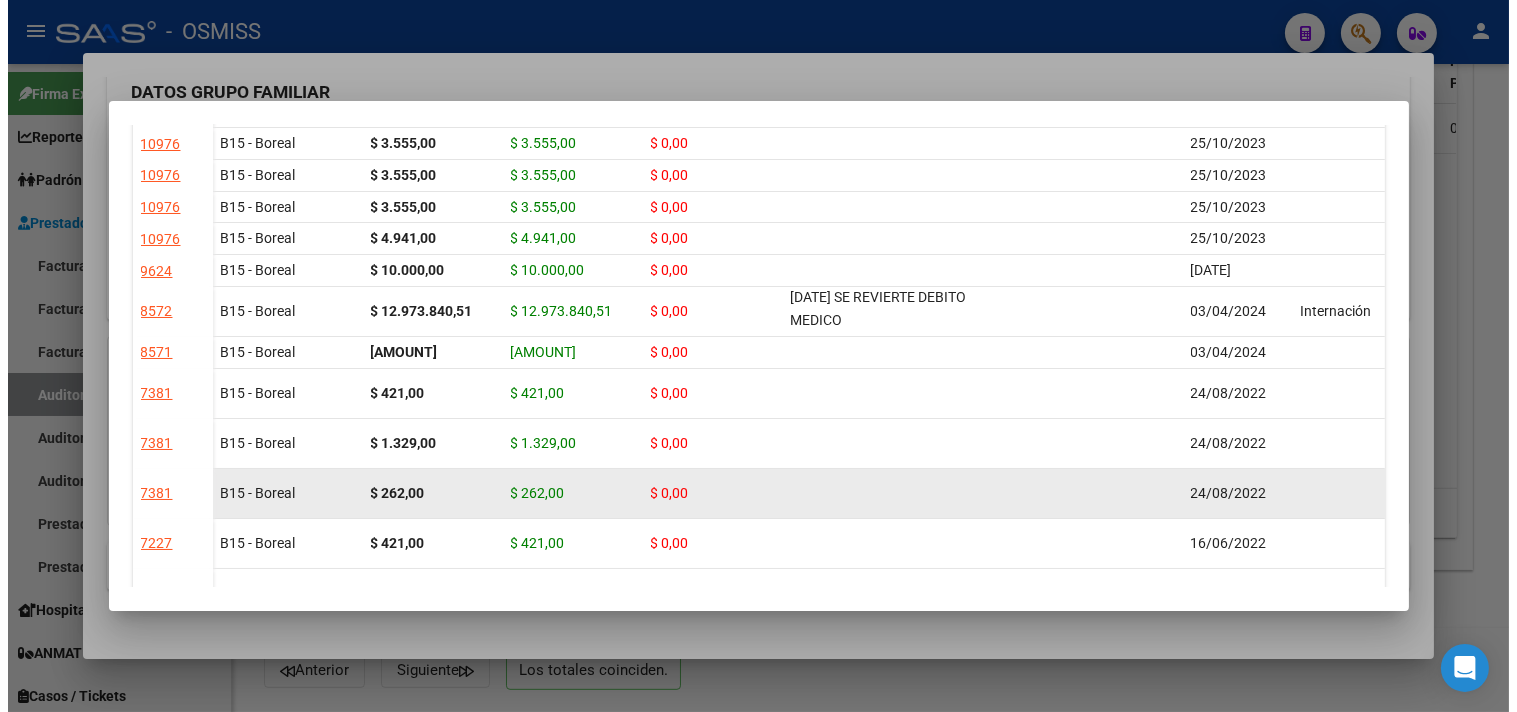 scroll, scrollTop: 333, scrollLeft: 0, axis: vertical 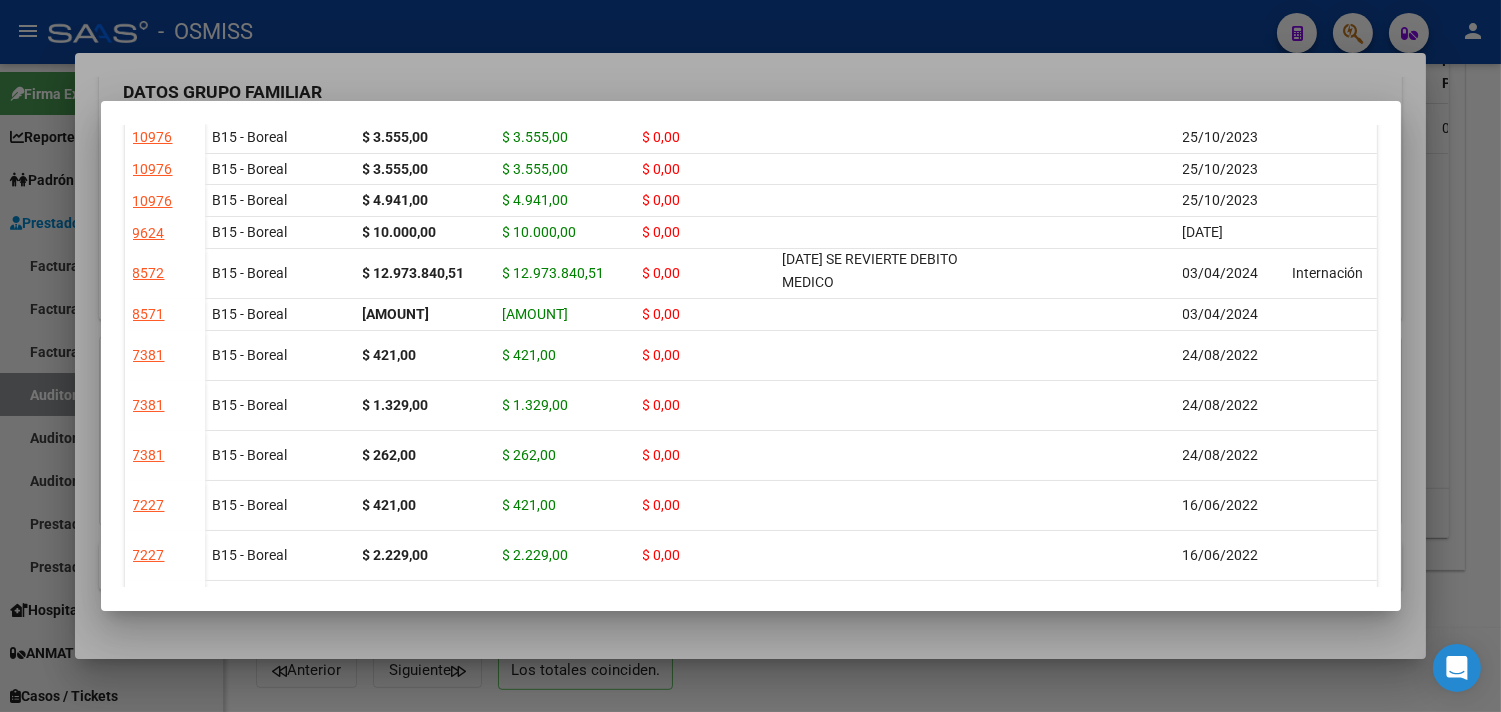 click at bounding box center (750, 356) 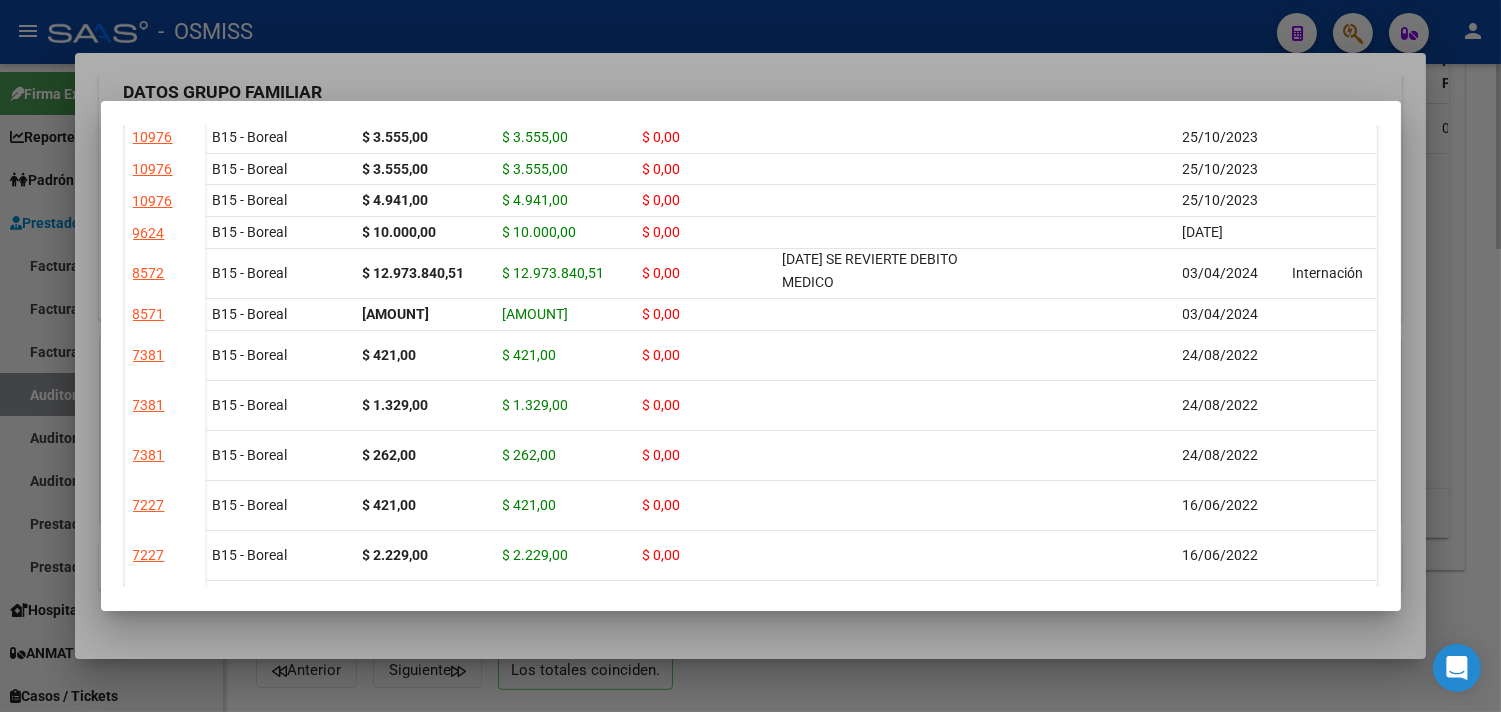 click at bounding box center (750, 356) 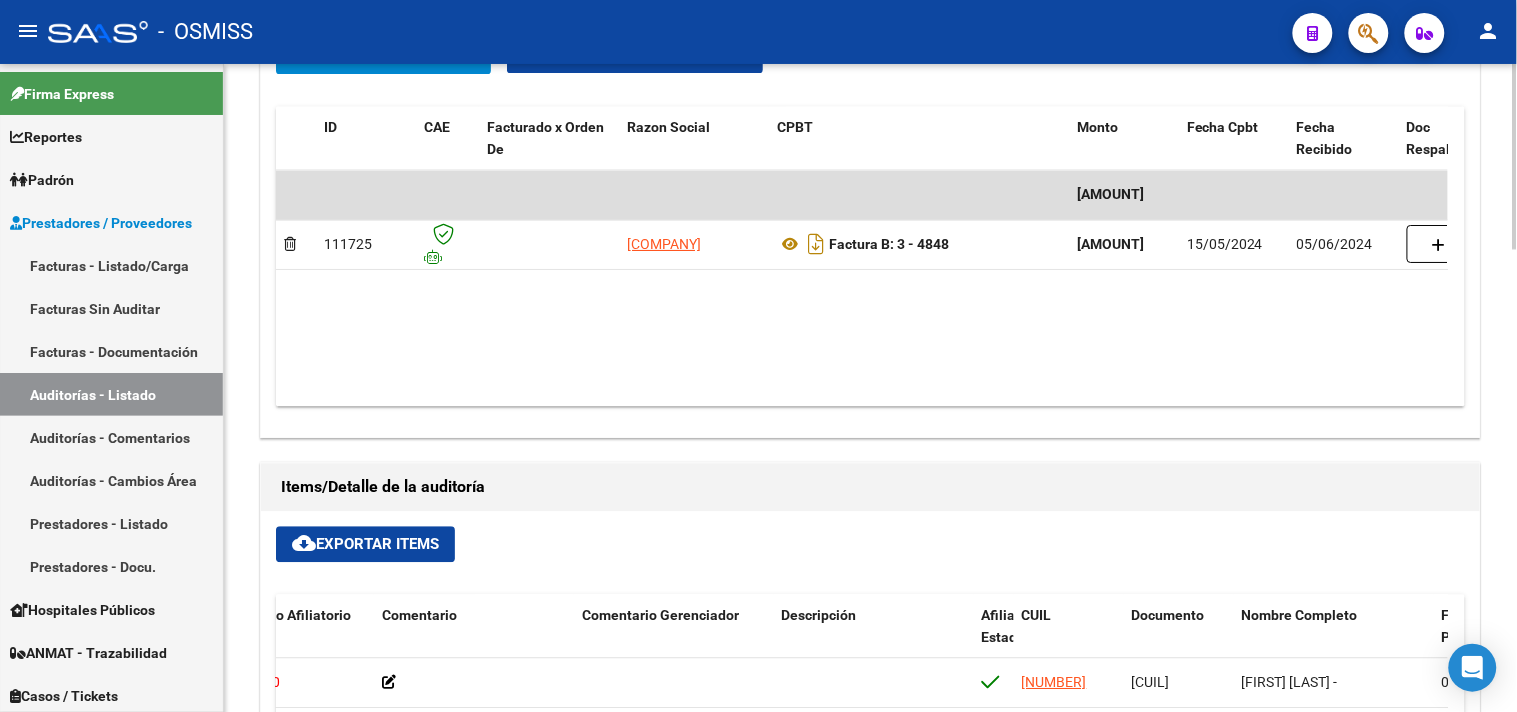 scroll, scrollTop: 950, scrollLeft: 0, axis: vertical 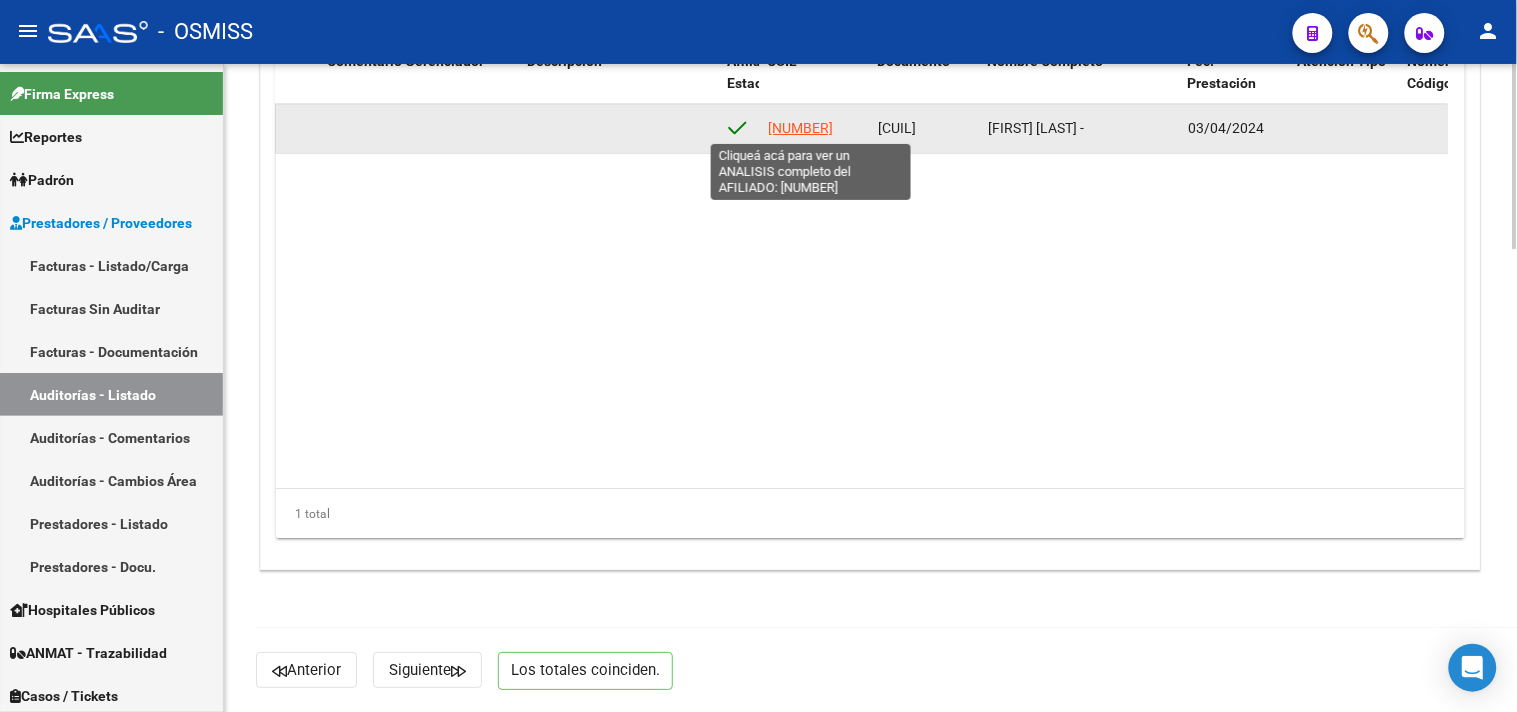 click on "[NUMBER]" 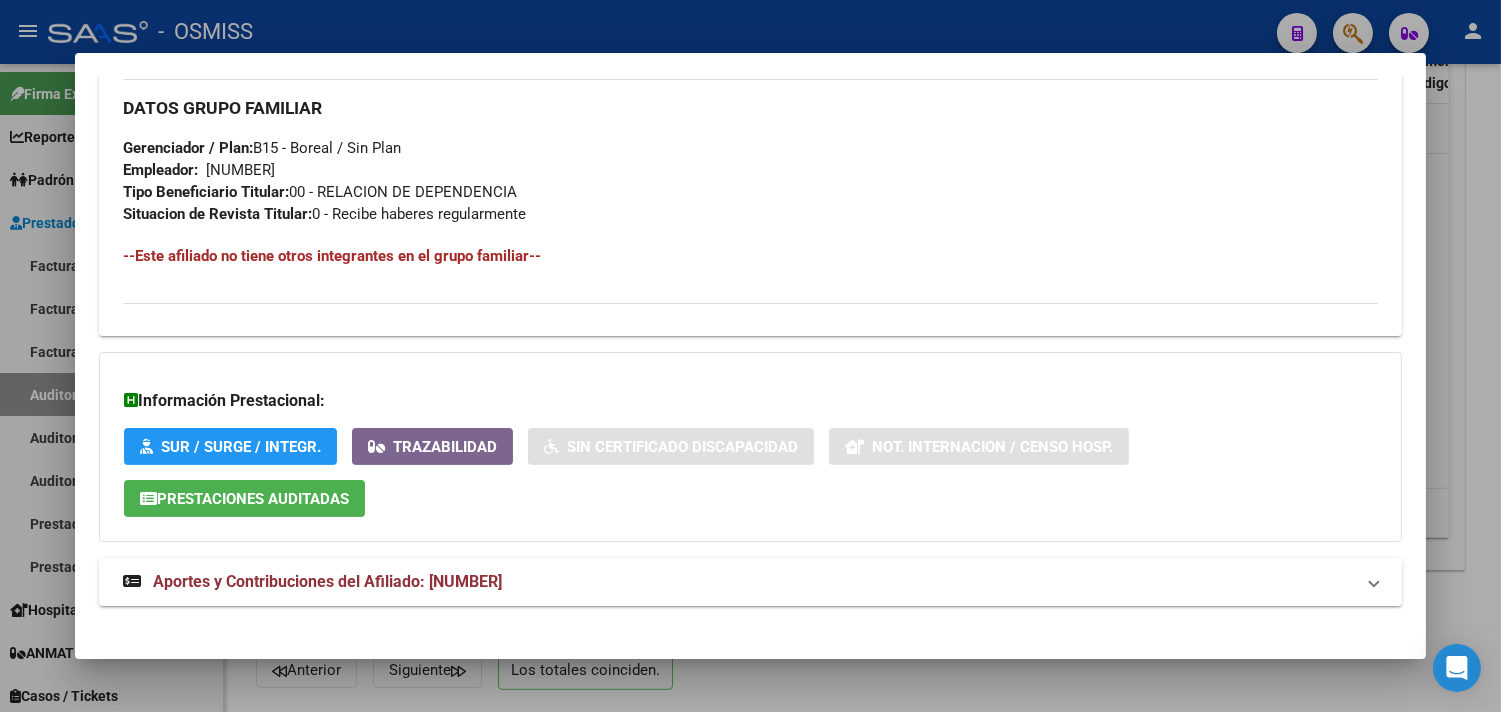 scroll, scrollTop: 973, scrollLeft: 0, axis: vertical 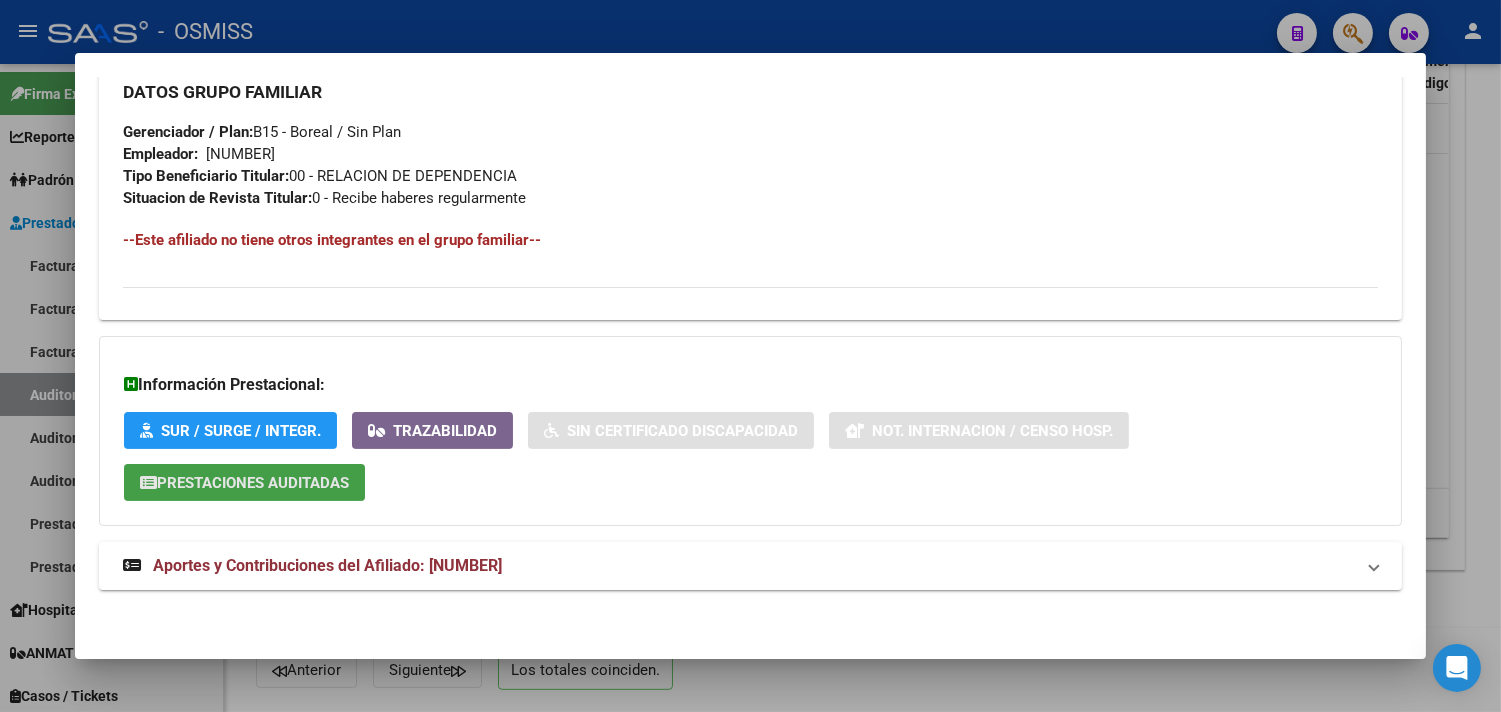 click on "Prestaciones Auditadas" 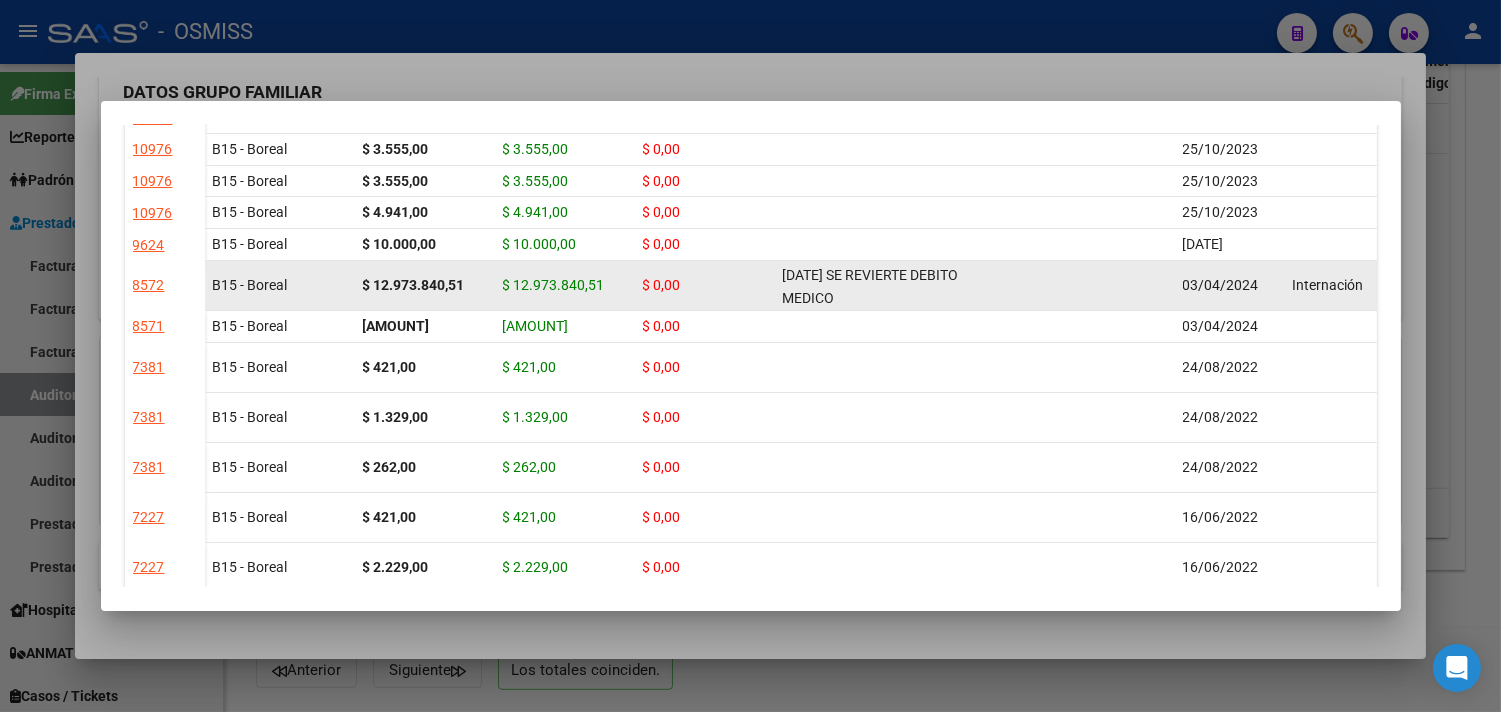 scroll, scrollTop: 282, scrollLeft: 0, axis: vertical 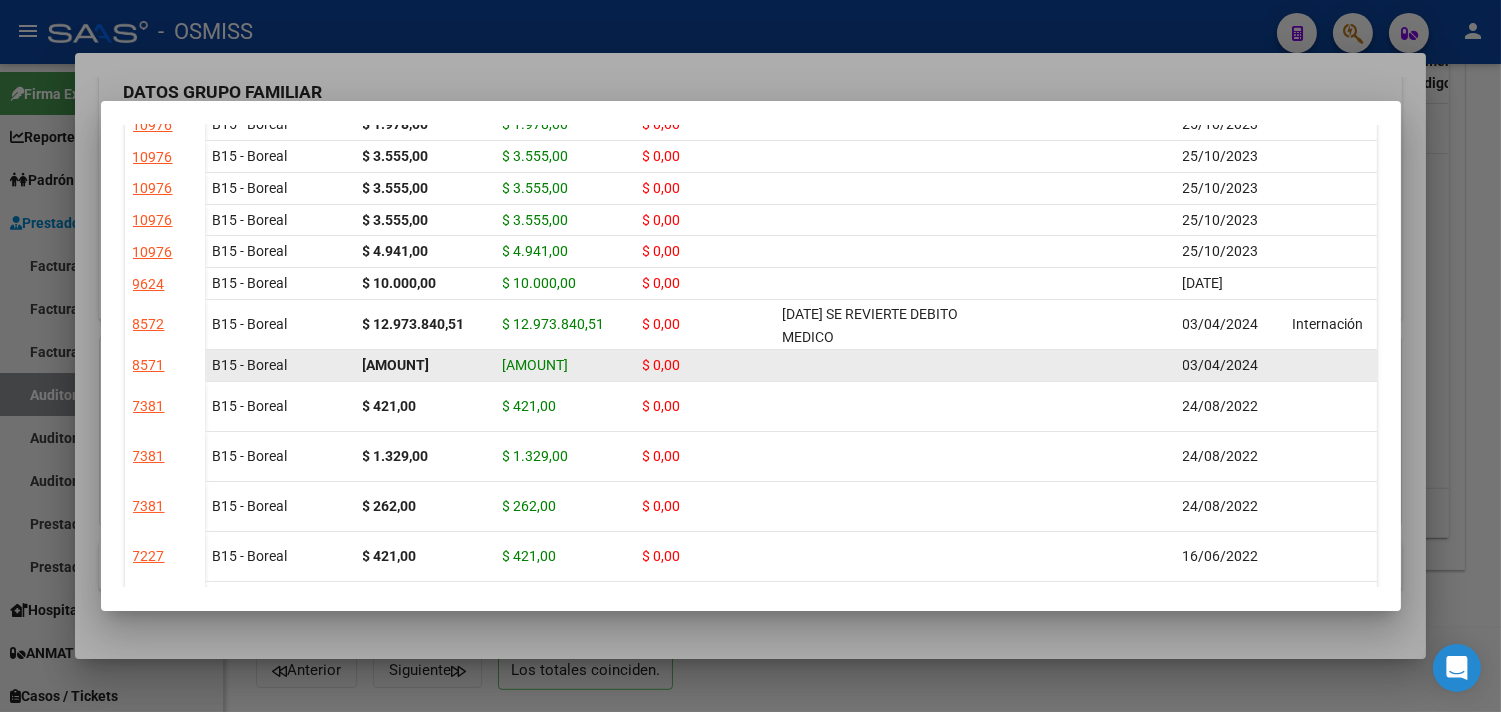 drag, startPoint x: 1220, startPoint y: 370, endPoint x: 474, endPoint y: 378, distance: 746.0429 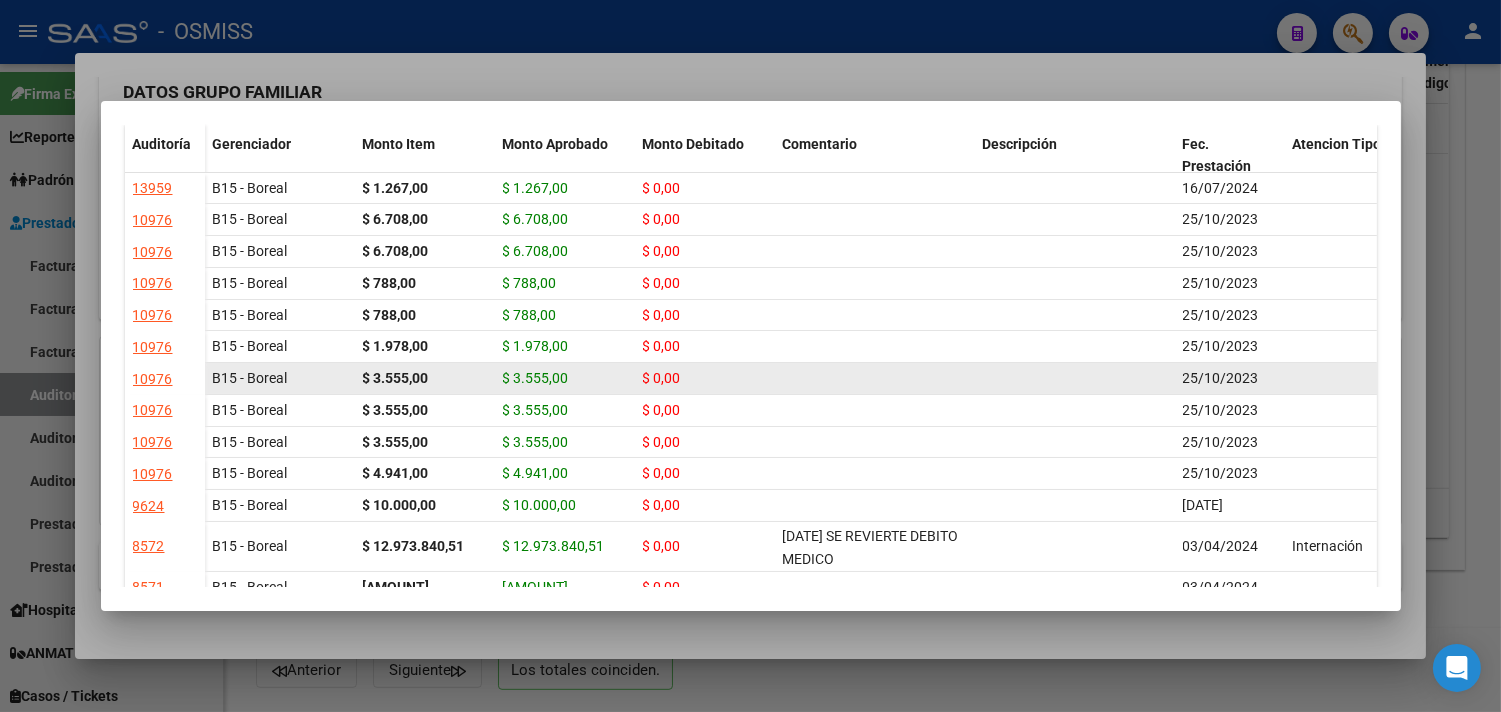 scroll, scrollTop: 282, scrollLeft: 0, axis: vertical 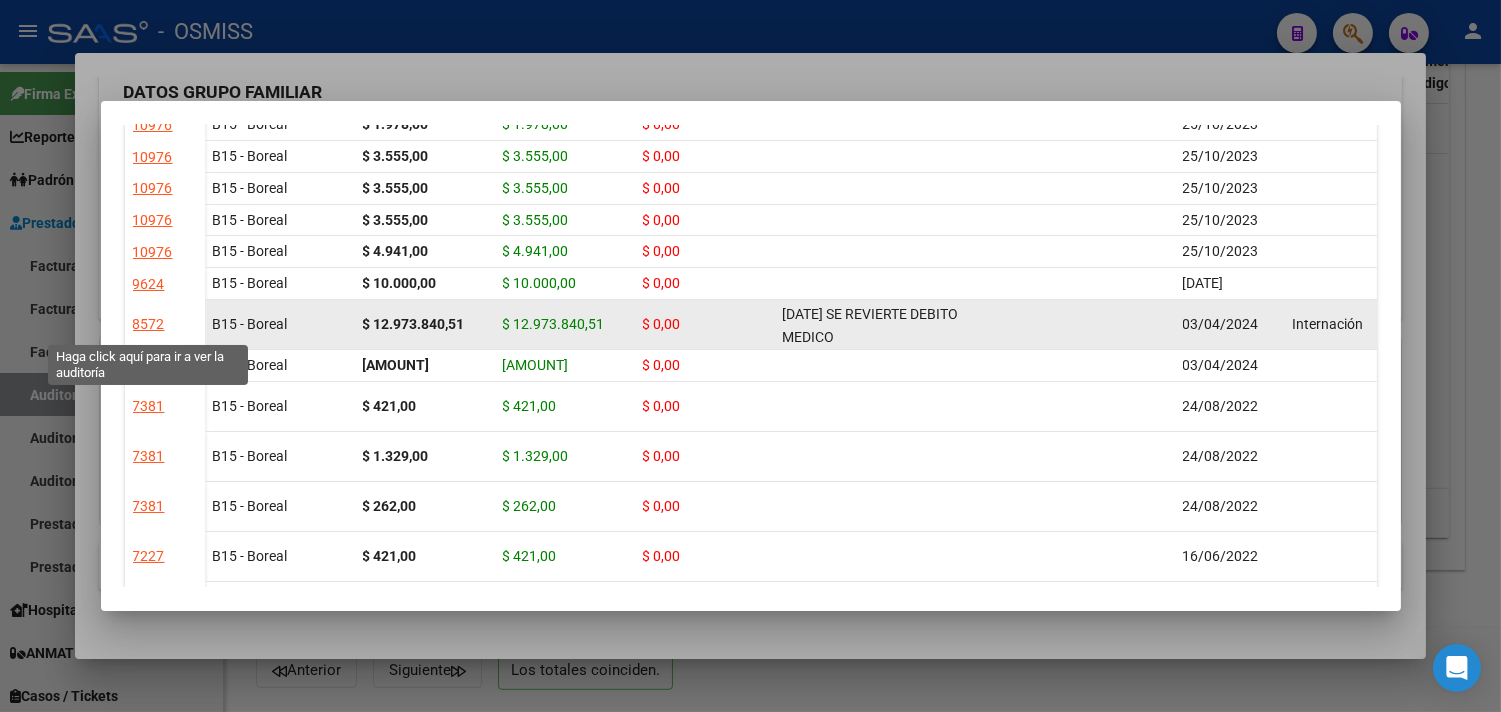 click on "8572" 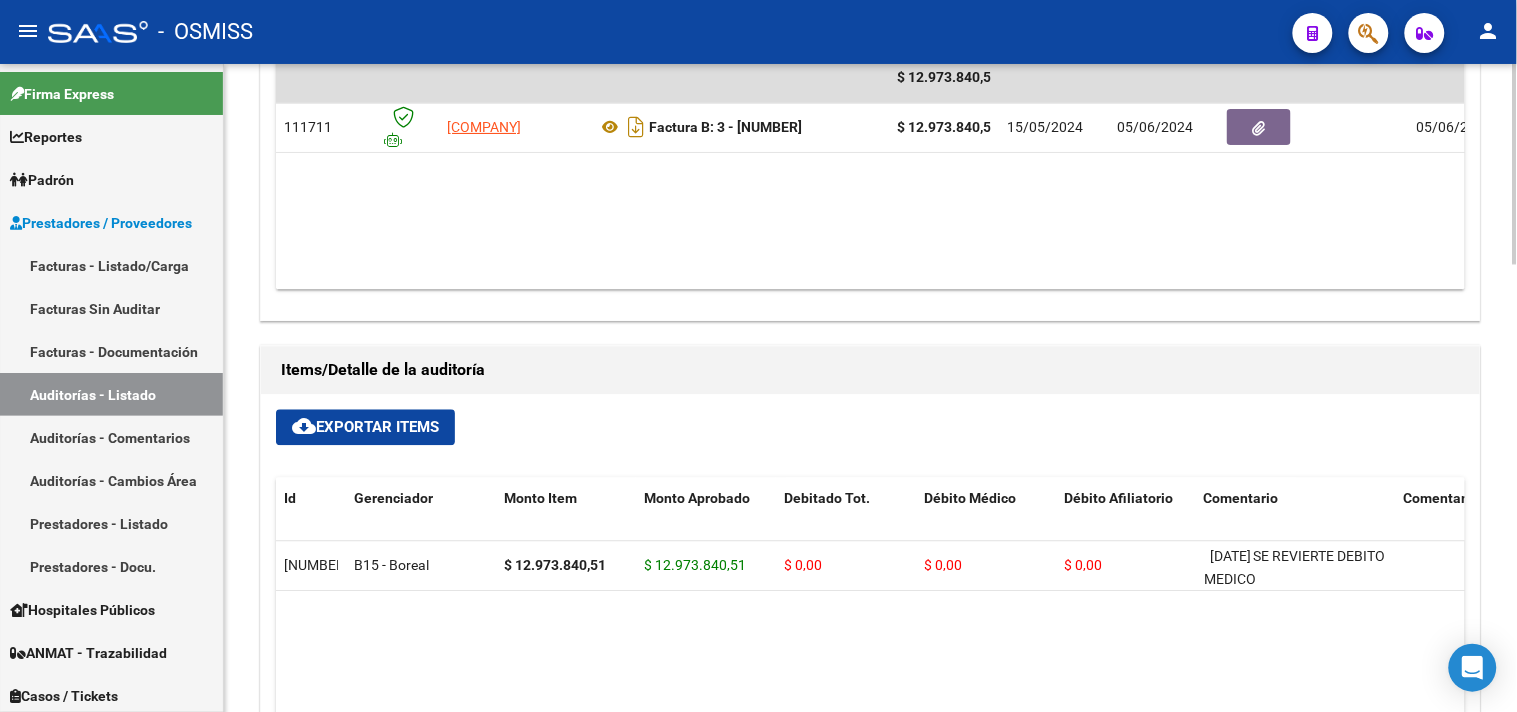 scroll, scrollTop: 888, scrollLeft: 0, axis: vertical 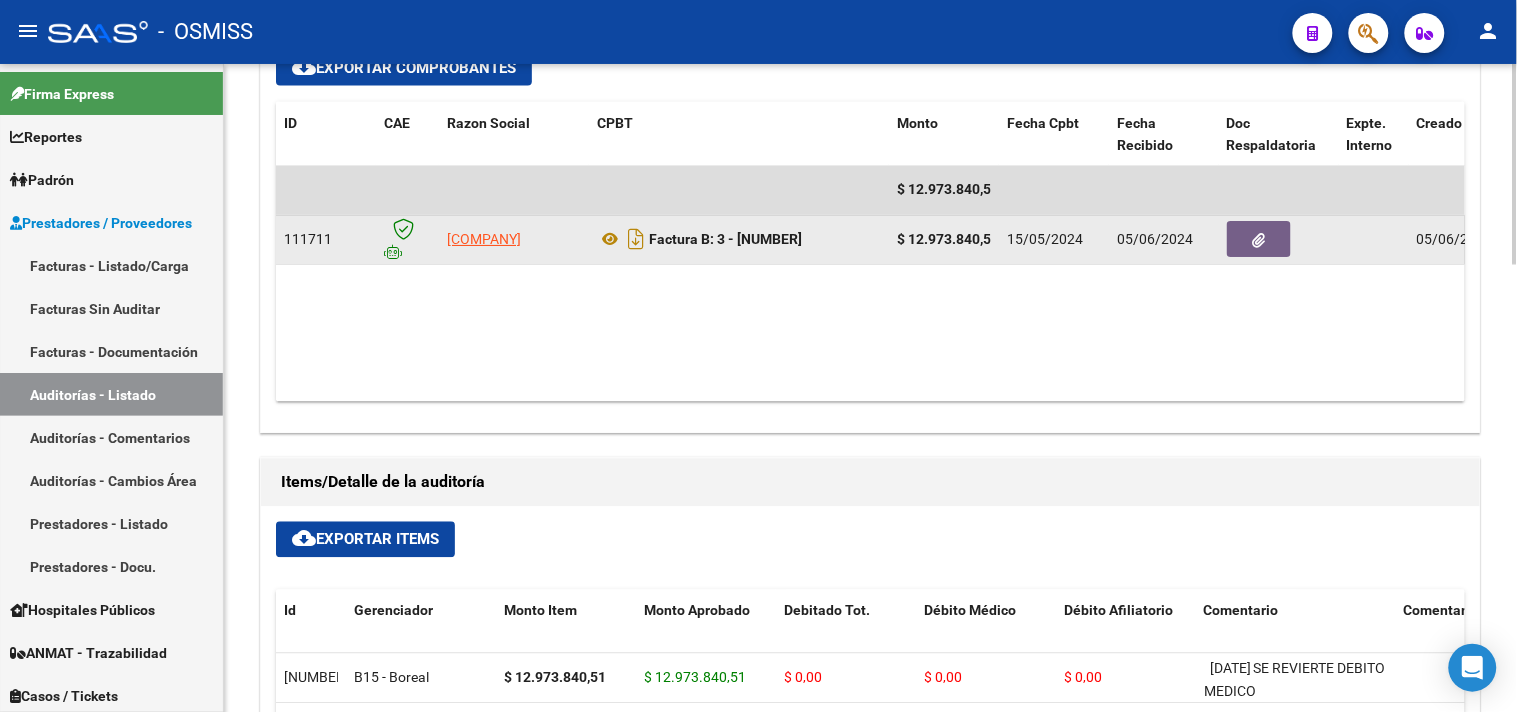 click 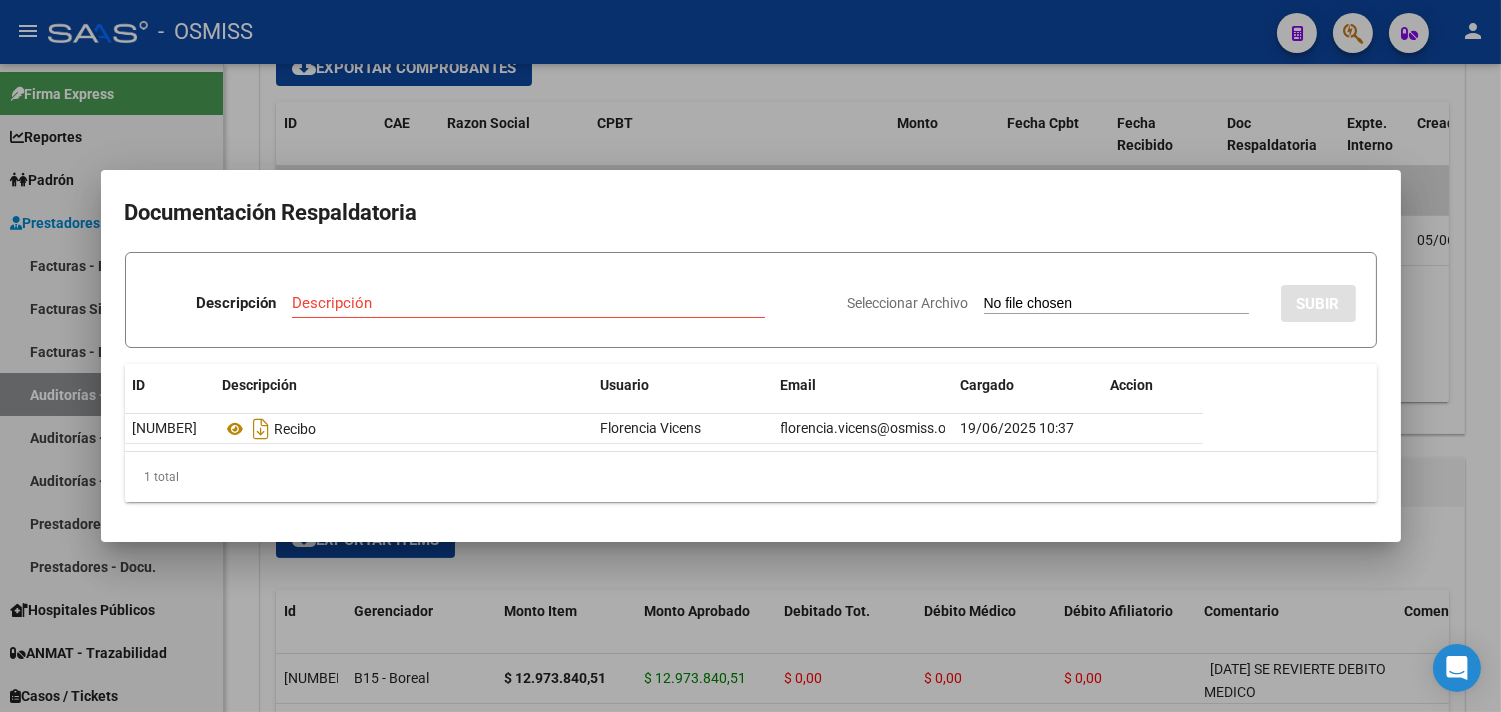 click at bounding box center (750, 356) 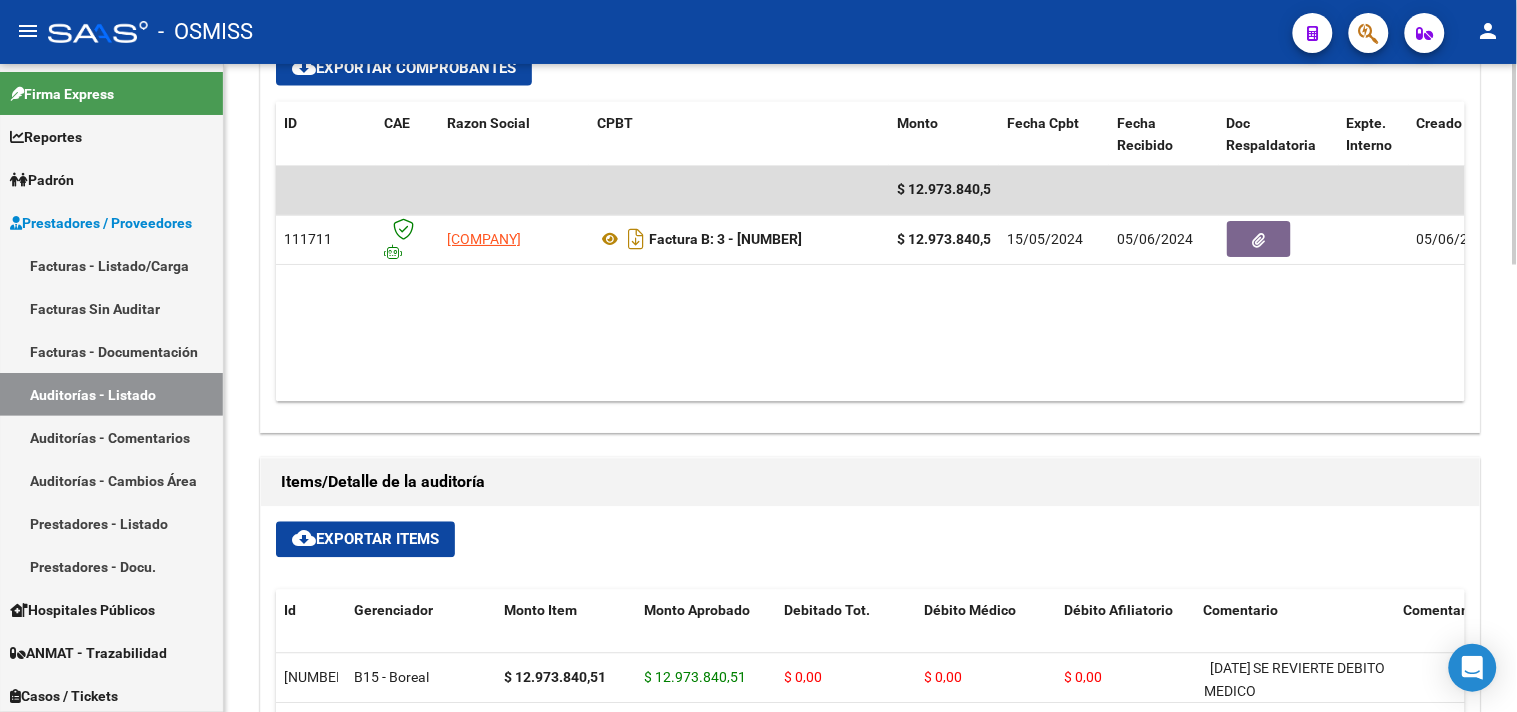 scroll, scrollTop: 1333, scrollLeft: 0, axis: vertical 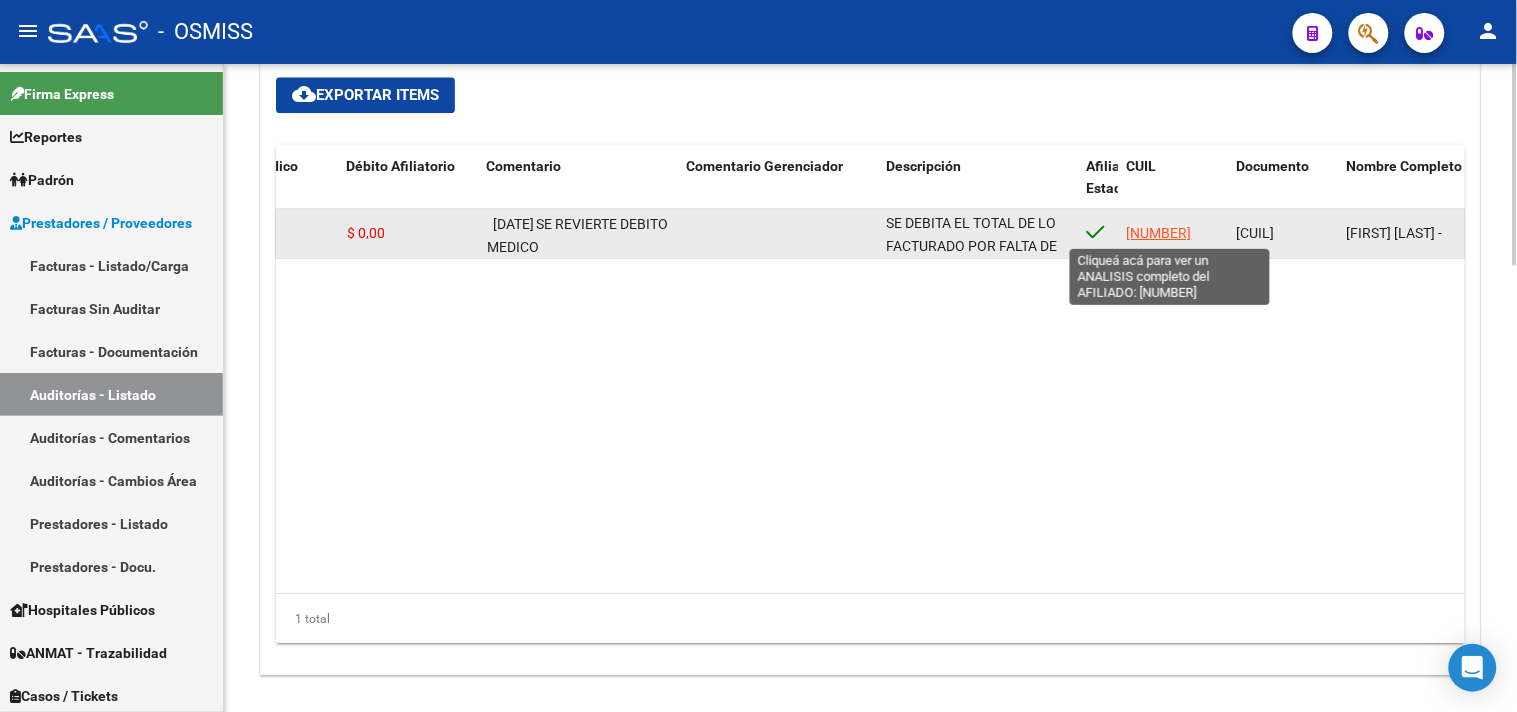 click on "[NUMBER]" 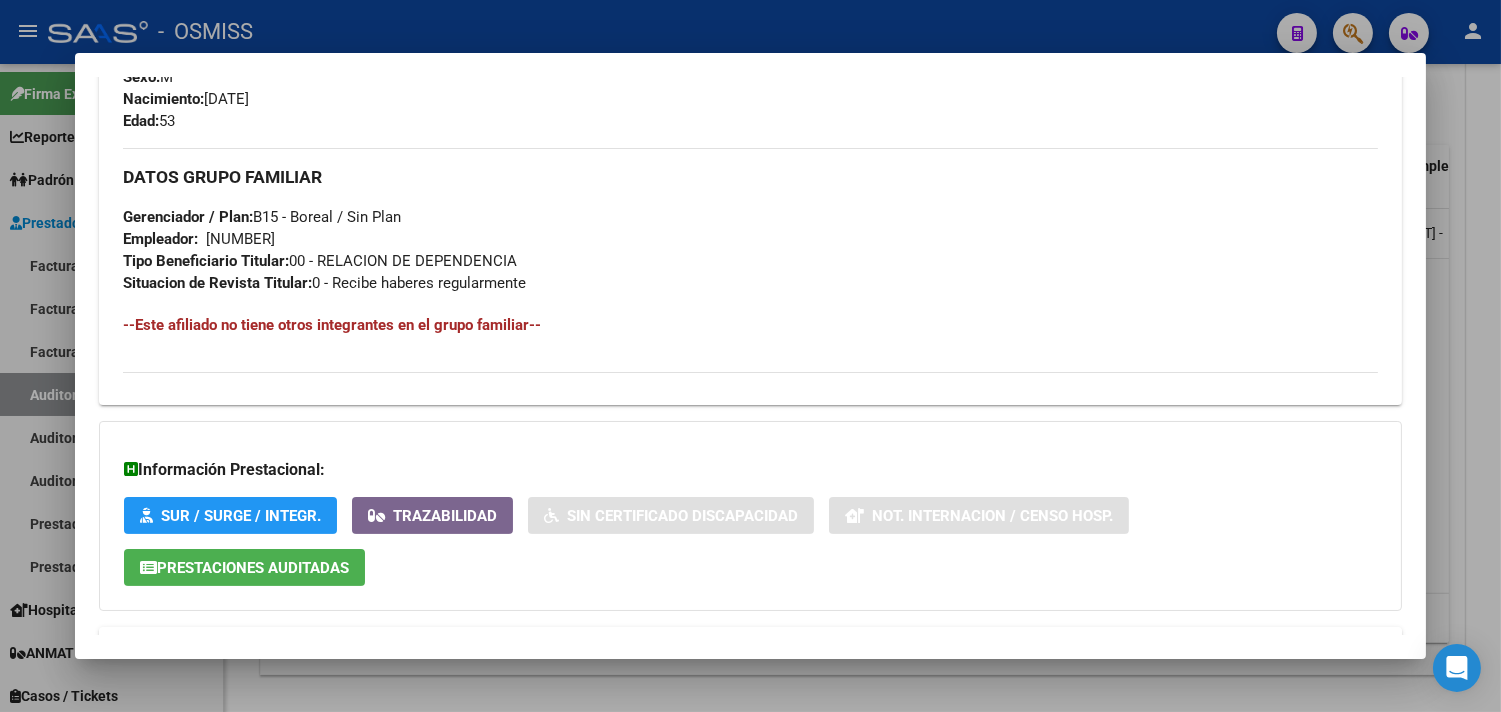 scroll, scrollTop: 973, scrollLeft: 0, axis: vertical 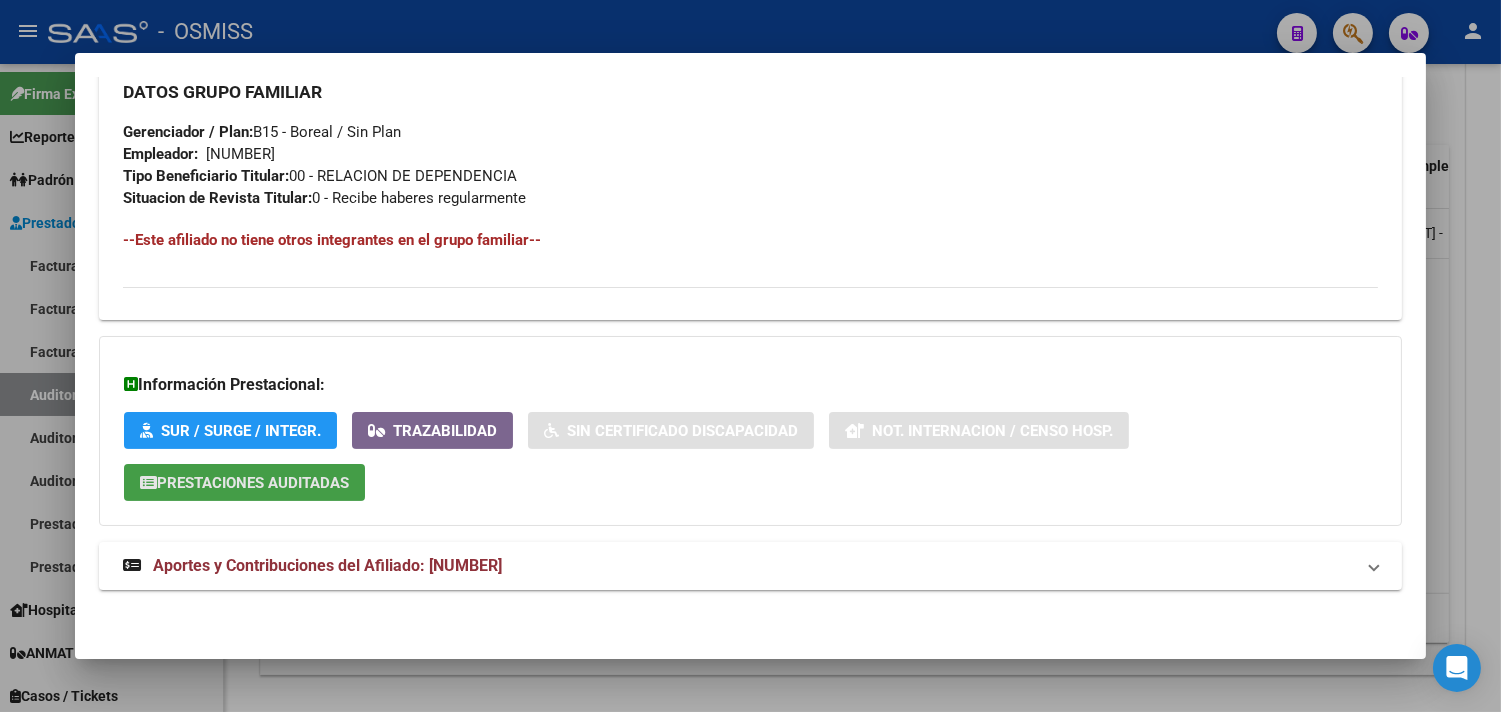 click on "Prestaciones Auditadas" 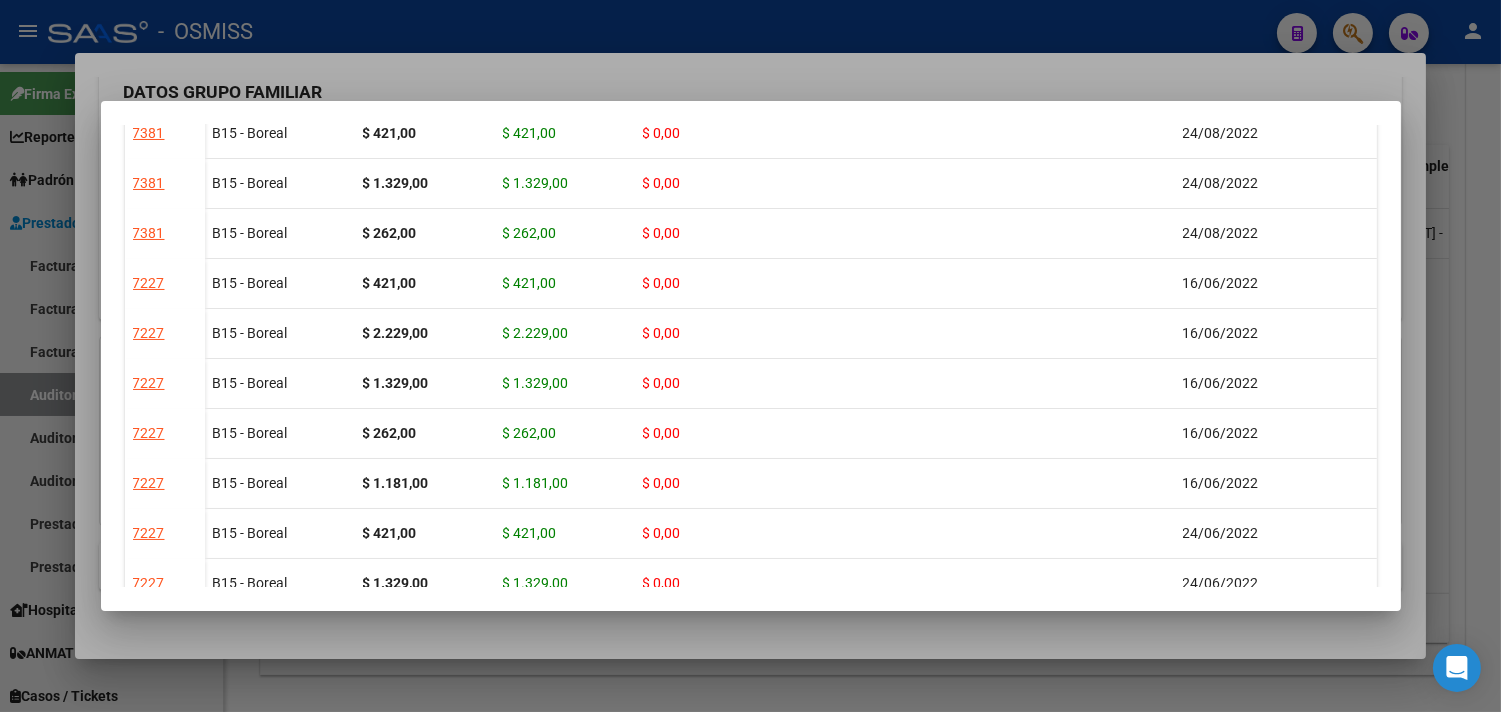 scroll, scrollTop: 333, scrollLeft: 0, axis: vertical 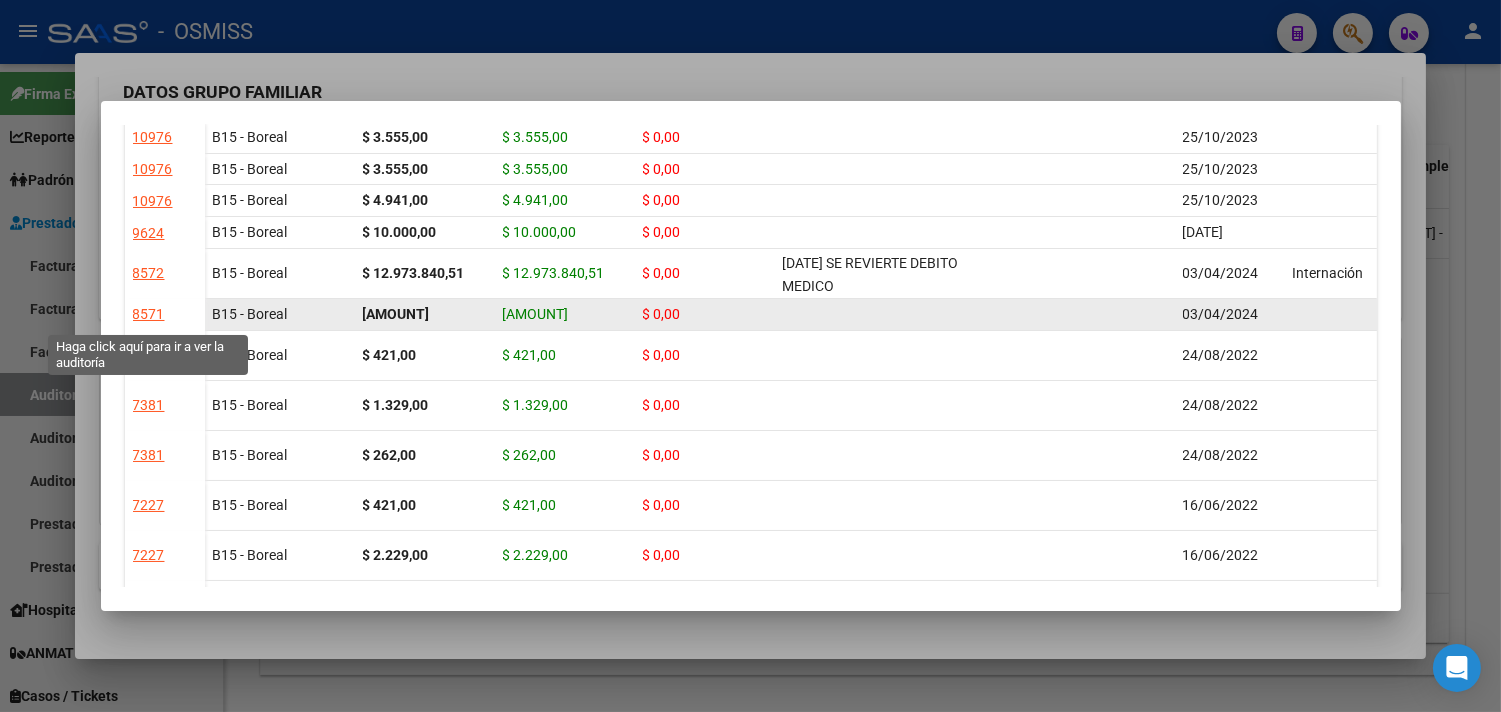 click on "8571" 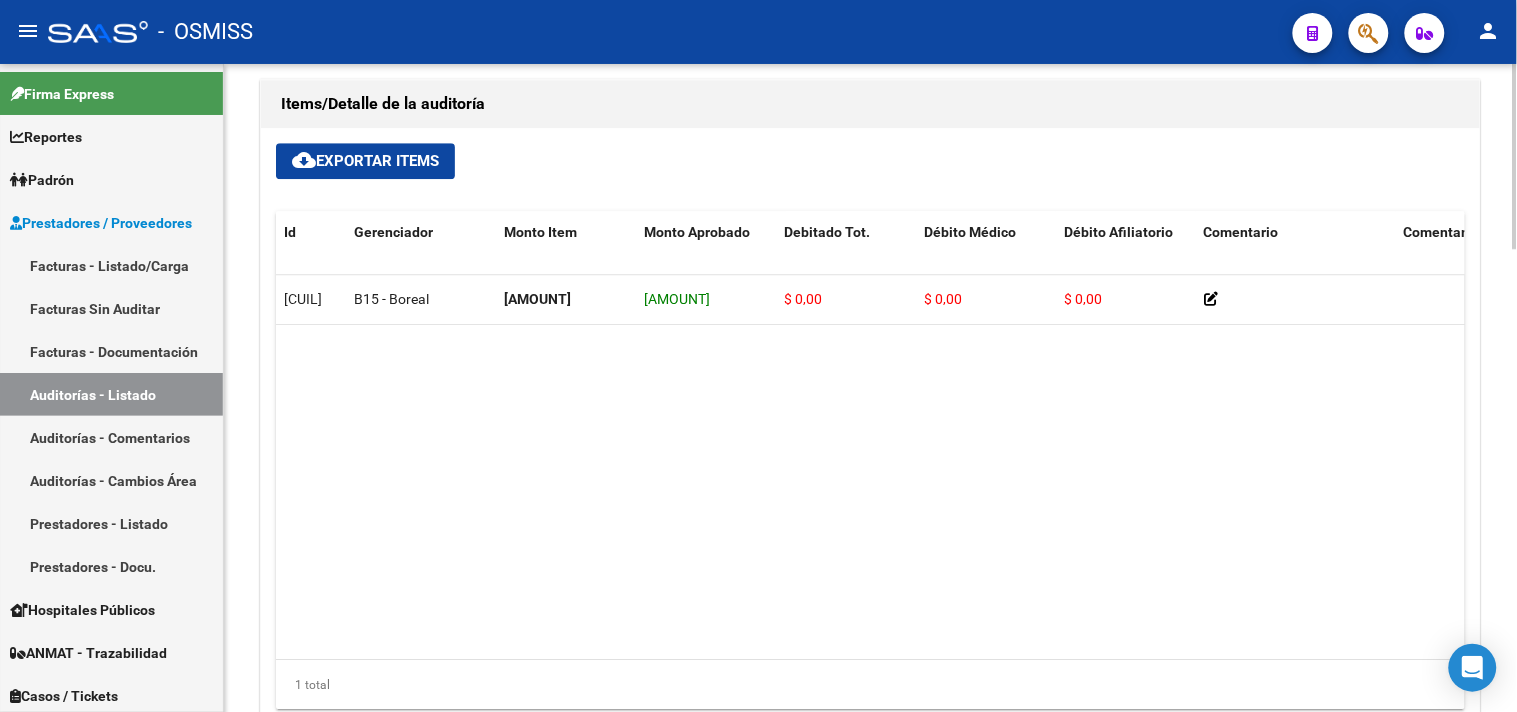 scroll, scrollTop: 1555, scrollLeft: 0, axis: vertical 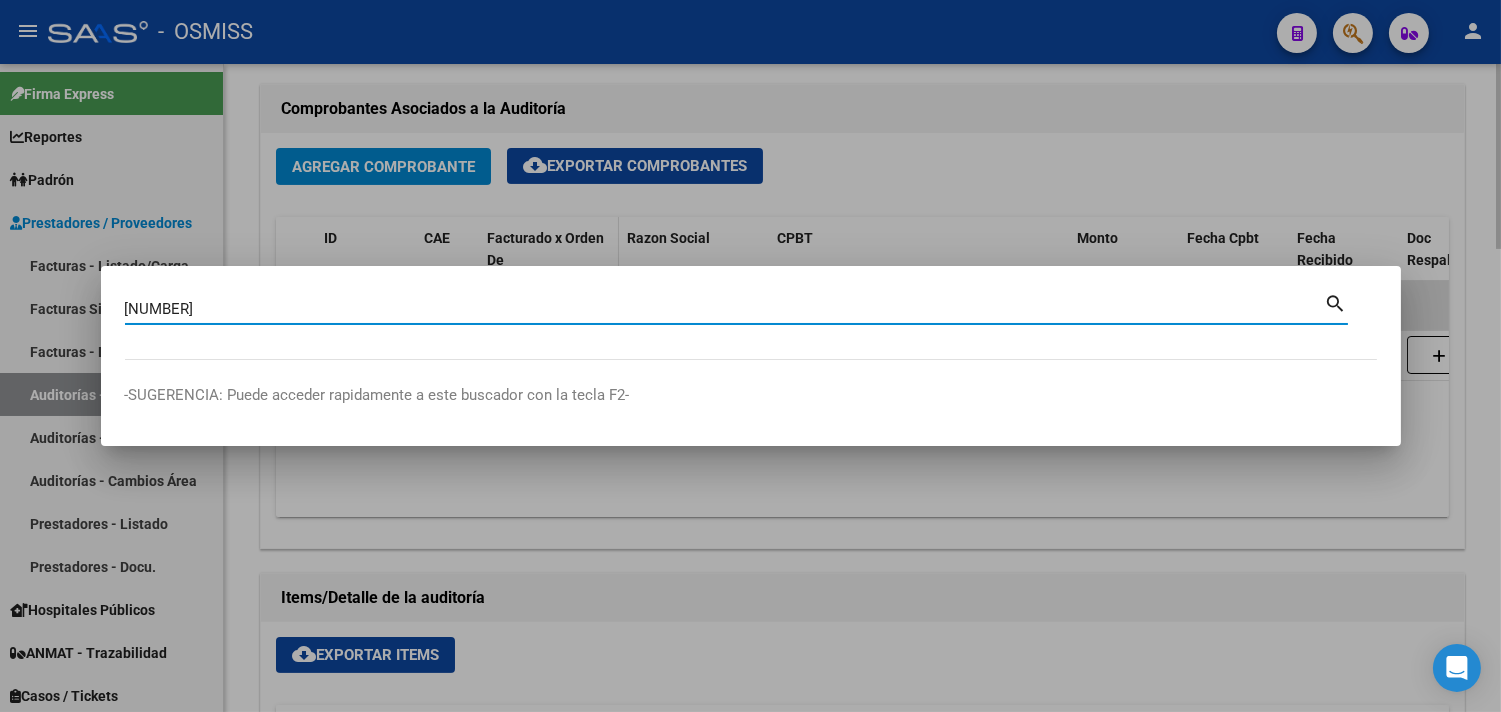 type on "[NUMBER]" 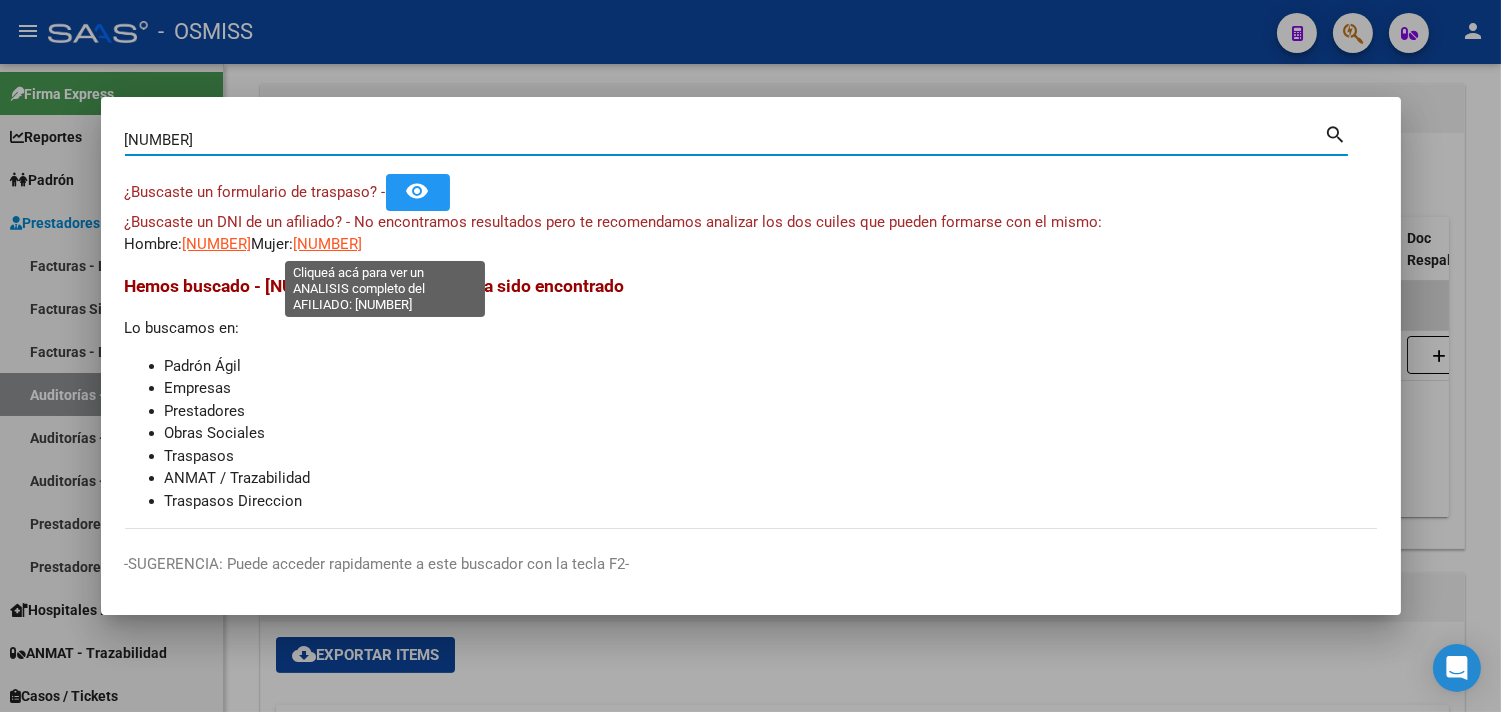 click on "[NUMBER]" at bounding box center (328, 244) 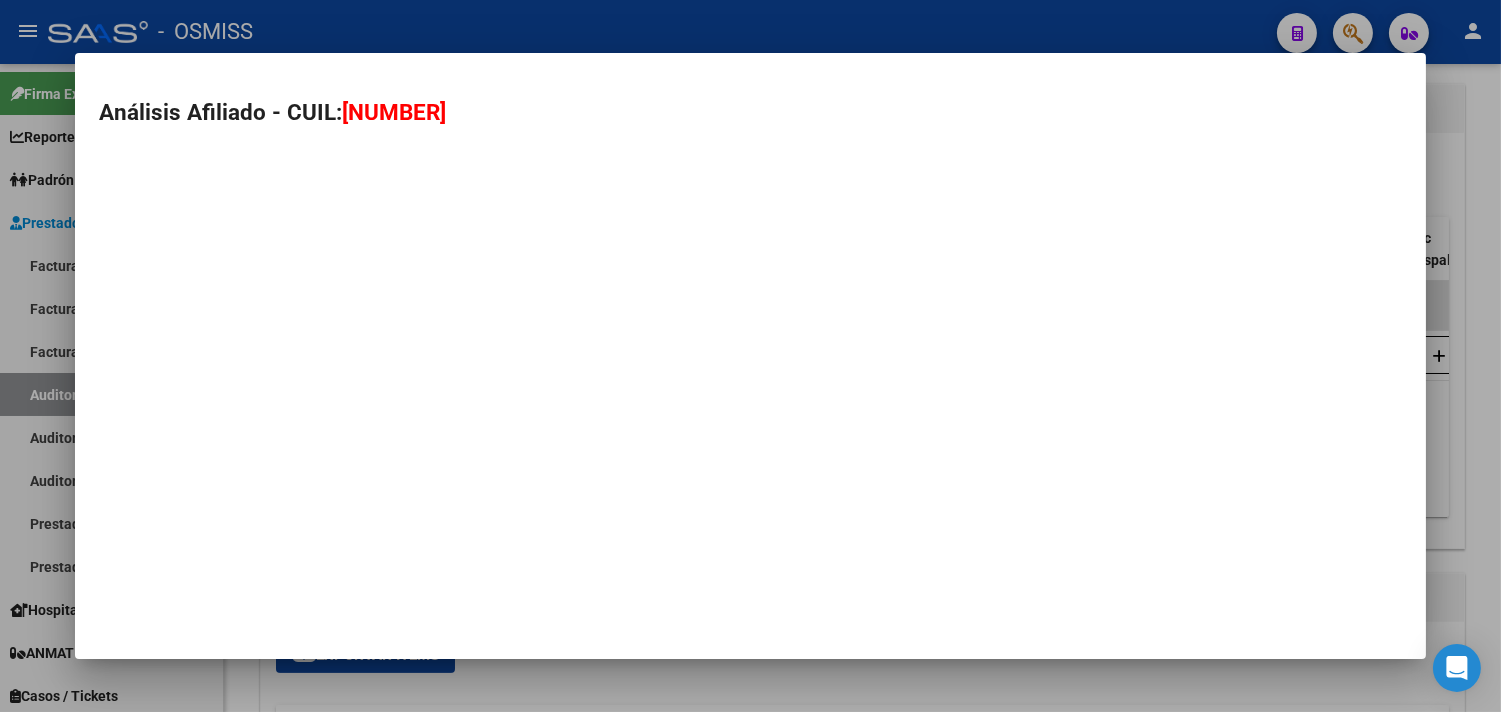 type on "[NUMBER]" 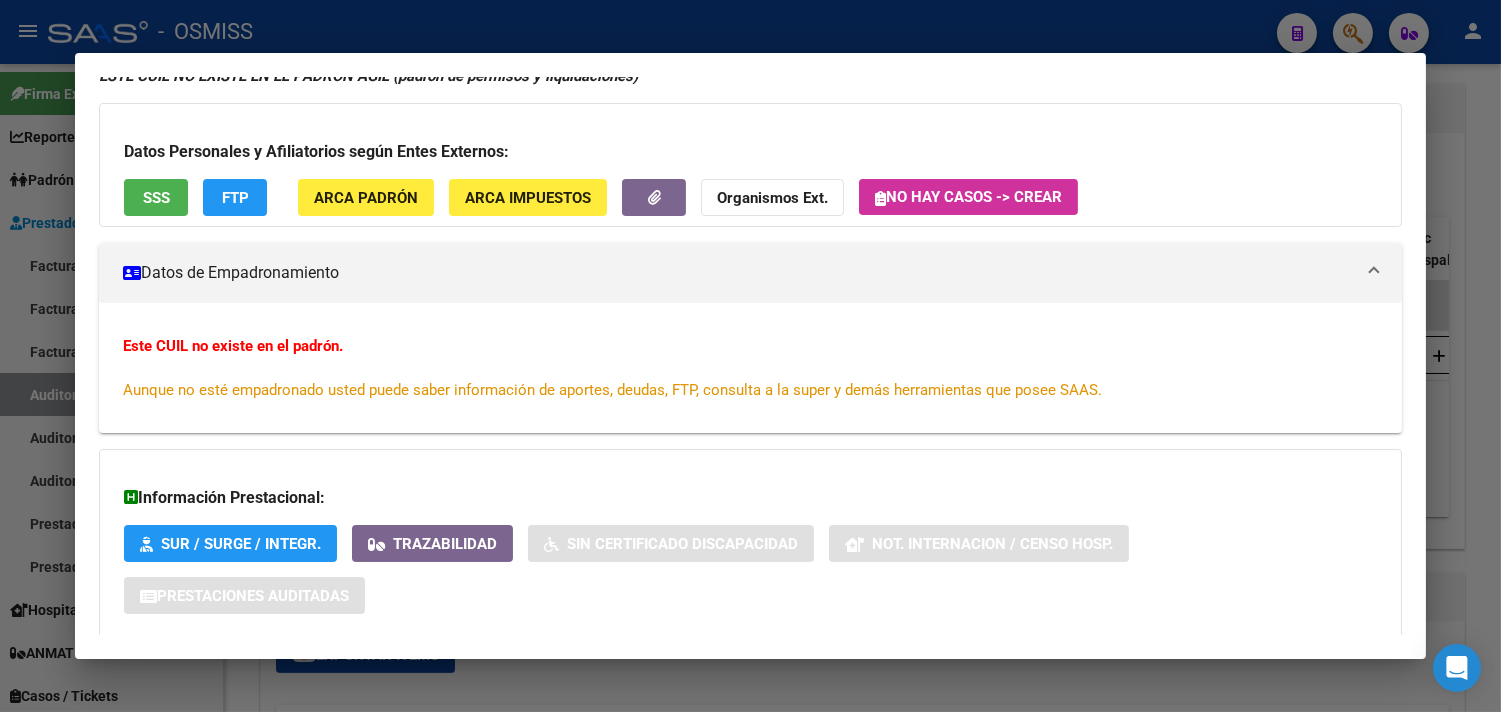 scroll, scrollTop: 0, scrollLeft: 0, axis: both 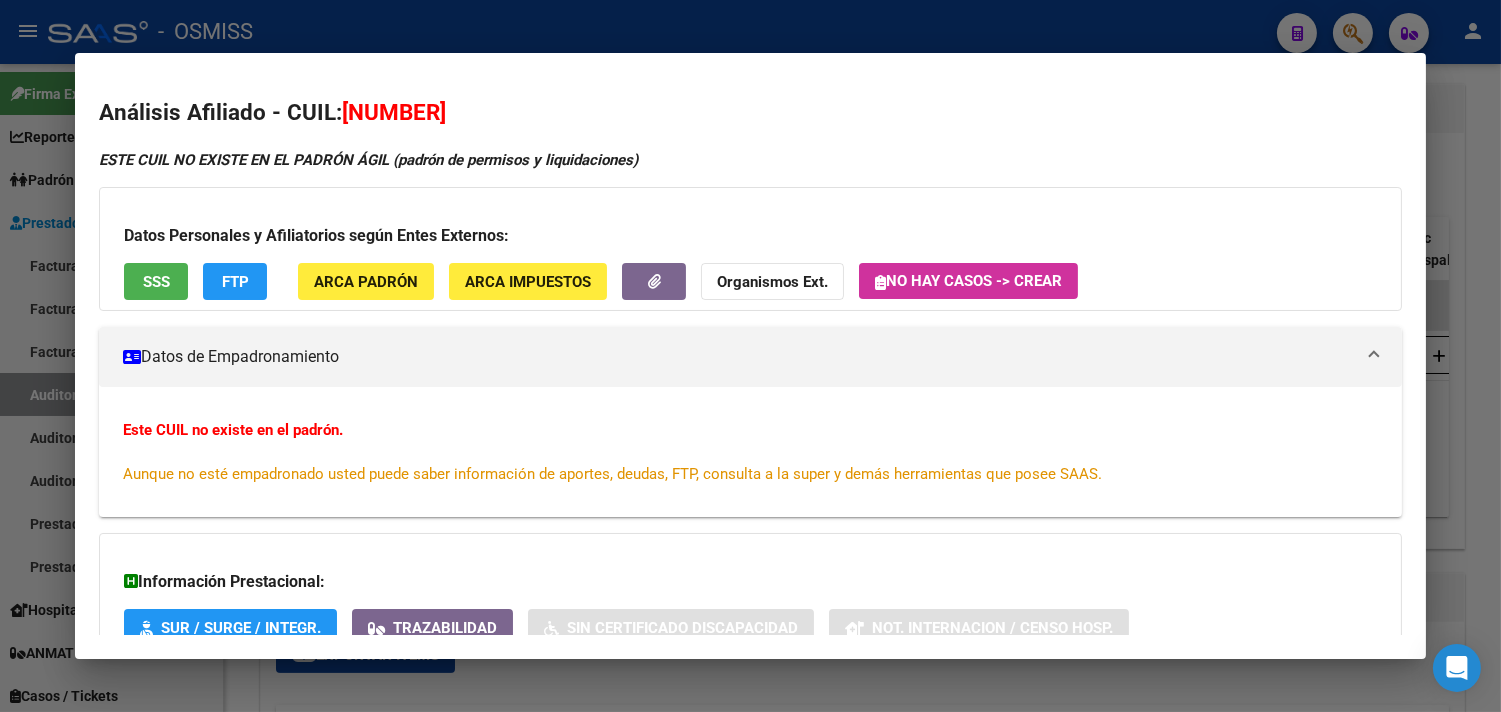 click at bounding box center (750, 356) 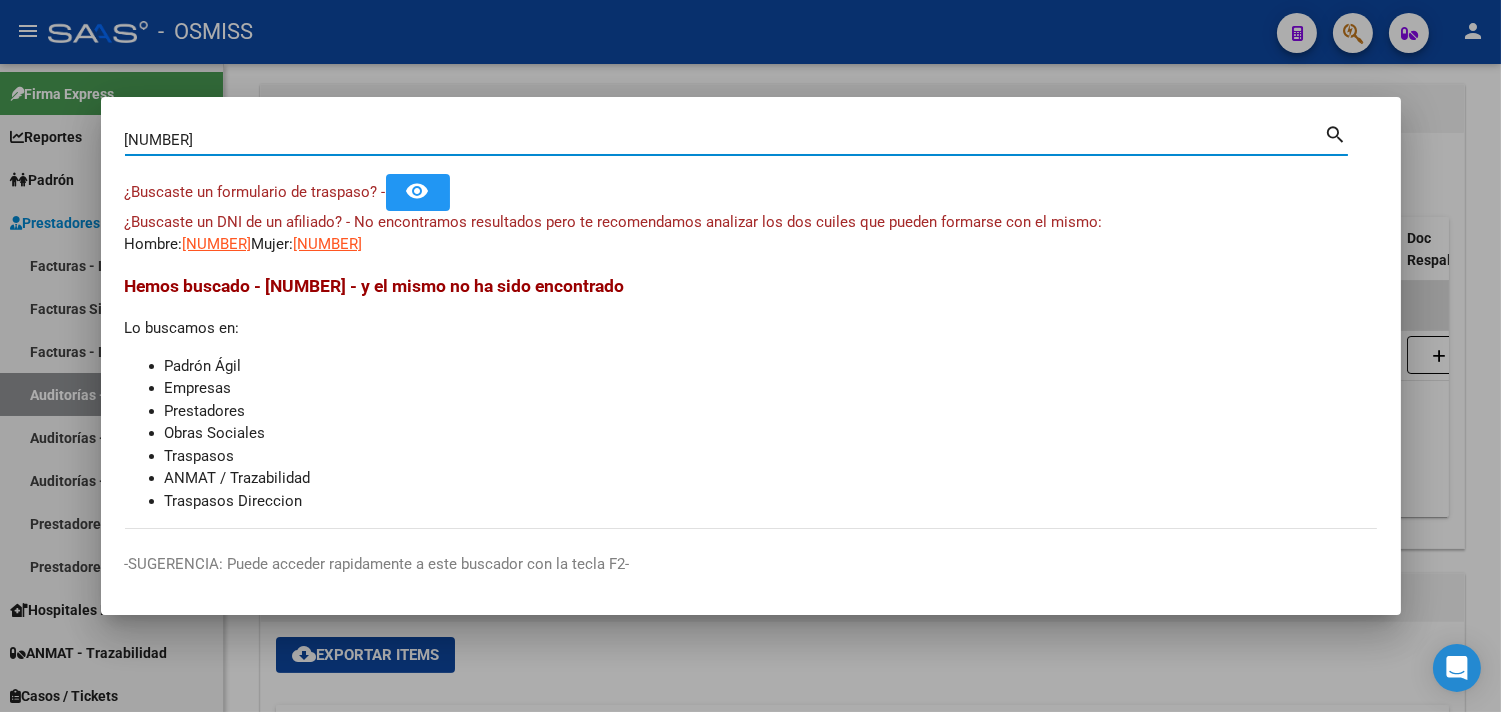 drag, startPoint x: 225, startPoint y: 147, endPoint x: 42, endPoint y: 125, distance: 184.31766 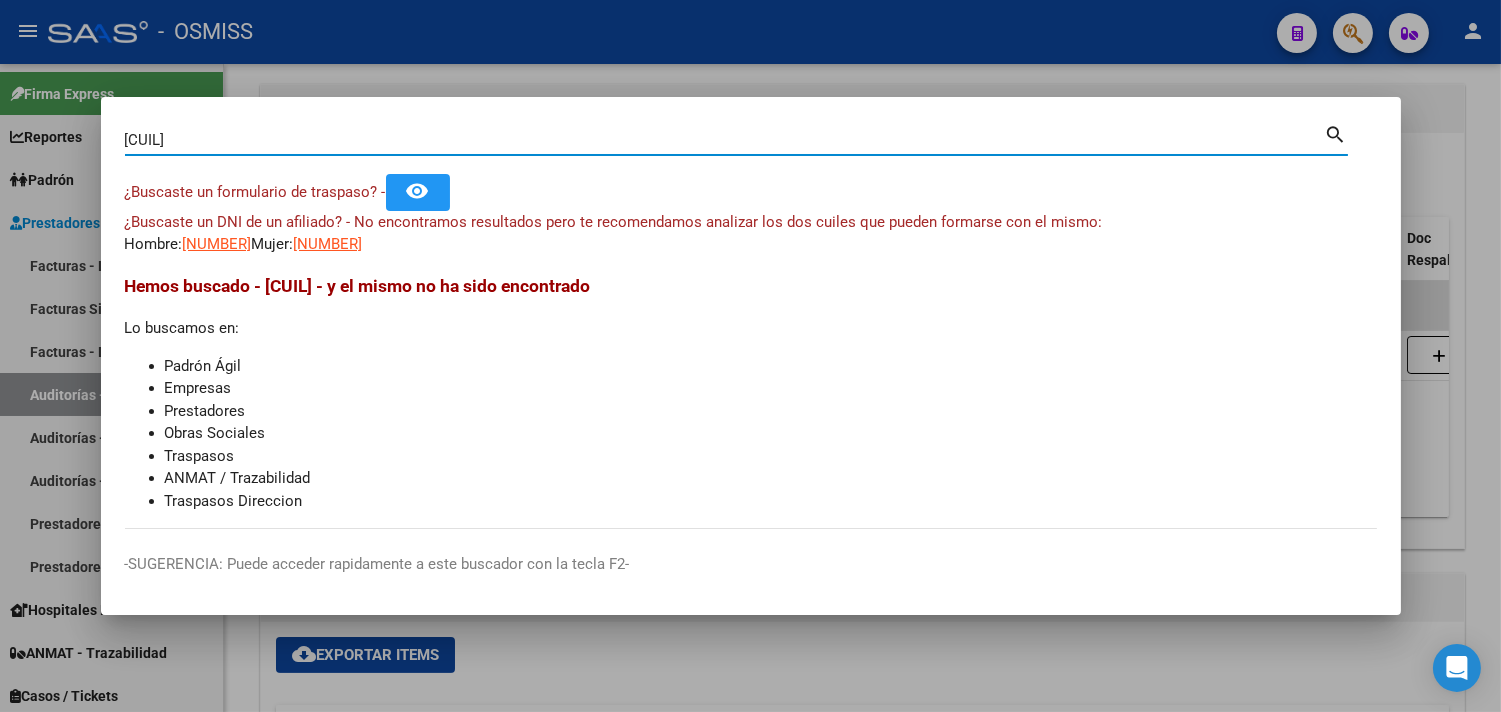 type on "[CUIL]" 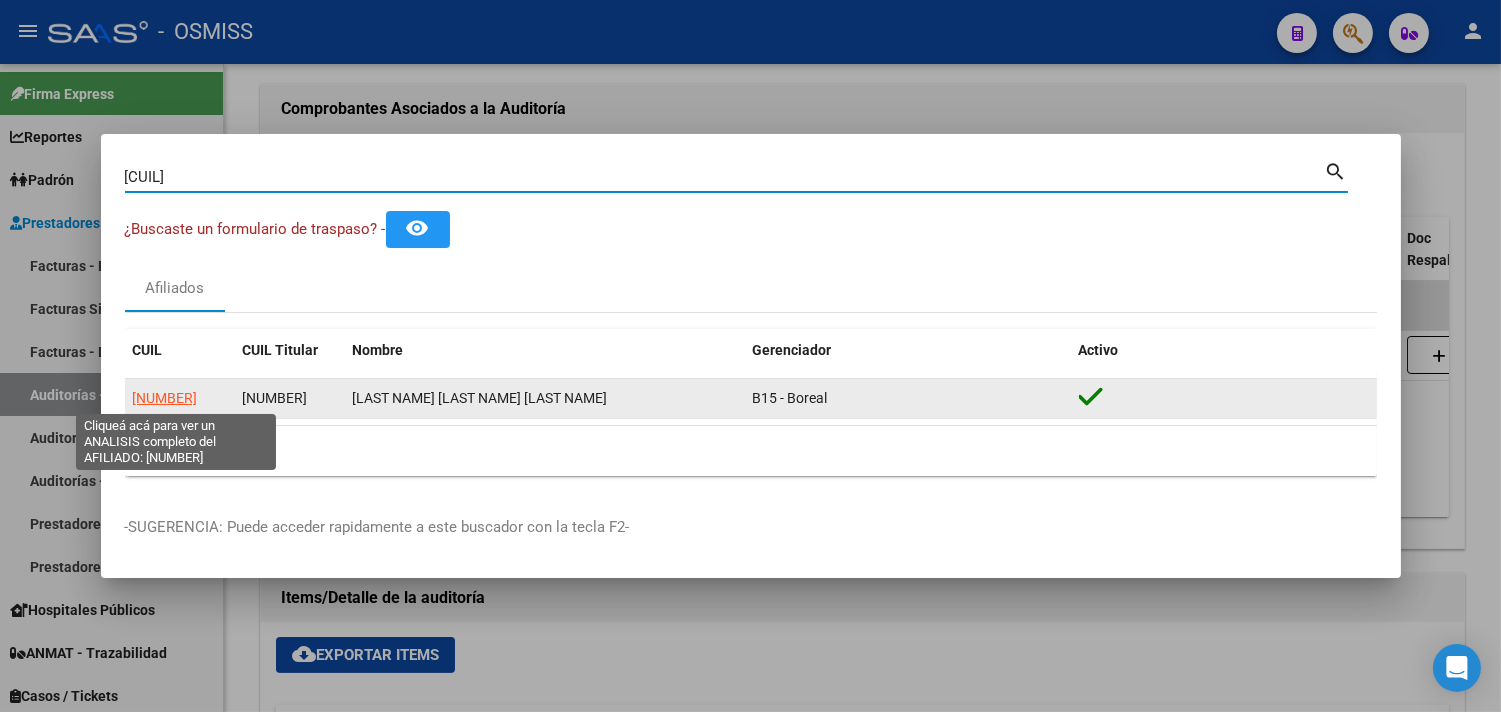 click on "[NUMBER]" 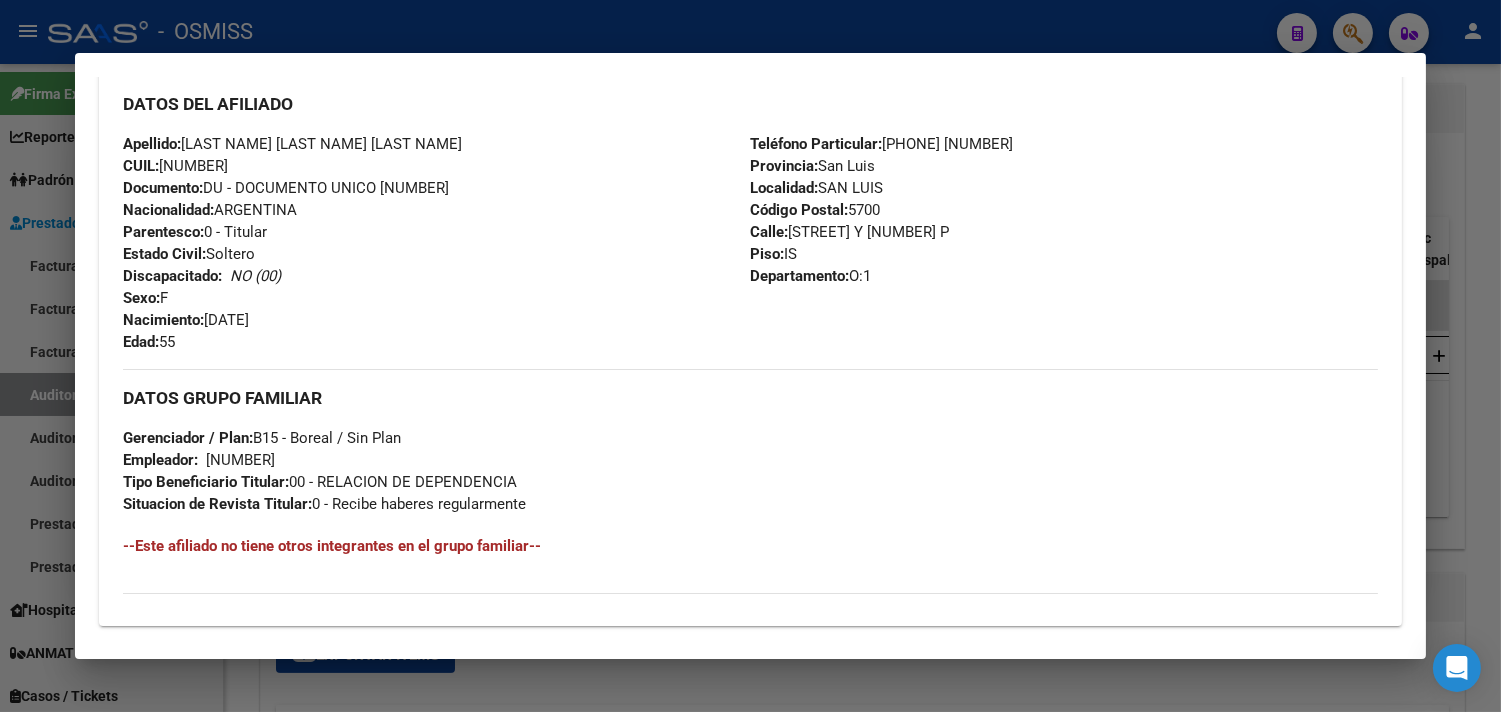 scroll, scrollTop: 973, scrollLeft: 0, axis: vertical 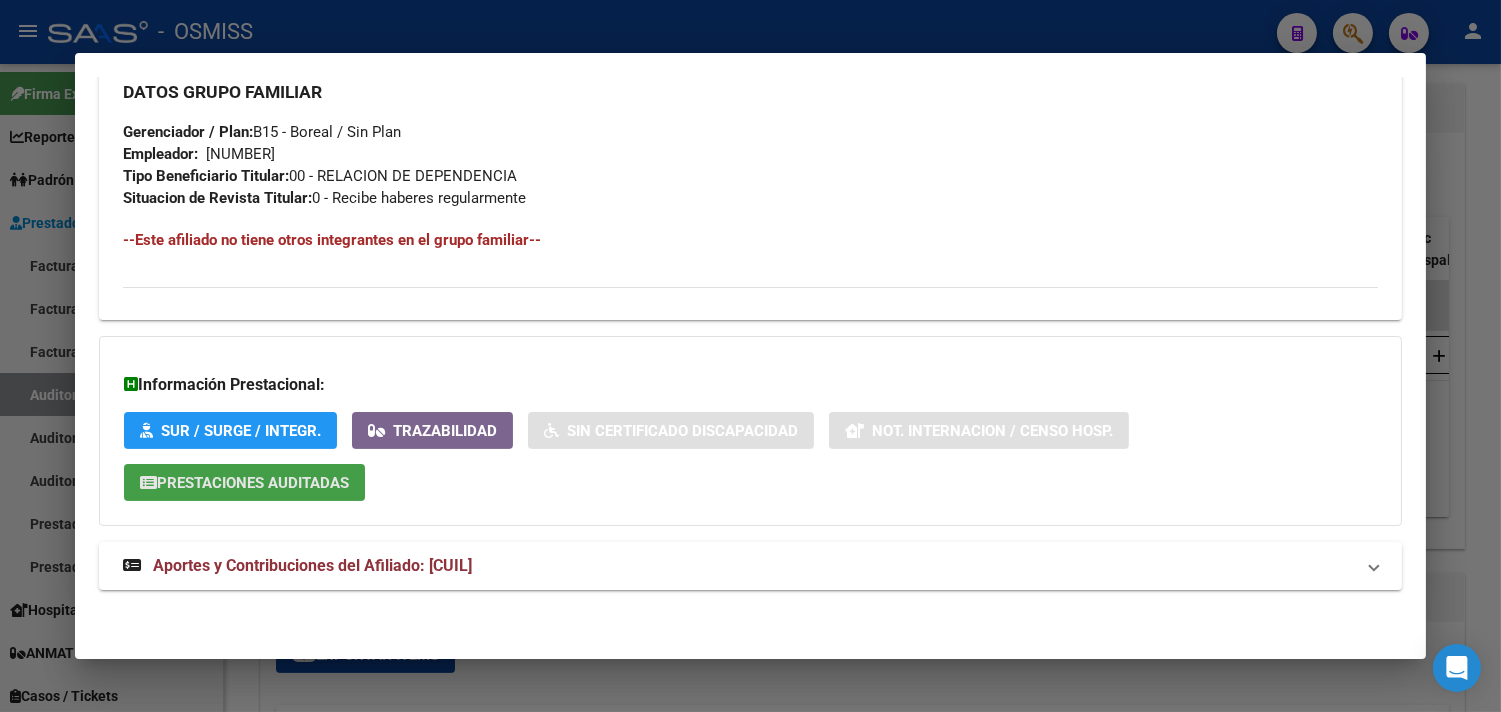 click on "Prestaciones Auditadas" 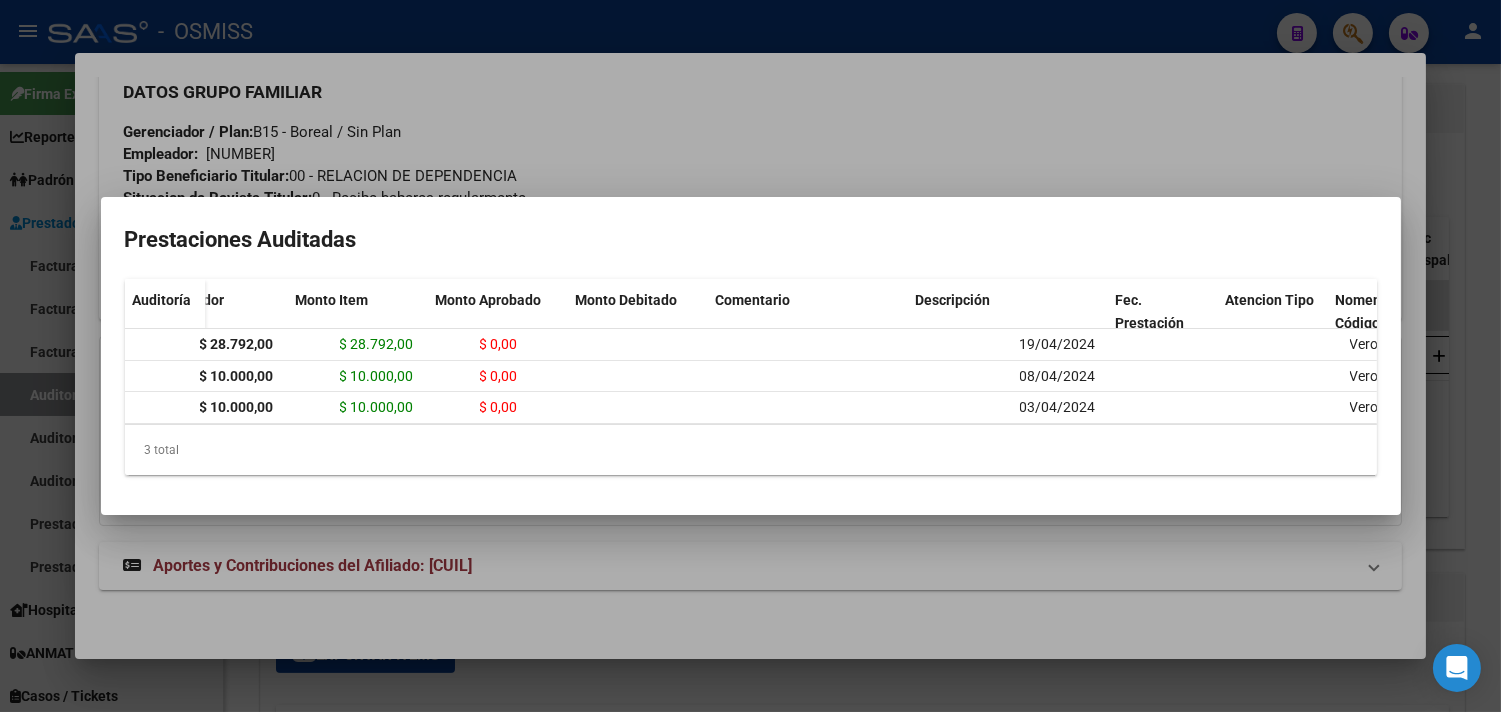 scroll, scrollTop: 0, scrollLeft: 0, axis: both 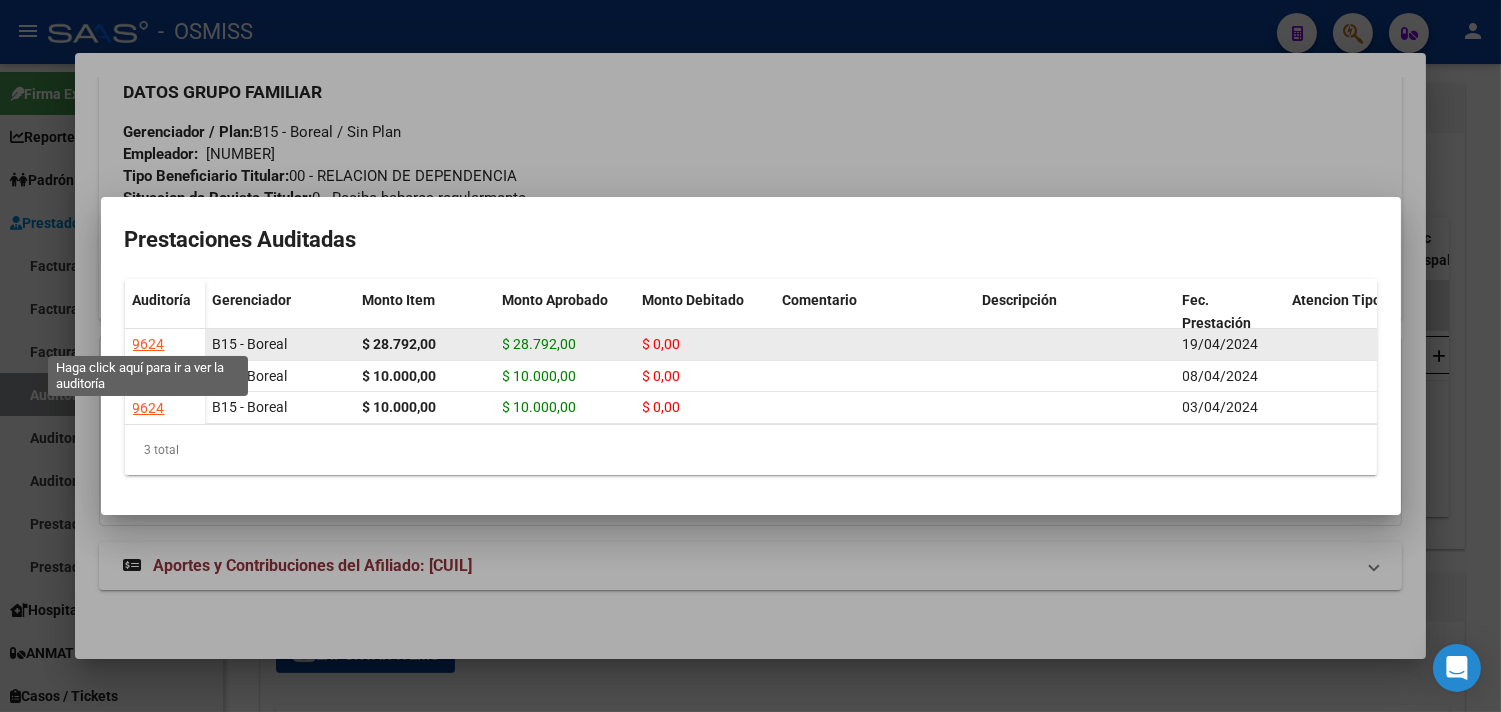 click on "9624" 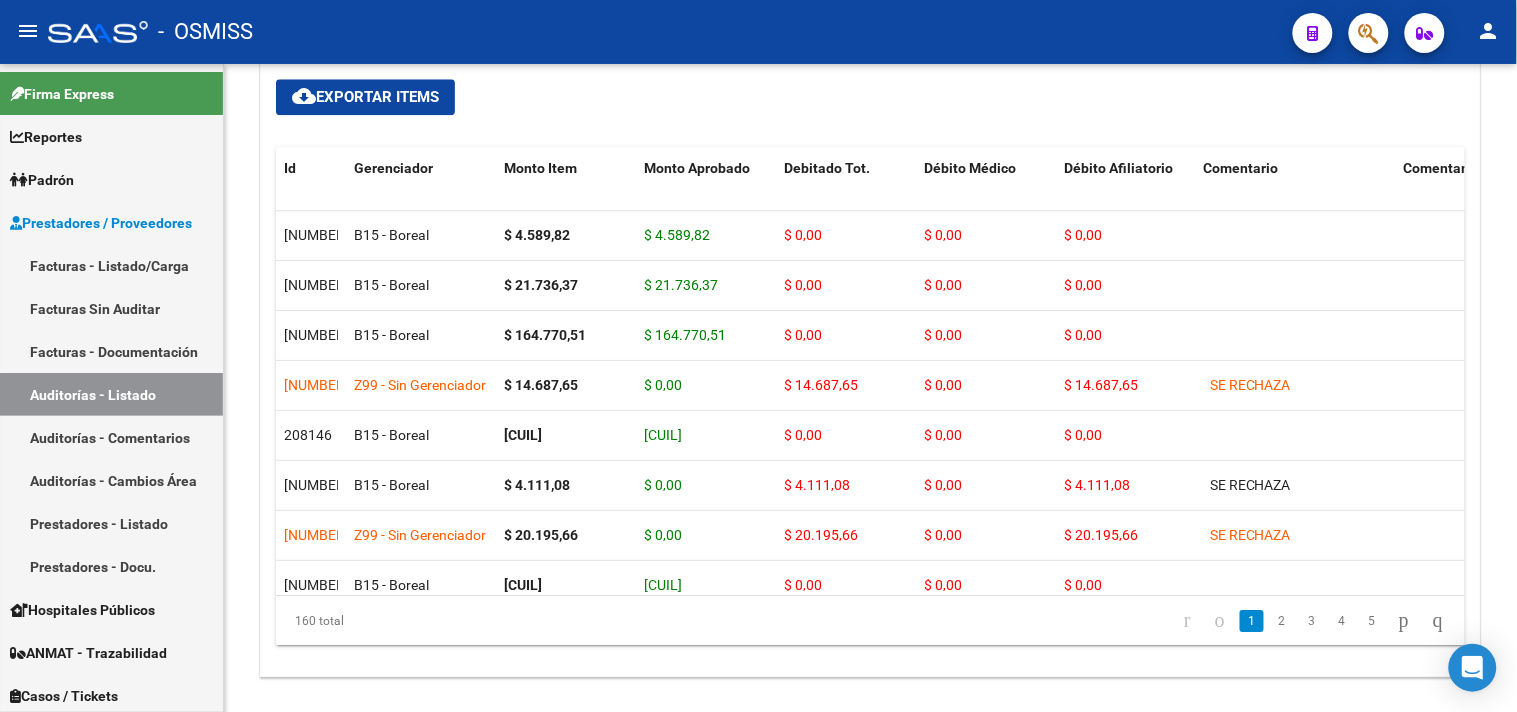 scroll, scrollTop: 1333, scrollLeft: 0, axis: vertical 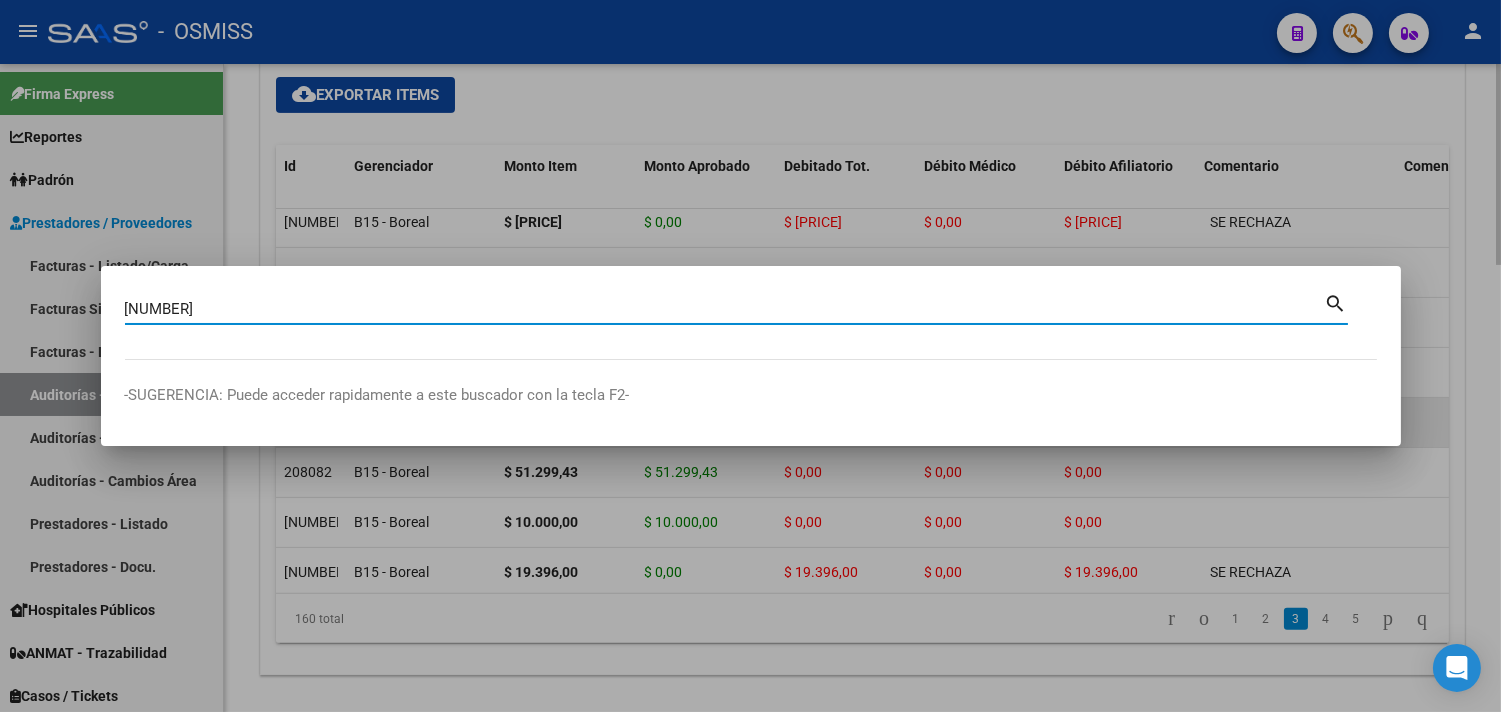 type on "[NUMBER]" 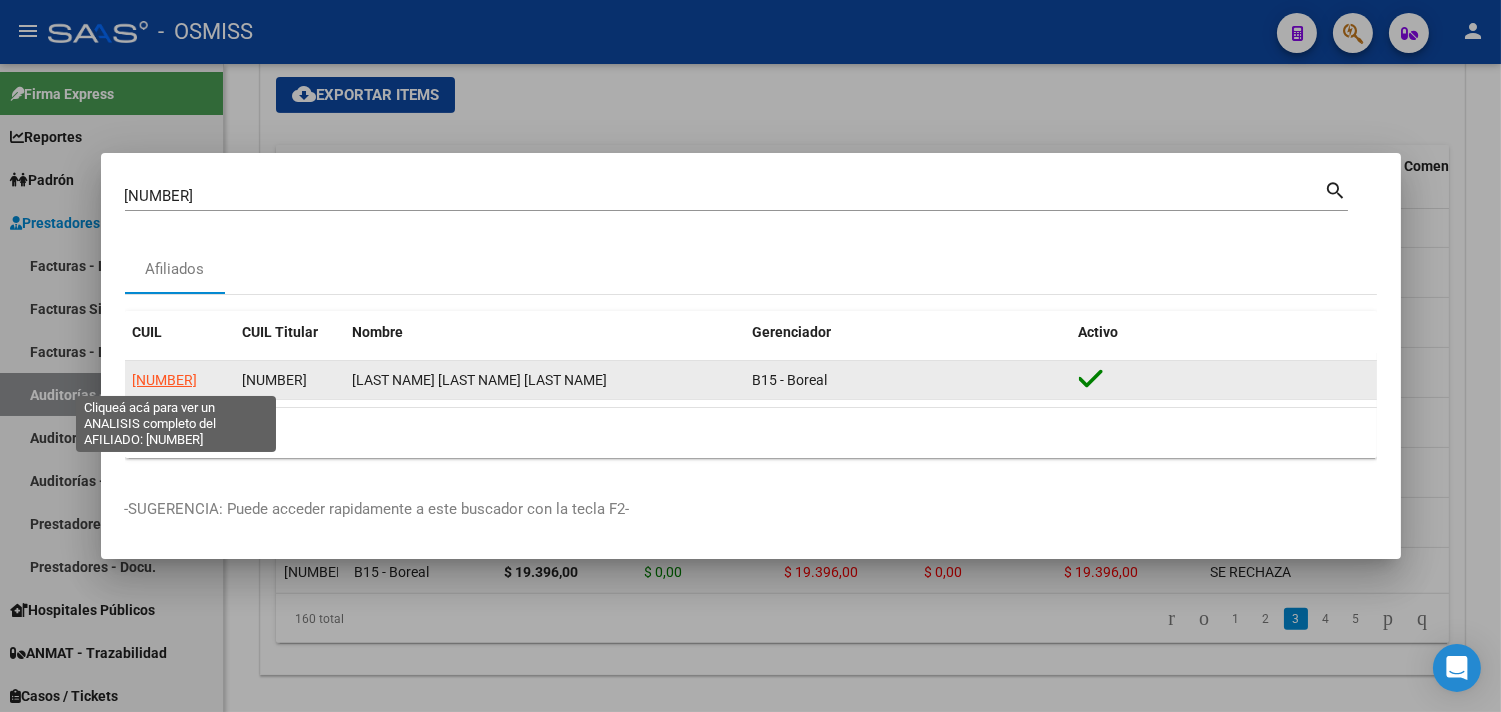 click on "[NUMBER]" 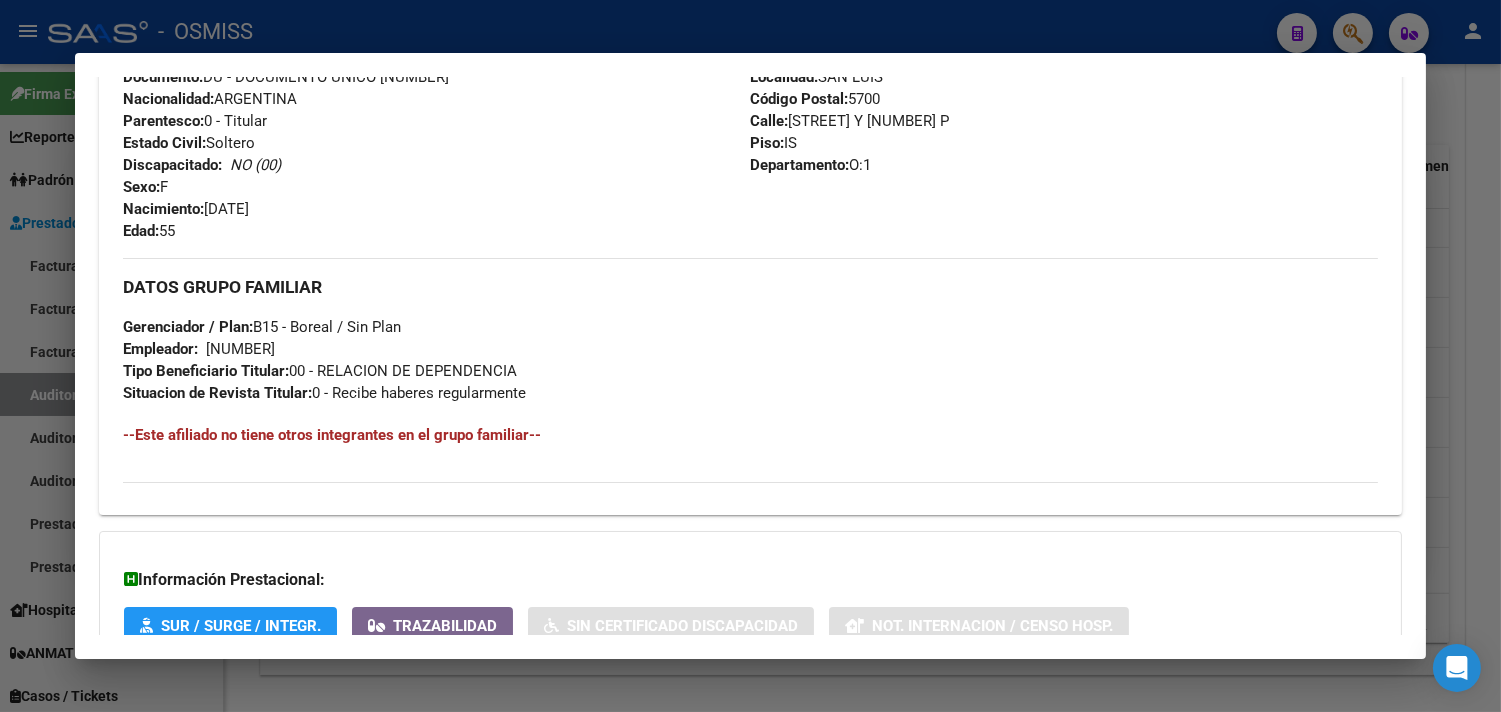 scroll, scrollTop: 973, scrollLeft: 0, axis: vertical 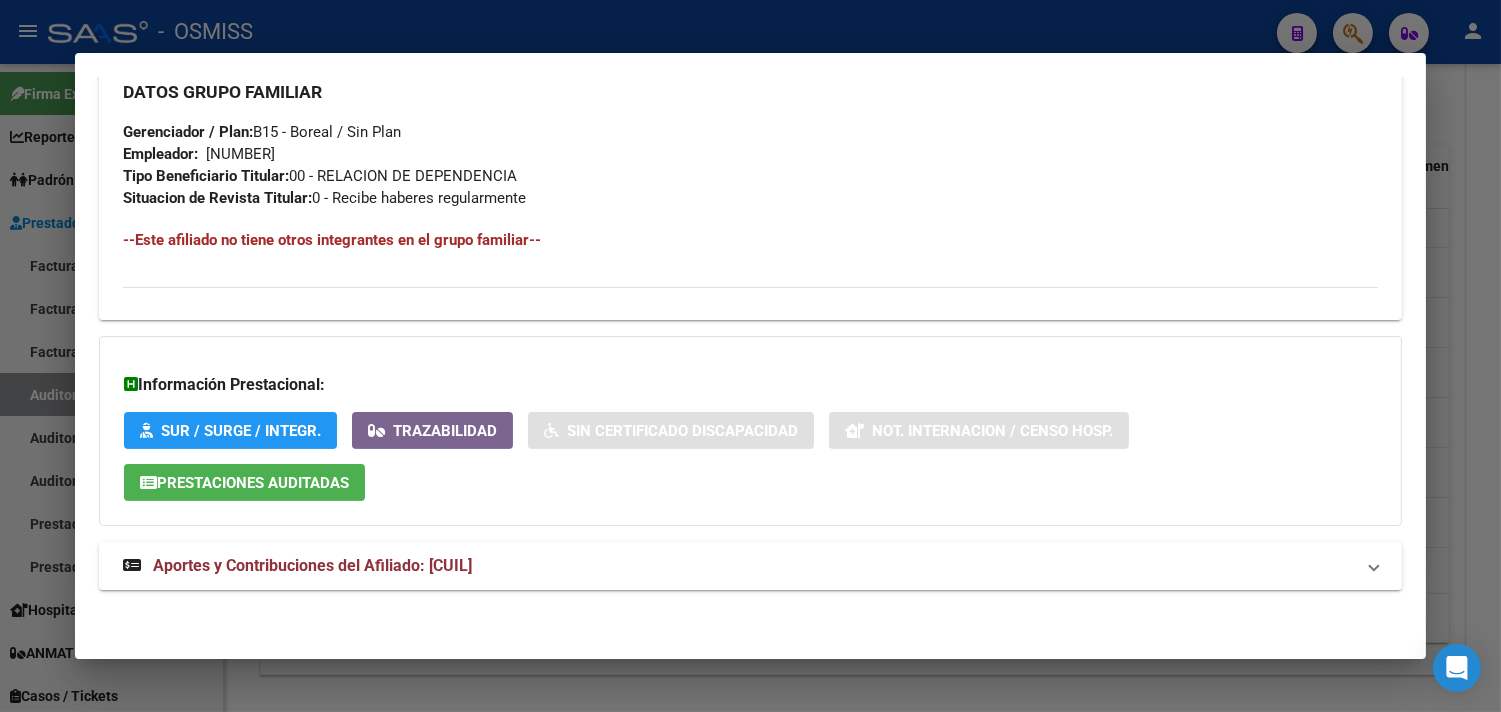 click on "Prestaciones Auditadas" 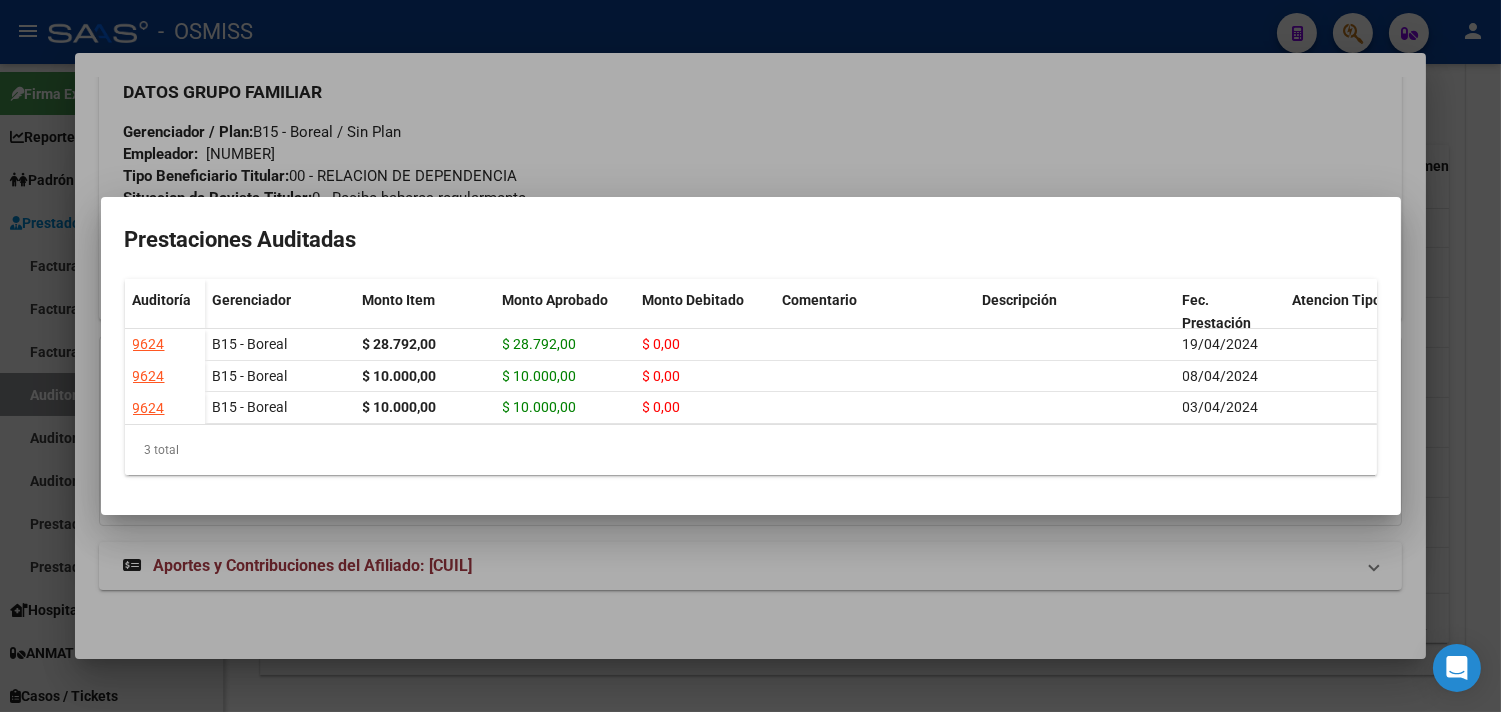 click on "3 total" 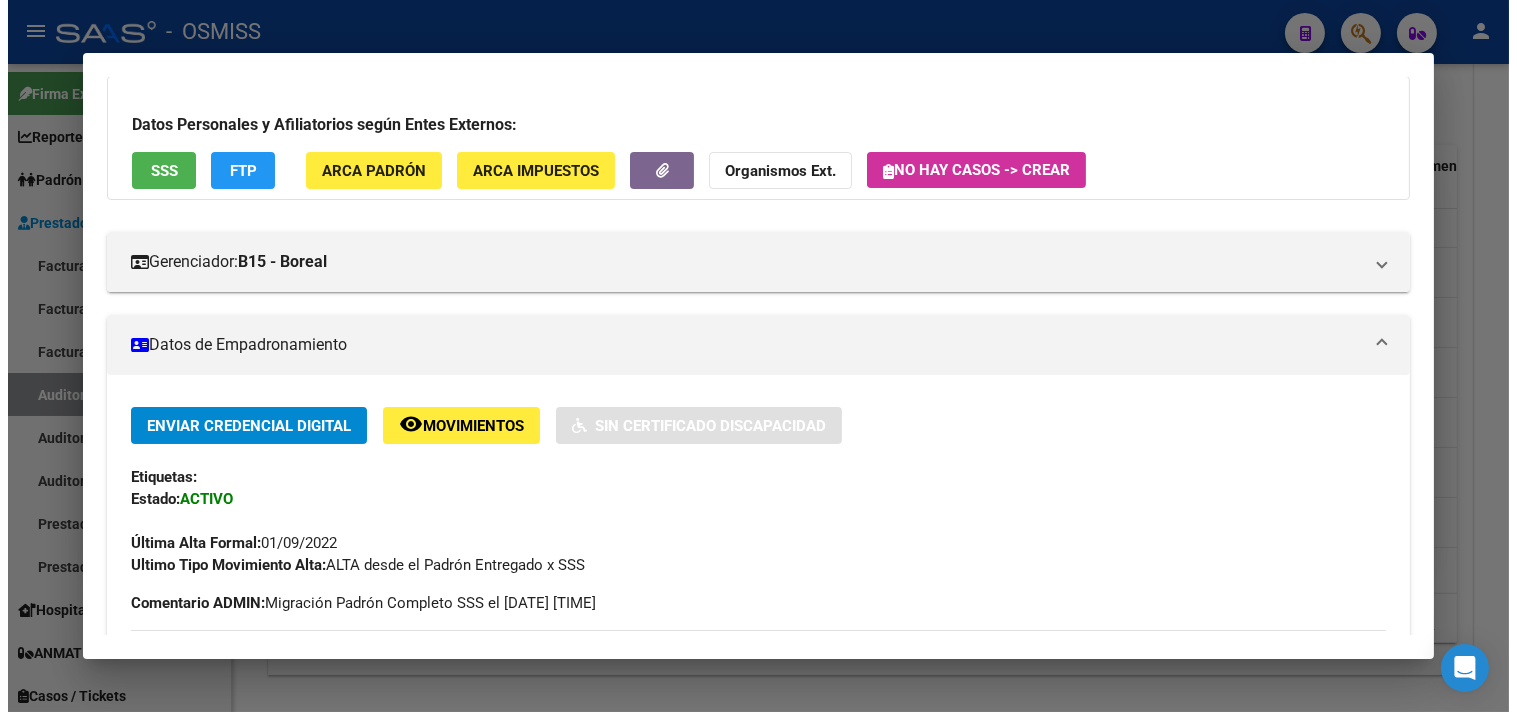 scroll, scrollTop: 0, scrollLeft: 0, axis: both 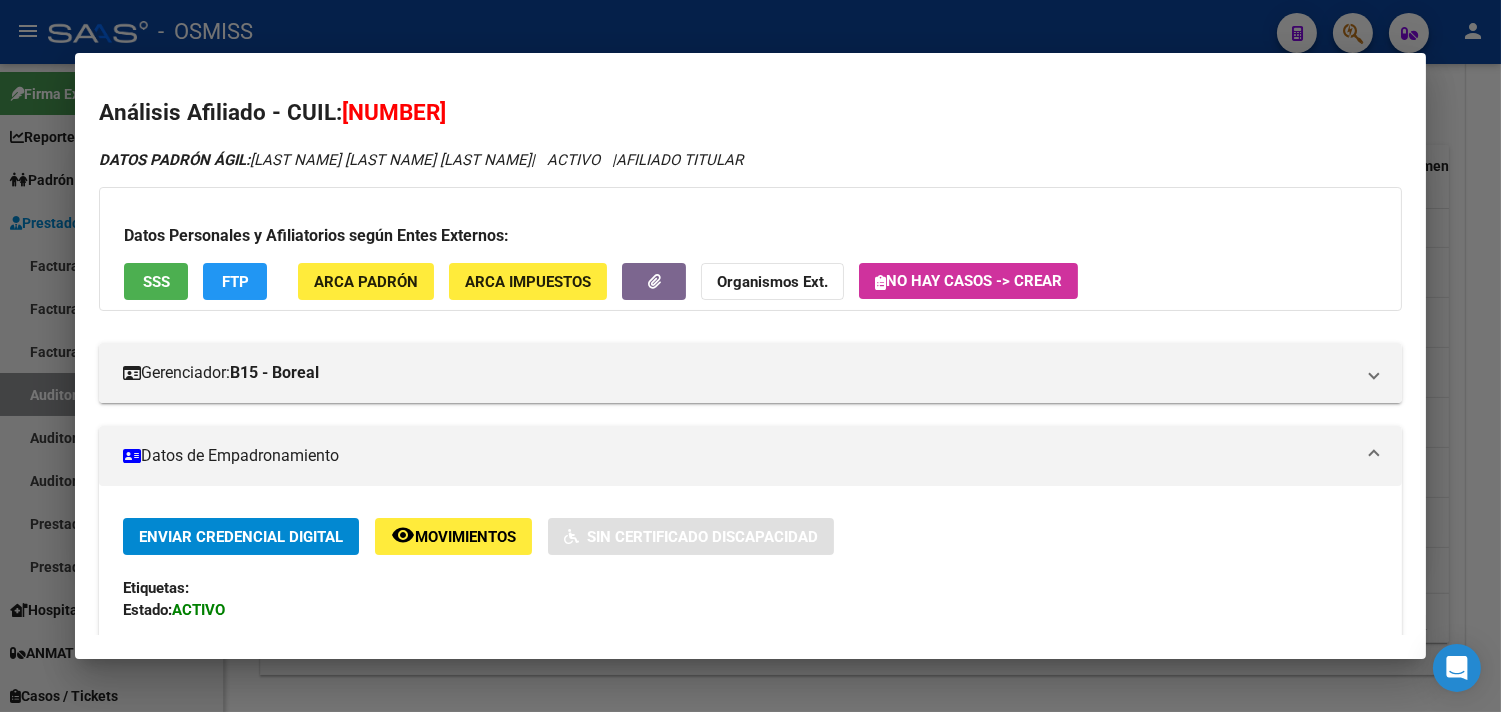click at bounding box center (750, 356) 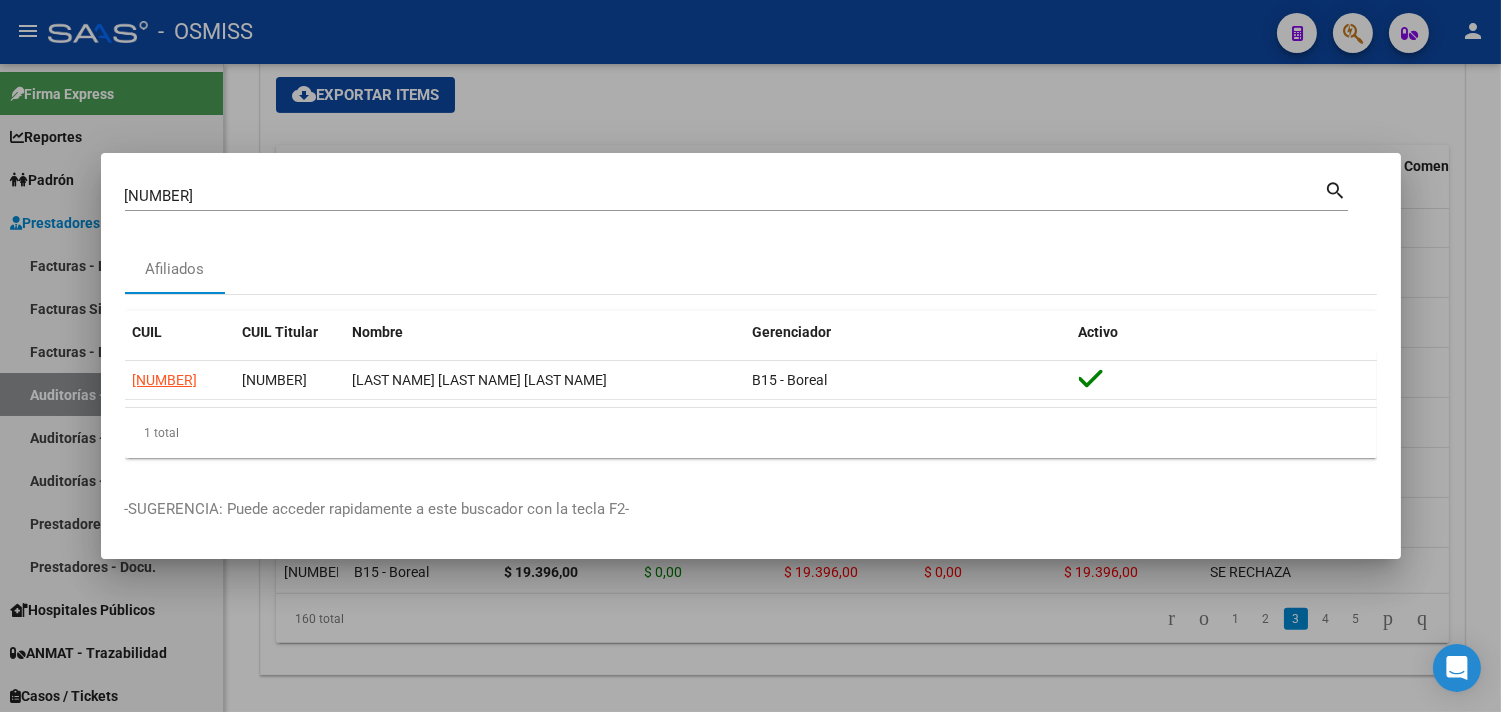click at bounding box center [750, 356] 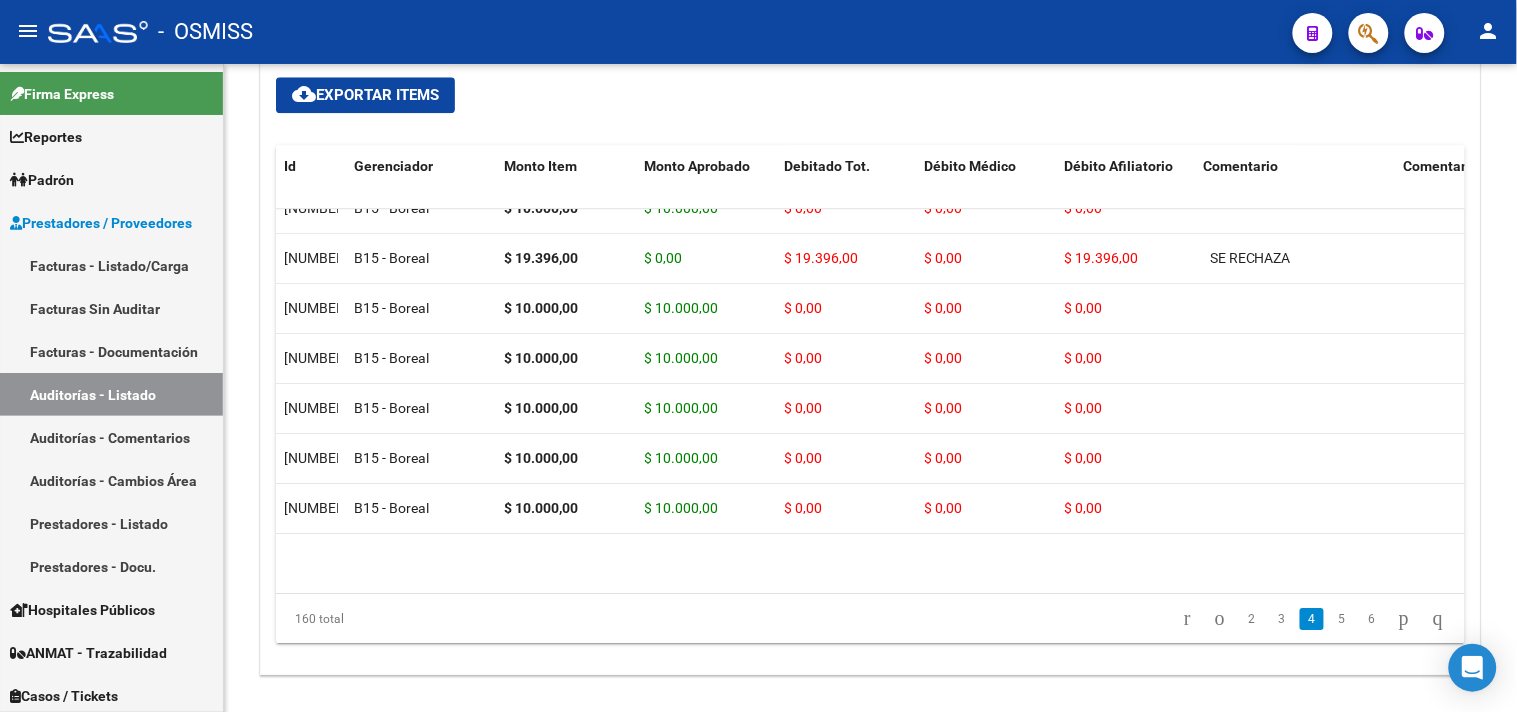 scroll, scrollTop: 1333, scrollLeft: 0, axis: vertical 